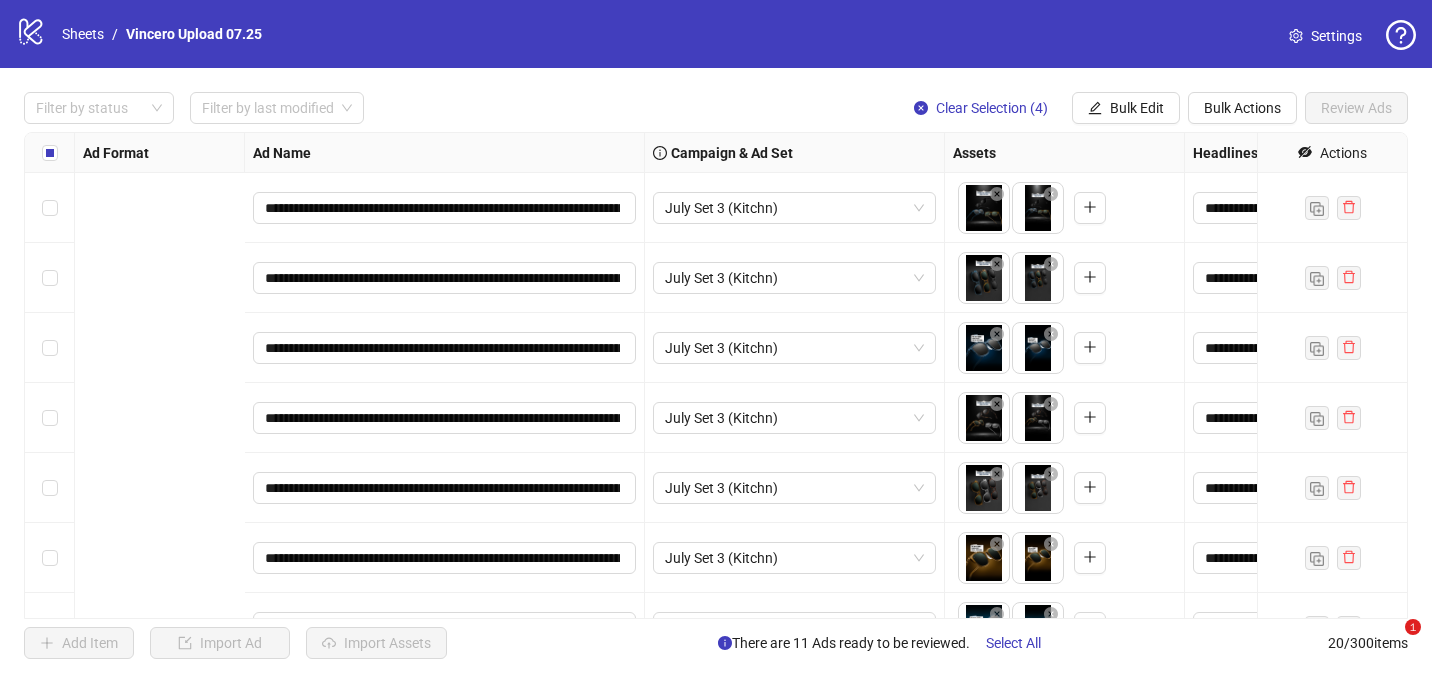 scroll, scrollTop: 0, scrollLeft: 0, axis: both 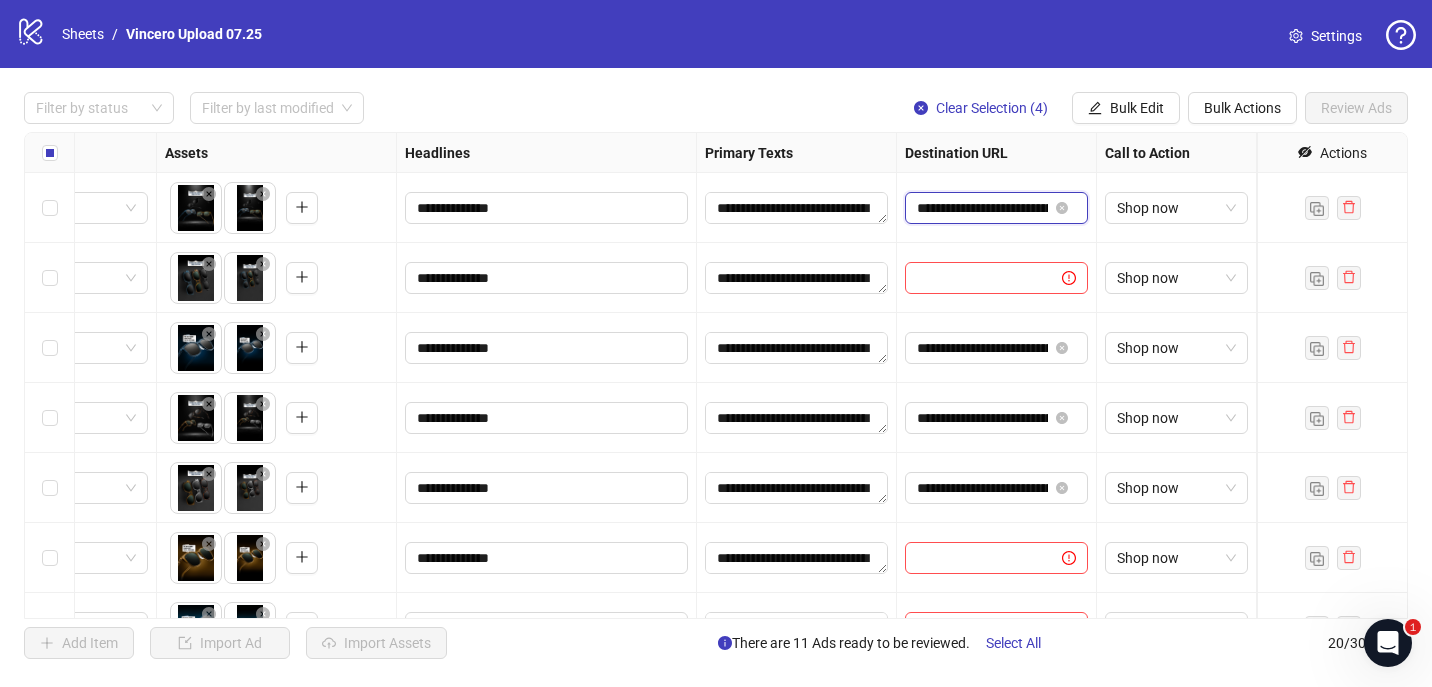 click on "**********" at bounding box center [982, 208] 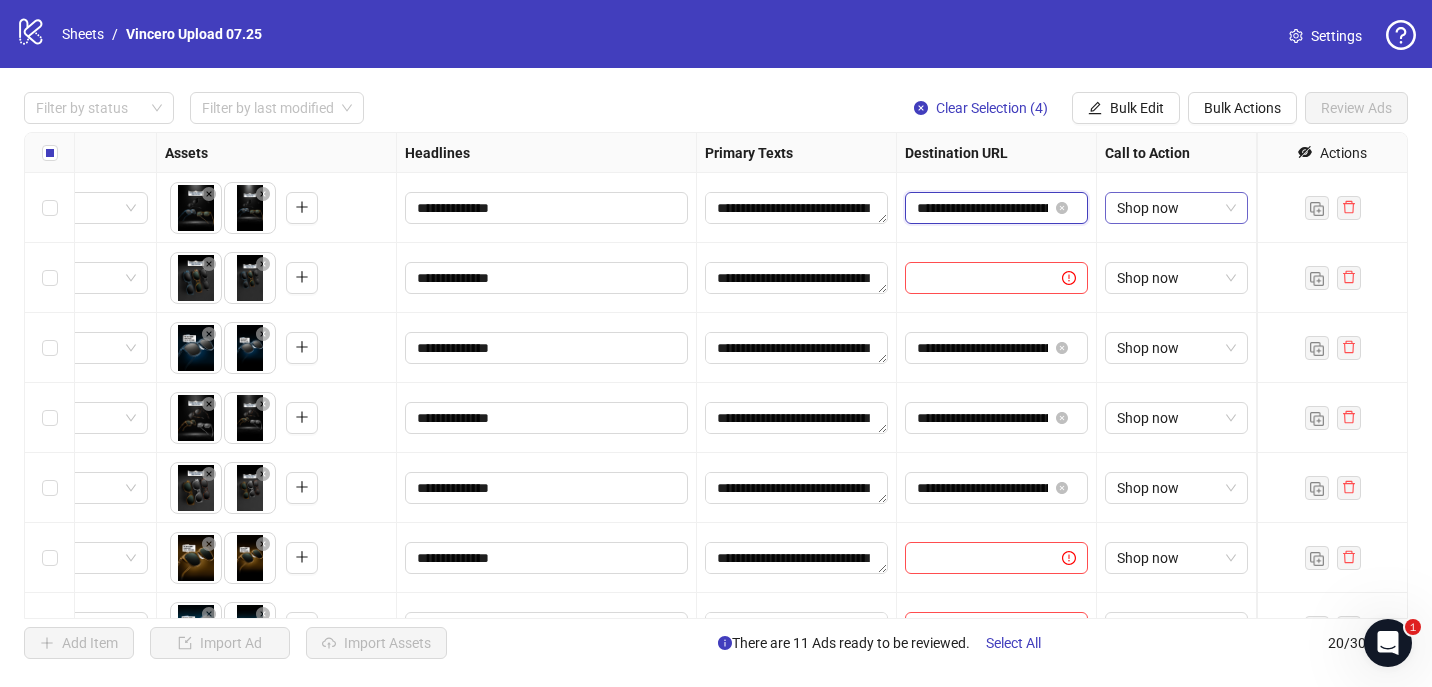 scroll, scrollTop: 0, scrollLeft: 485, axis: horizontal 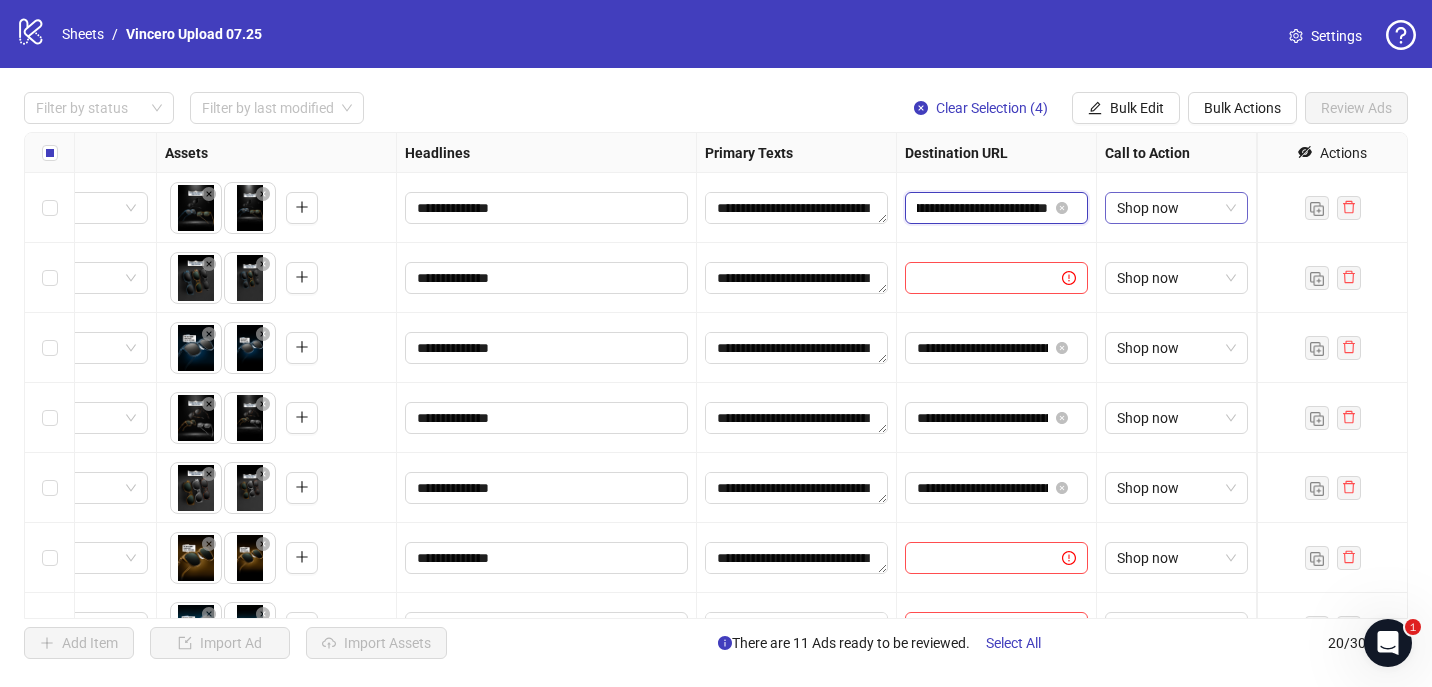 drag, startPoint x: 962, startPoint y: 209, endPoint x: 1225, endPoint y: 211, distance: 263.0076 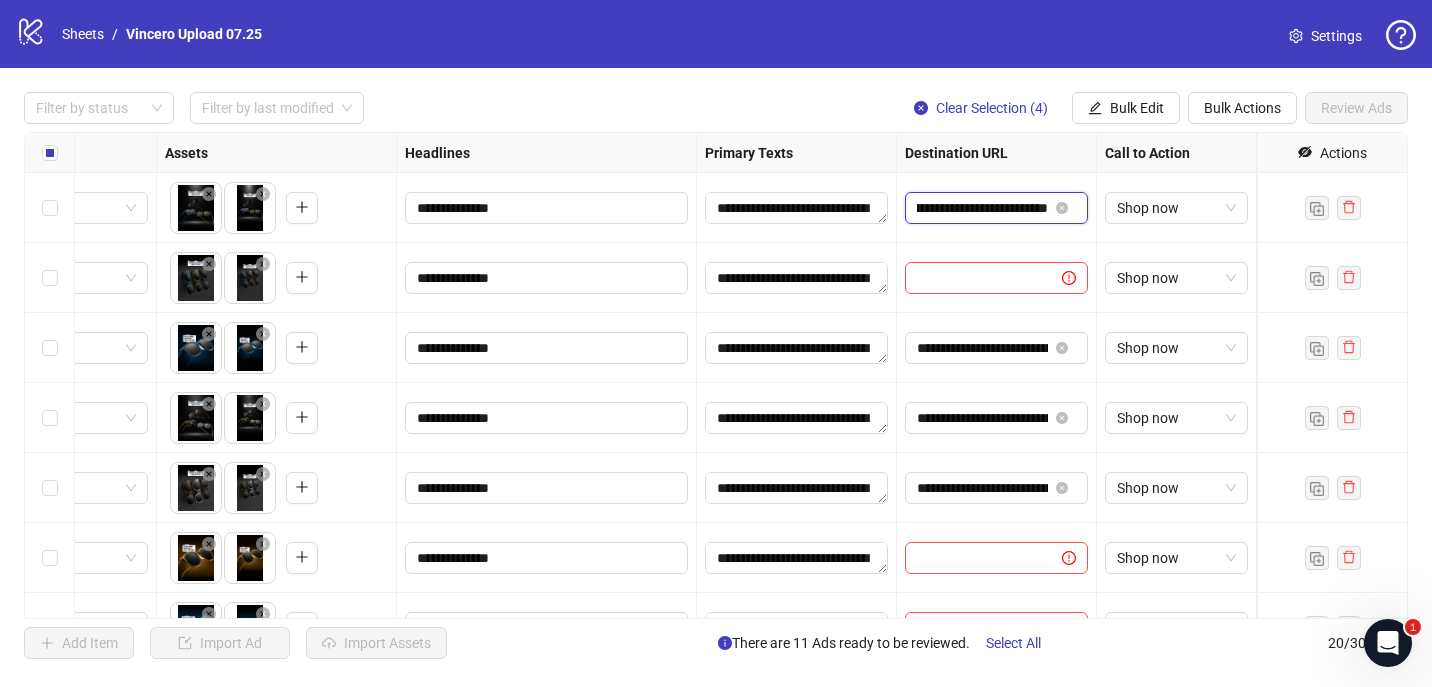 click on "**********" at bounding box center [982, 208] 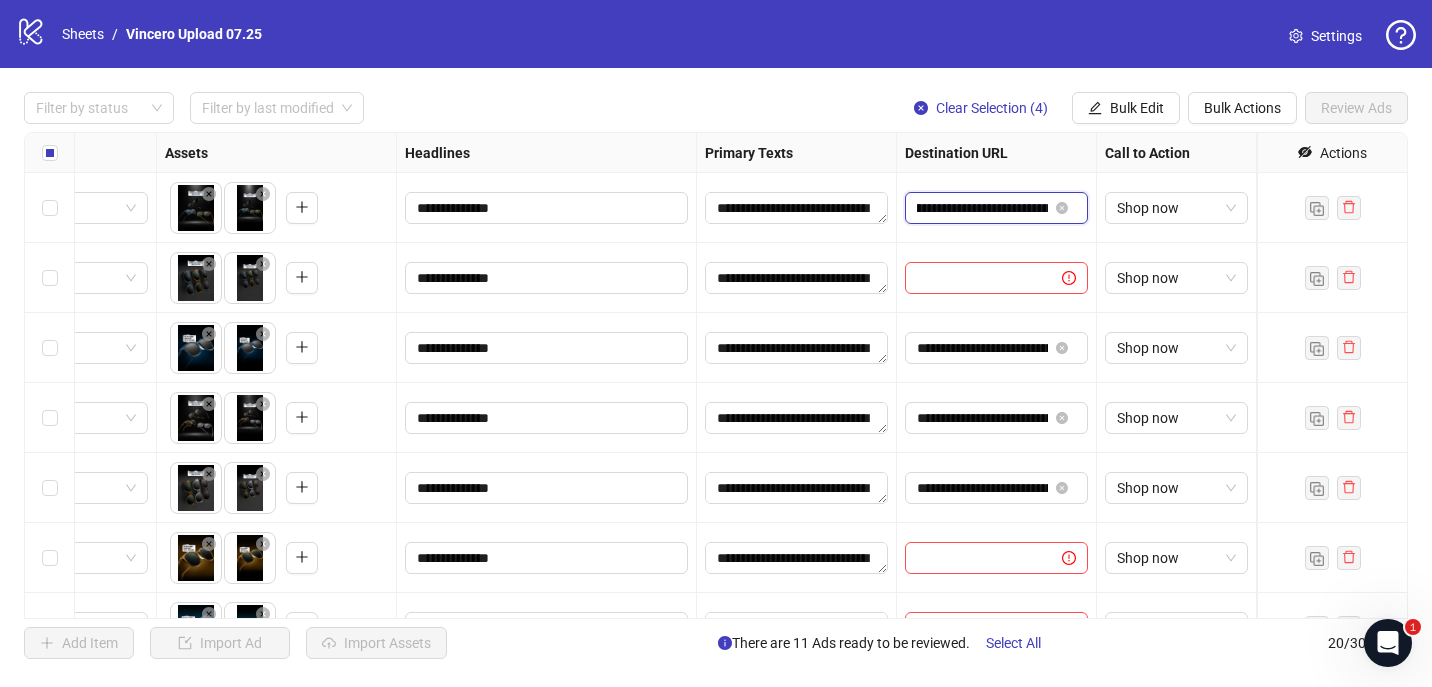 click on "**********" at bounding box center (982, 208) 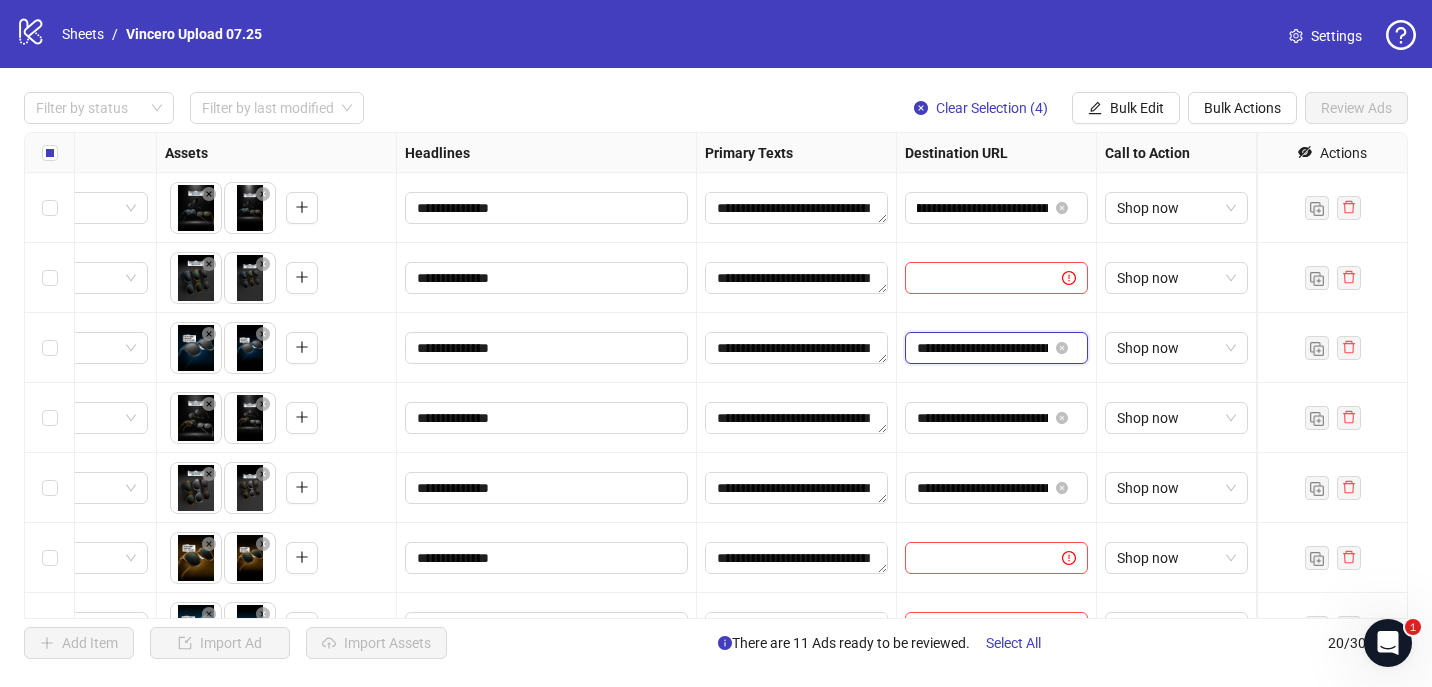 scroll, scrollTop: 0, scrollLeft: 0, axis: both 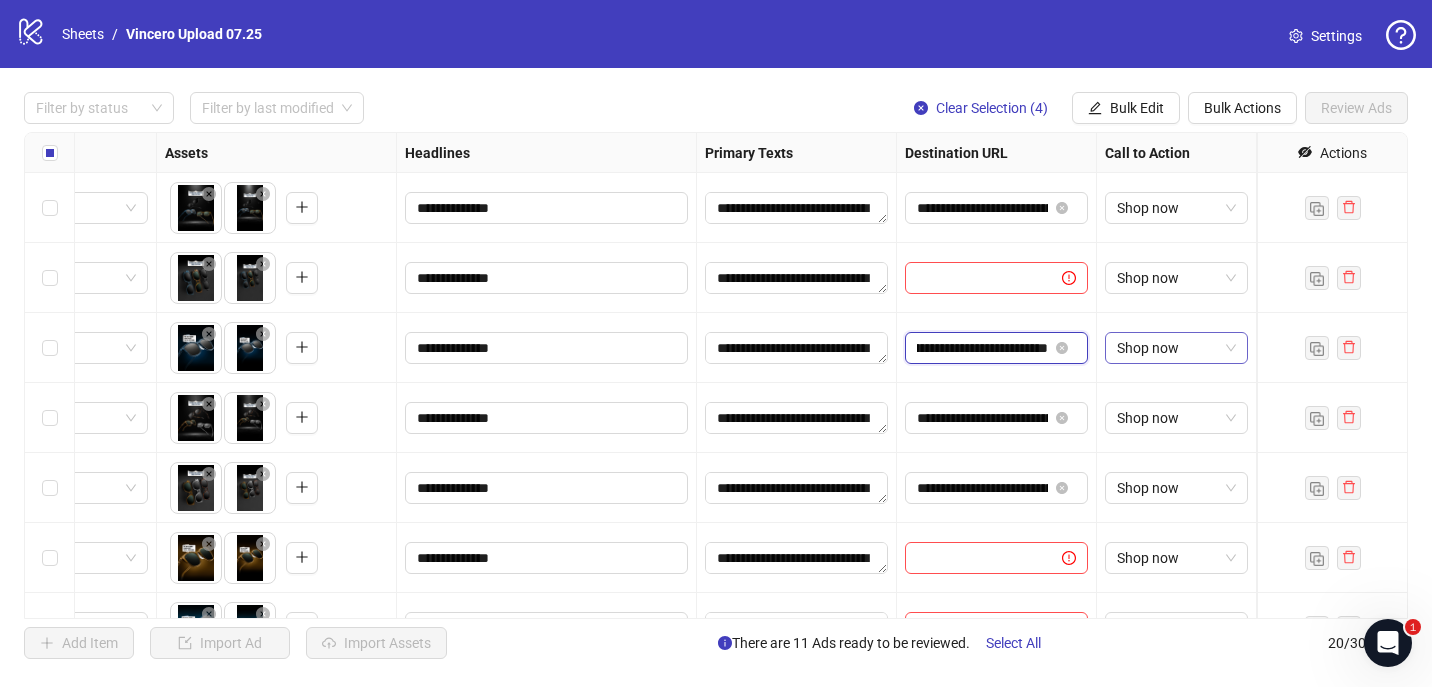 drag, startPoint x: 990, startPoint y: 341, endPoint x: 1186, endPoint y: 331, distance: 196.25494 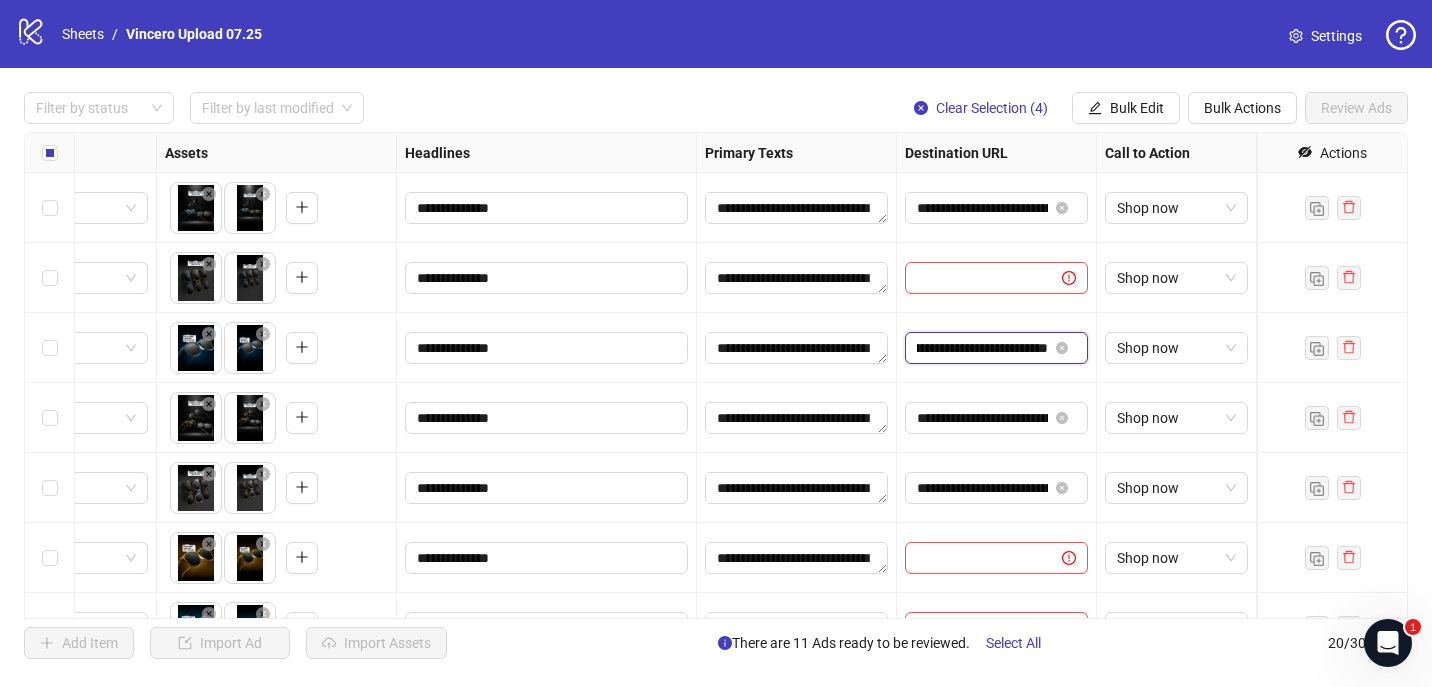 click on "**********" at bounding box center [982, 348] 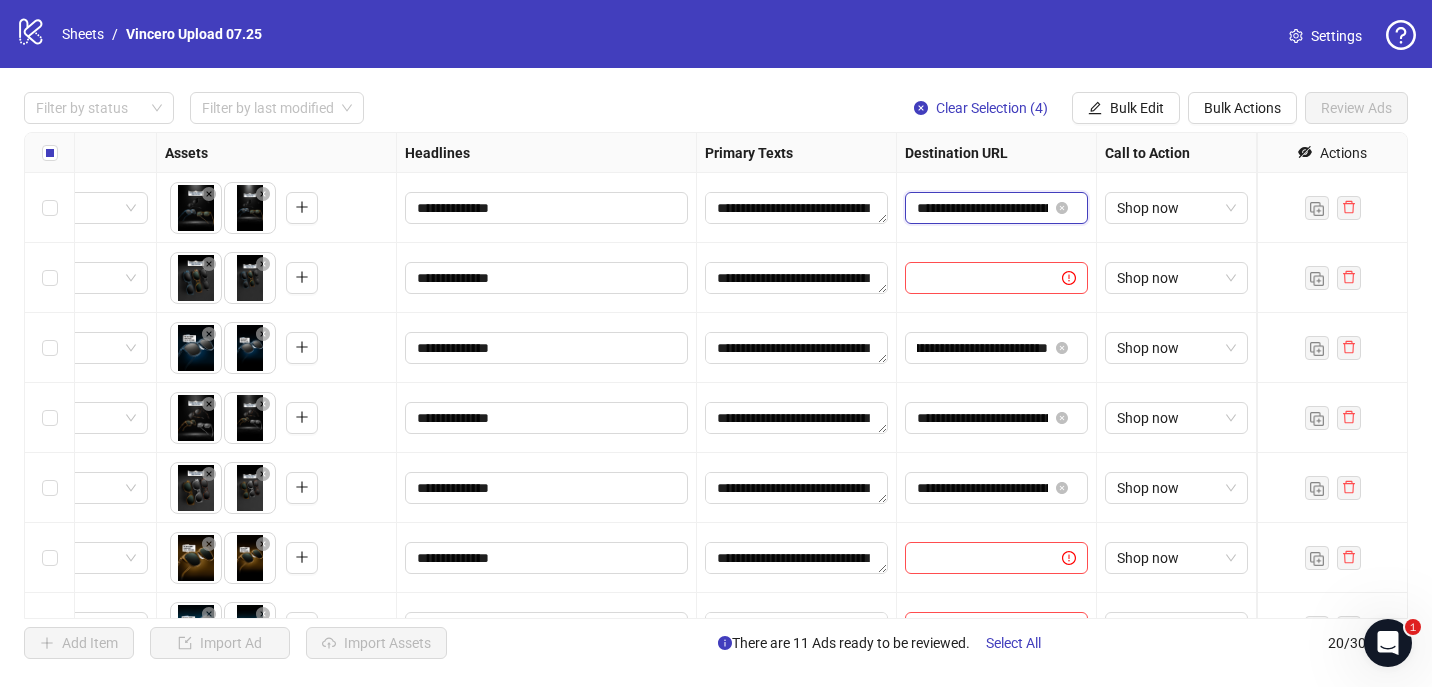 click on "**********" at bounding box center [982, 208] 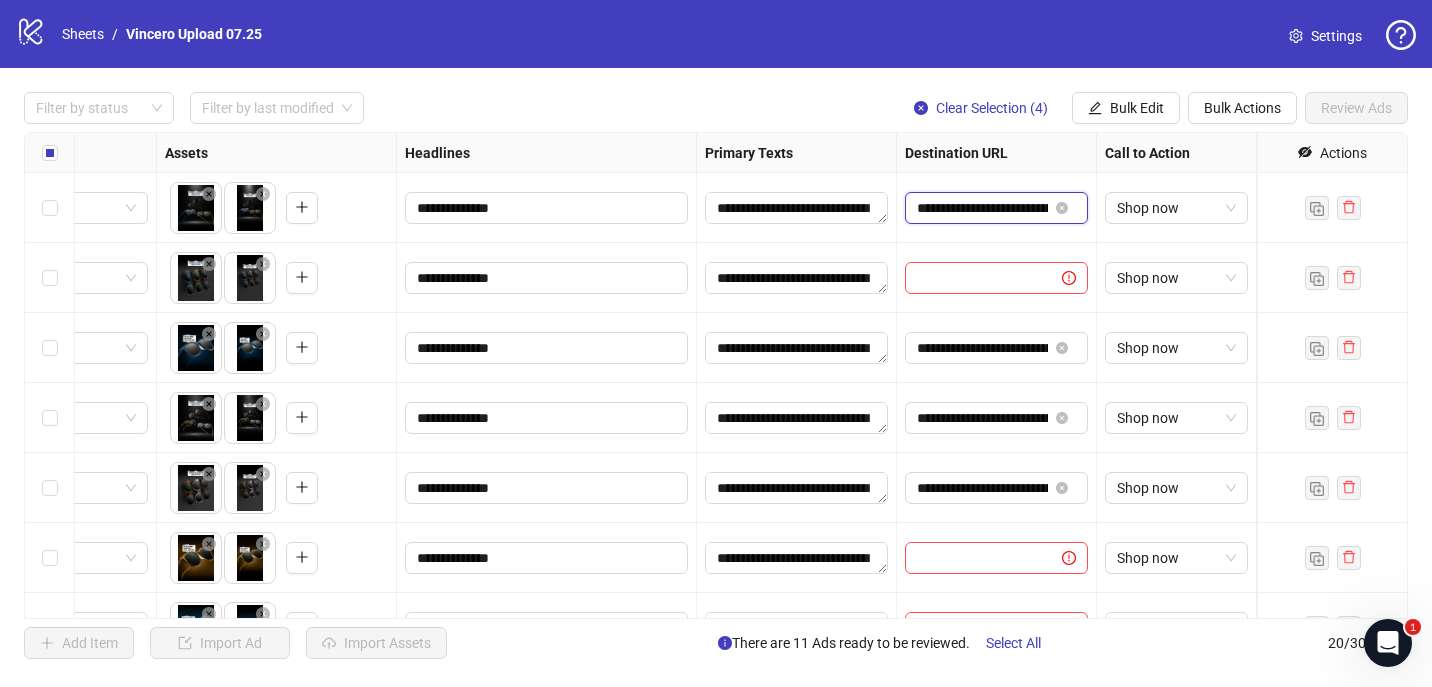 click on "**********" at bounding box center (982, 208) 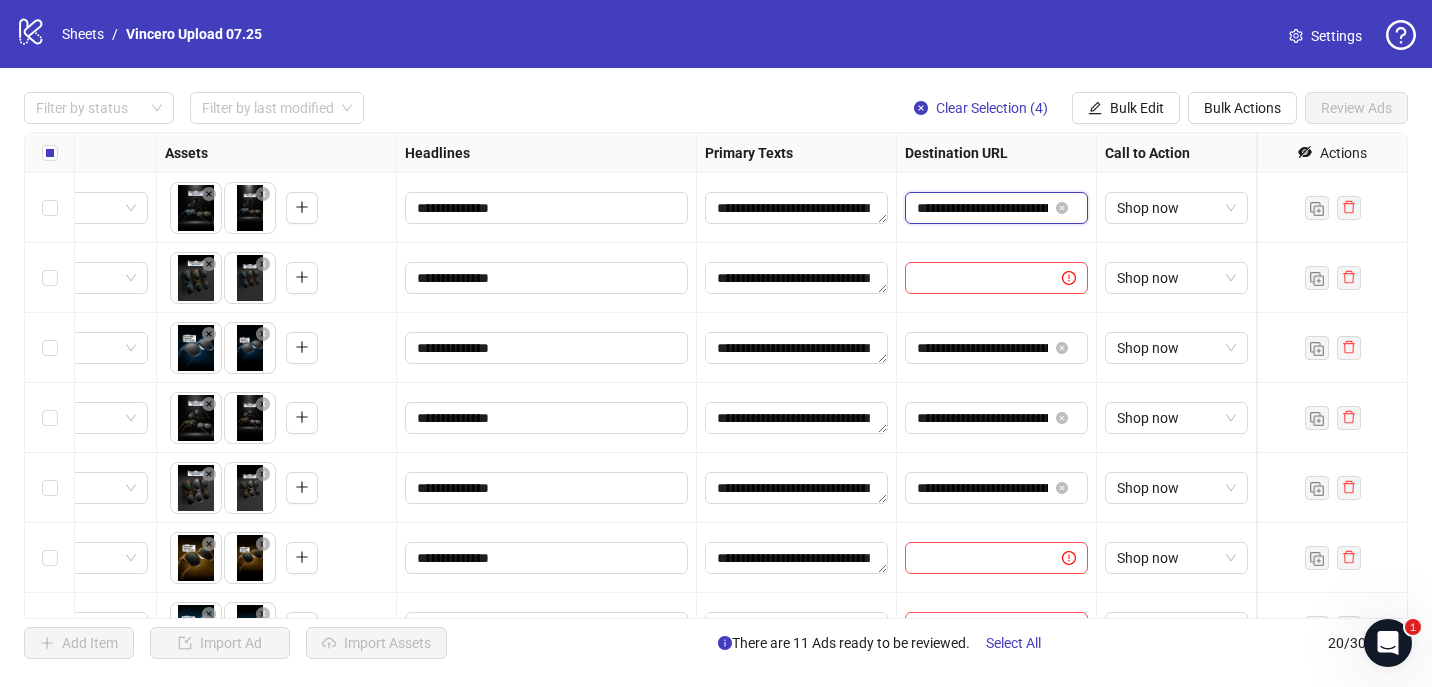 click on "**********" at bounding box center (982, 208) 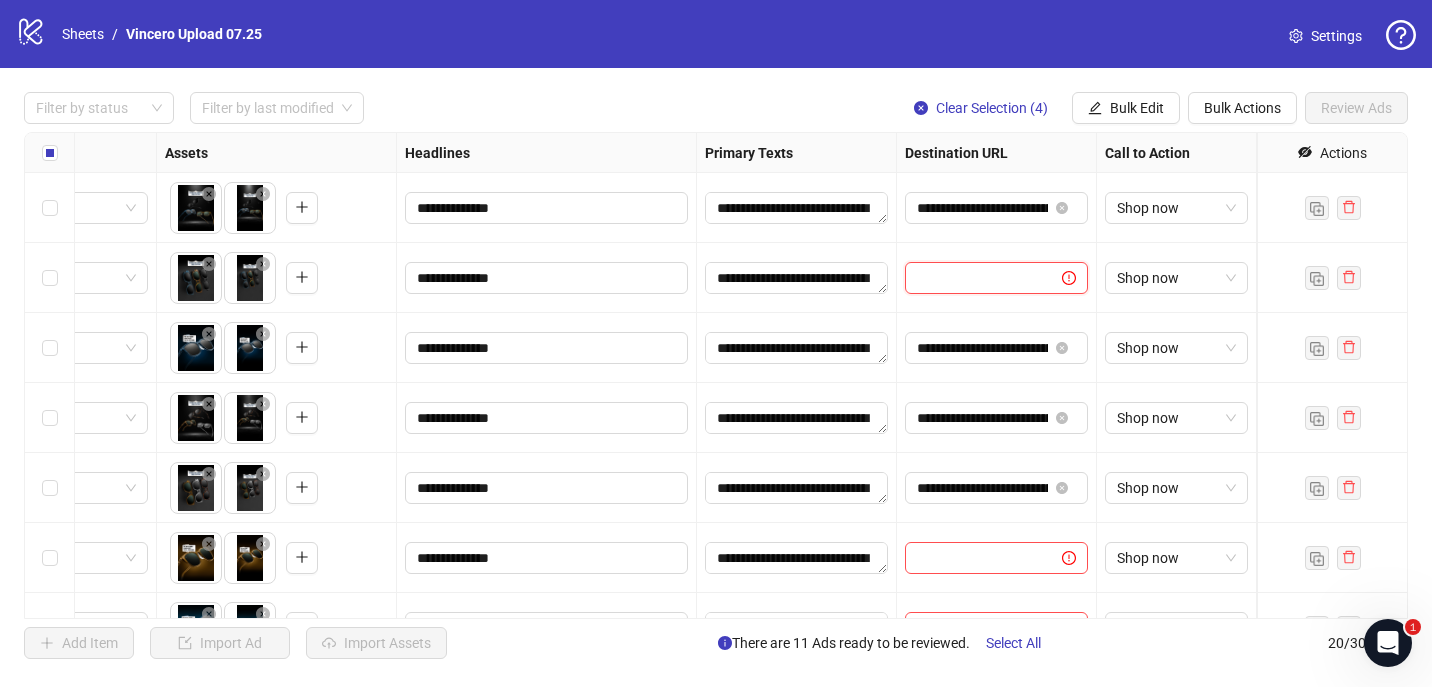 click at bounding box center (975, 278) 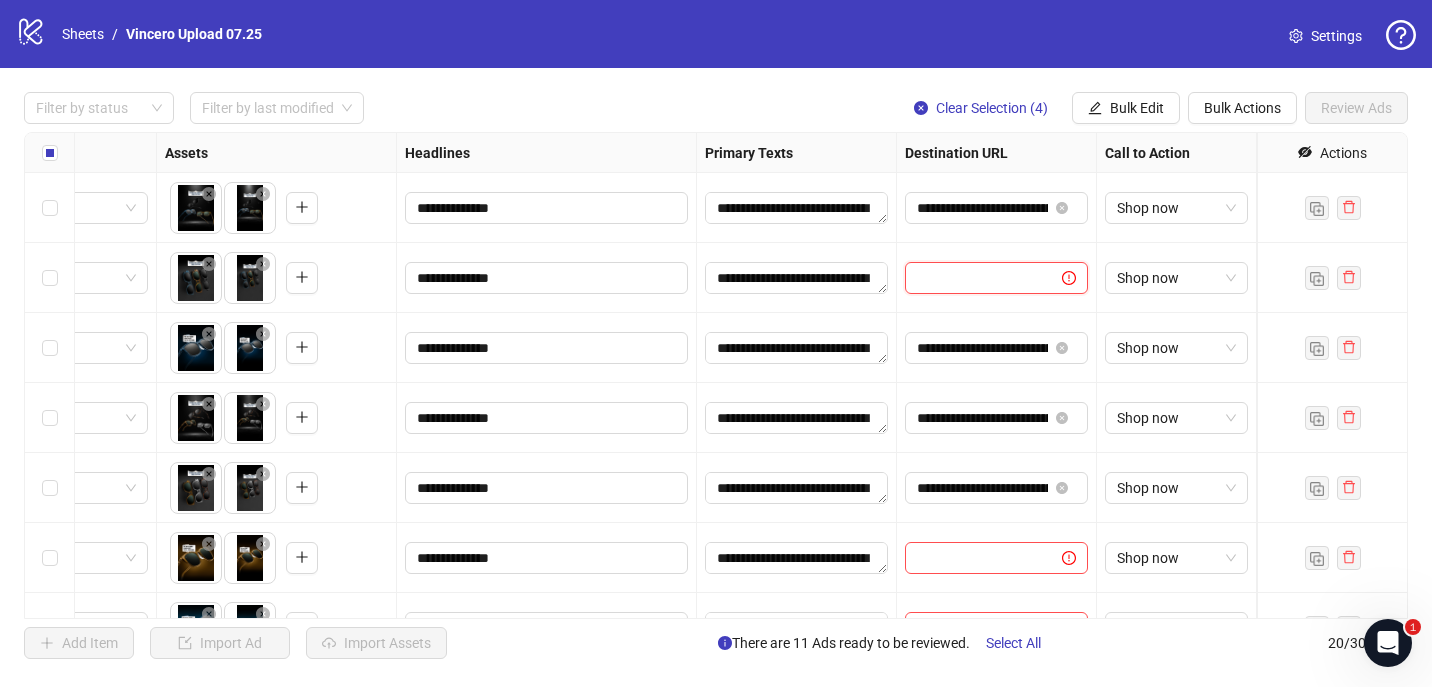 paste on "**********" 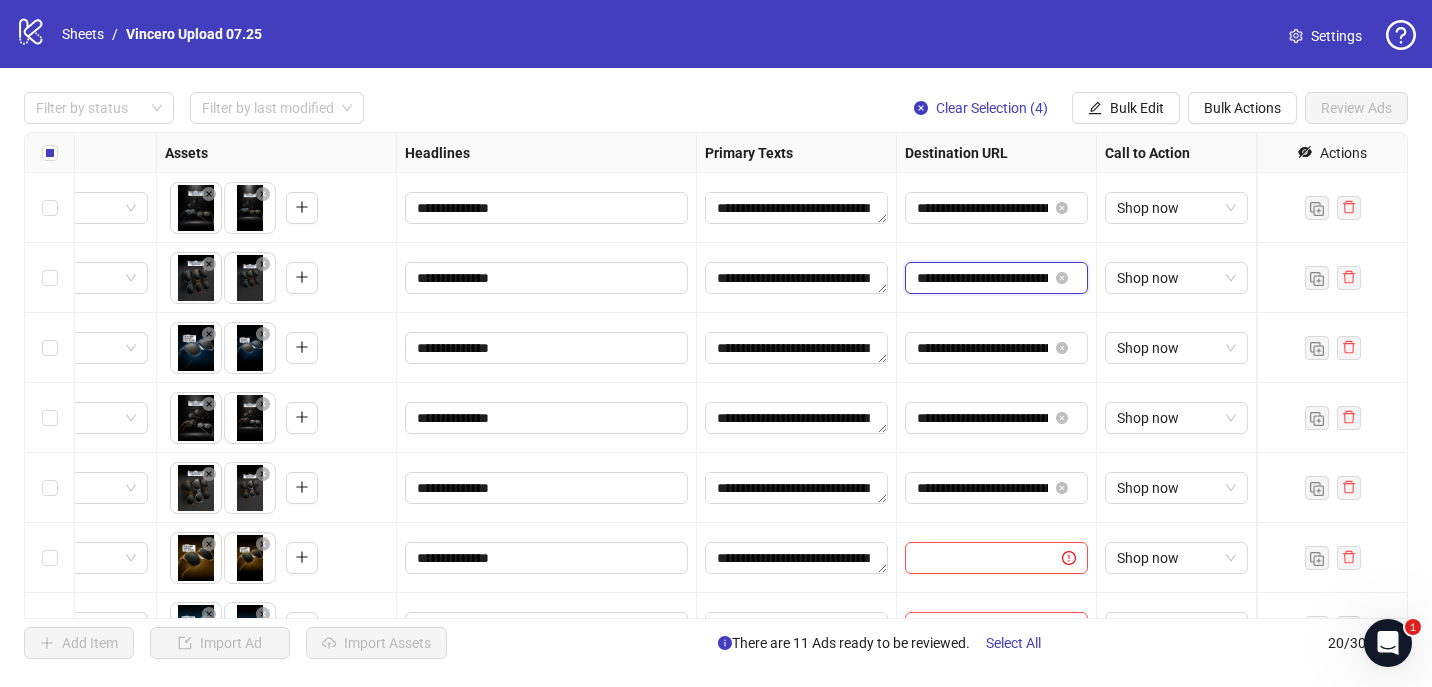 scroll, scrollTop: 0, scrollLeft: 485, axis: horizontal 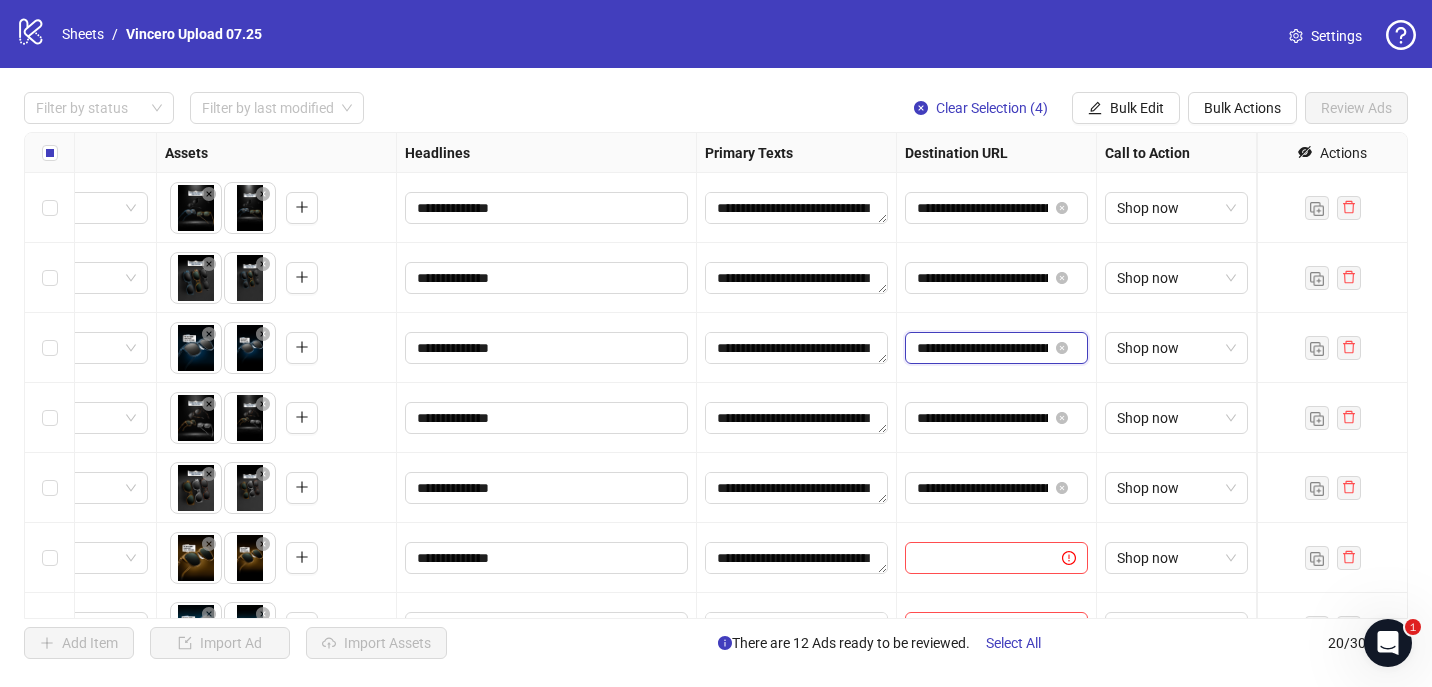 drag, startPoint x: 1090, startPoint y: 347, endPoint x: 1104, endPoint y: 347, distance: 14 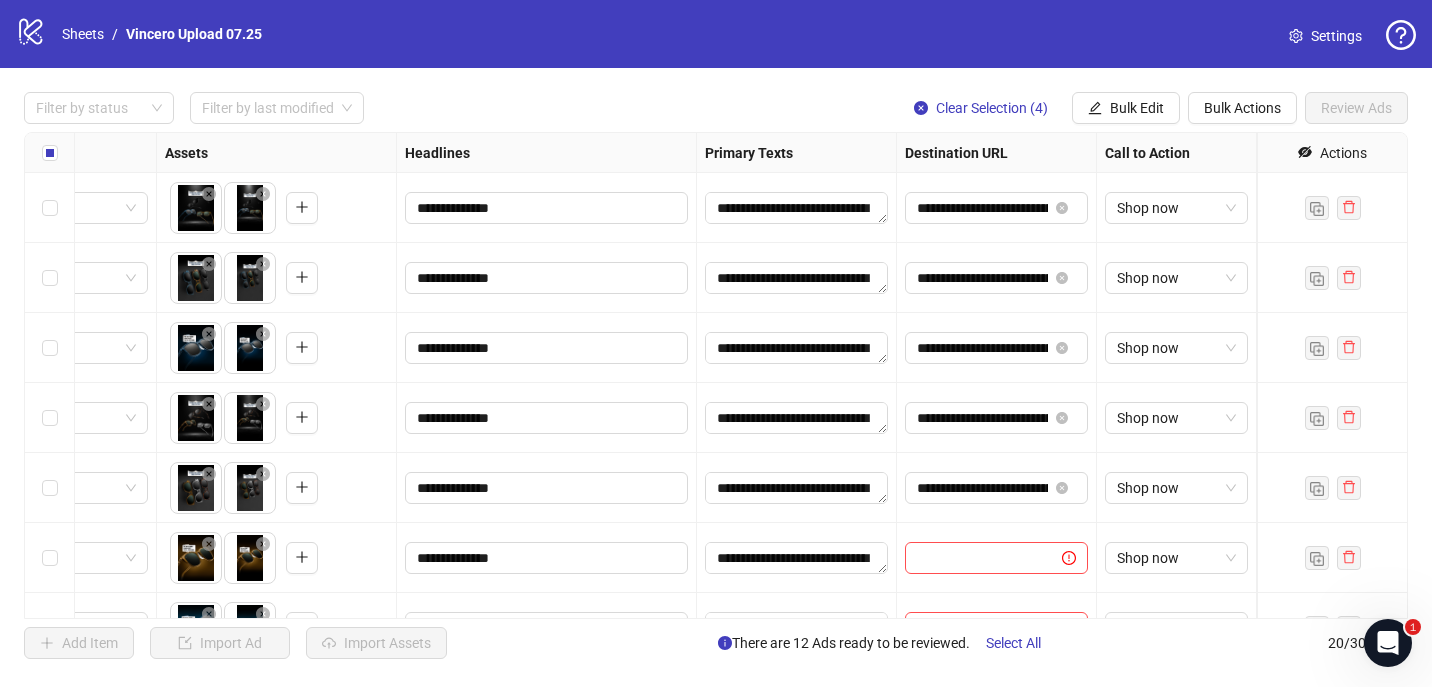 click on "**********" at bounding box center [997, 418] 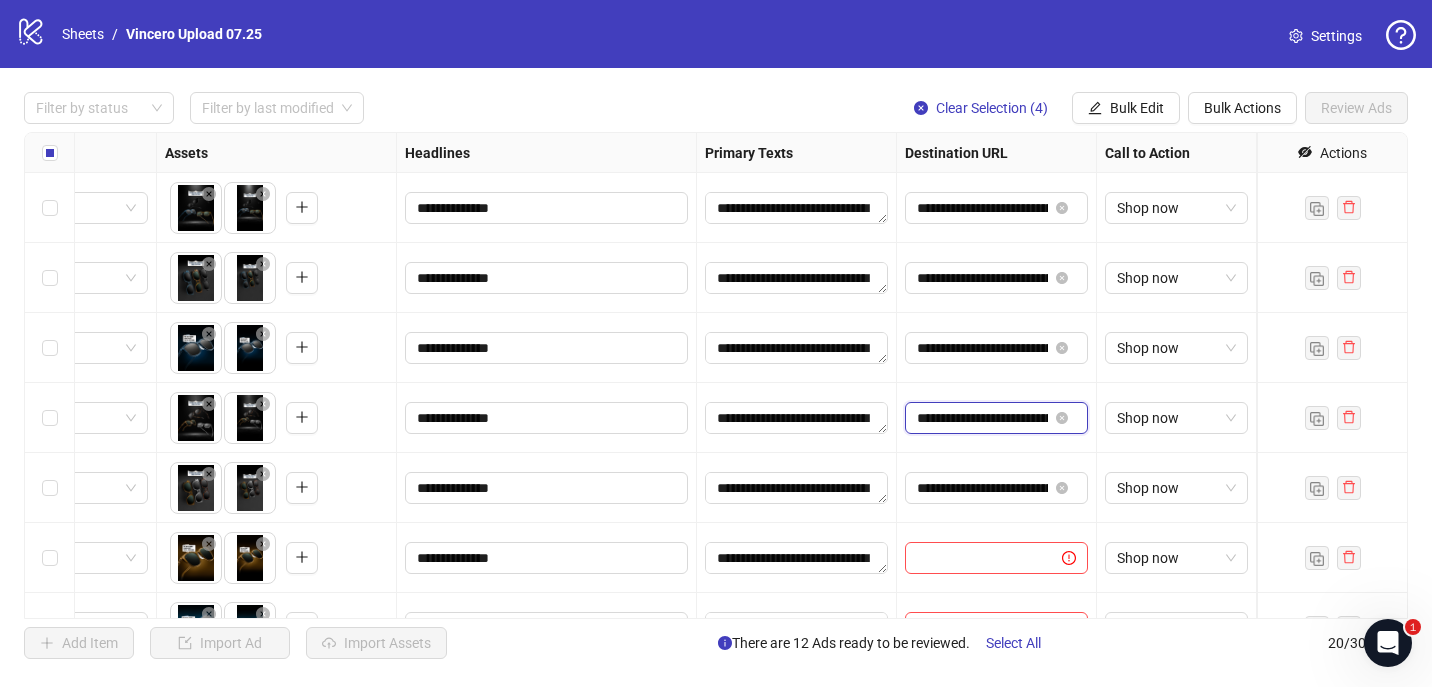 click on "**********" at bounding box center (982, 418) 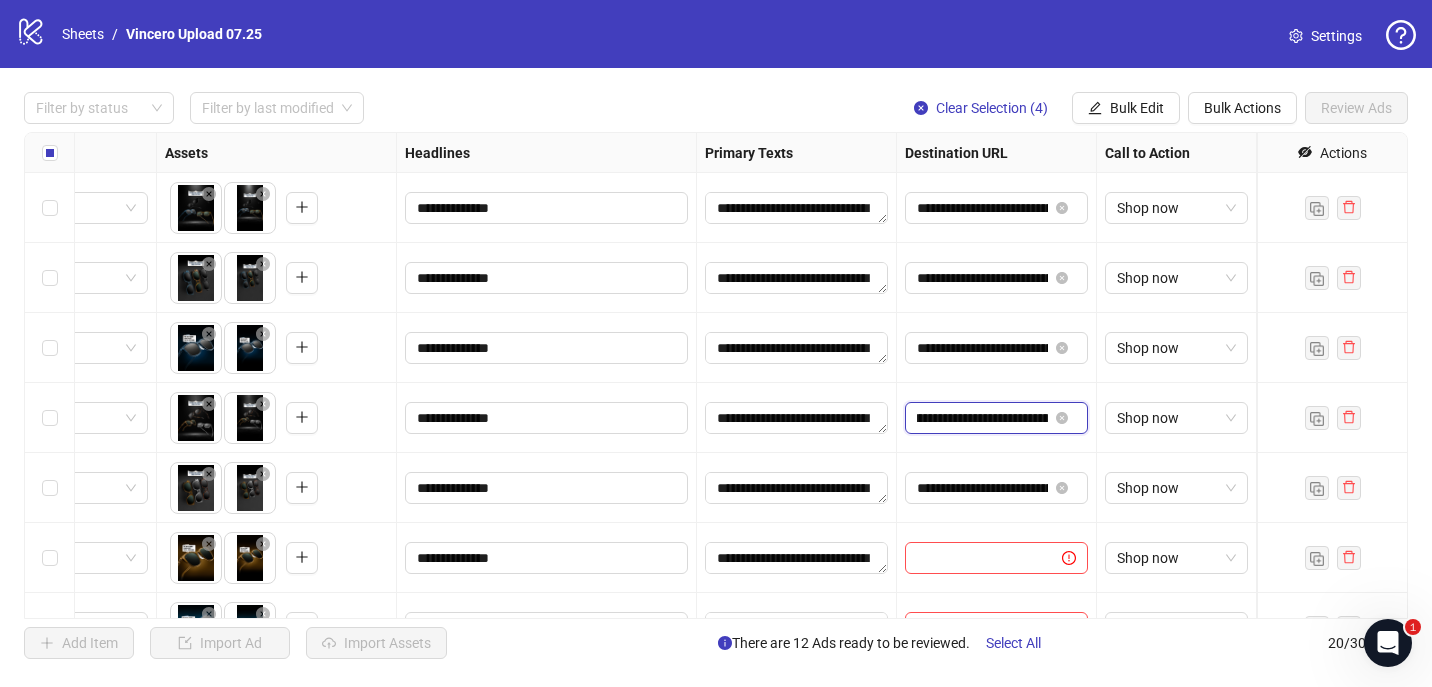 drag, startPoint x: 975, startPoint y: 418, endPoint x: 1081, endPoint y: 418, distance: 106 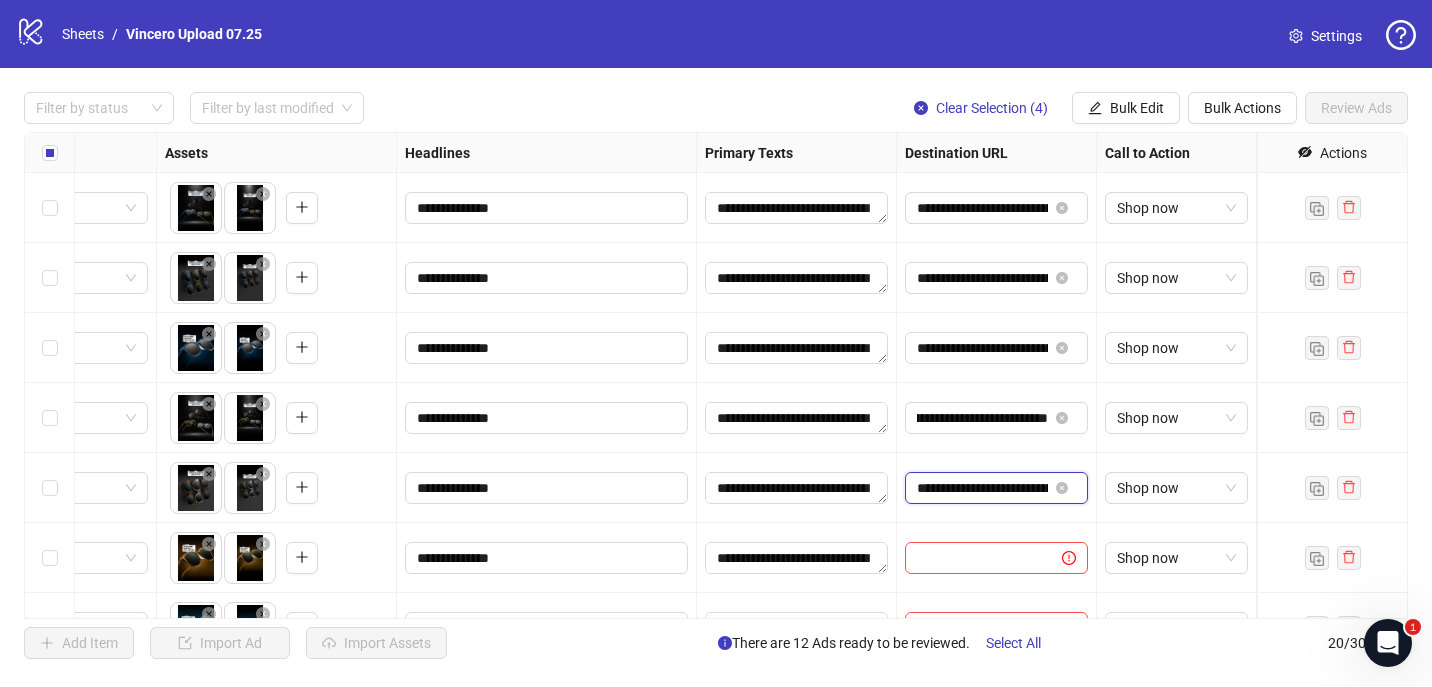 click on "**********" at bounding box center (982, 488) 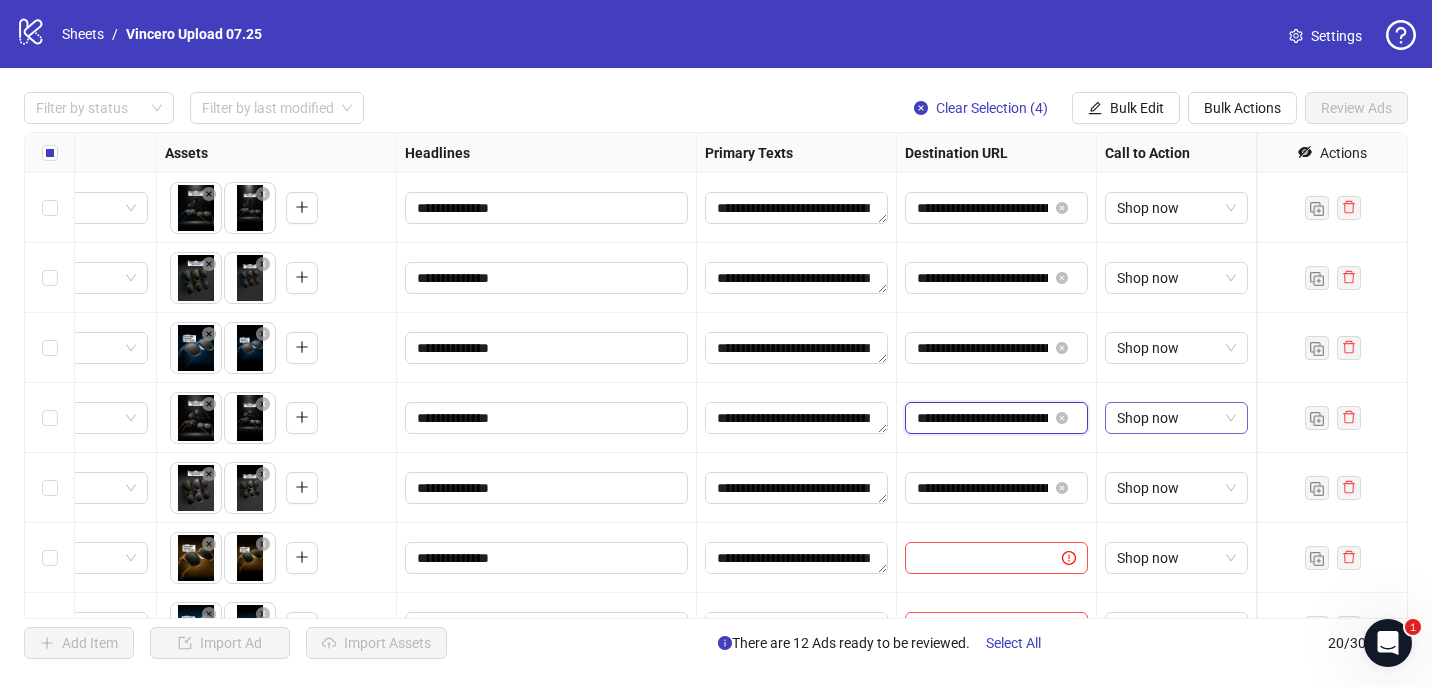 scroll, scrollTop: 0, scrollLeft: 473, axis: horizontal 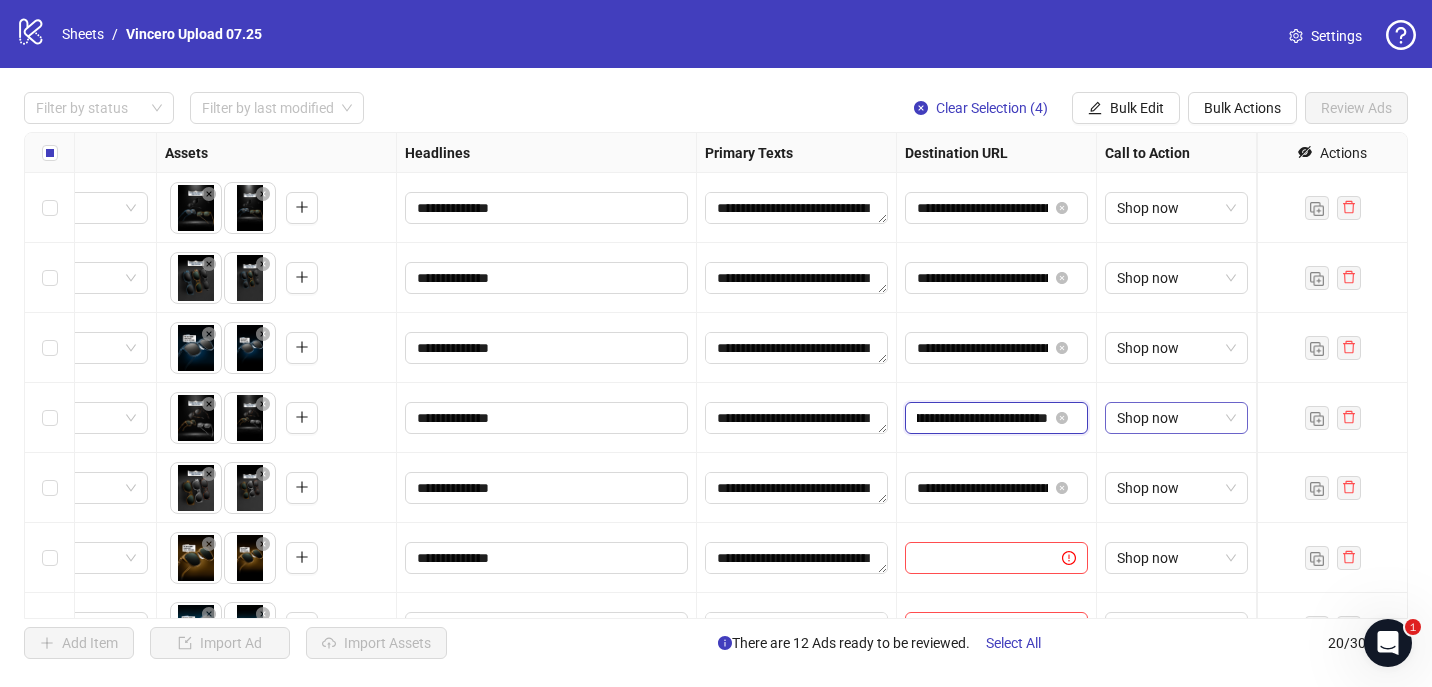 drag, startPoint x: 999, startPoint y: 414, endPoint x: 1194, endPoint y: 410, distance: 195.04102 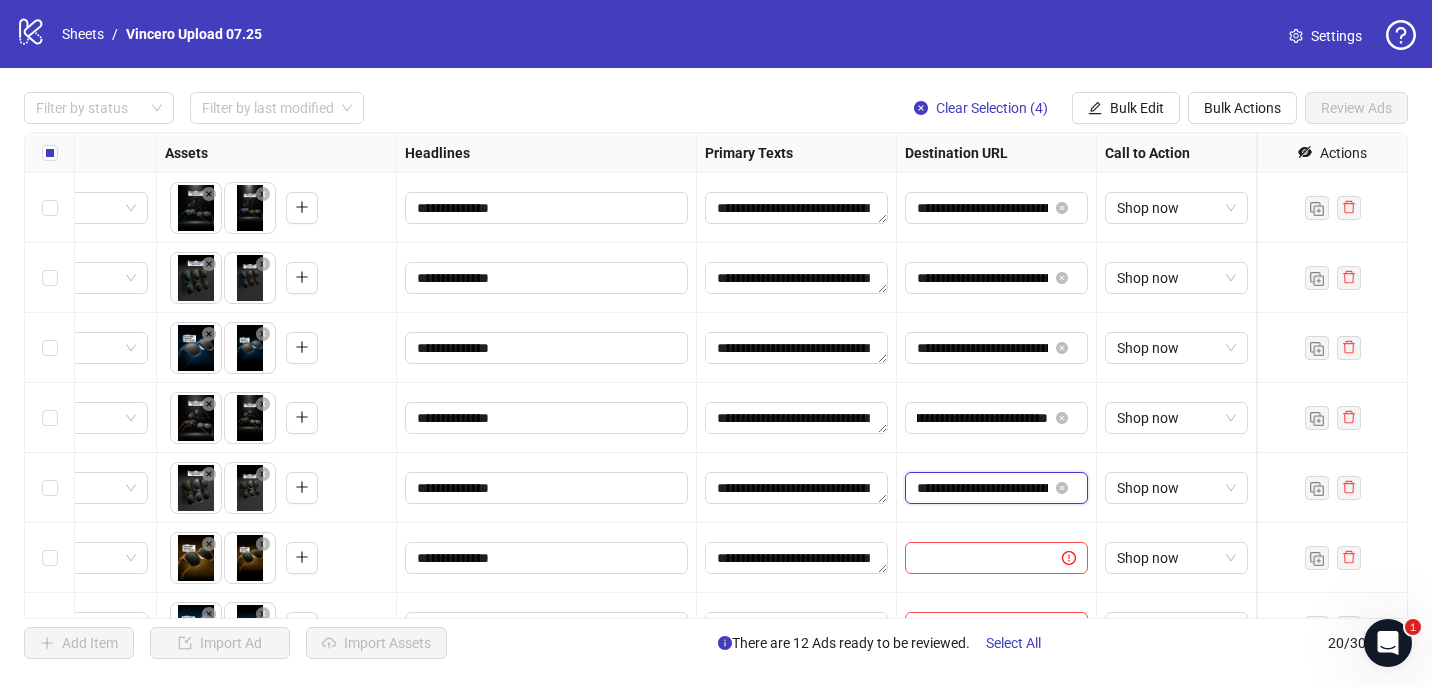 click on "**********" at bounding box center (982, 488) 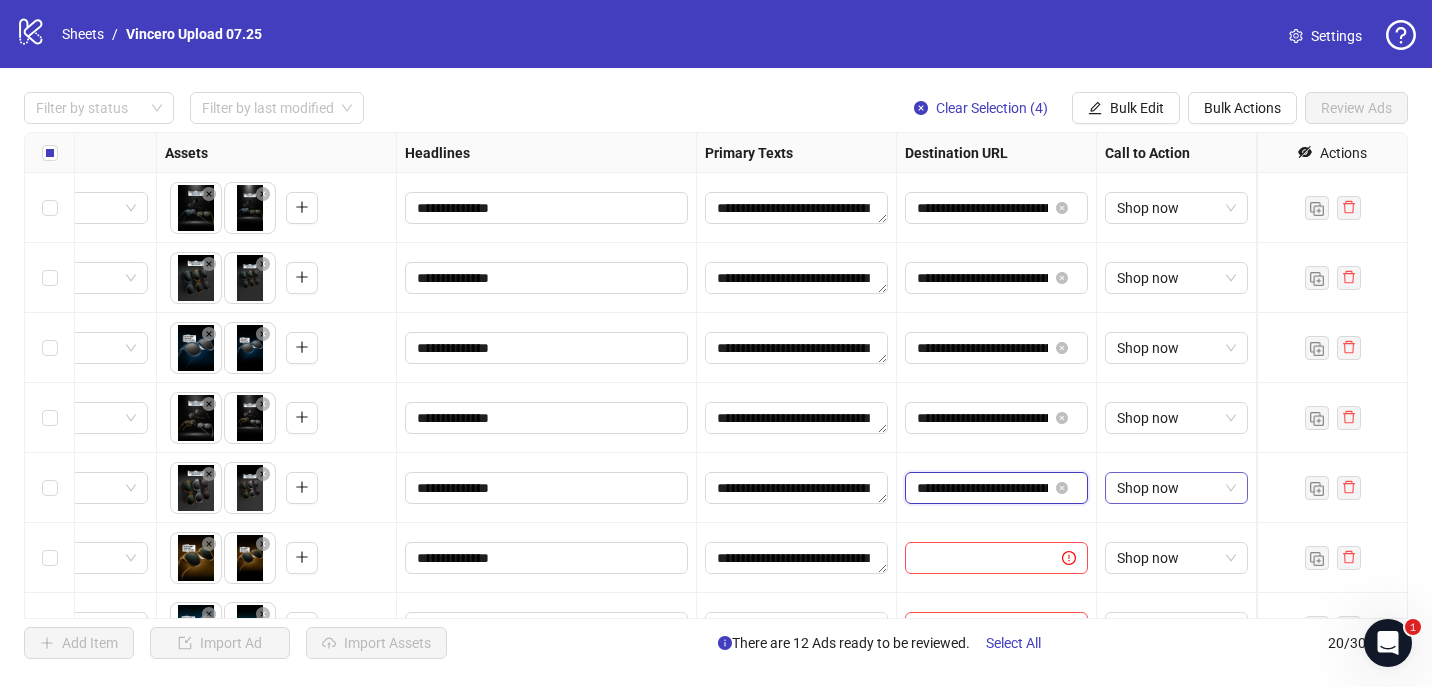 scroll, scrollTop: 0, scrollLeft: 473, axis: horizontal 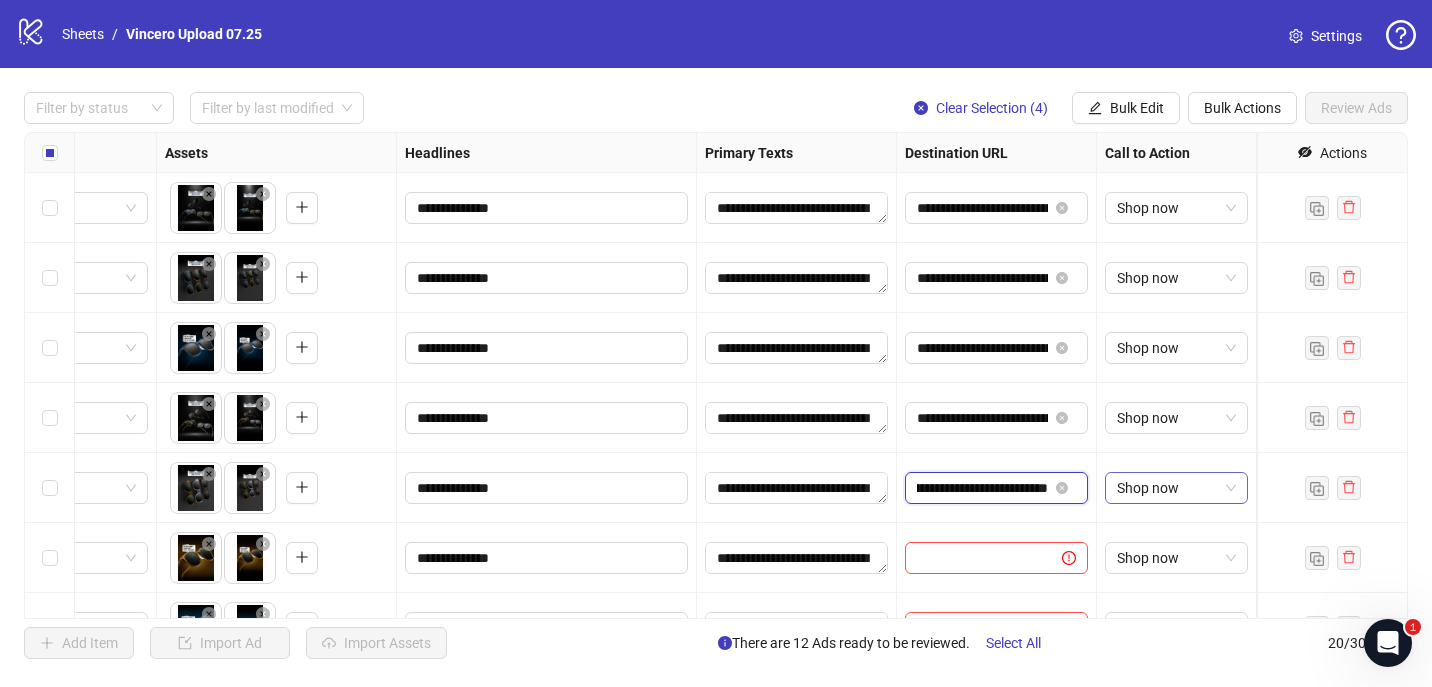 drag, startPoint x: 1018, startPoint y: 485, endPoint x: 1186, endPoint y: 484, distance: 168.00298 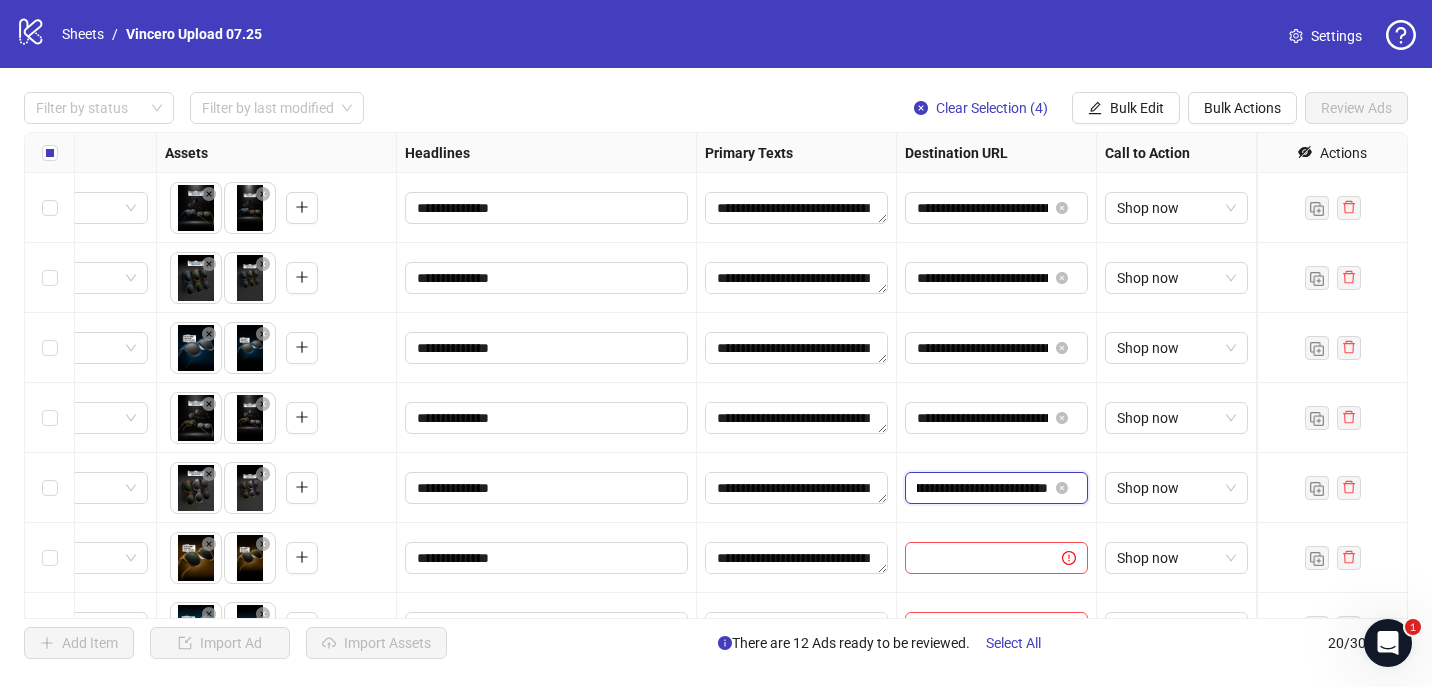 scroll, scrollTop: 161, scrollLeft: 788, axis: both 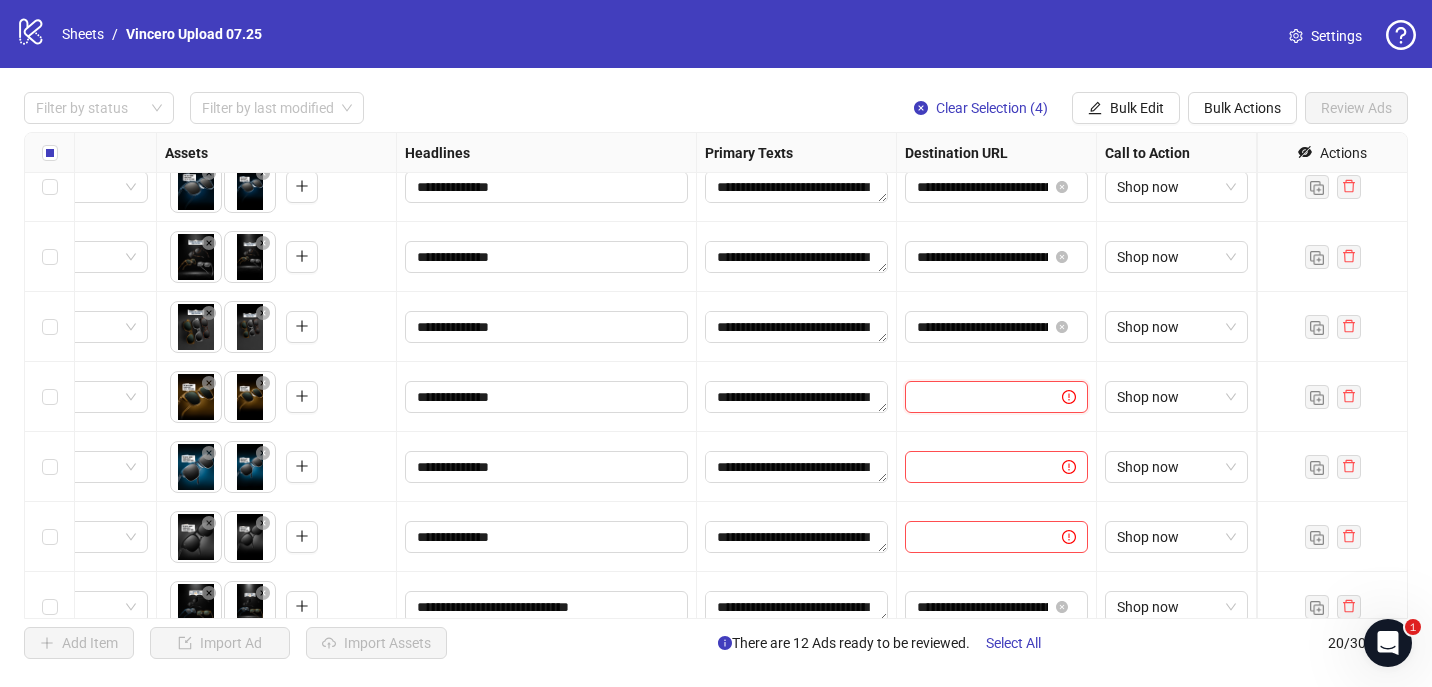 click at bounding box center [975, 397] 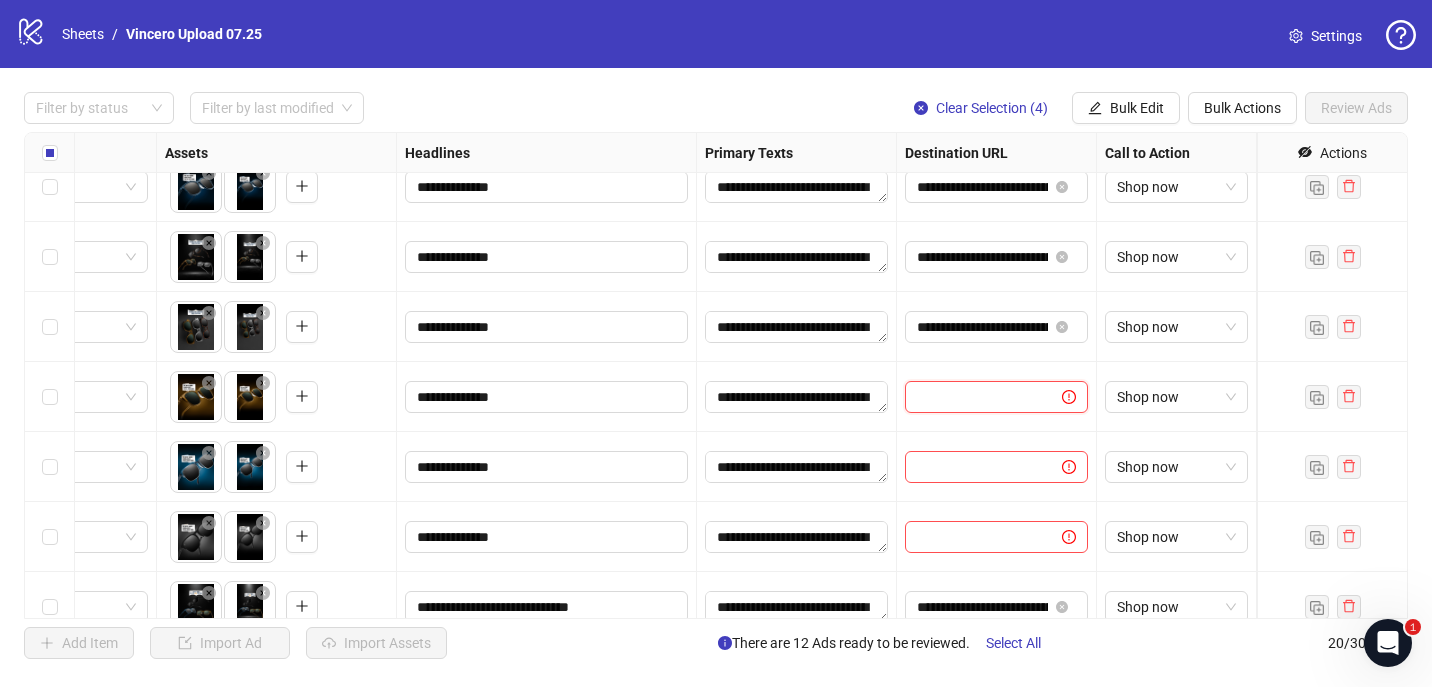 paste on "**********" 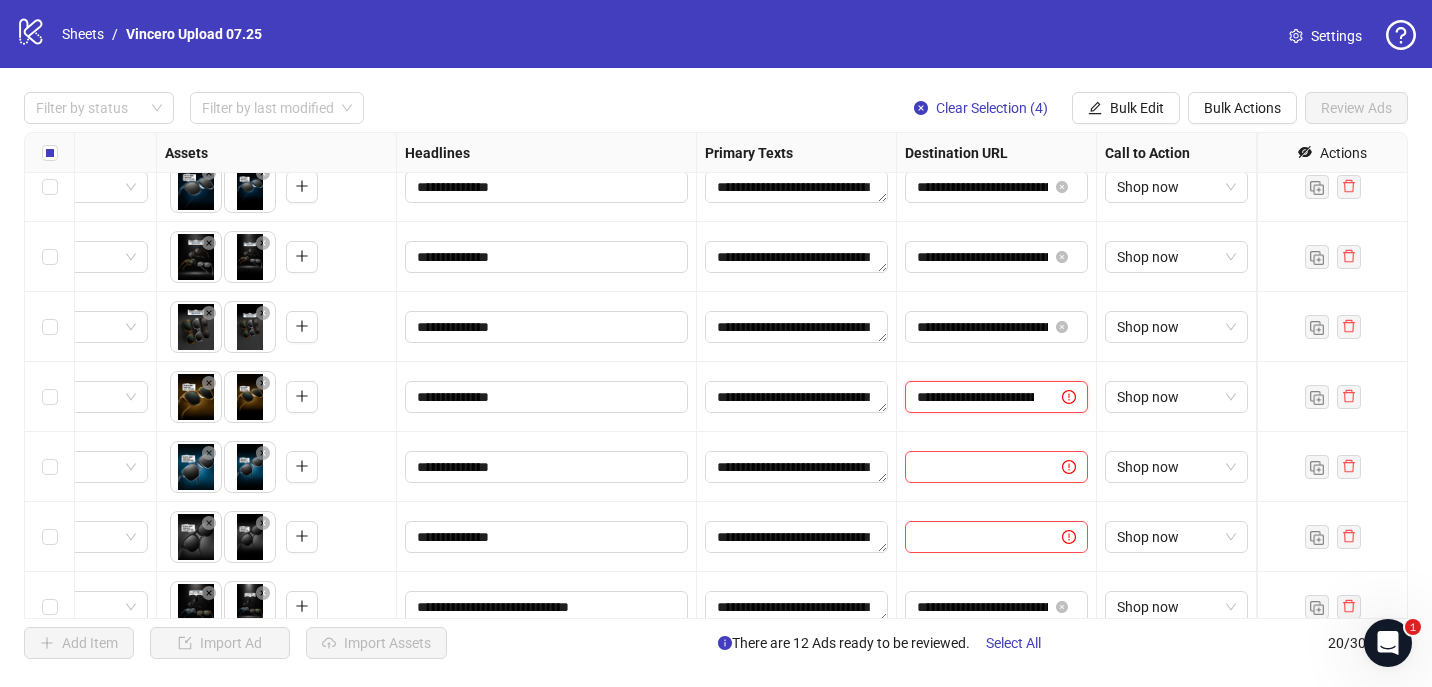 scroll, scrollTop: 0, scrollLeft: 250, axis: horizontal 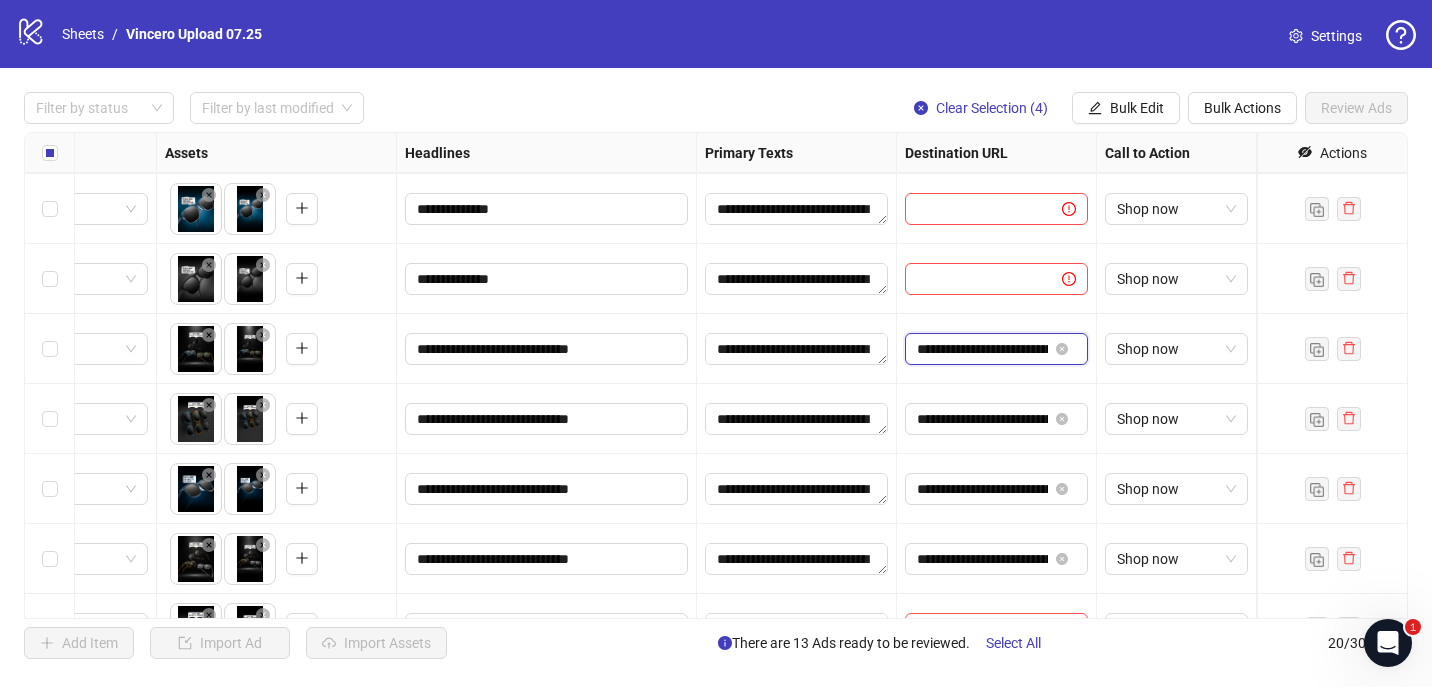 click on "**********" at bounding box center [982, 349] 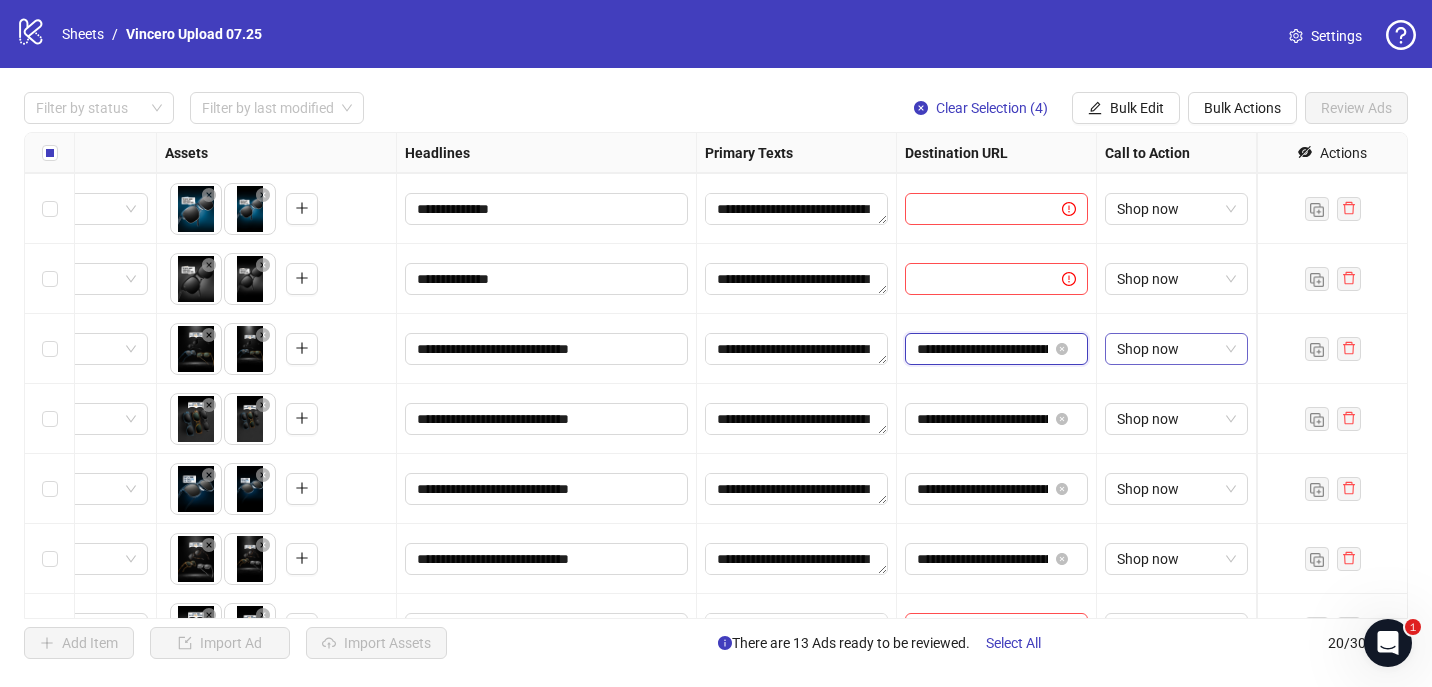 scroll, scrollTop: 0, scrollLeft: 485, axis: horizontal 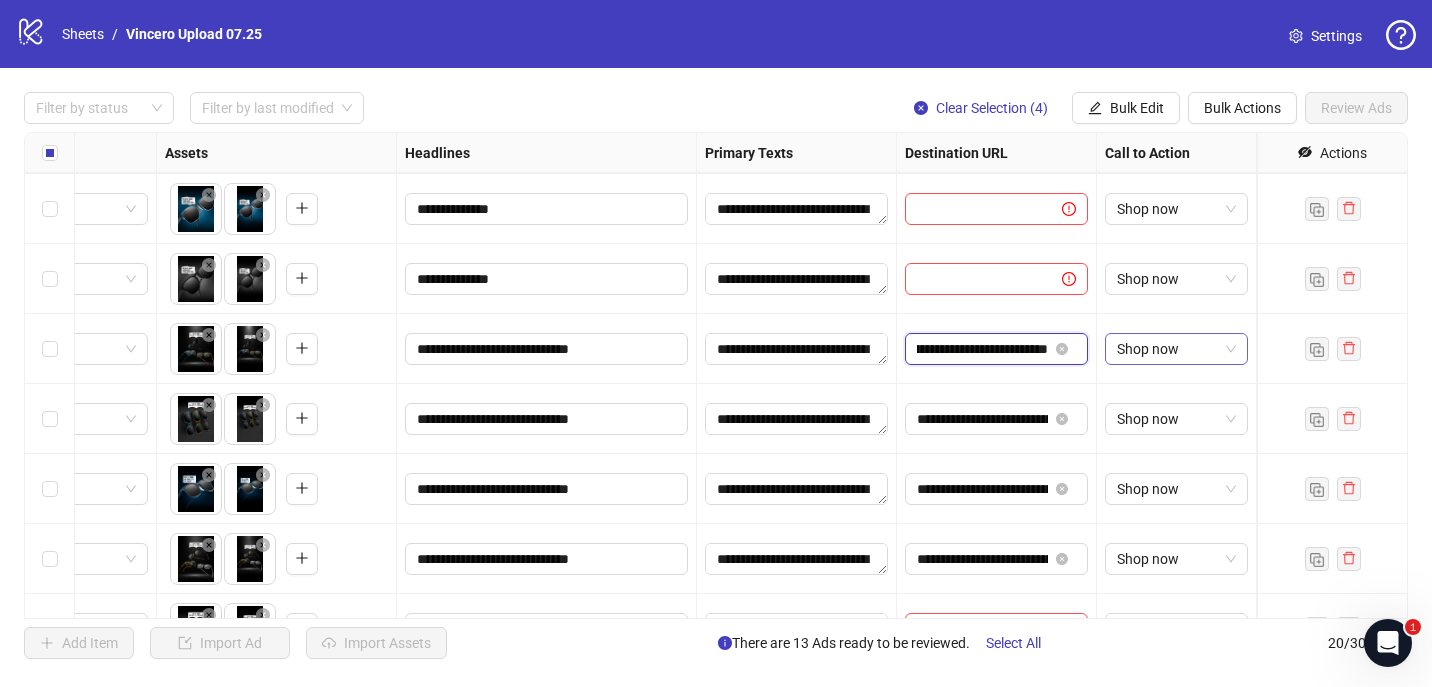 drag, startPoint x: 1000, startPoint y: 347, endPoint x: 1244, endPoint y: 347, distance: 244 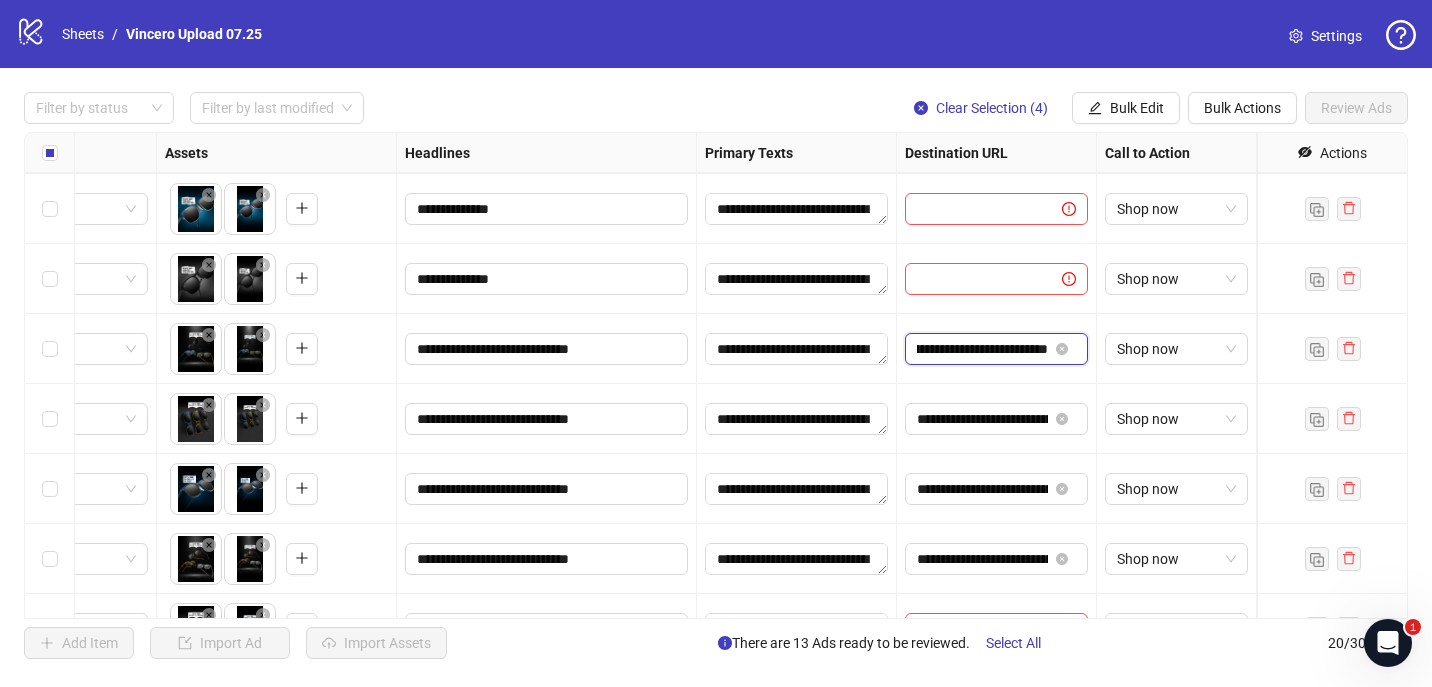 click on "**********" at bounding box center (982, 349) 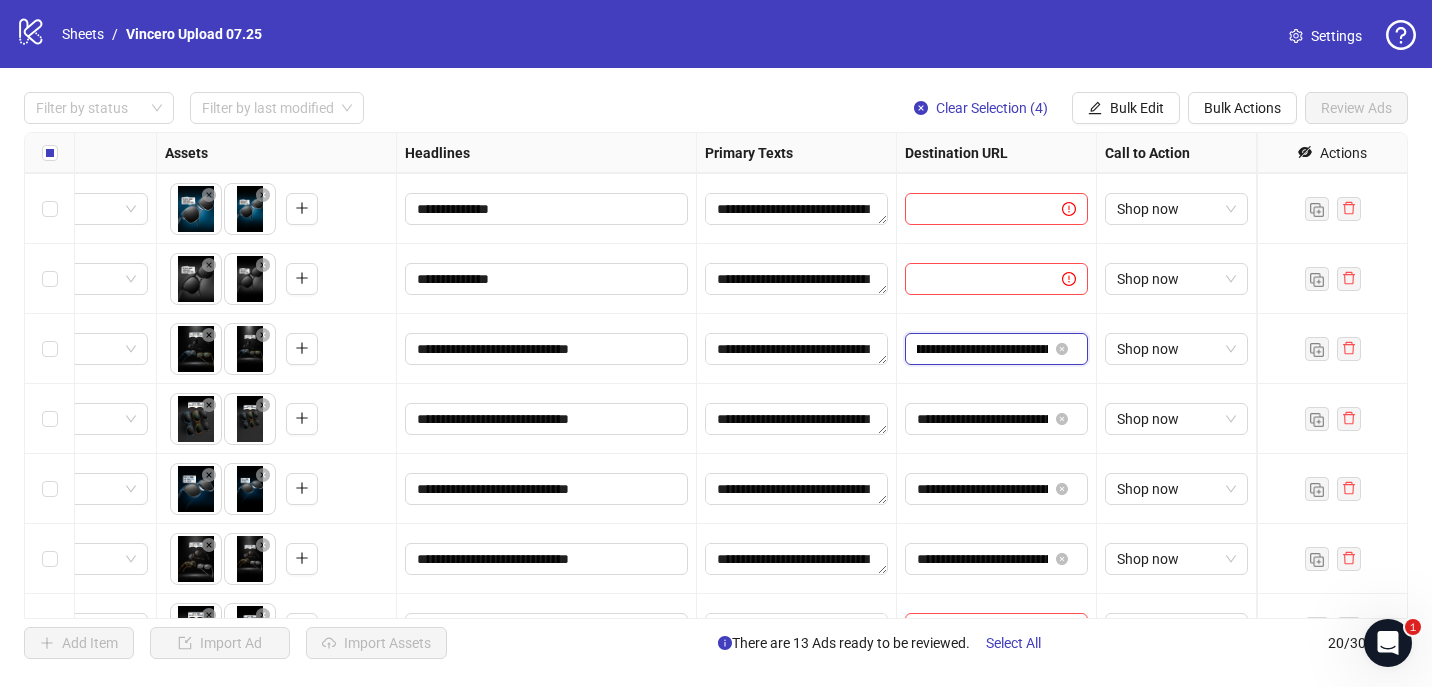 drag, startPoint x: 933, startPoint y: 350, endPoint x: 916, endPoint y: 349, distance: 17.029387 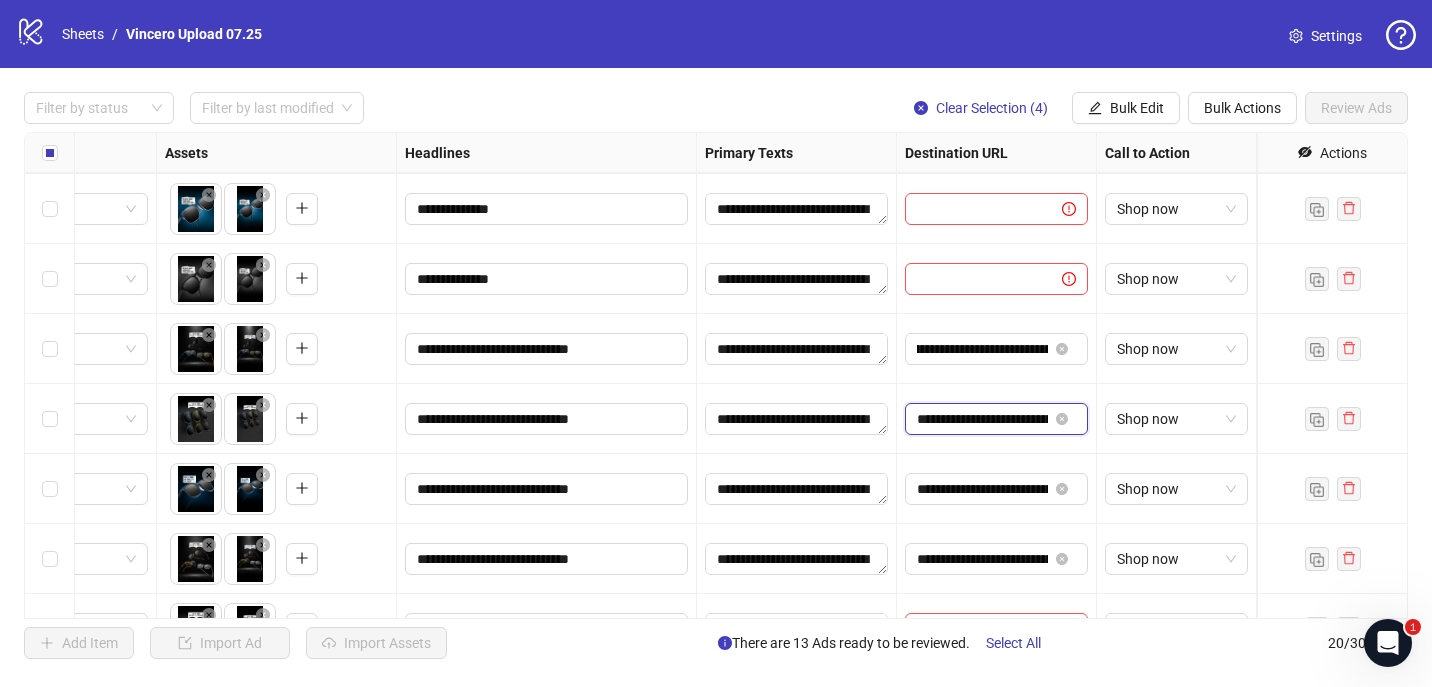 click on "**********" at bounding box center (982, 419) 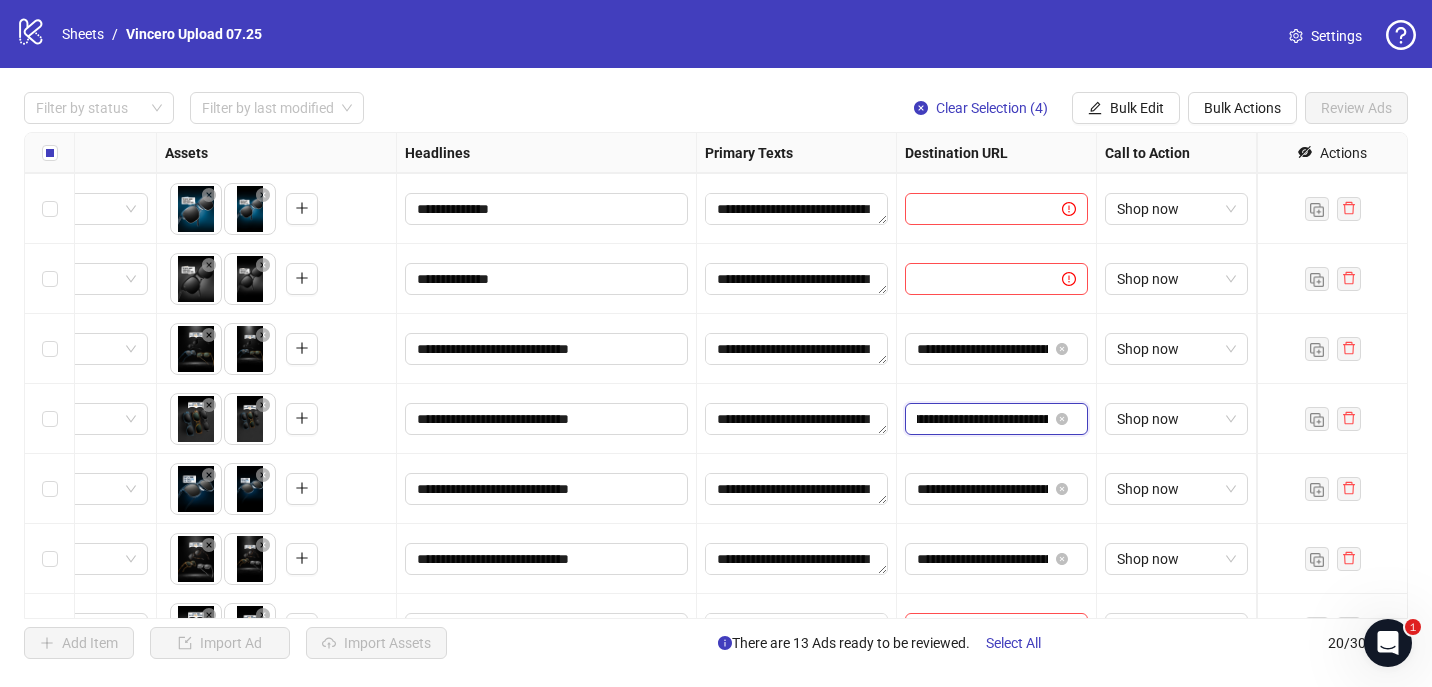 scroll, scrollTop: 0, scrollLeft: 409, axis: horizontal 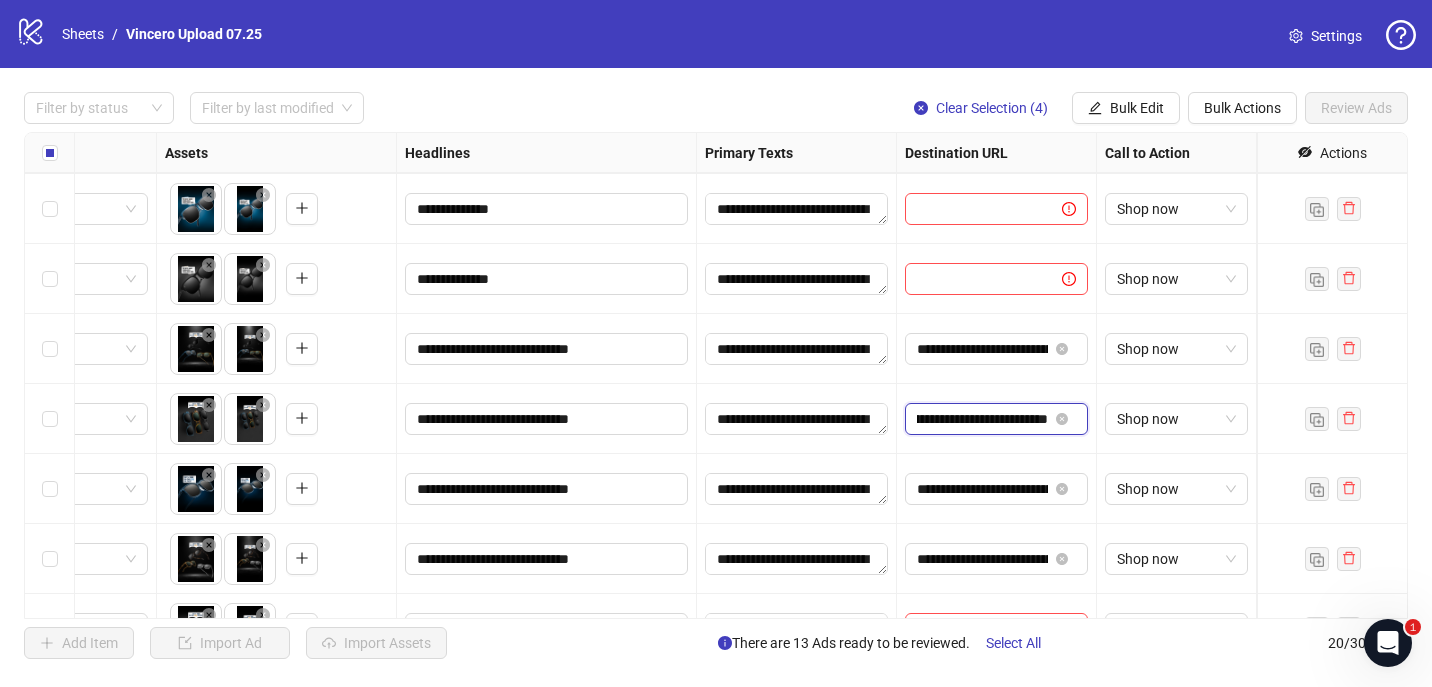 drag, startPoint x: 963, startPoint y: 429, endPoint x: 1076, endPoint y: 429, distance: 113 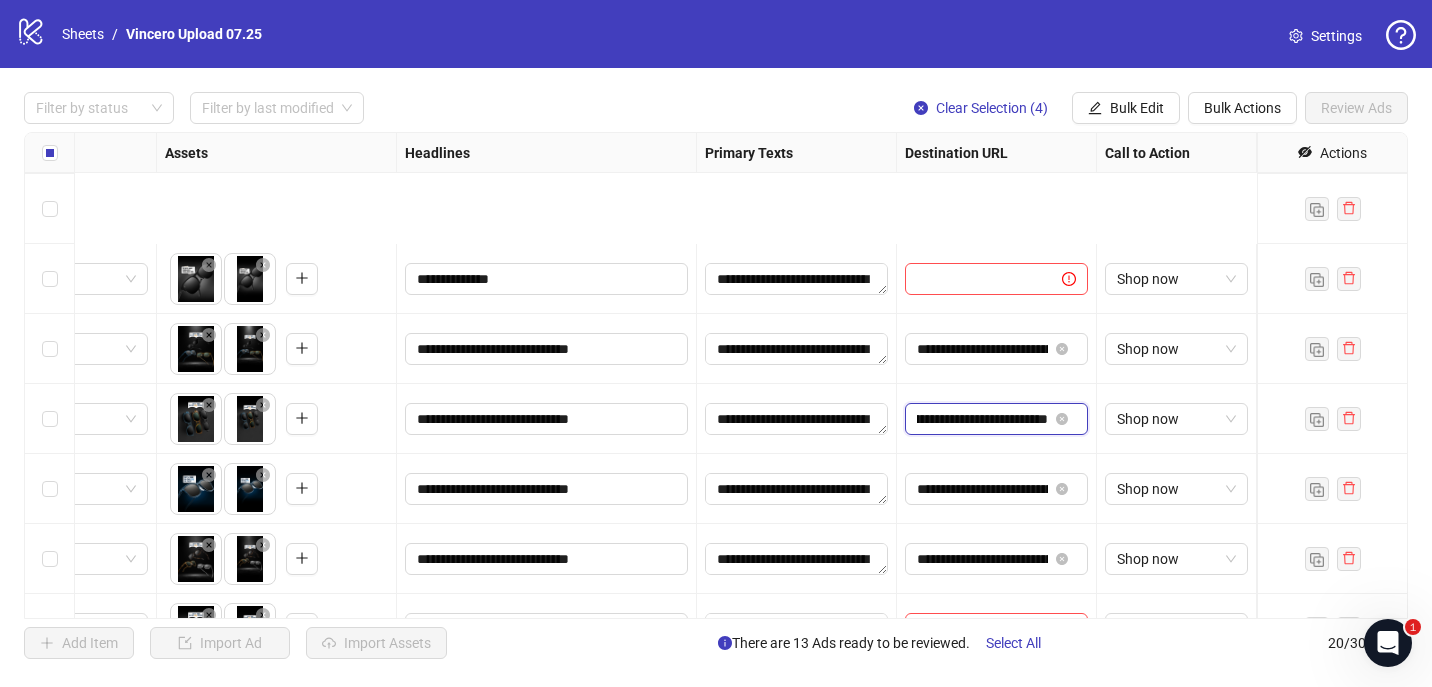 scroll, scrollTop: 617, scrollLeft: 788, axis: both 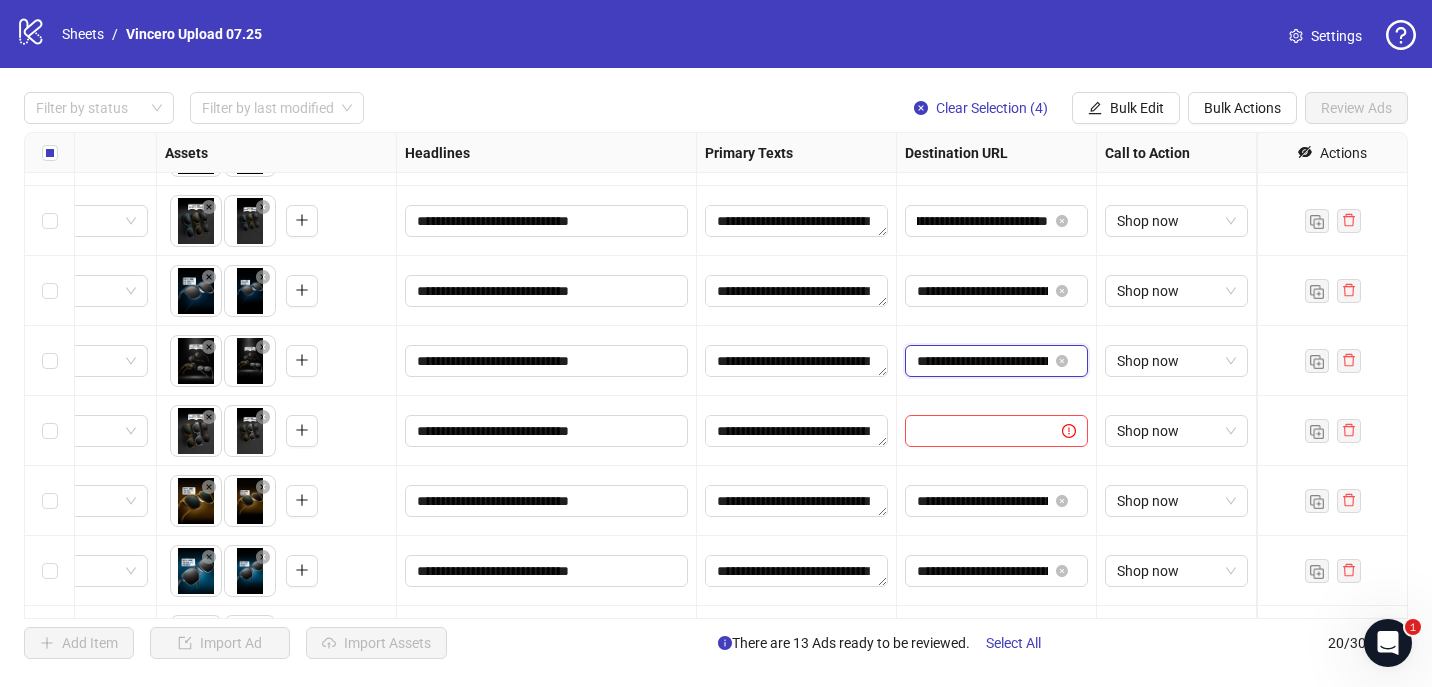 click on "**********" at bounding box center [982, 361] 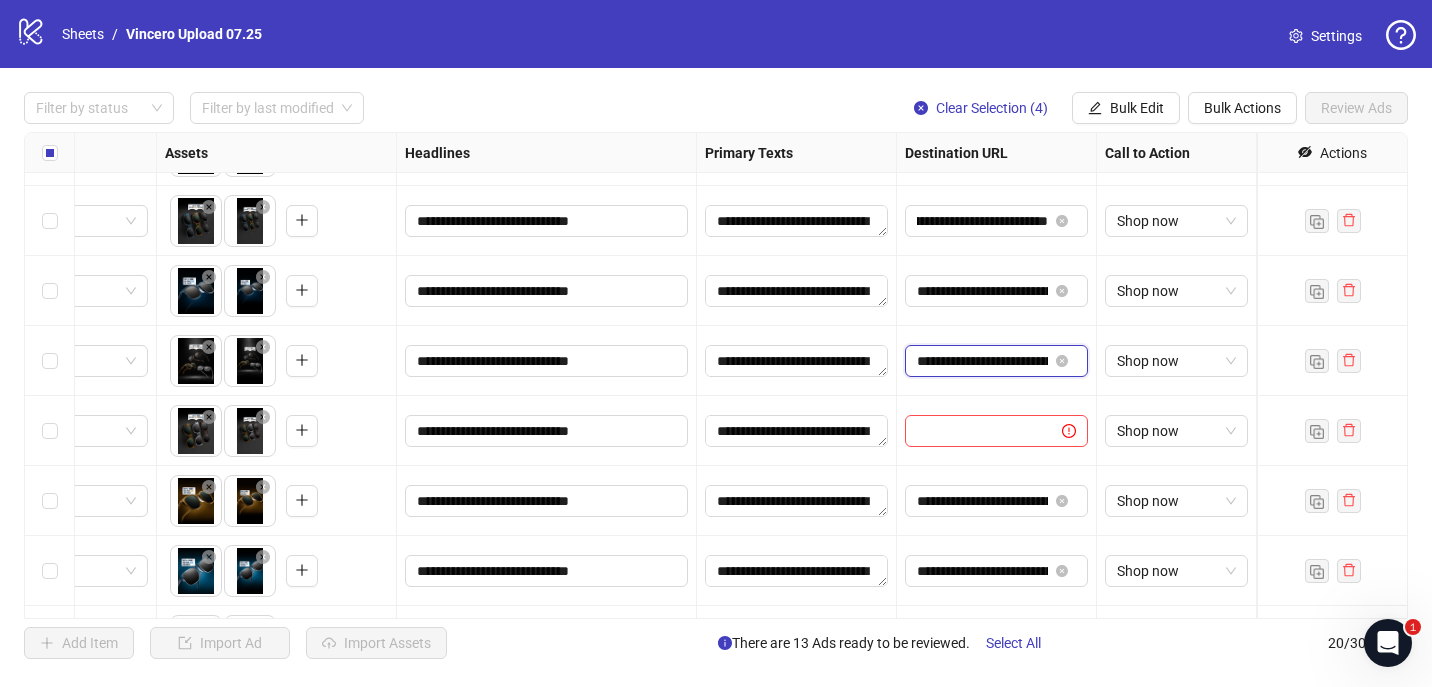 scroll, scrollTop: 0, scrollLeft: 0, axis: both 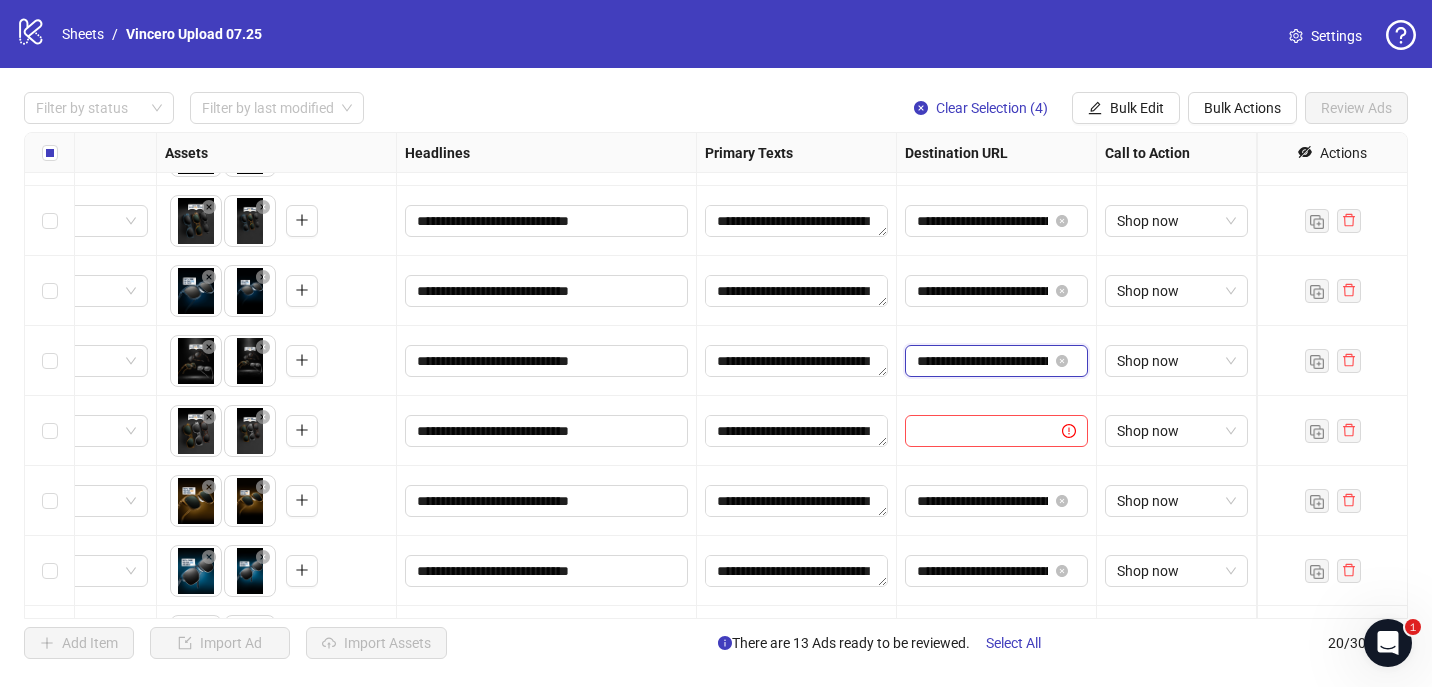 click on "**********" at bounding box center [982, 361] 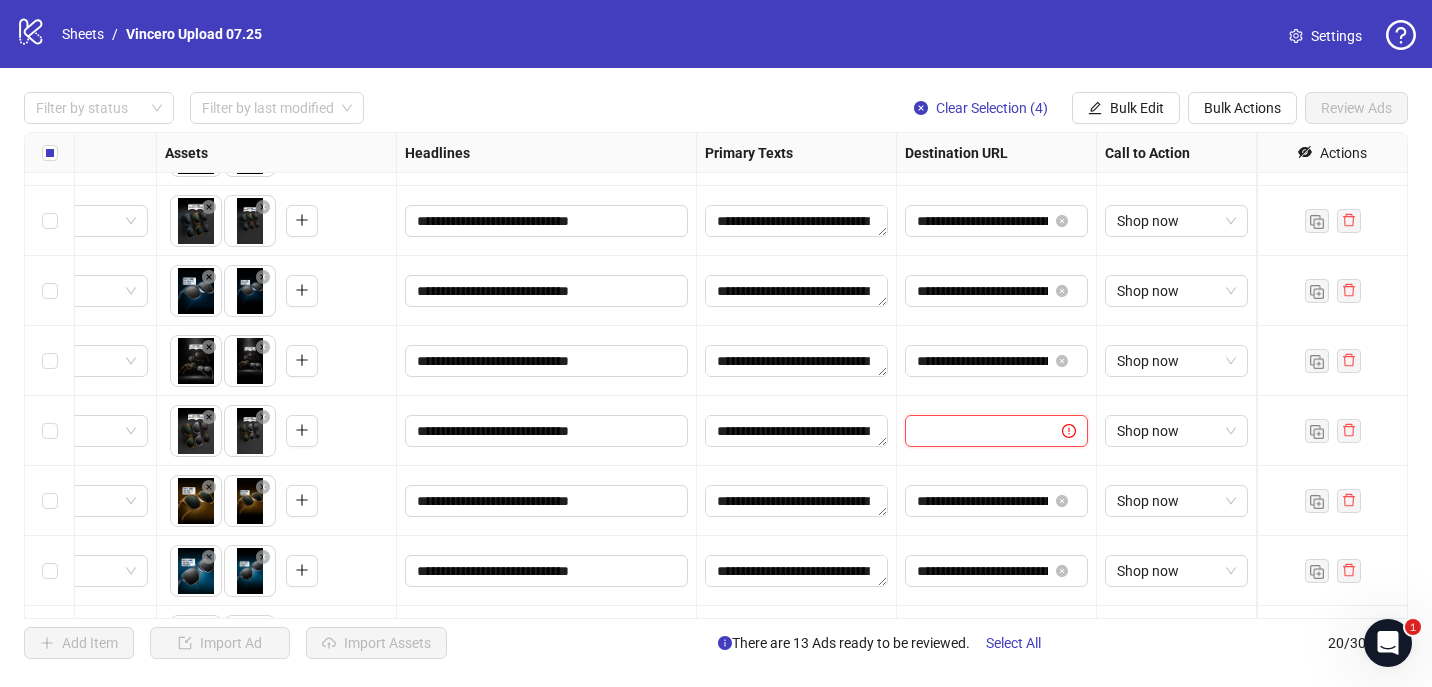 click at bounding box center (975, 431) 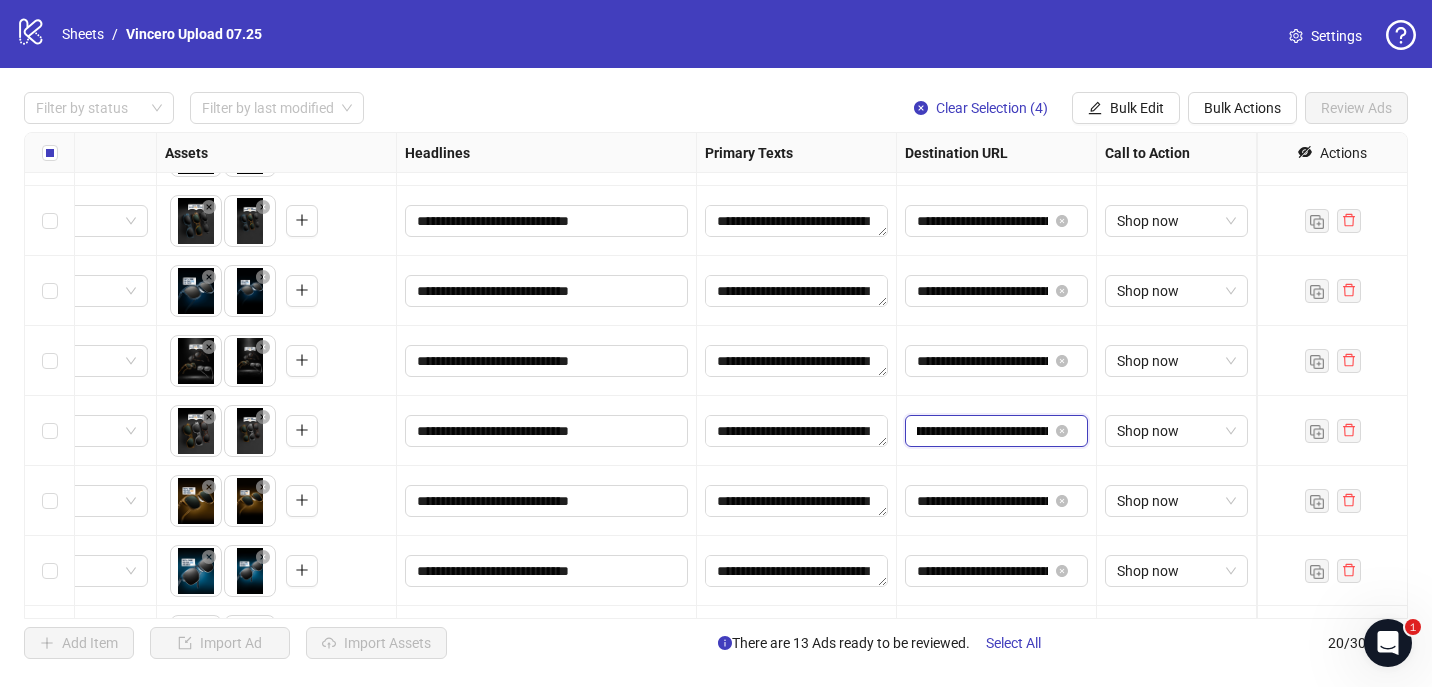 scroll, scrollTop: 0, scrollLeft: 25, axis: horizontal 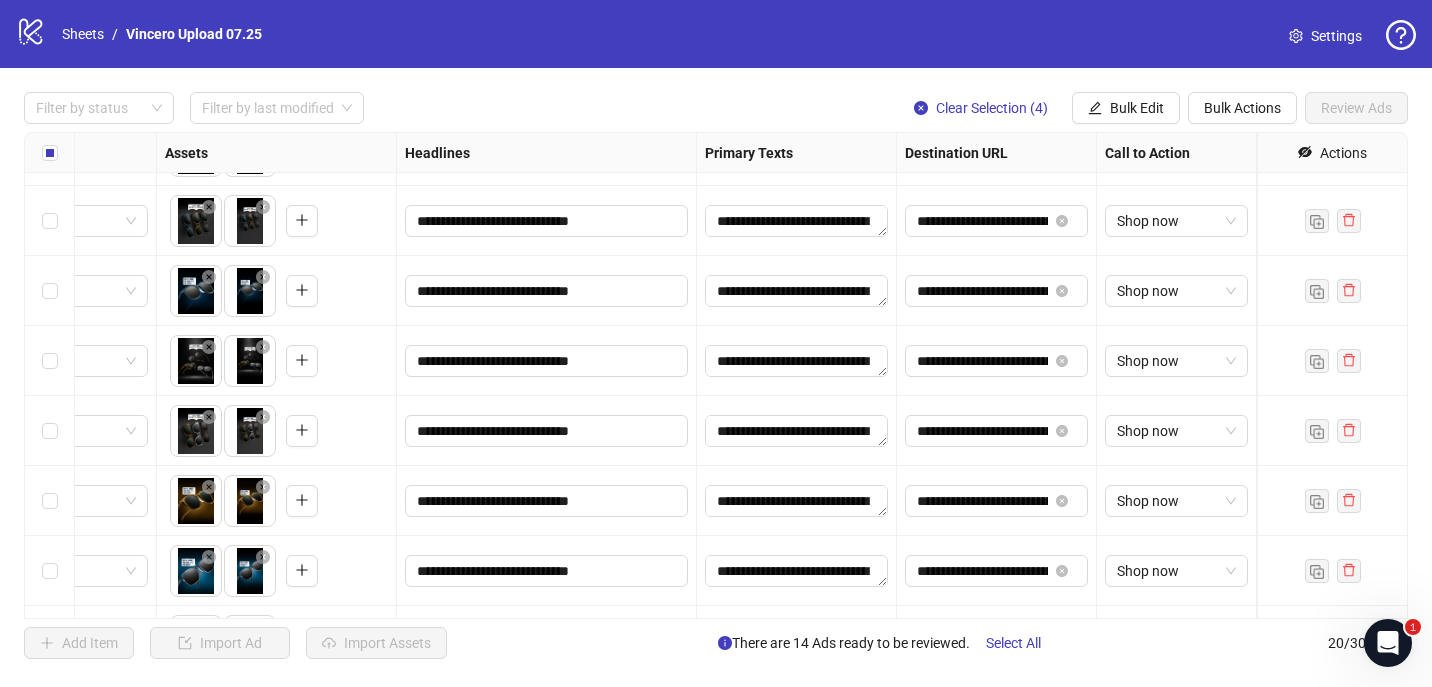 click on "**********" at bounding box center [997, 431] 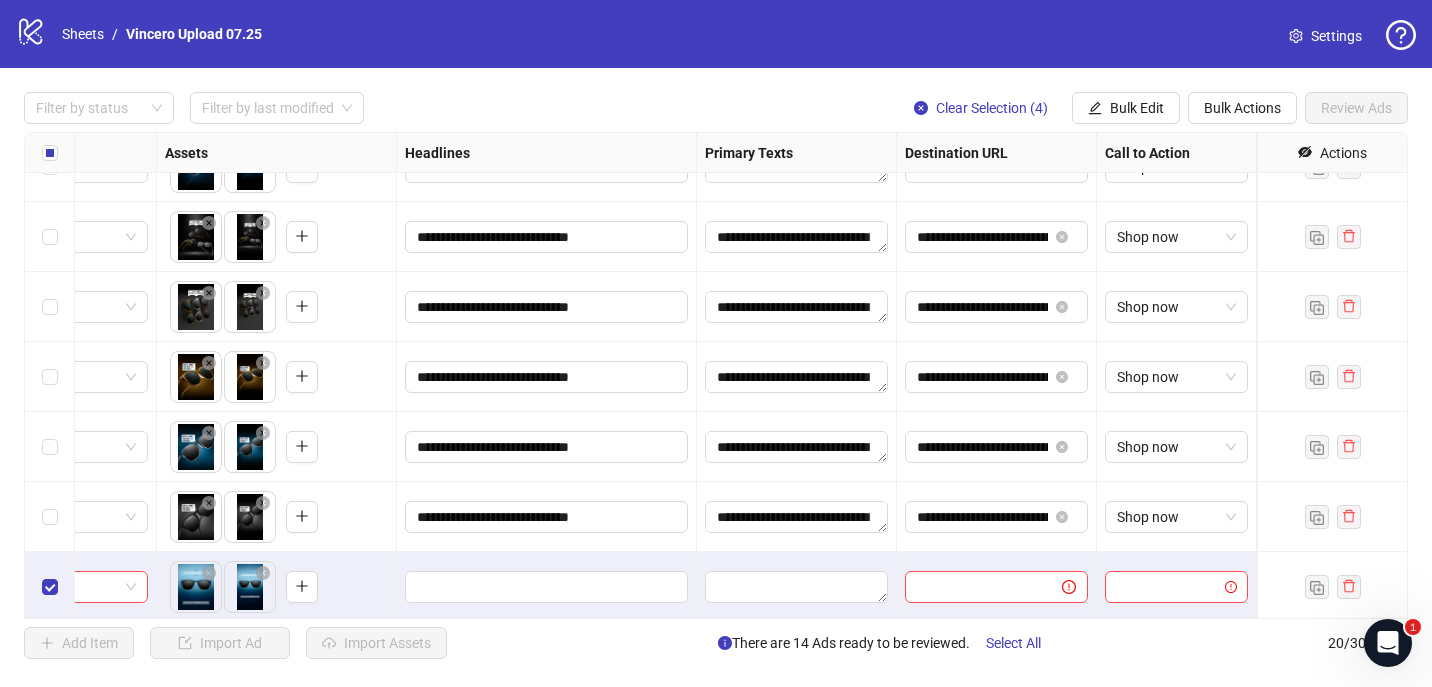 scroll, scrollTop: 684, scrollLeft: 788, axis: both 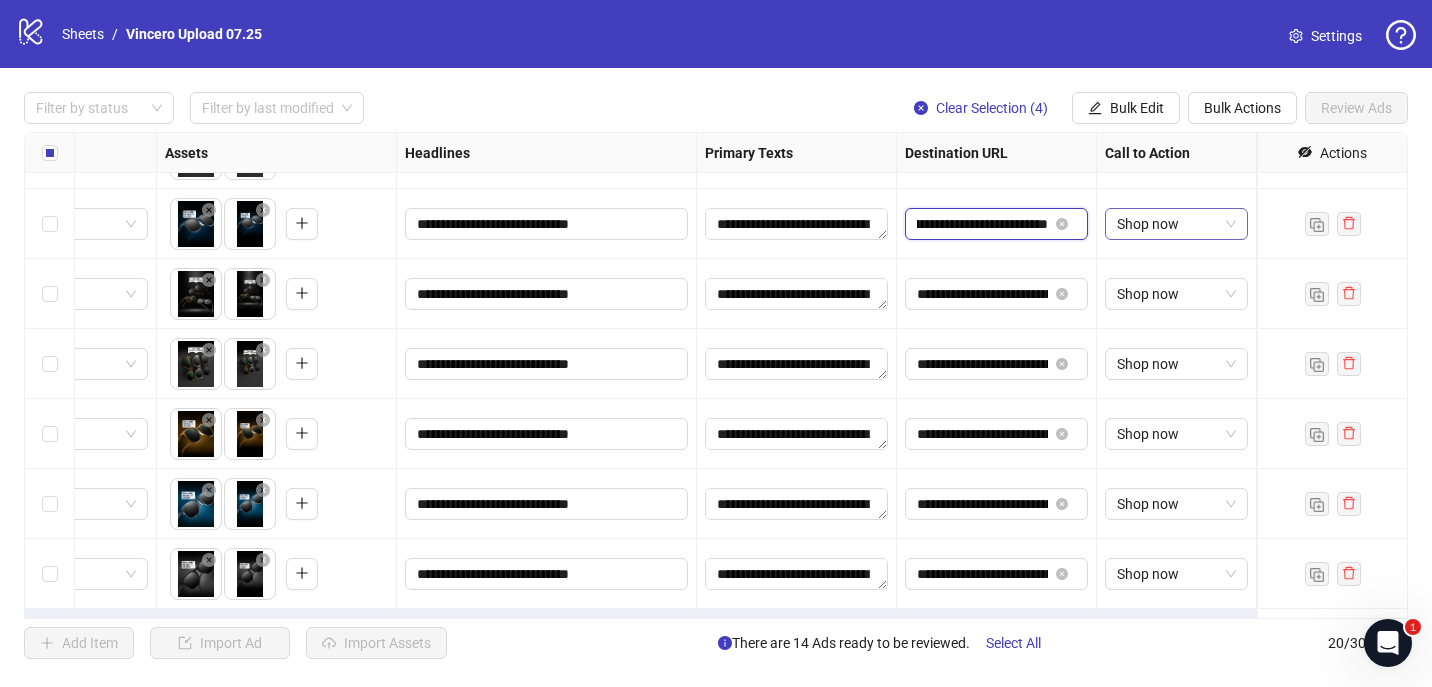 drag, startPoint x: 981, startPoint y: 222, endPoint x: 1138, endPoint y: 220, distance: 157.01274 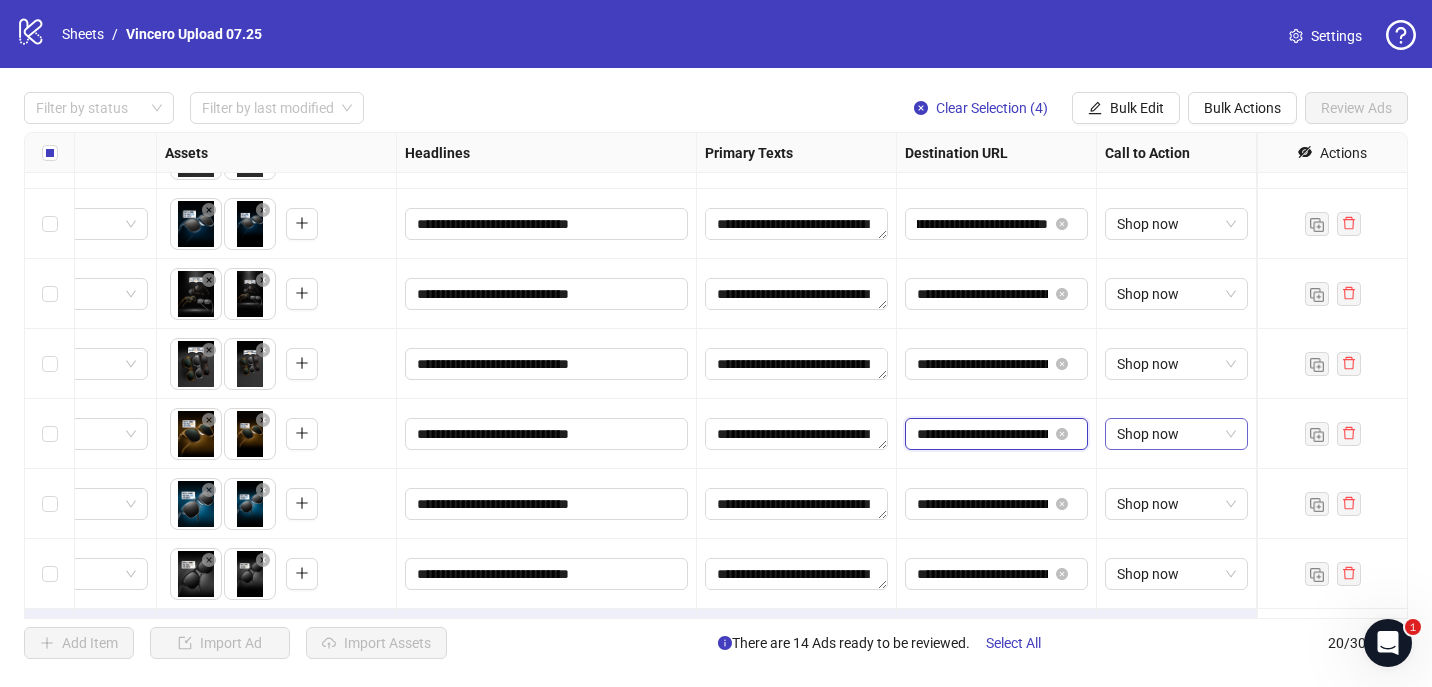 scroll, scrollTop: 0, scrollLeft: 0, axis: both 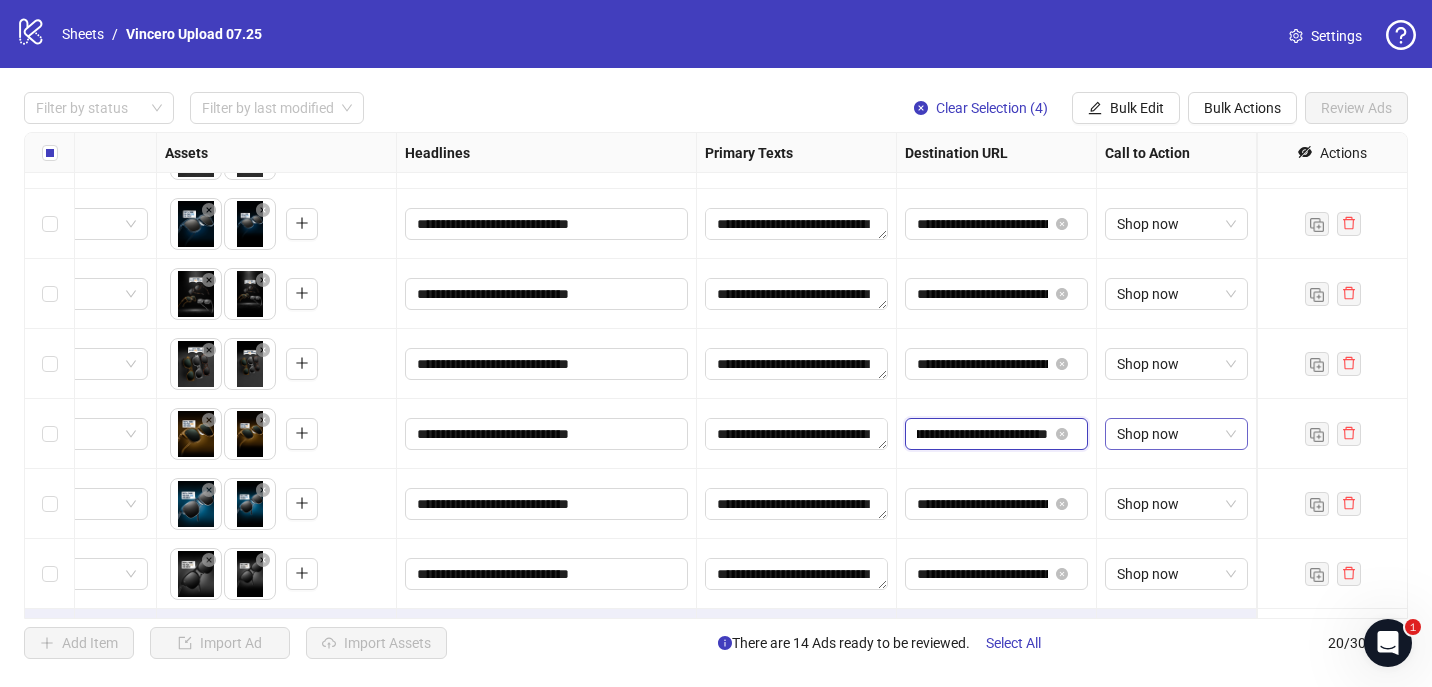 drag, startPoint x: 967, startPoint y: 436, endPoint x: 1211, endPoint y: 436, distance: 244 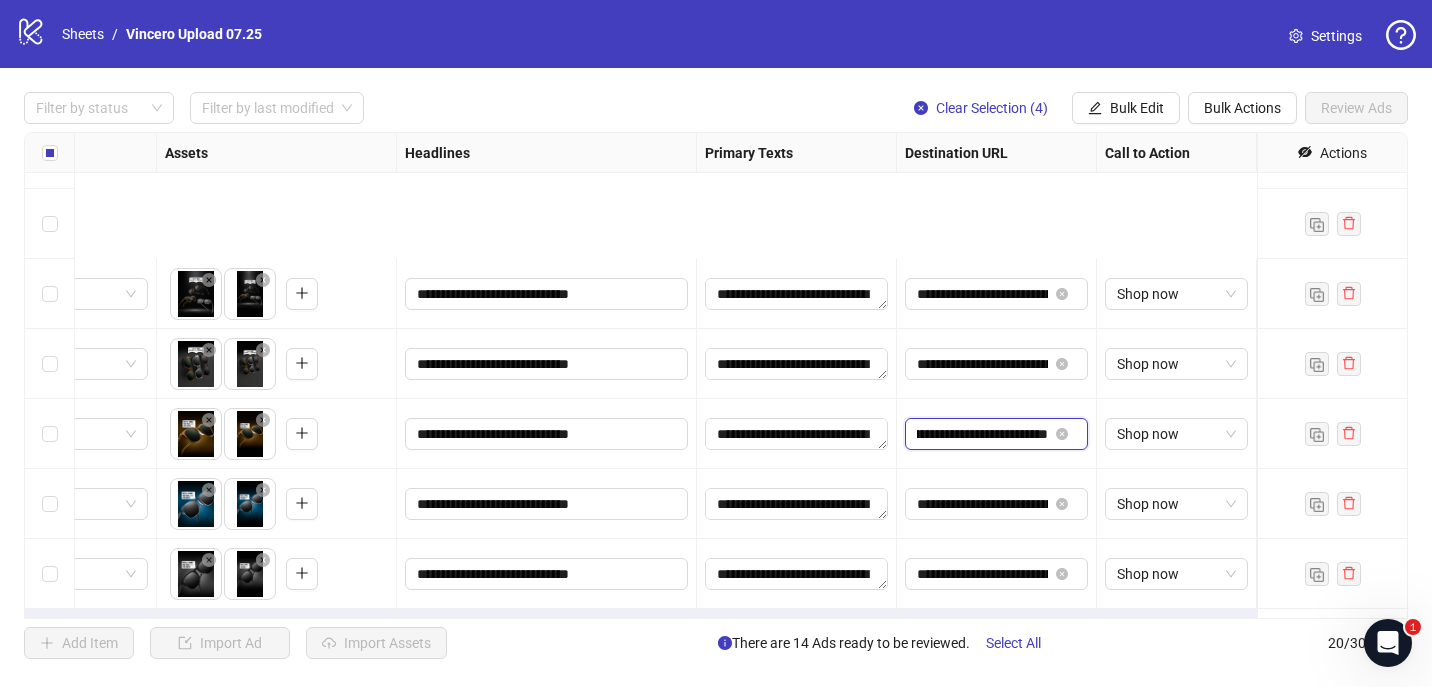 scroll, scrollTop: 887, scrollLeft: 788, axis: both 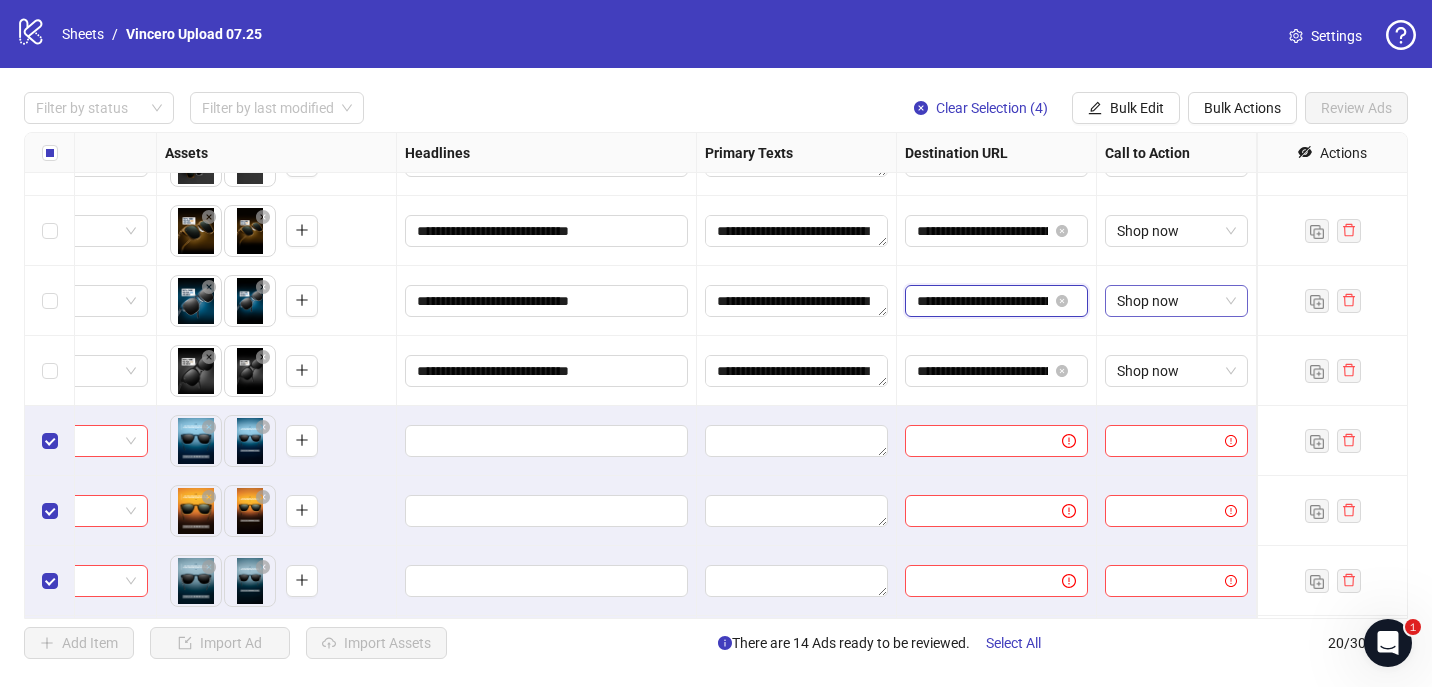drag, startPoint x: 956, startPoint y: 302, endPoint x: 1191, endPoint y: 302, distance: 235 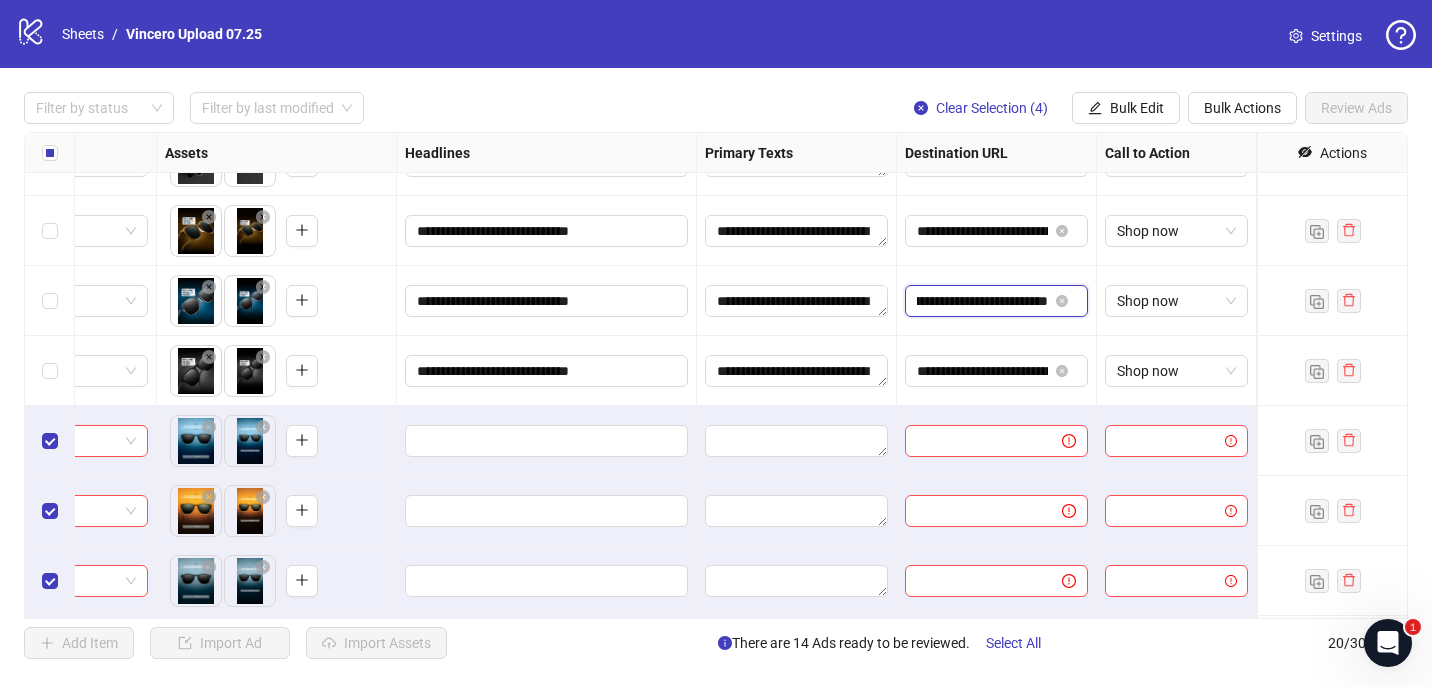 click on "**********" at bounding box center [982, 301] 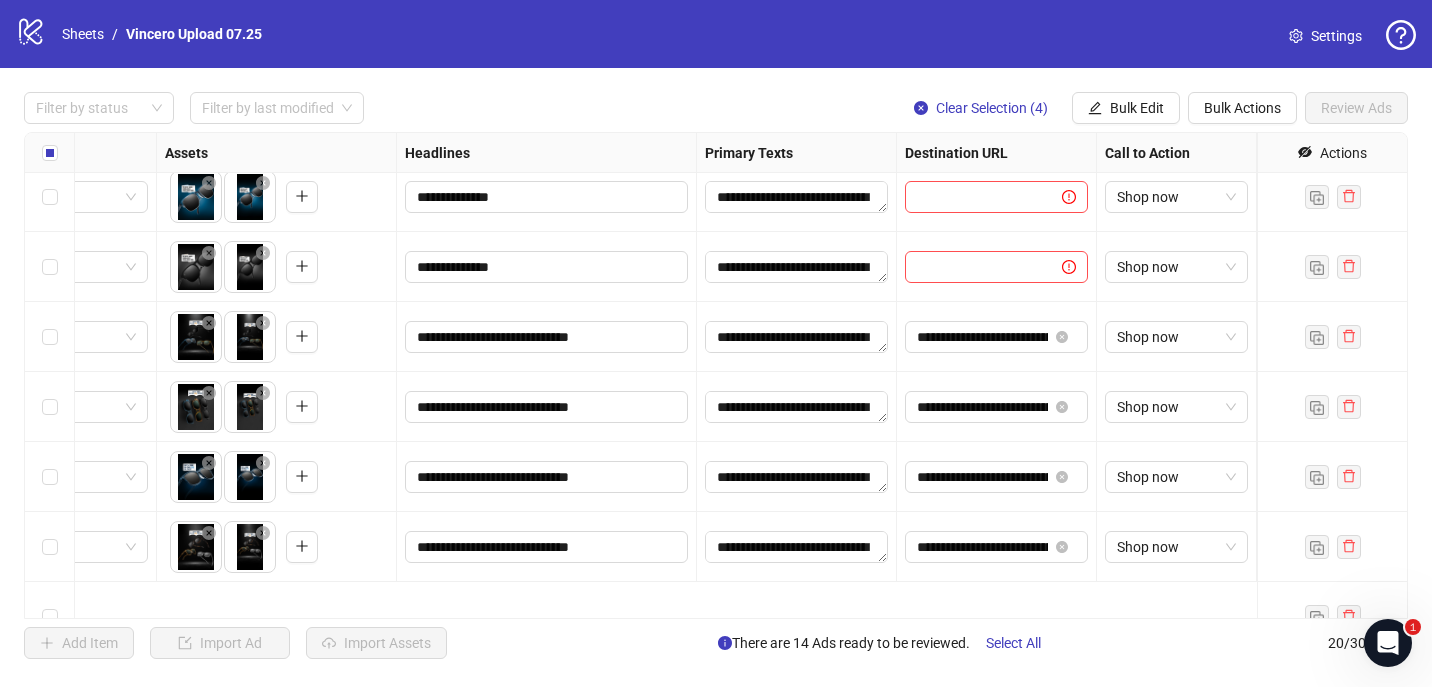 scroll, scrollTop: 321, scrollLeft: 788, axis: both 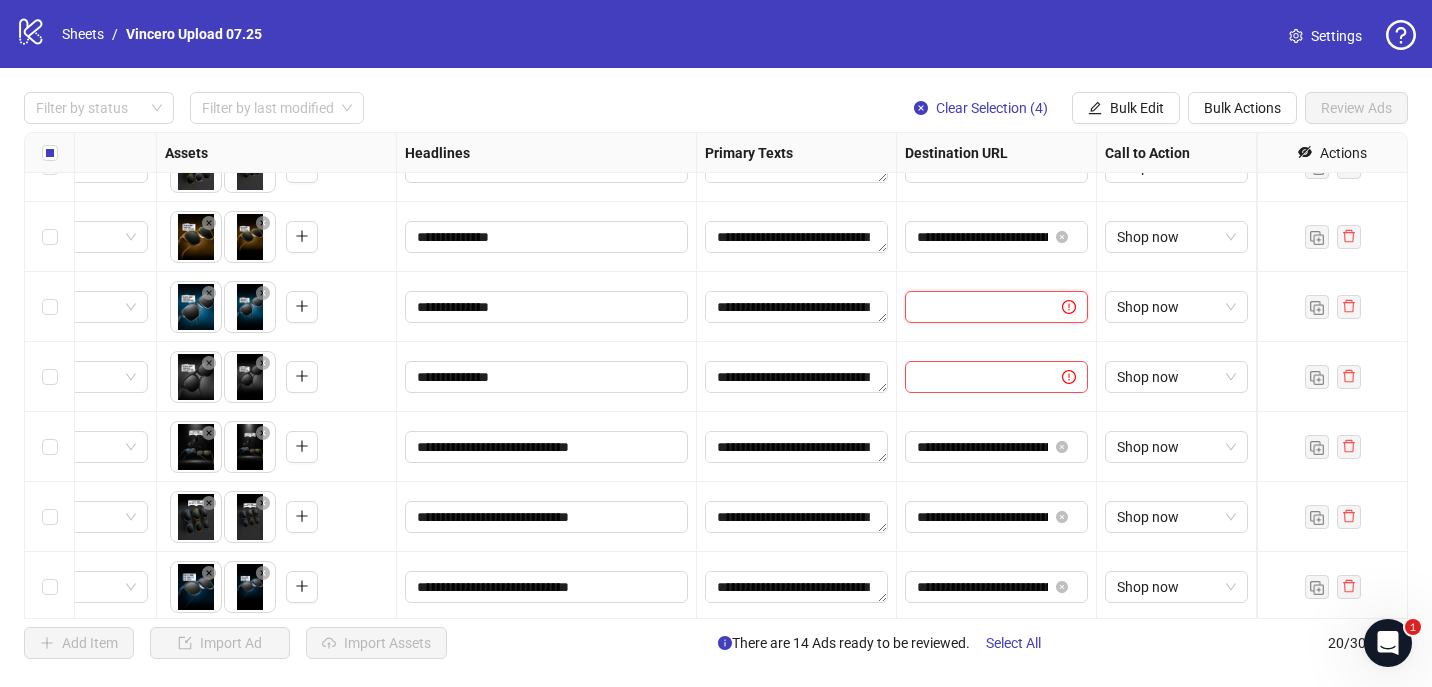 click at bounding box center [975, 307] 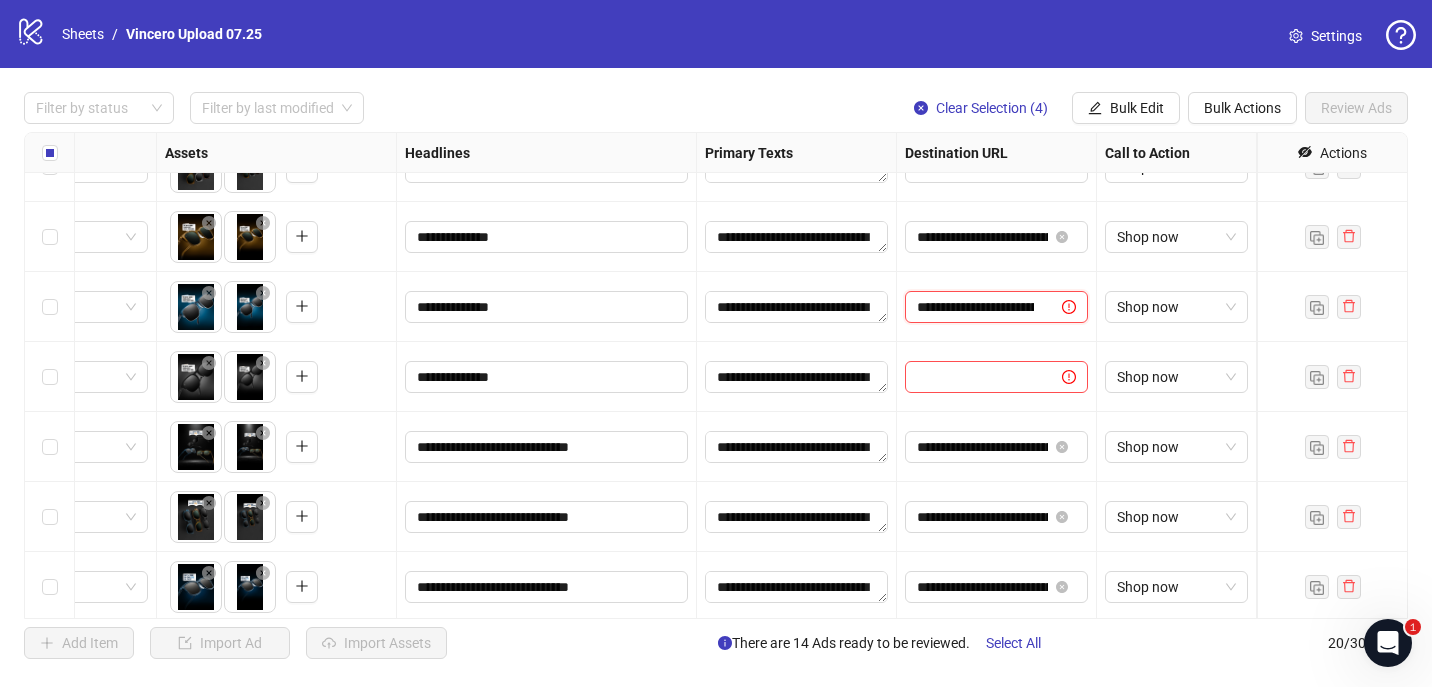 scroll, scrollTop: 0, scrollLeft: 206, axis: horizontal 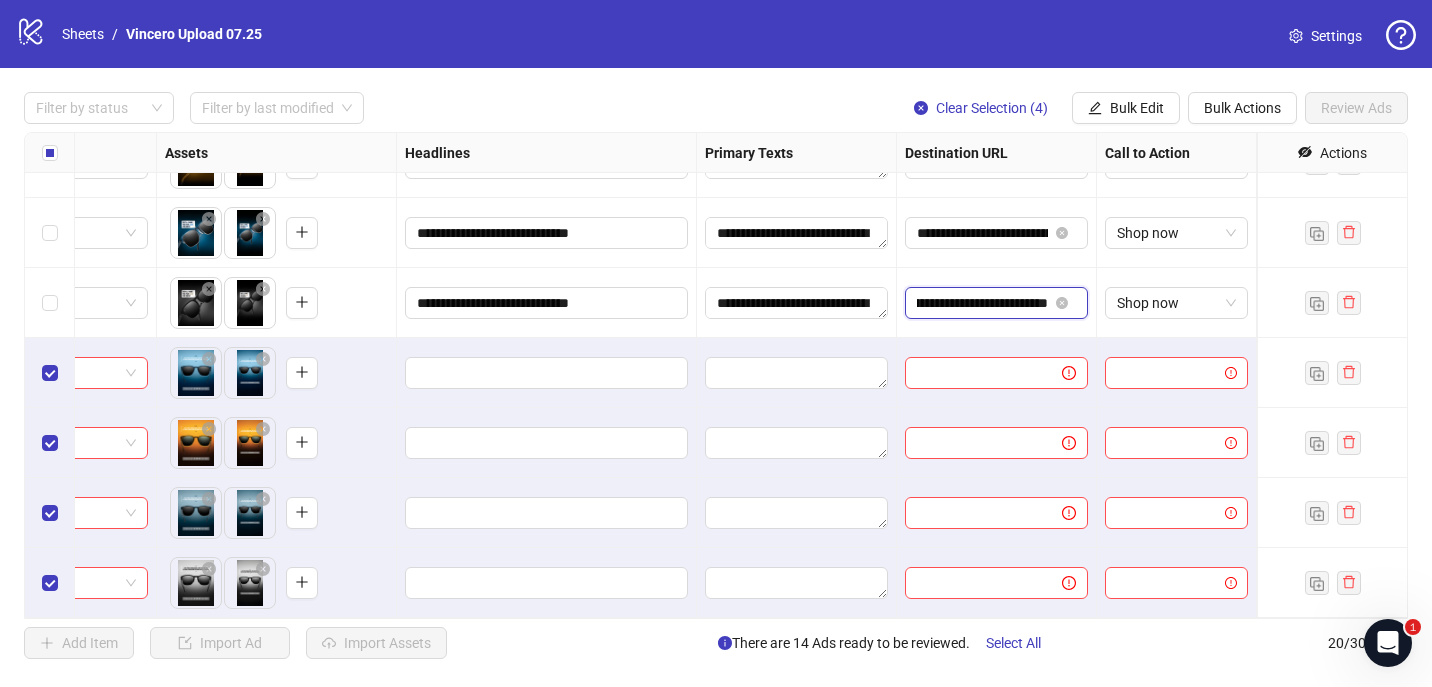 drag, startPoint x: 1005, startPoint y: 298, endPoint x: 1260, endPoint y: 304, distance: 255.07057 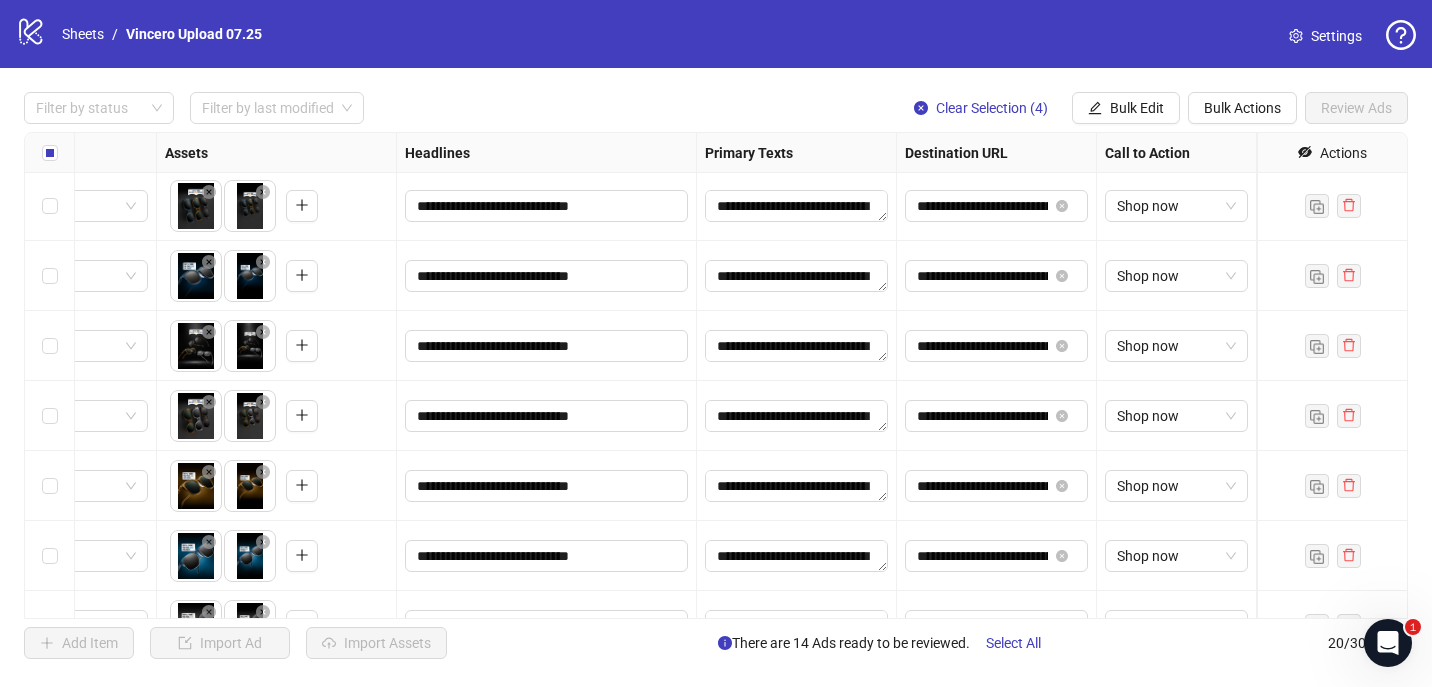 scroll, scrollTop: 310, scrollLeft: 788, axis: both 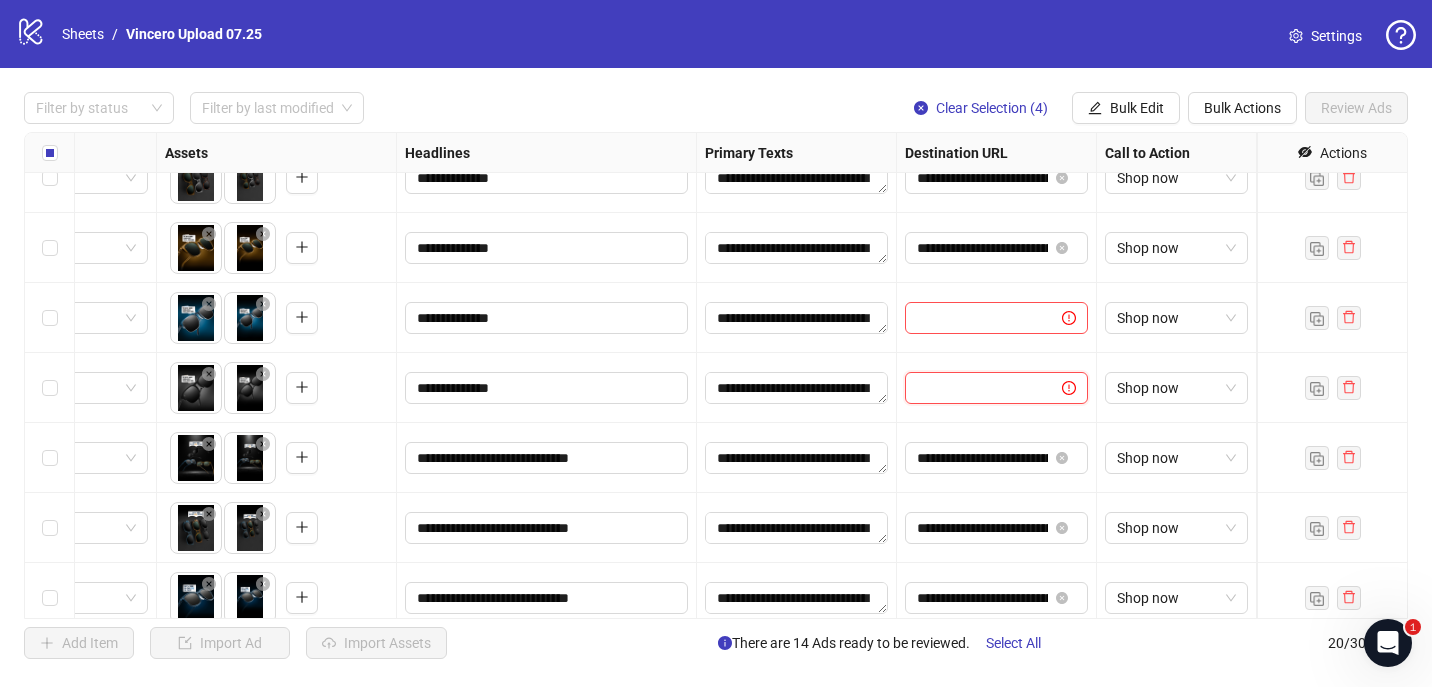 click at bounding box center (975, 388) 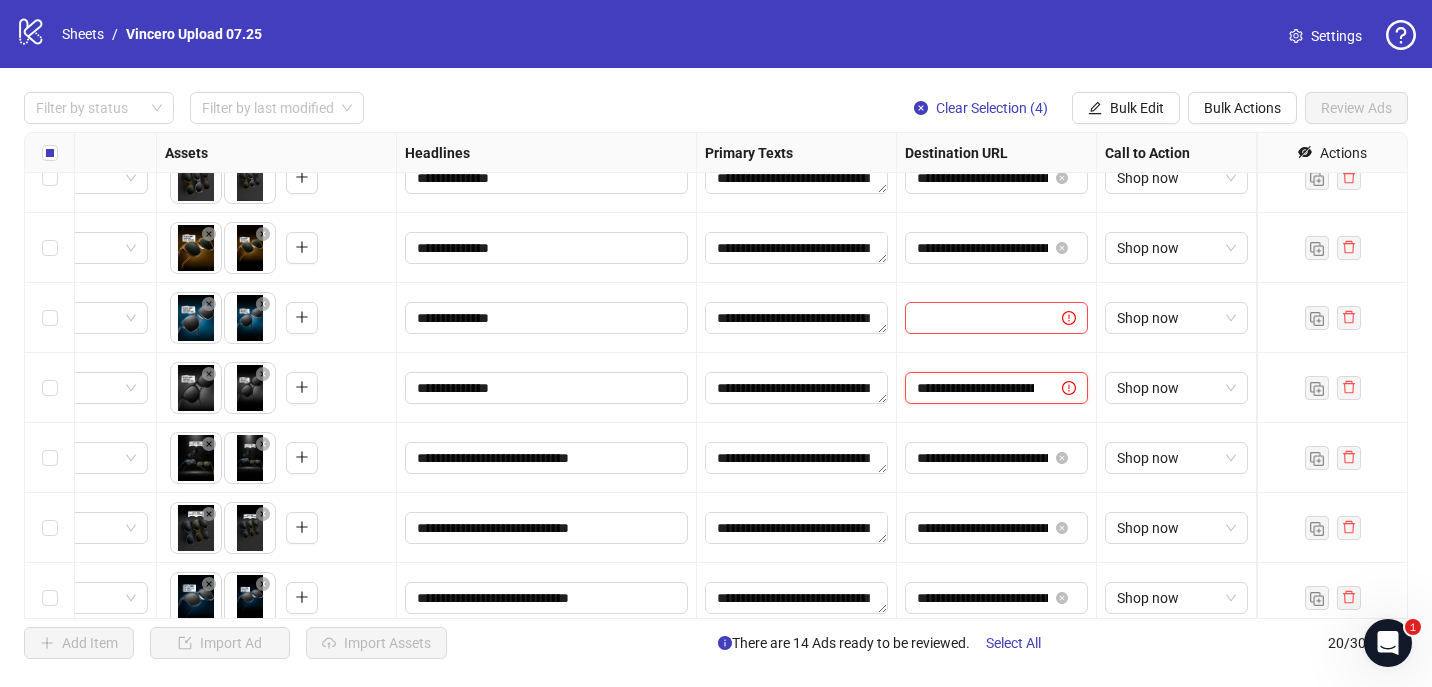scroll, scrollTop: 0, scrollLeft: 276, axis: horizontal 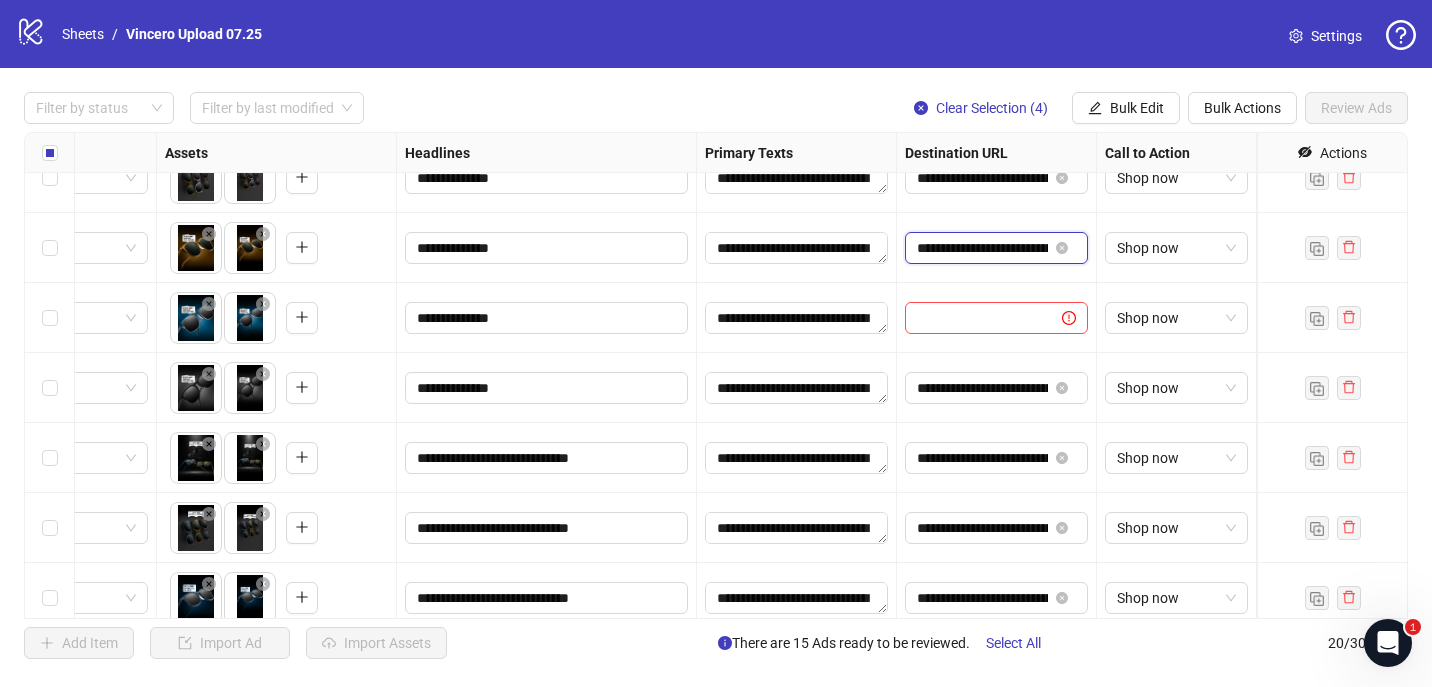 click on "**********" at bounding box center (982, 248) 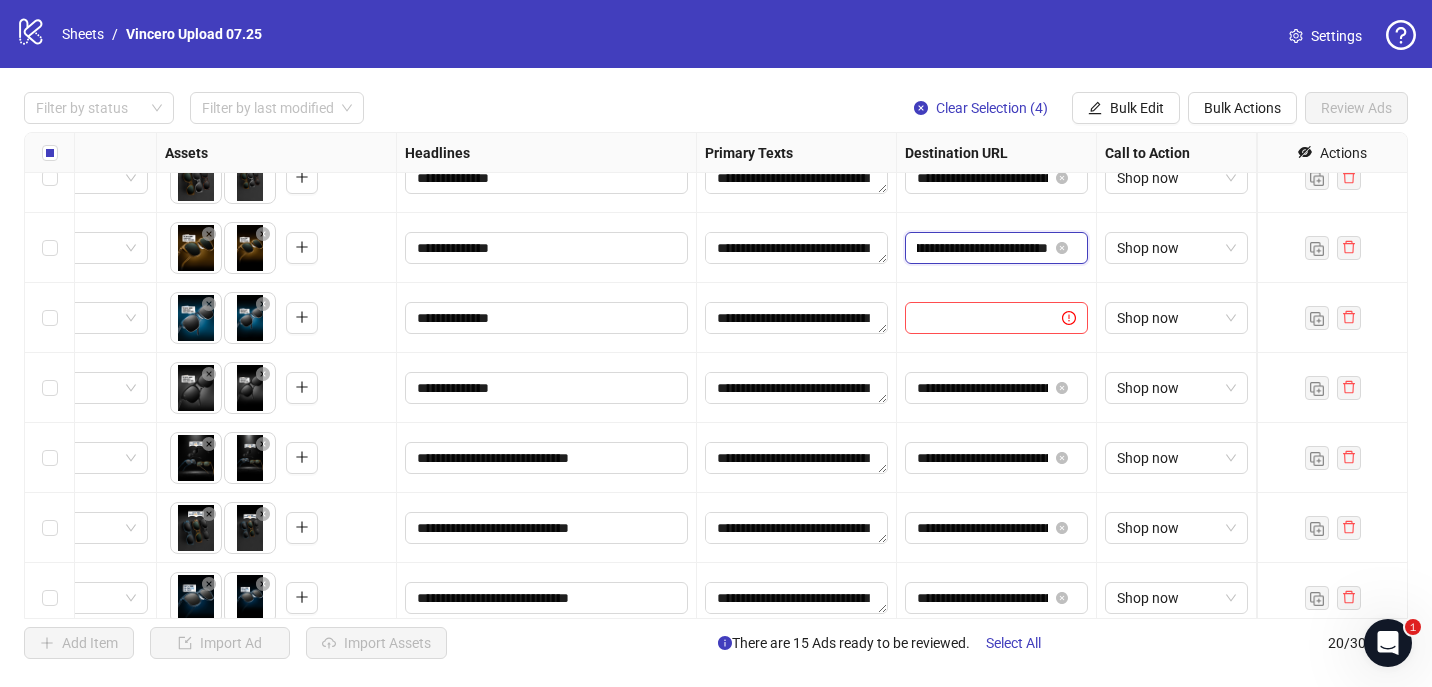 click on "**********" at bounding box center (322, 543) 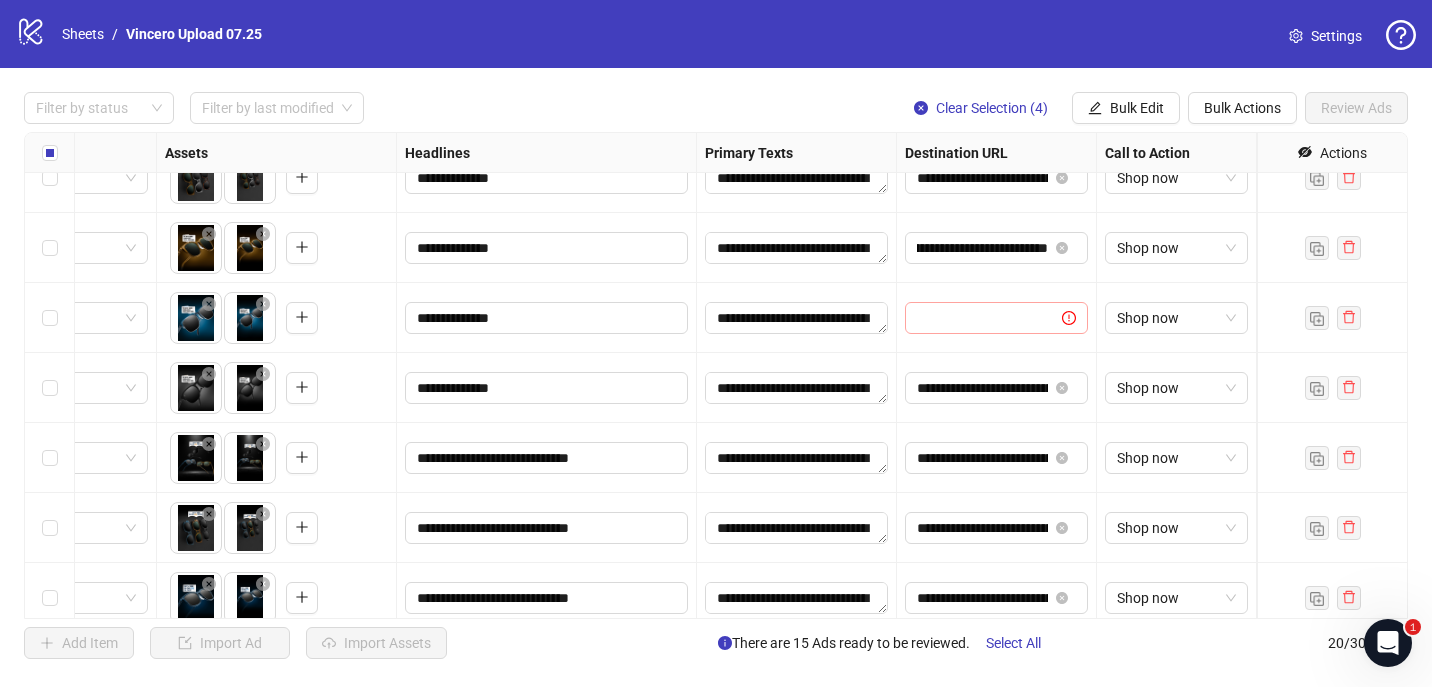 click at bounding box center (996, 318) 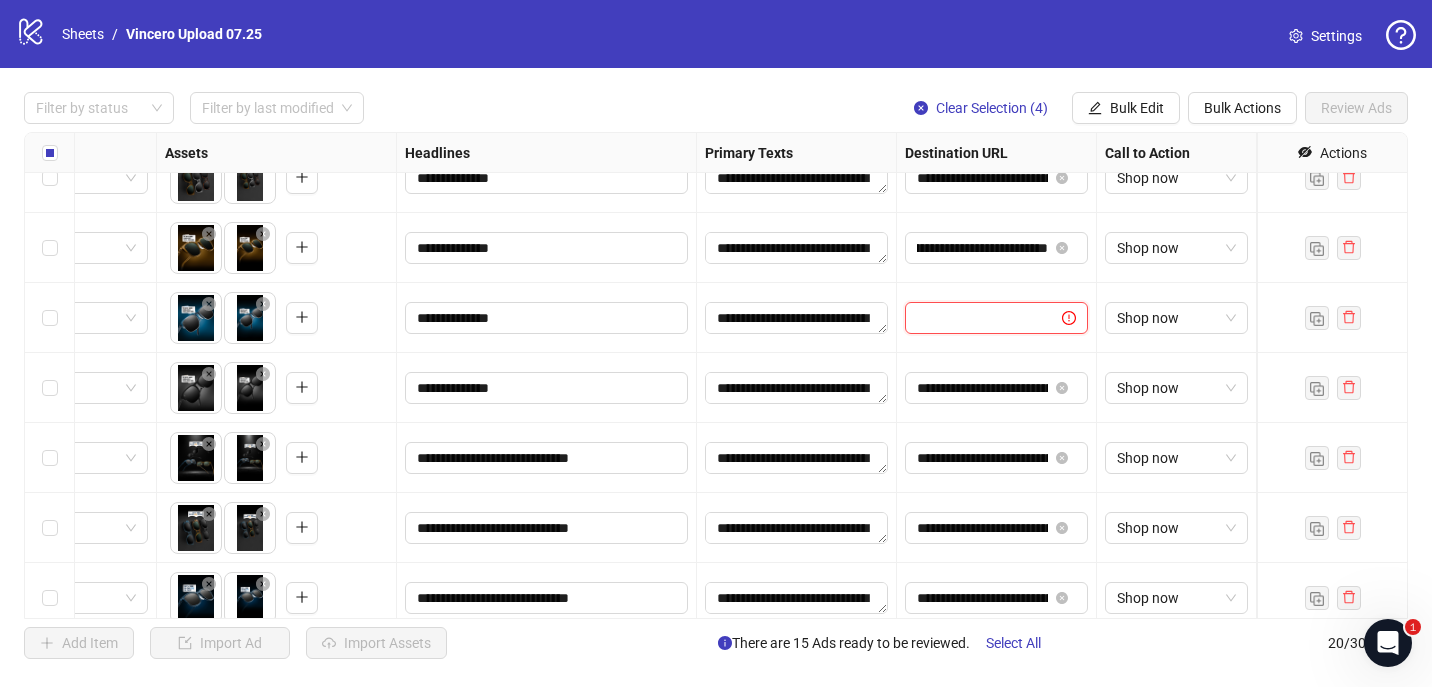 scroll, scrollTop: 0, scrollLeft: 0, axis: both 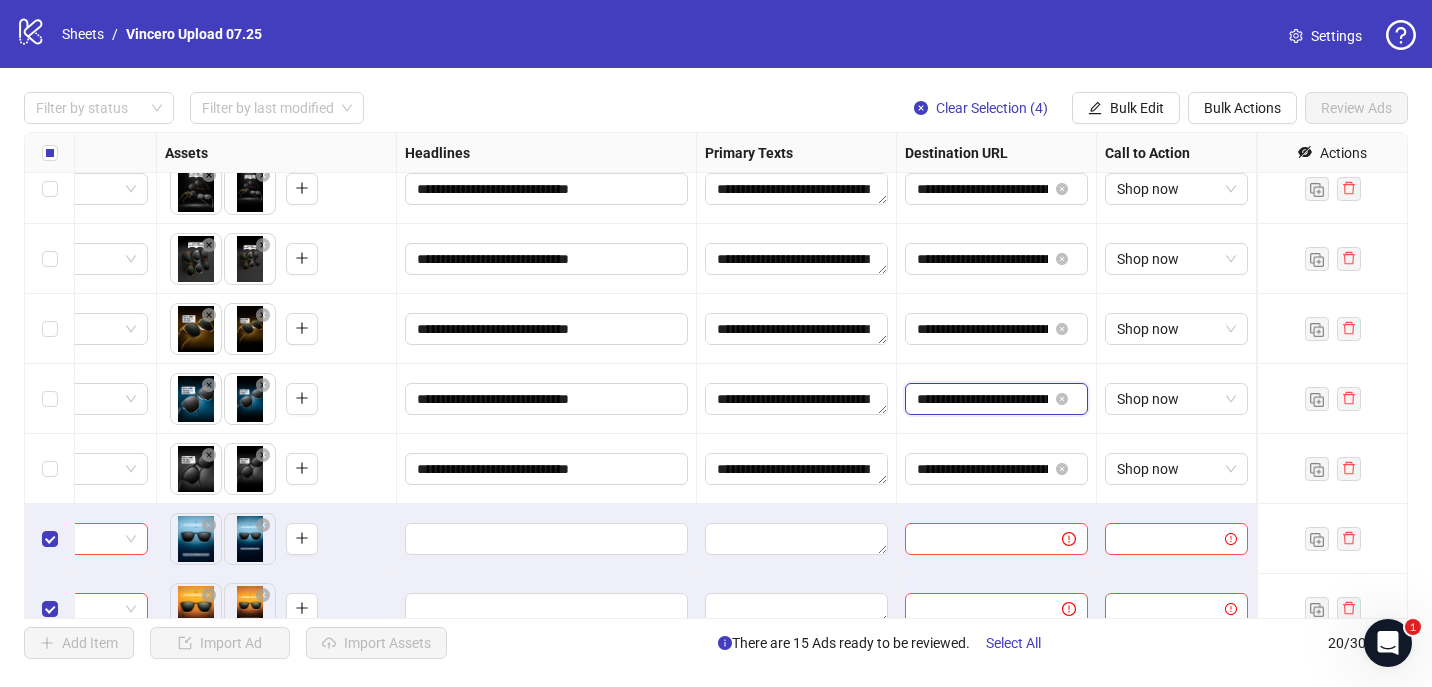 click on "**********" at bounding box center [982, 399] 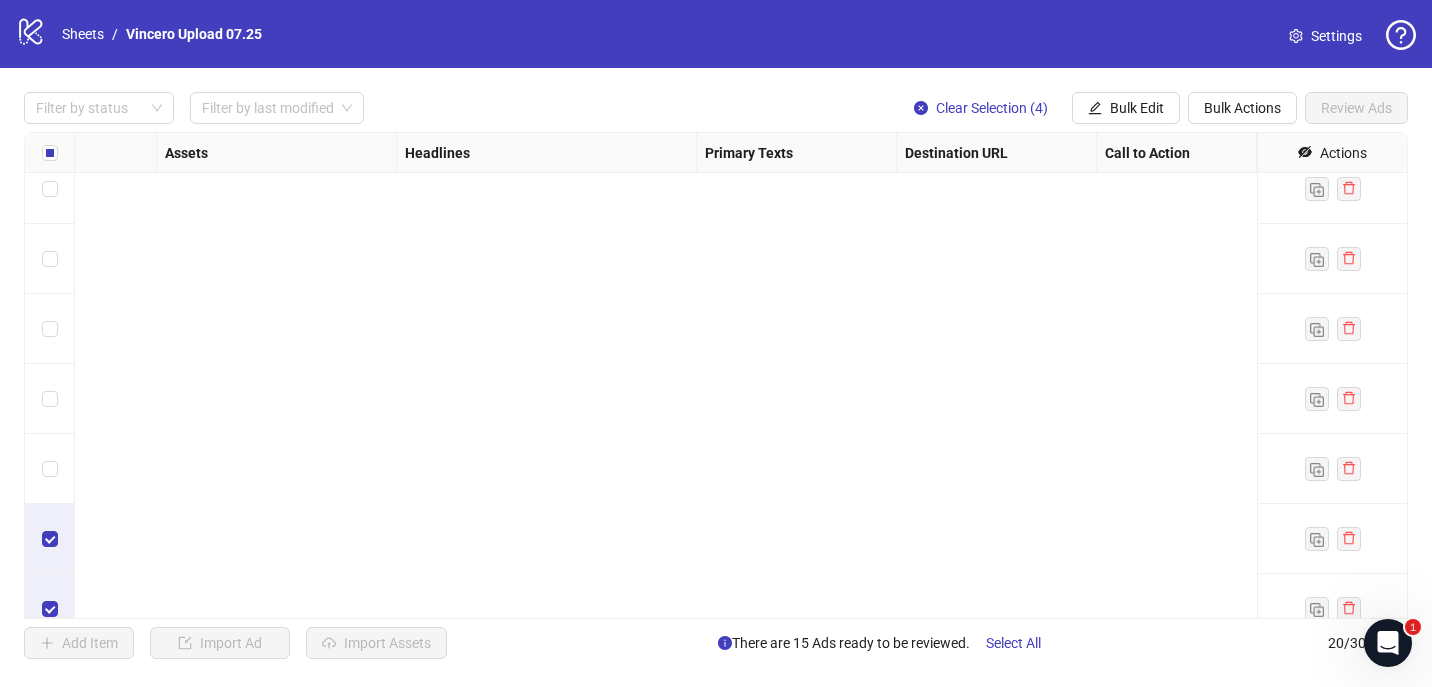 scroll, scrollTop: 193, scrollLeft: 788, axis: both 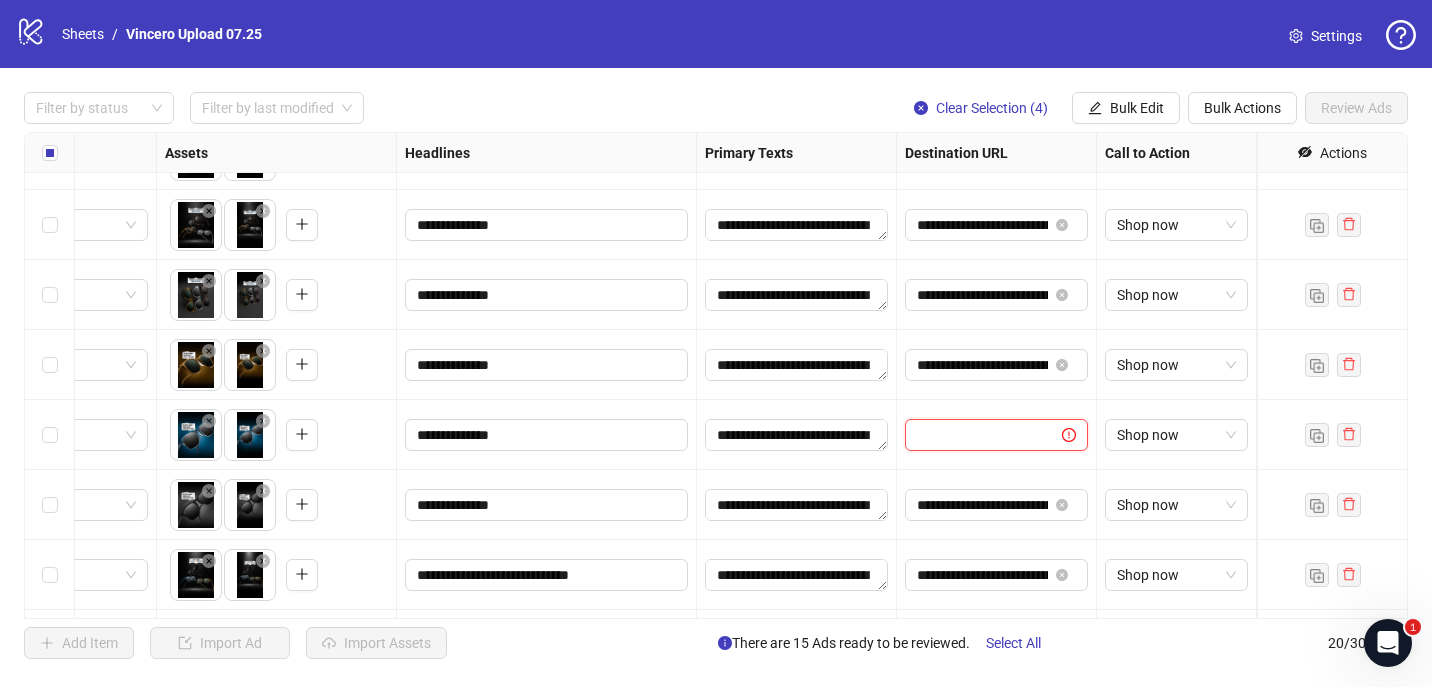 click at bounding box center [975, 435] 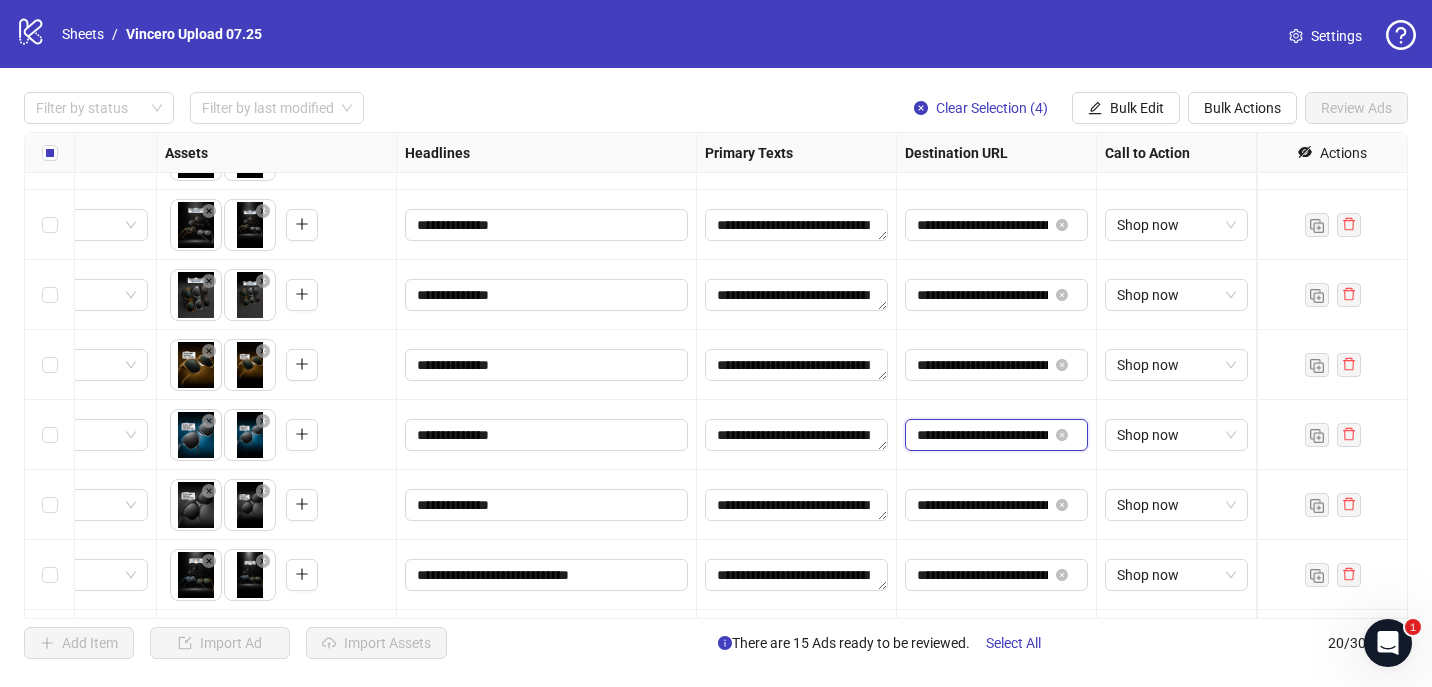 scroll, scrollTop: 0, scrollLeft: 206, axis: horizontal 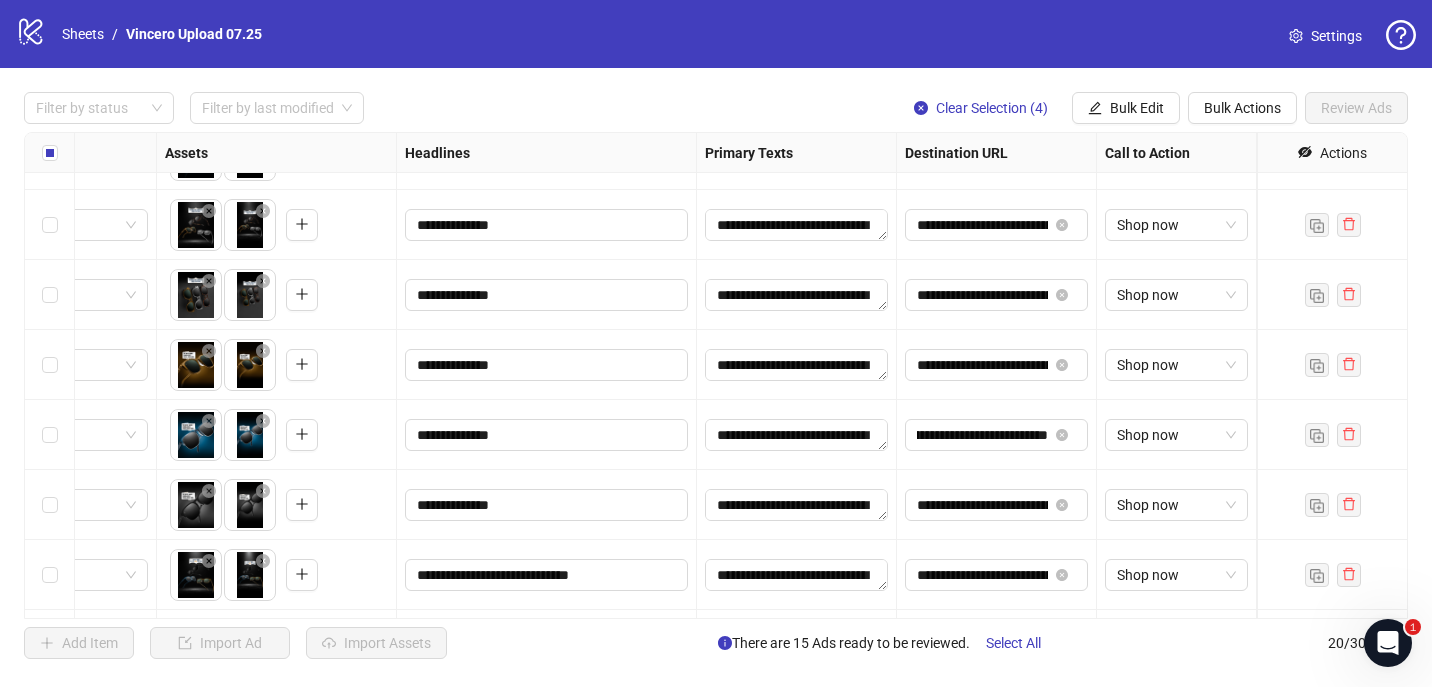 click on "**********" at bounding box center [997, 435] 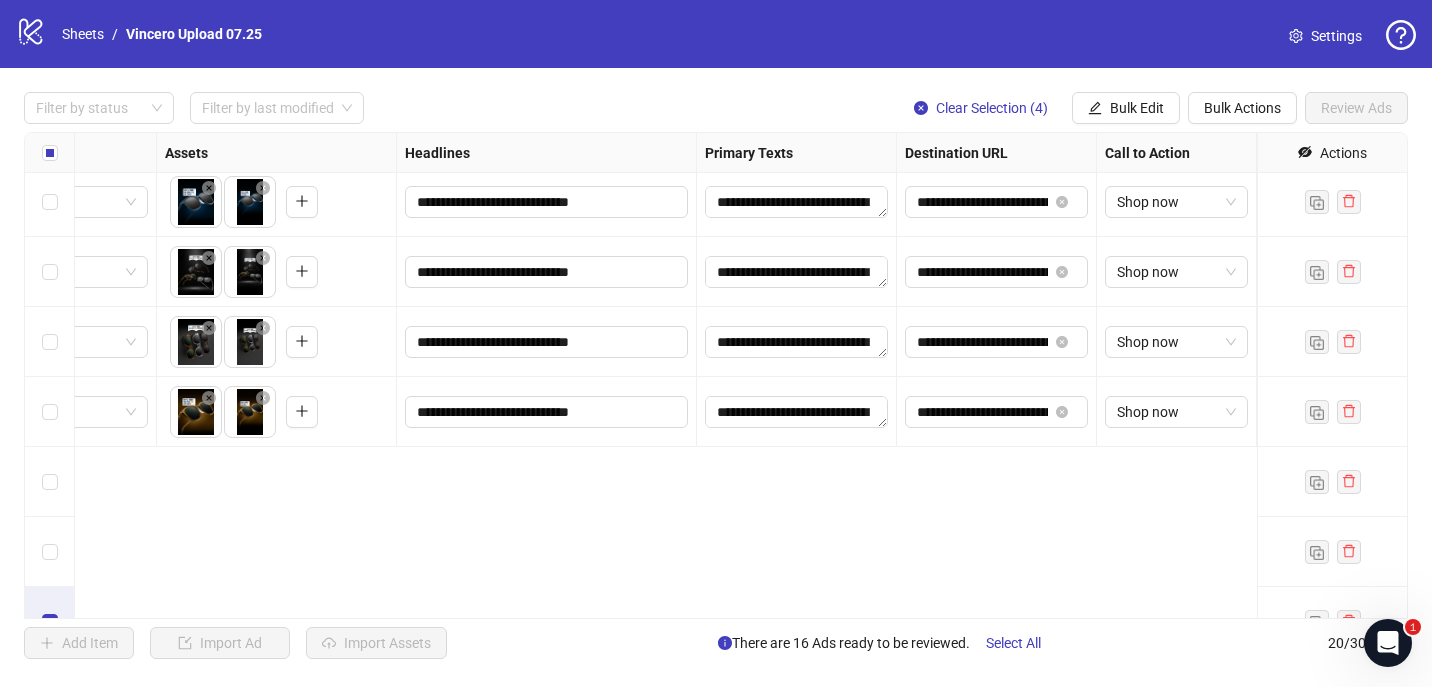 scroll, scrollTop: 438, scrollLeft: 788, axis: both 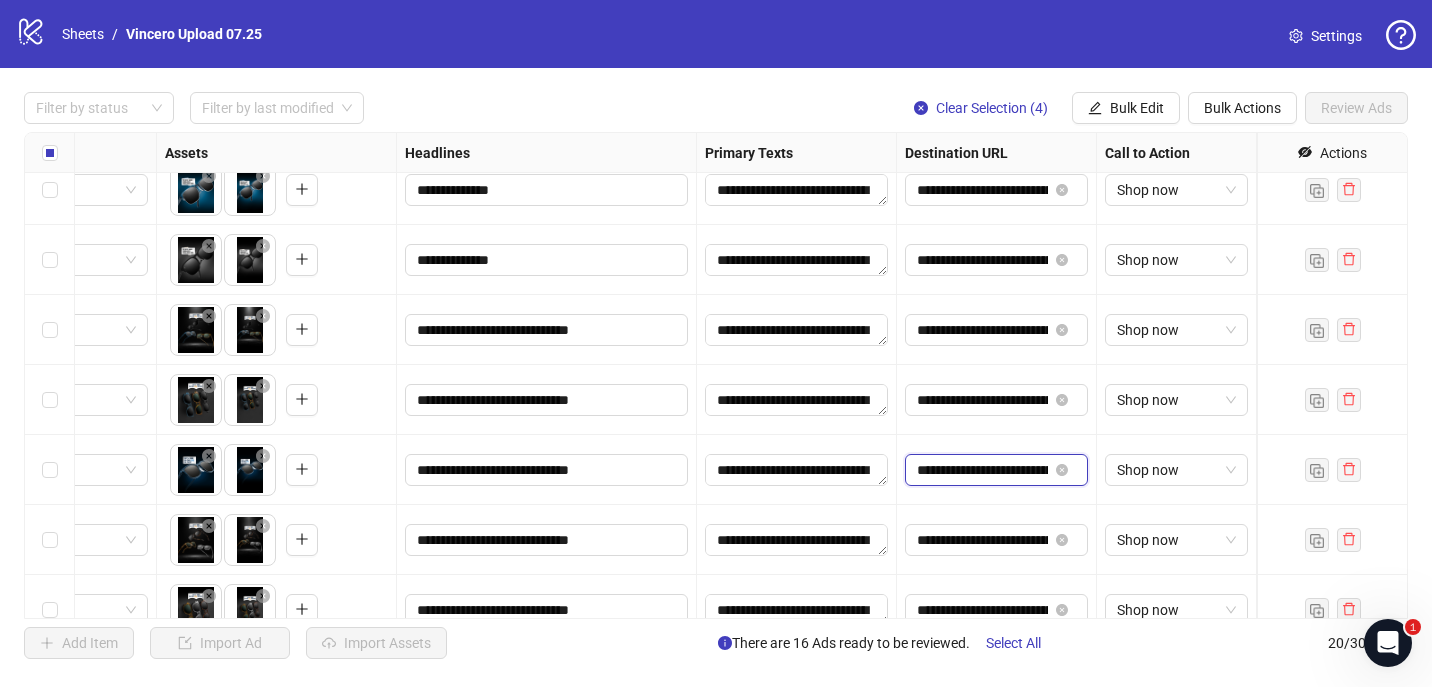 click on "**********" at bounding box center (982, 470) 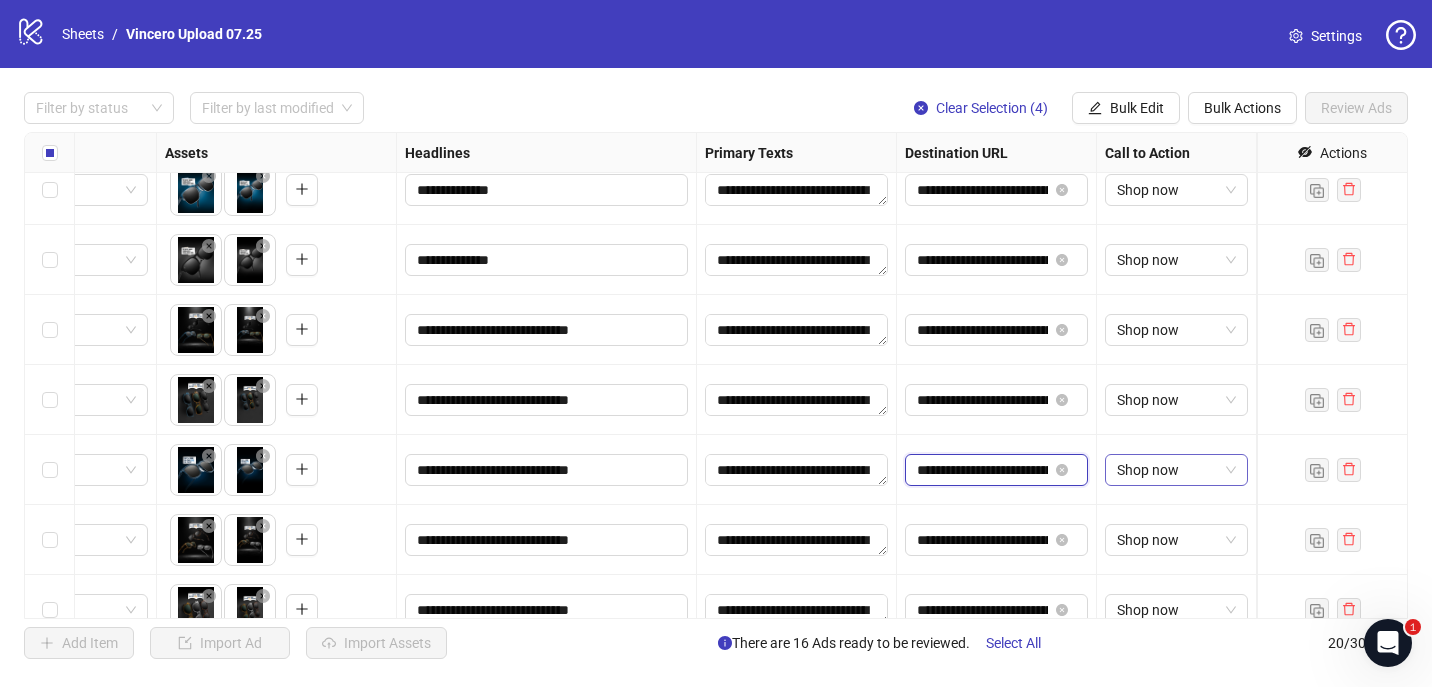scroll, scrollTop: 0, scrollLeft: 237, axis: horizontal 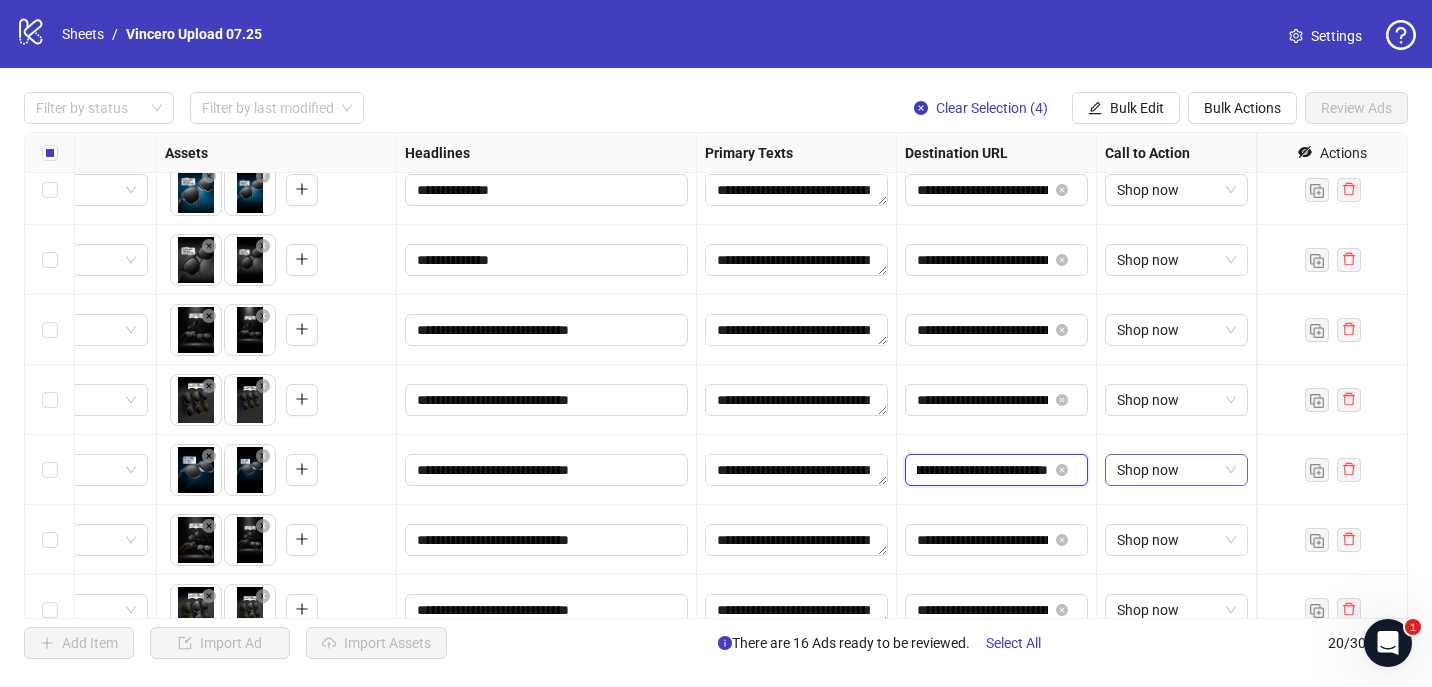 drag, startPoint x: 938, startPoint y: 475, endPoint x: 1229, endPoint y: 475, distance: 291 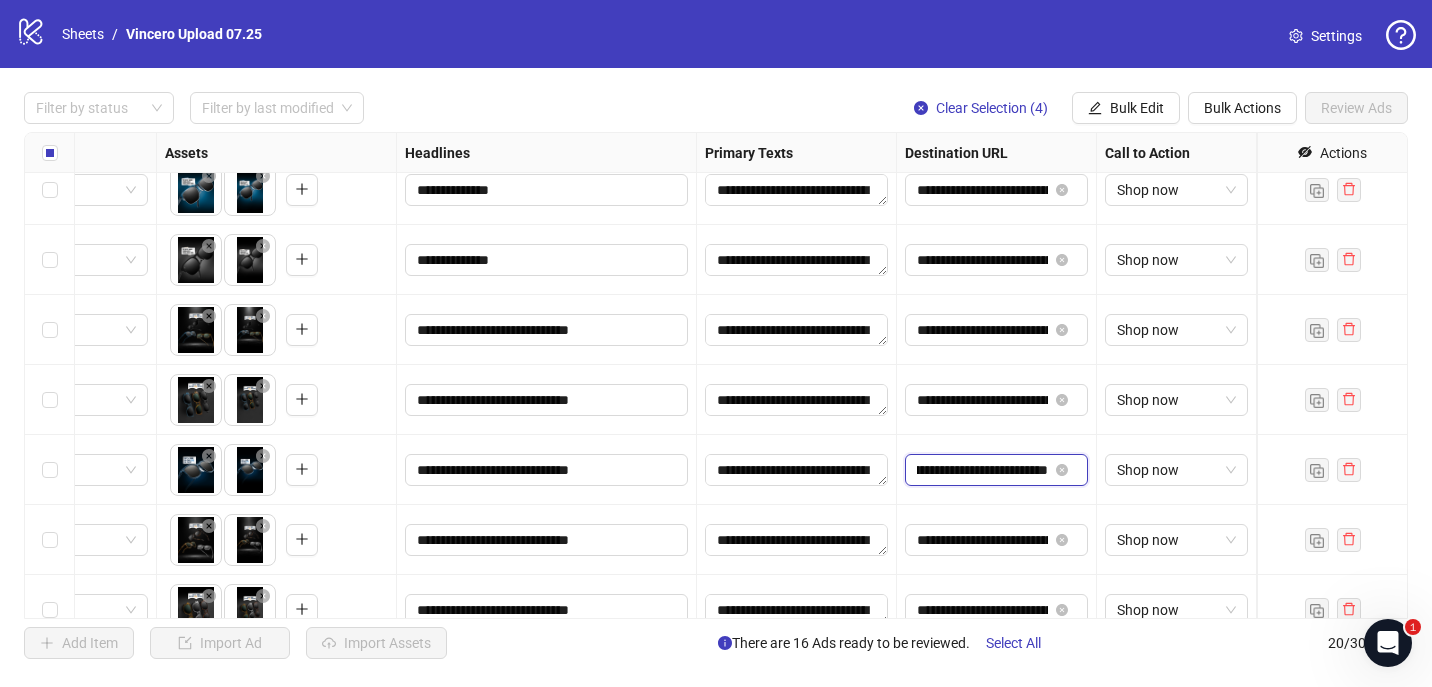 click on "**********" at bounding box center [982, 470] 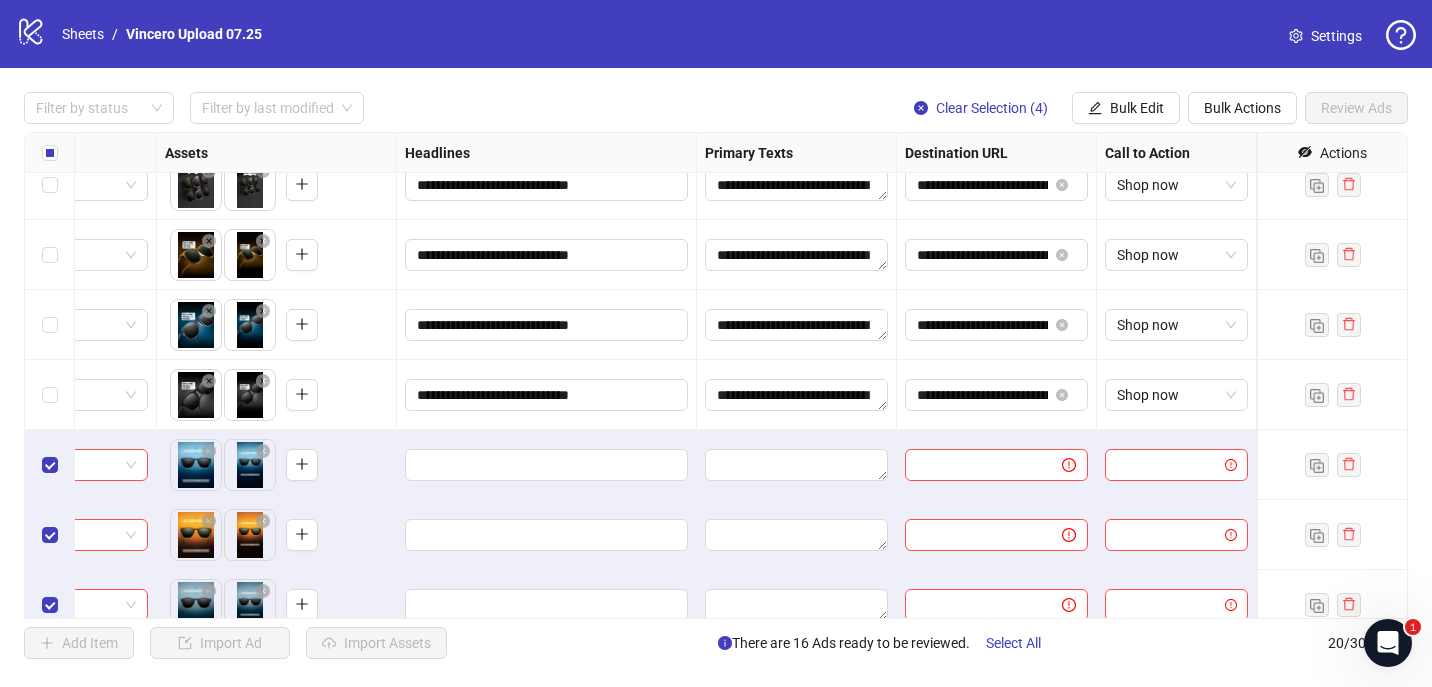 scroll, scrollTop: 870, scrollLeft: 788, axis: both 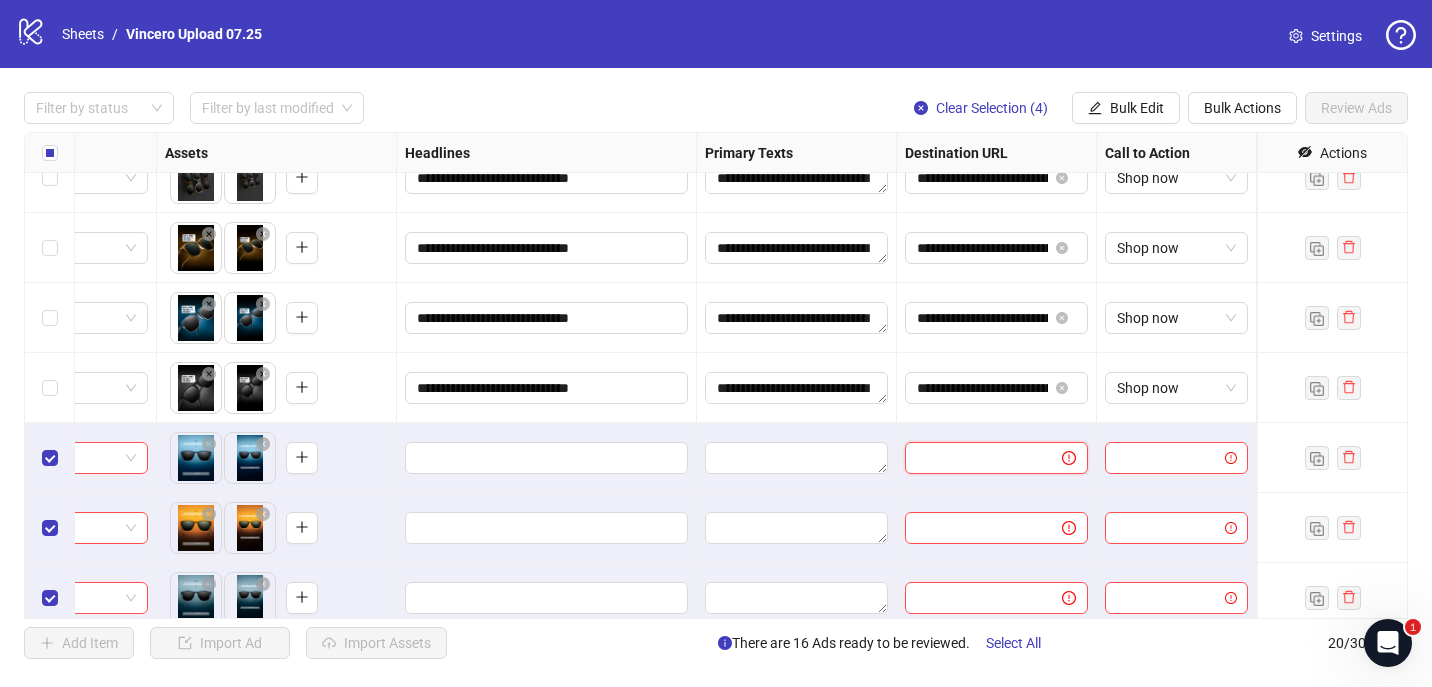 click at bounding box center (975, 458) 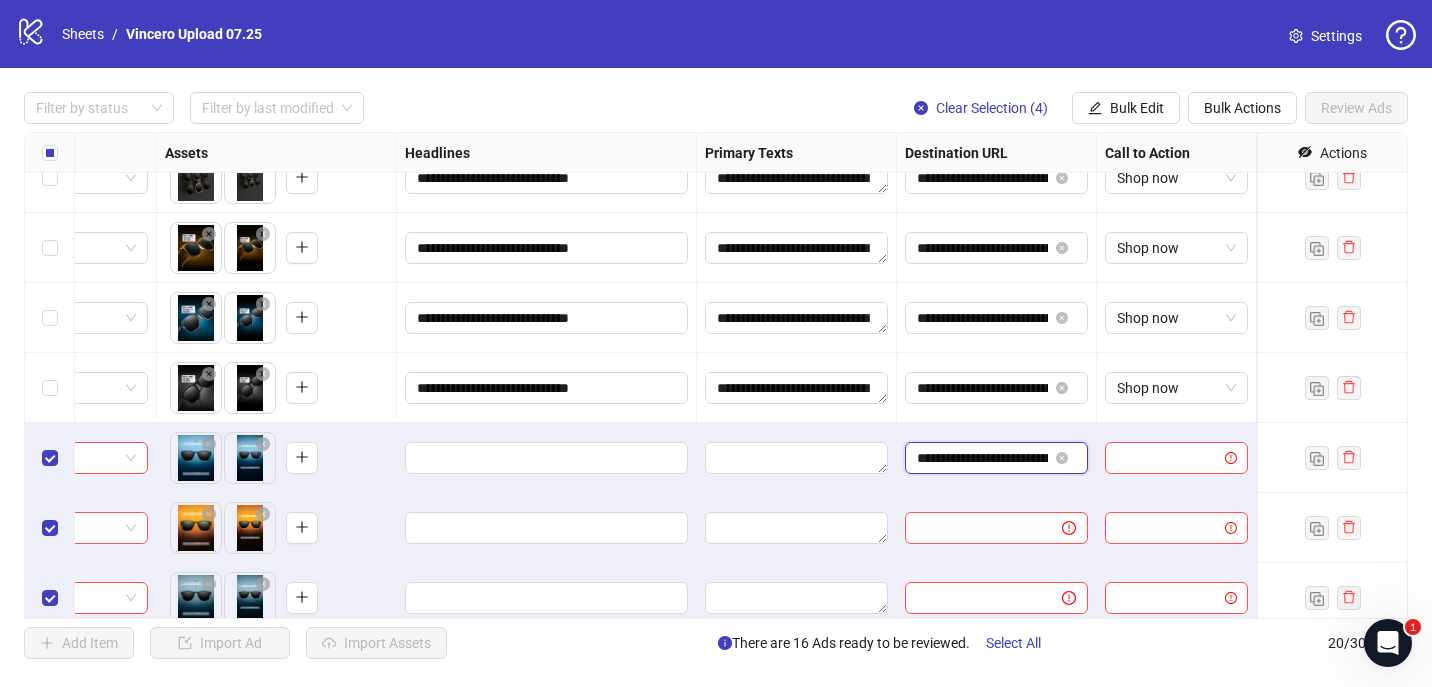 type on "**********" 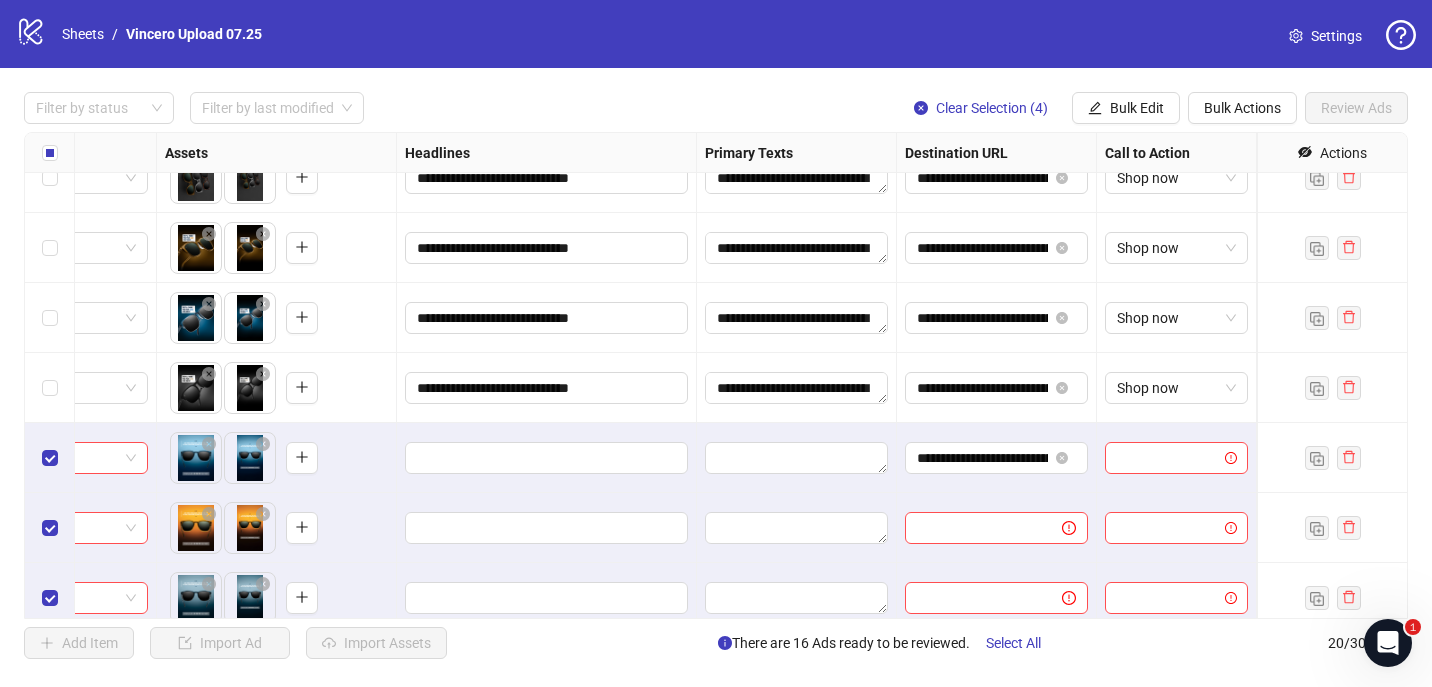 click at bounding box center (797, 528) 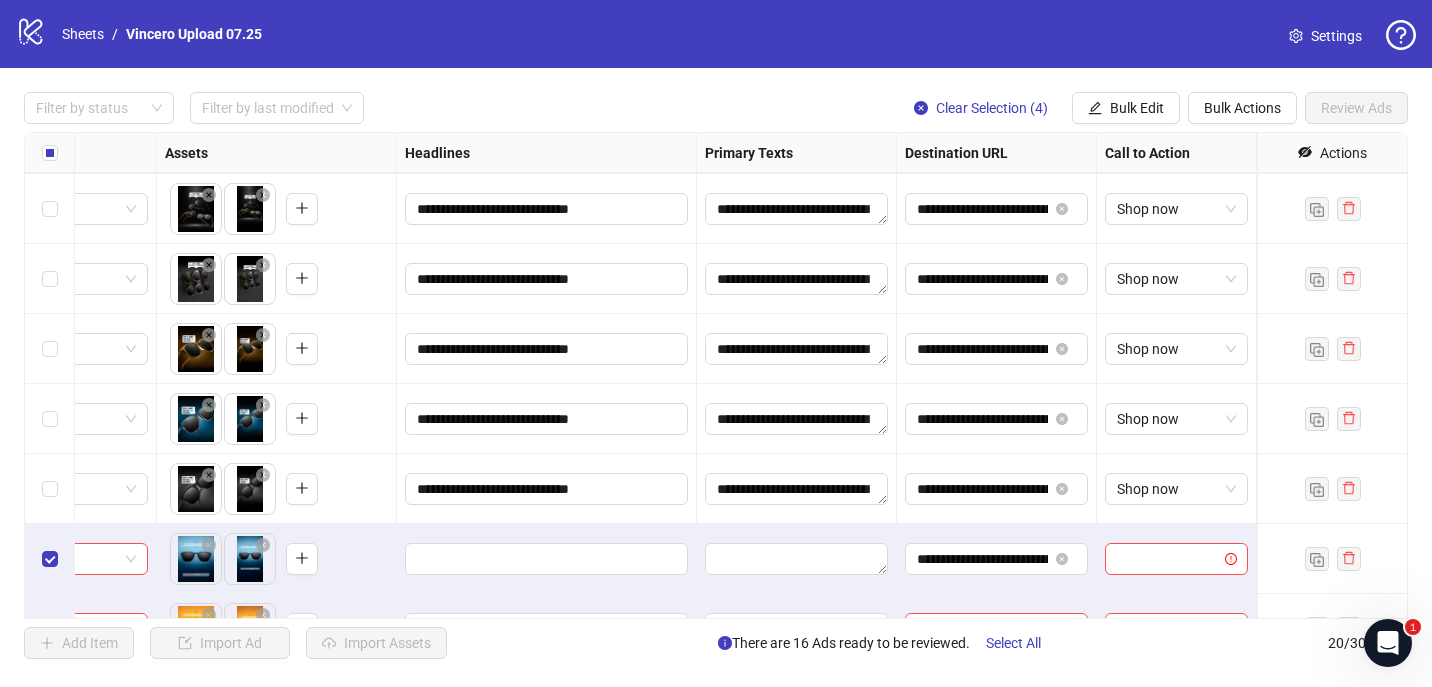 scroll, scrollTop: 706, scrollLeft: 788, axis: both 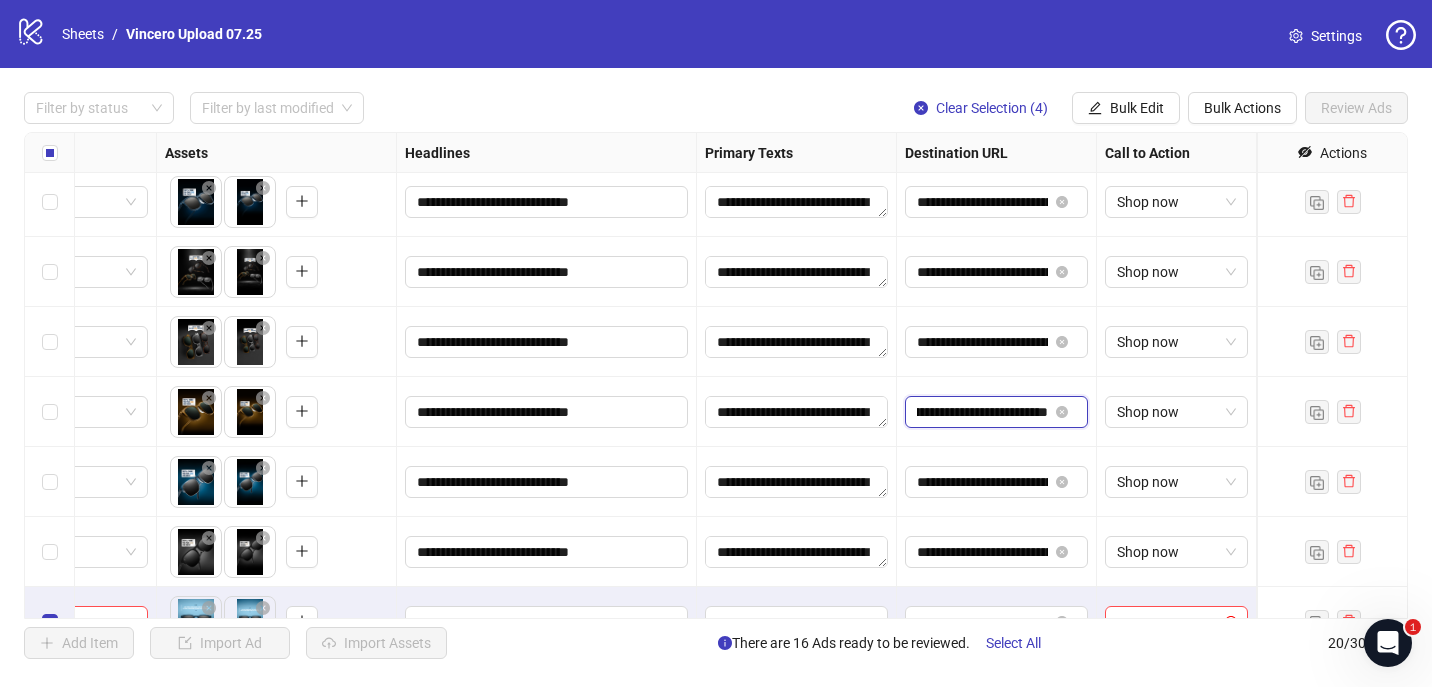 drag, startPoint x: 982, startPoint y: 412, endPoint x: 1292, endPoint y: 417, distance: 310.0403 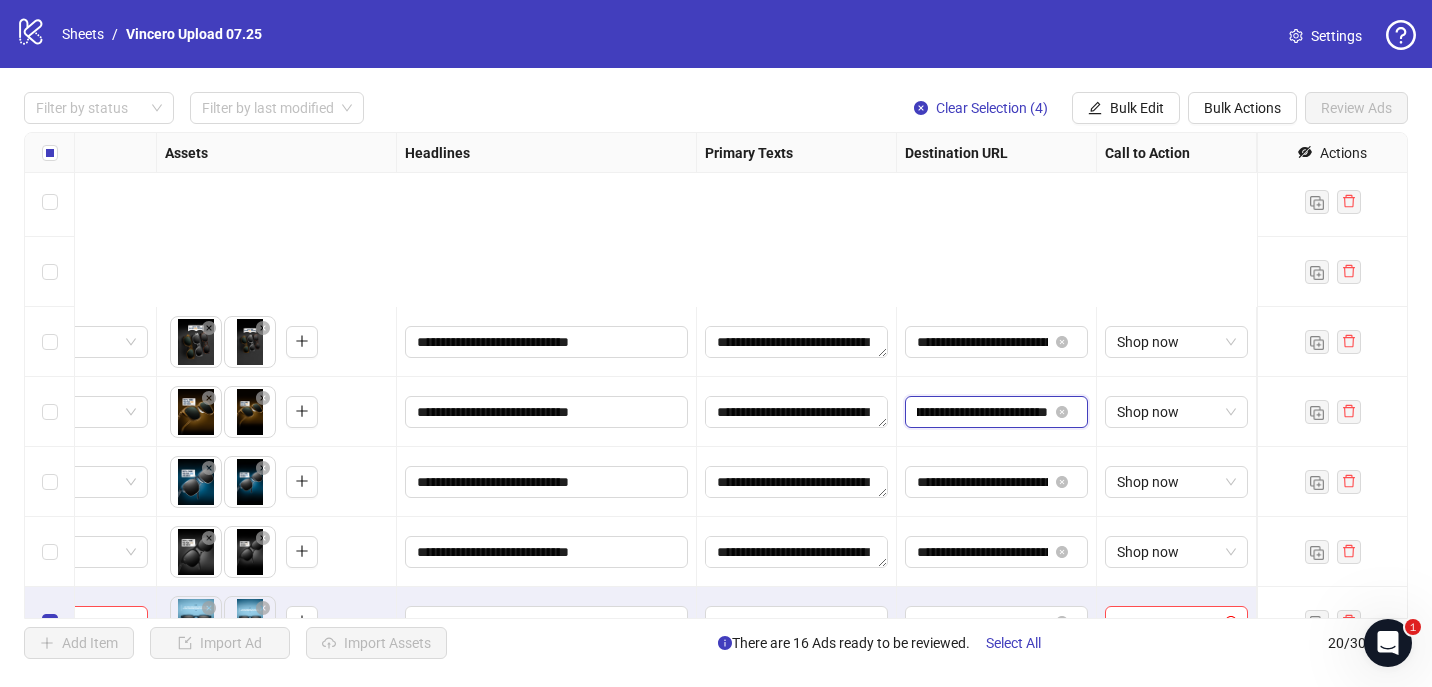scroll, scrollTop: 955, scrollLeft: 788, axis: both 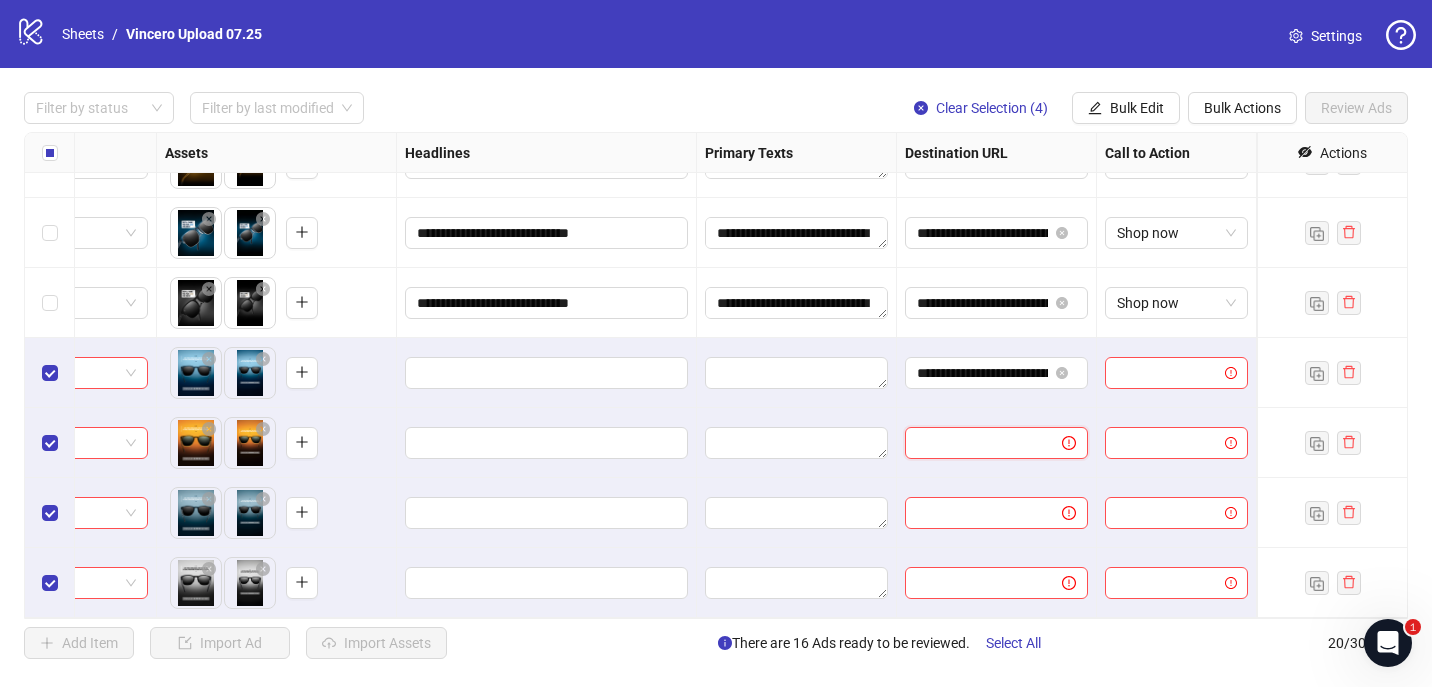 click at bounding box center [975, 443] 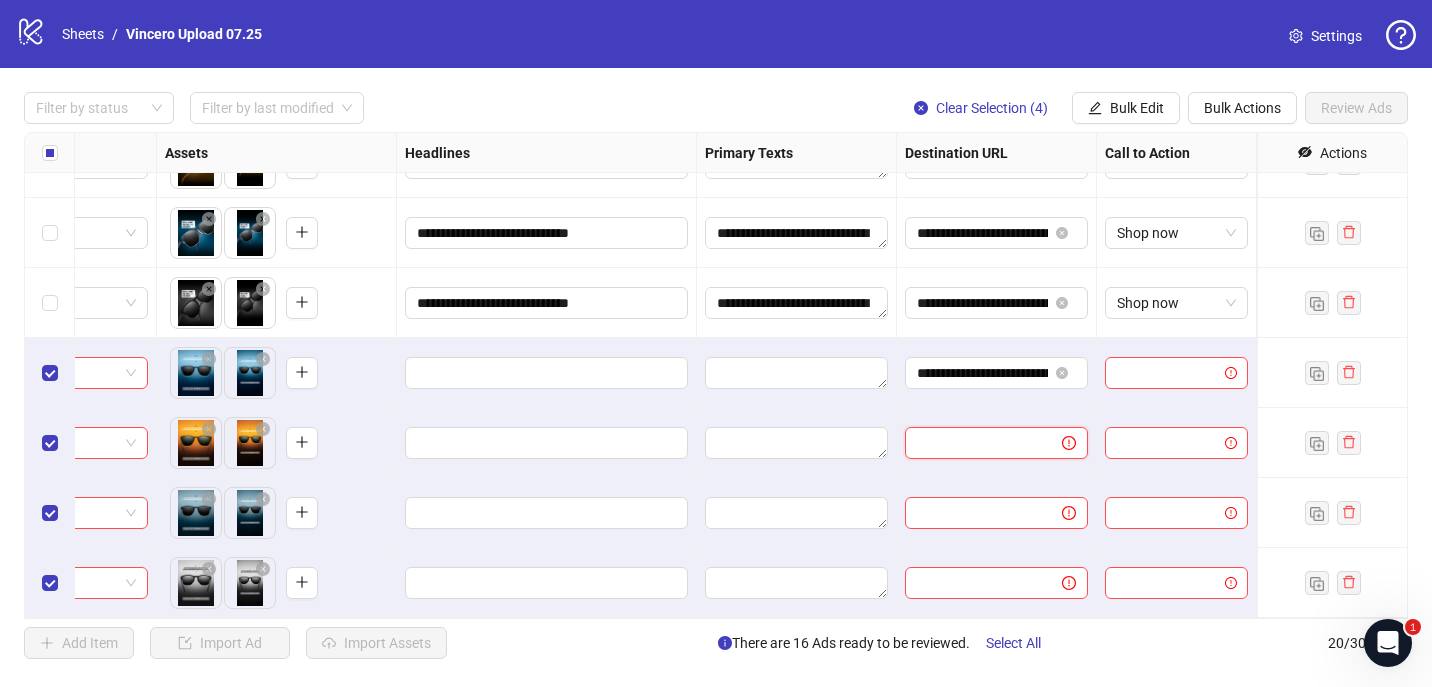 paste on "**********" 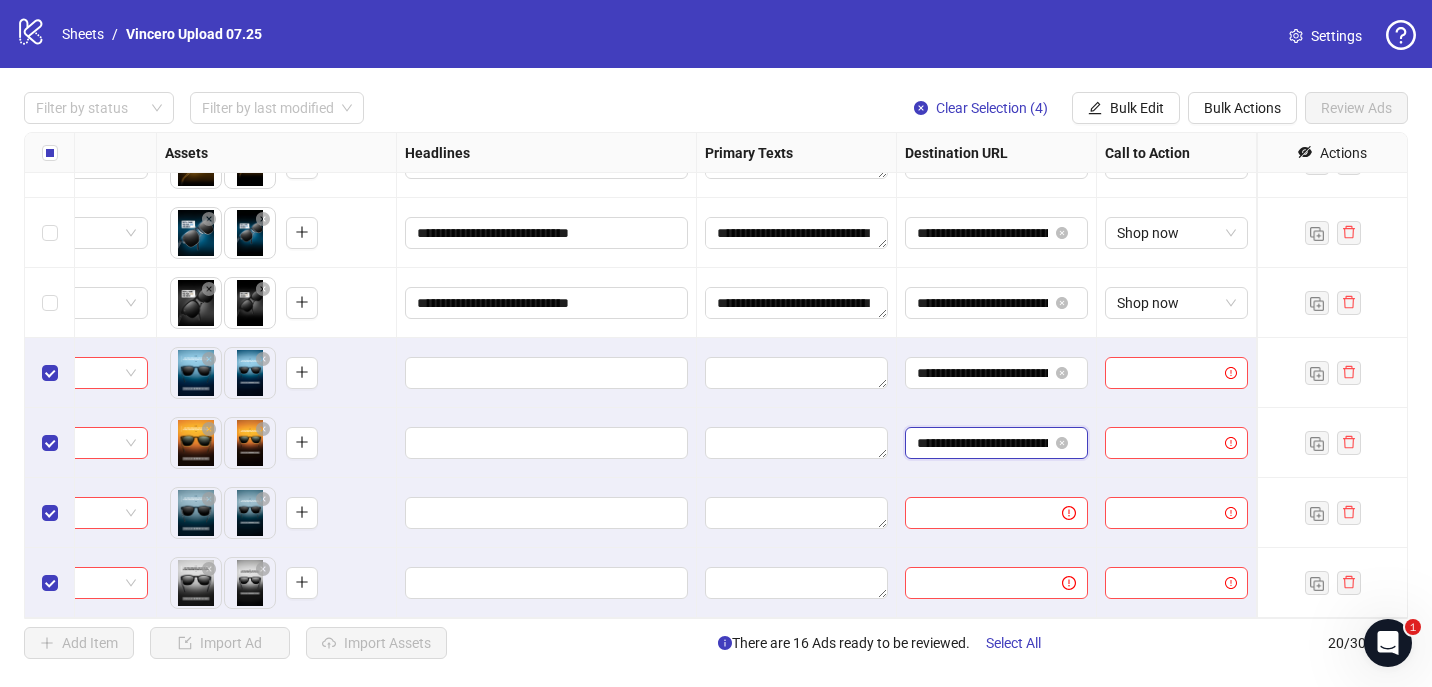 scroll, scrollTop: 0, scrollLeft: 250, axis: horizontal 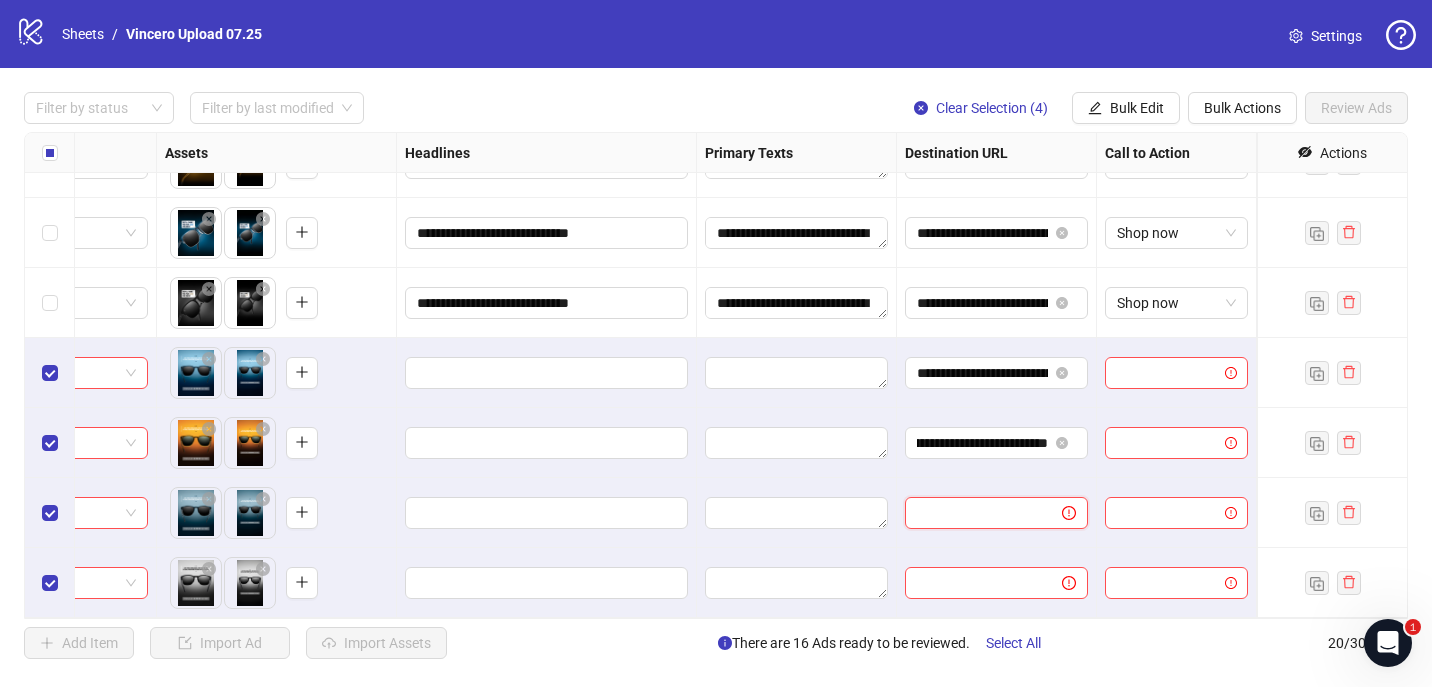 click at bounding box center (975, 513) 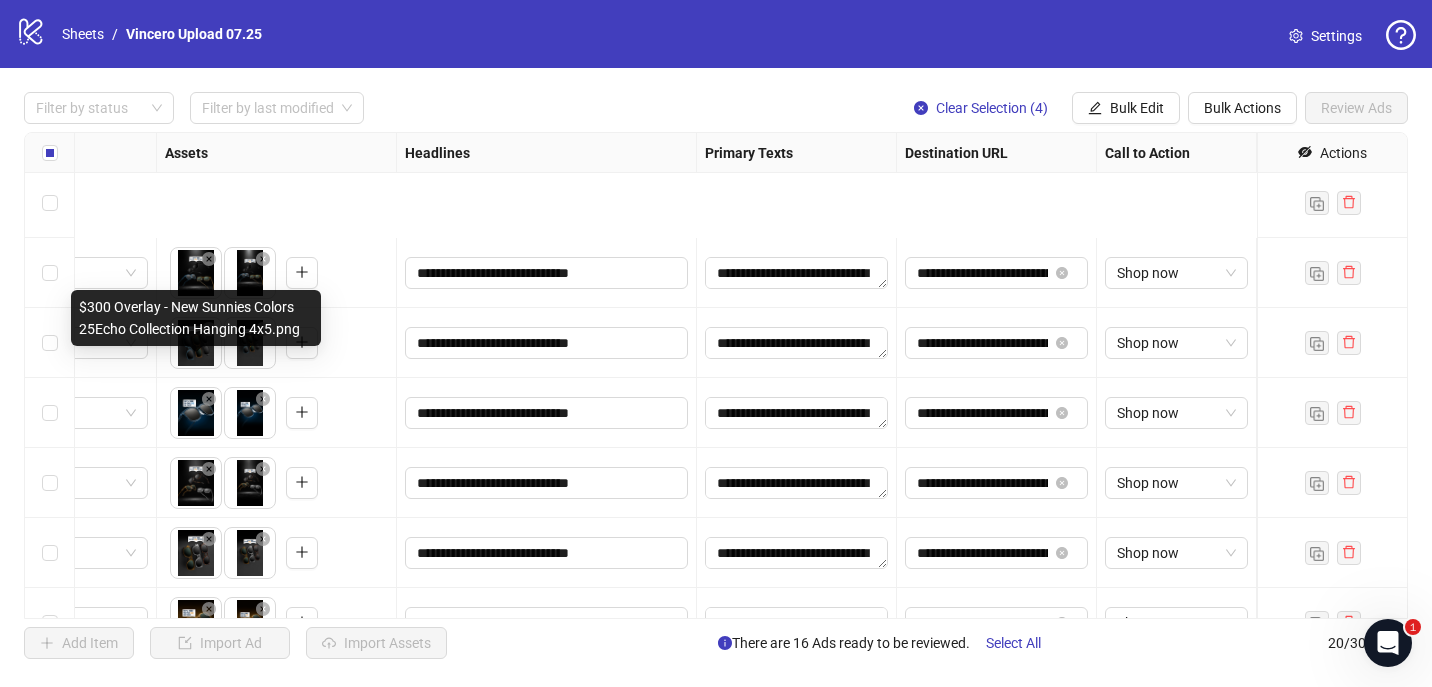 scroll, scrollTop: 674, scrollLeft: 788, axis: both 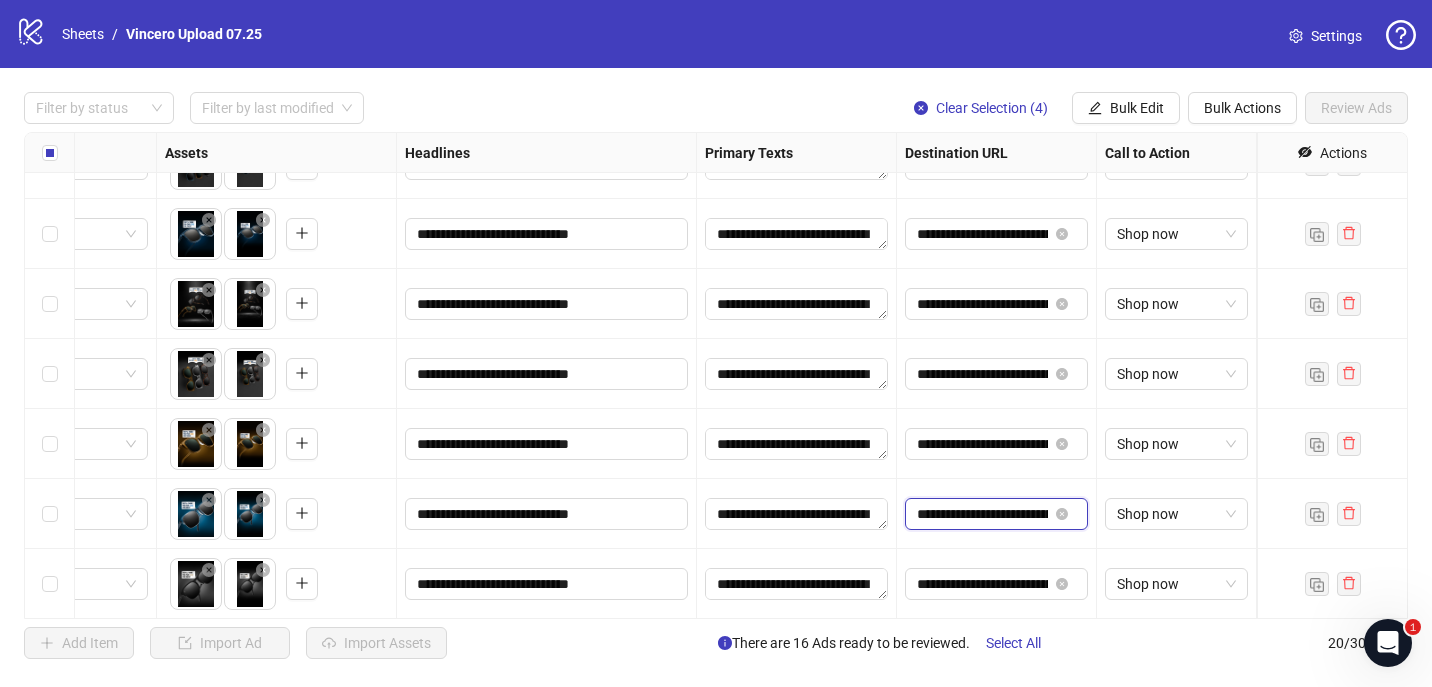 click on "**********" at bounding box center (982, 514) 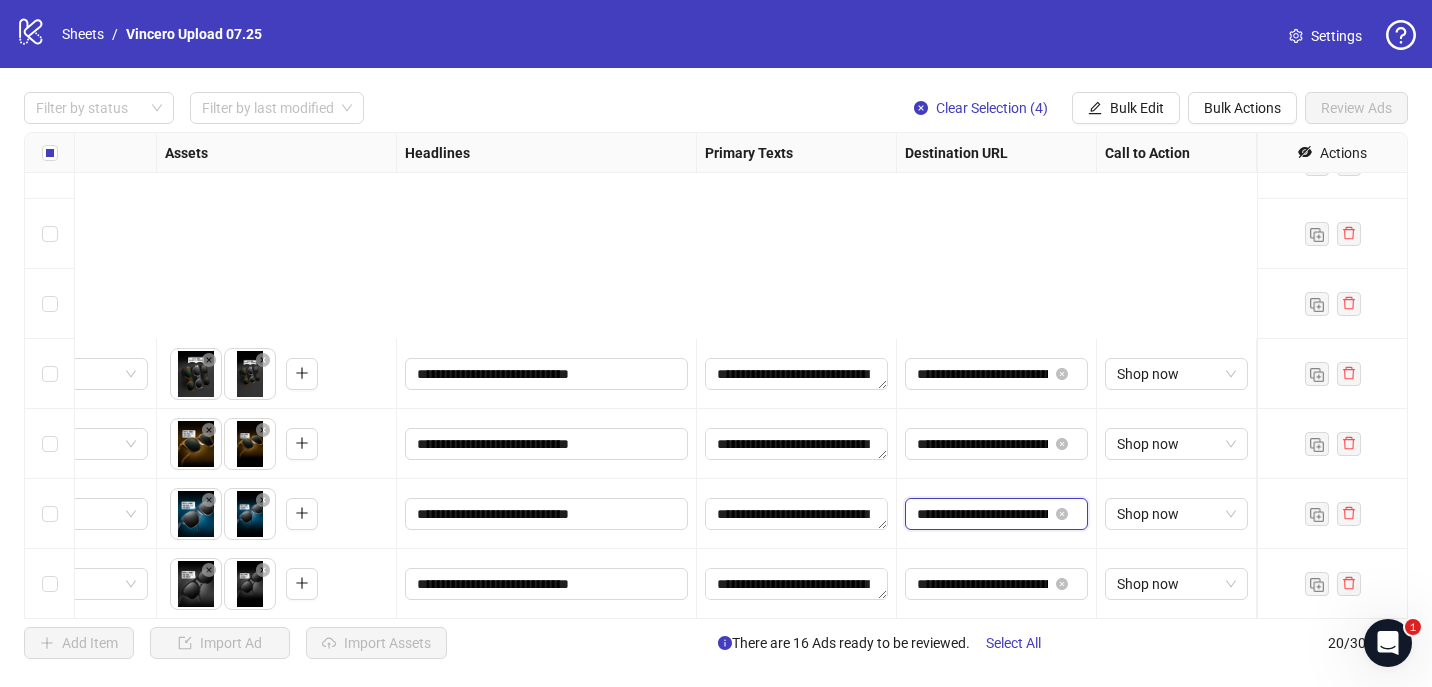 scroll, scrollTop: 955, scrollLeft: 788, axis: both 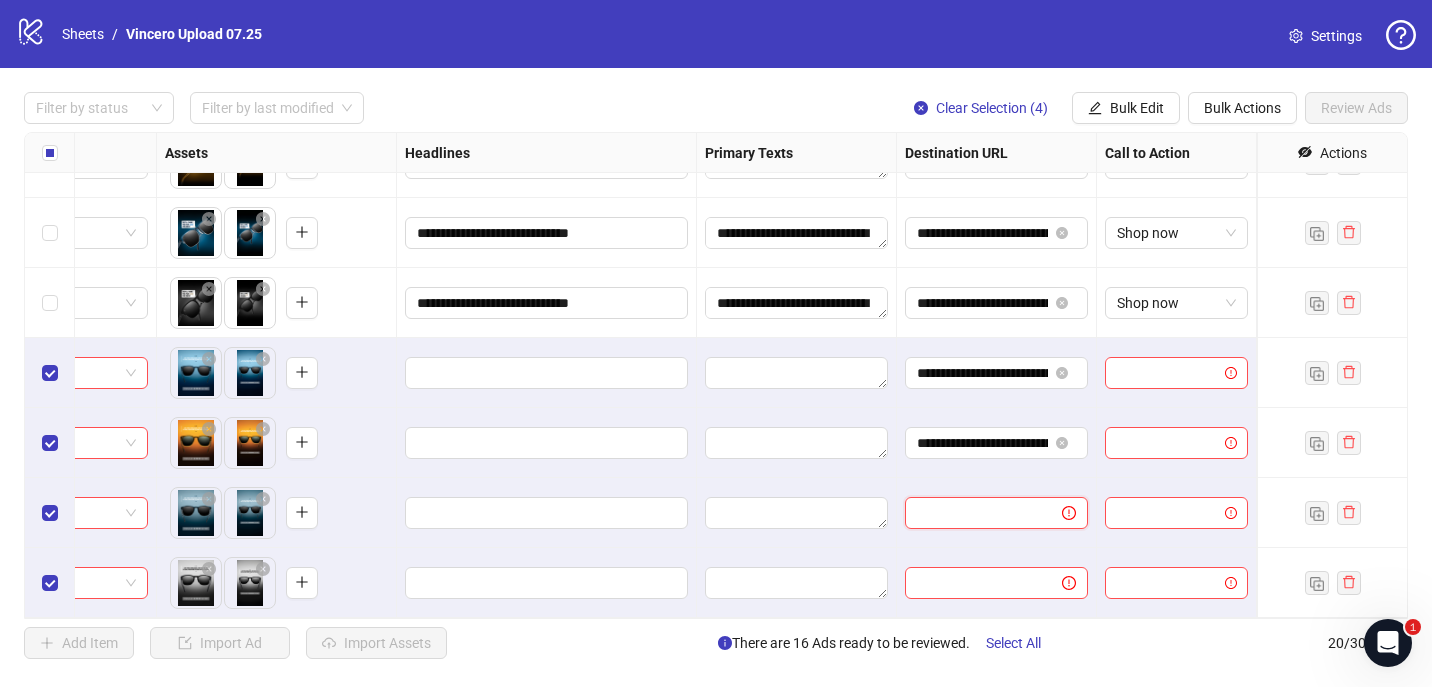 click at bounding box center [975, 513] 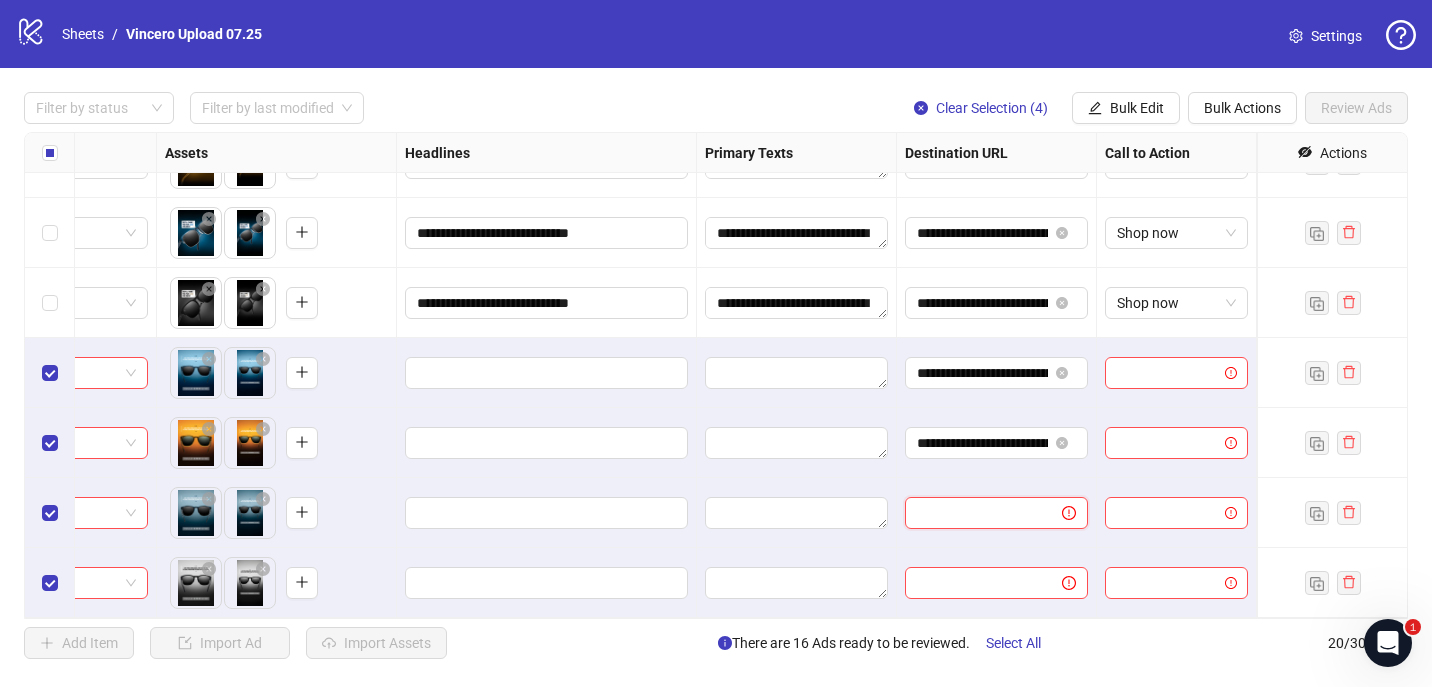 paste on "**********" 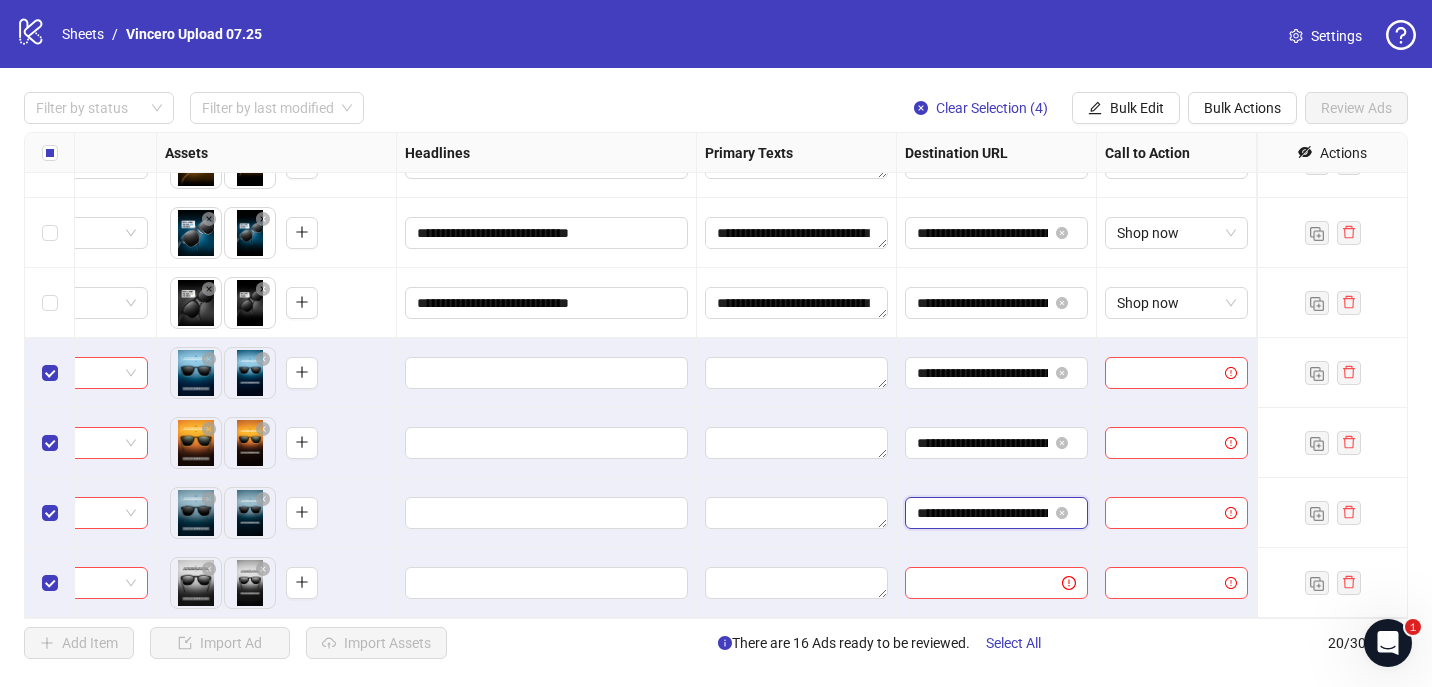 scroll, scrollTop: 0, scrollLeft: 206, axis: horizontal 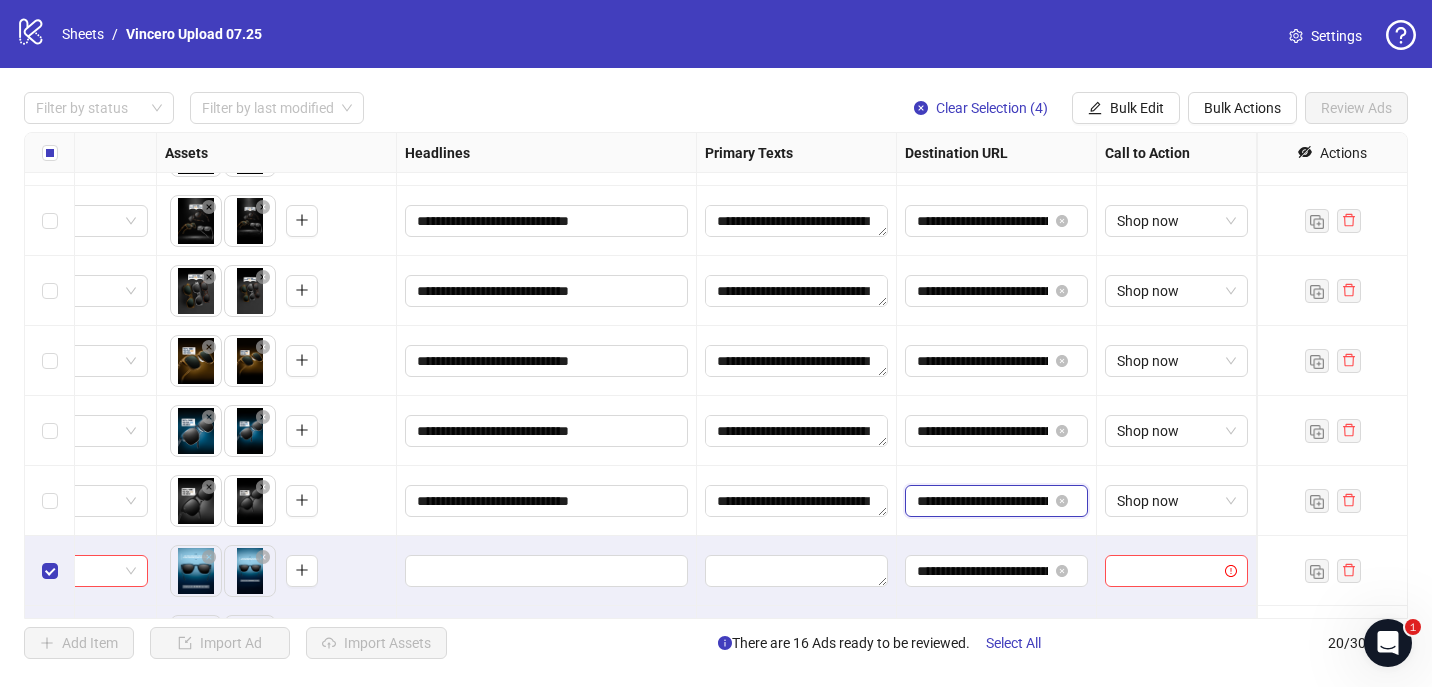 click on "**********" at bounding box center [982, 501] 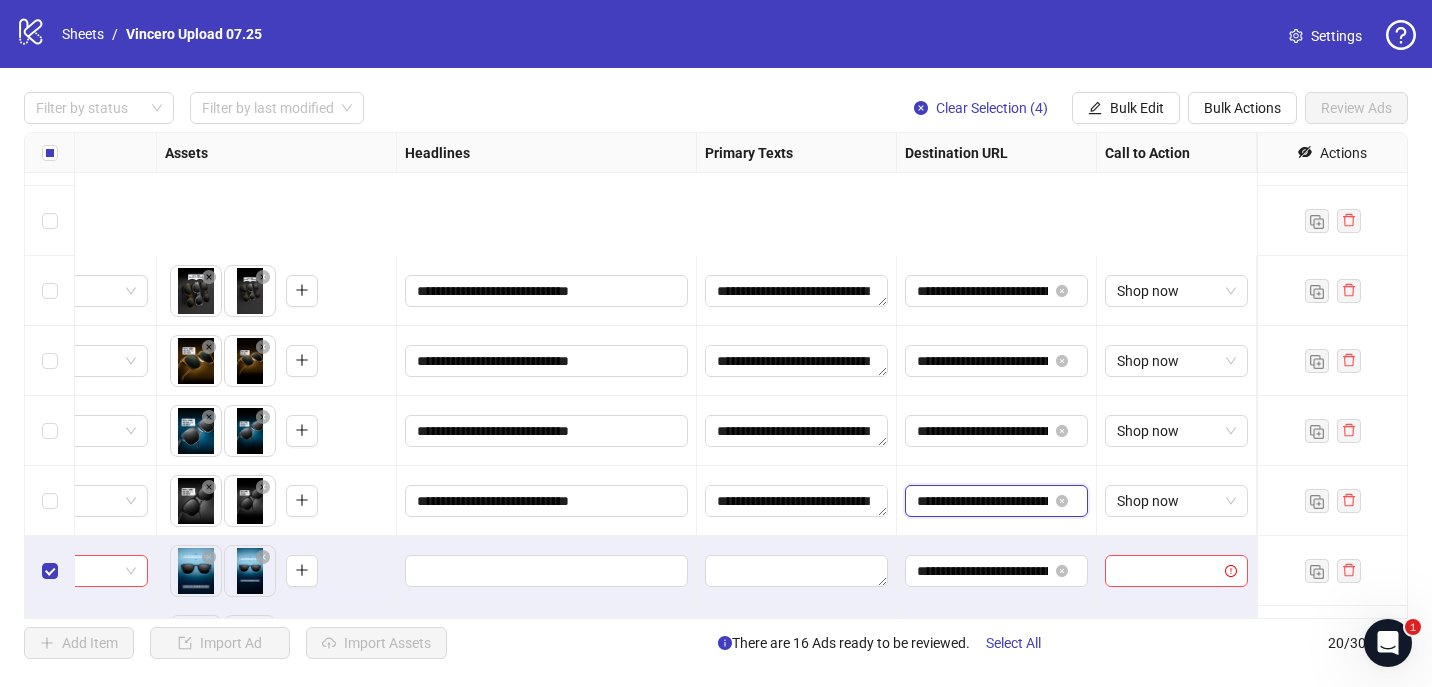 scroll, scrollTop: 955, scrollLeft: 788, axis: both 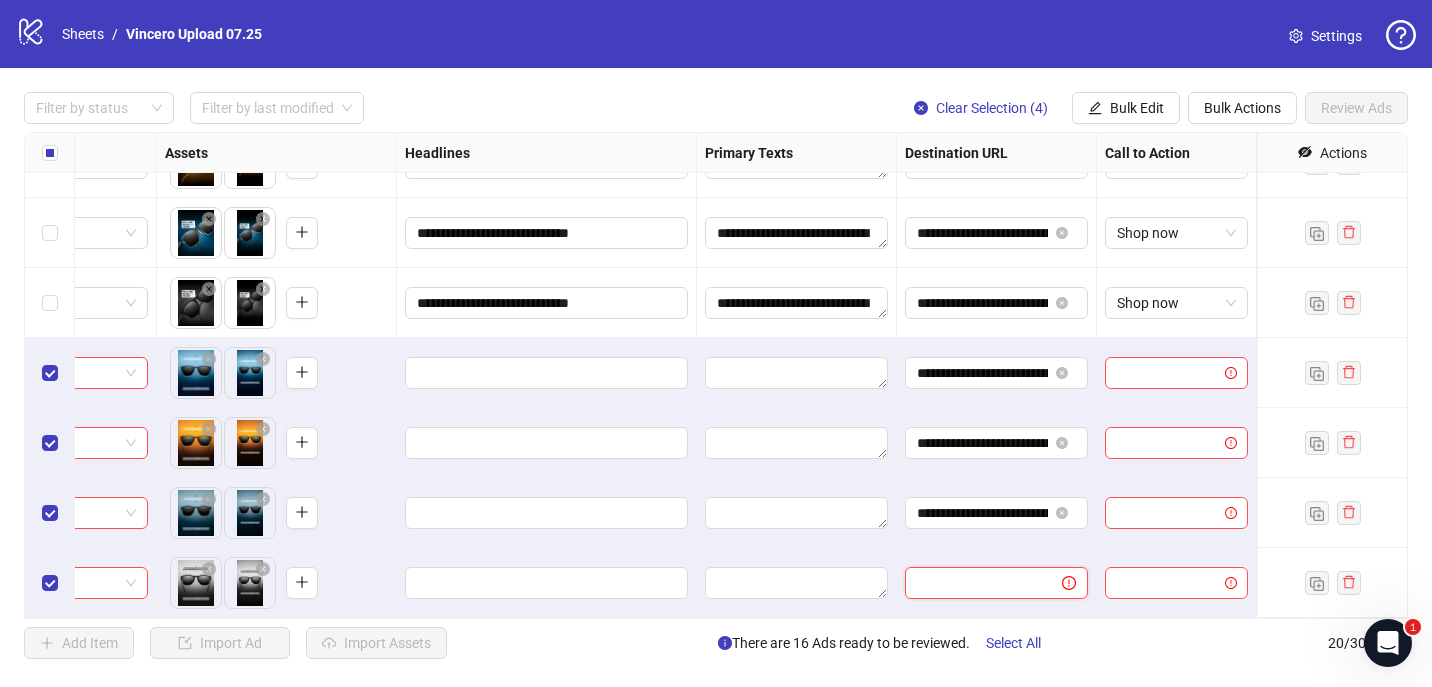 click at bounding box center [975, 583] 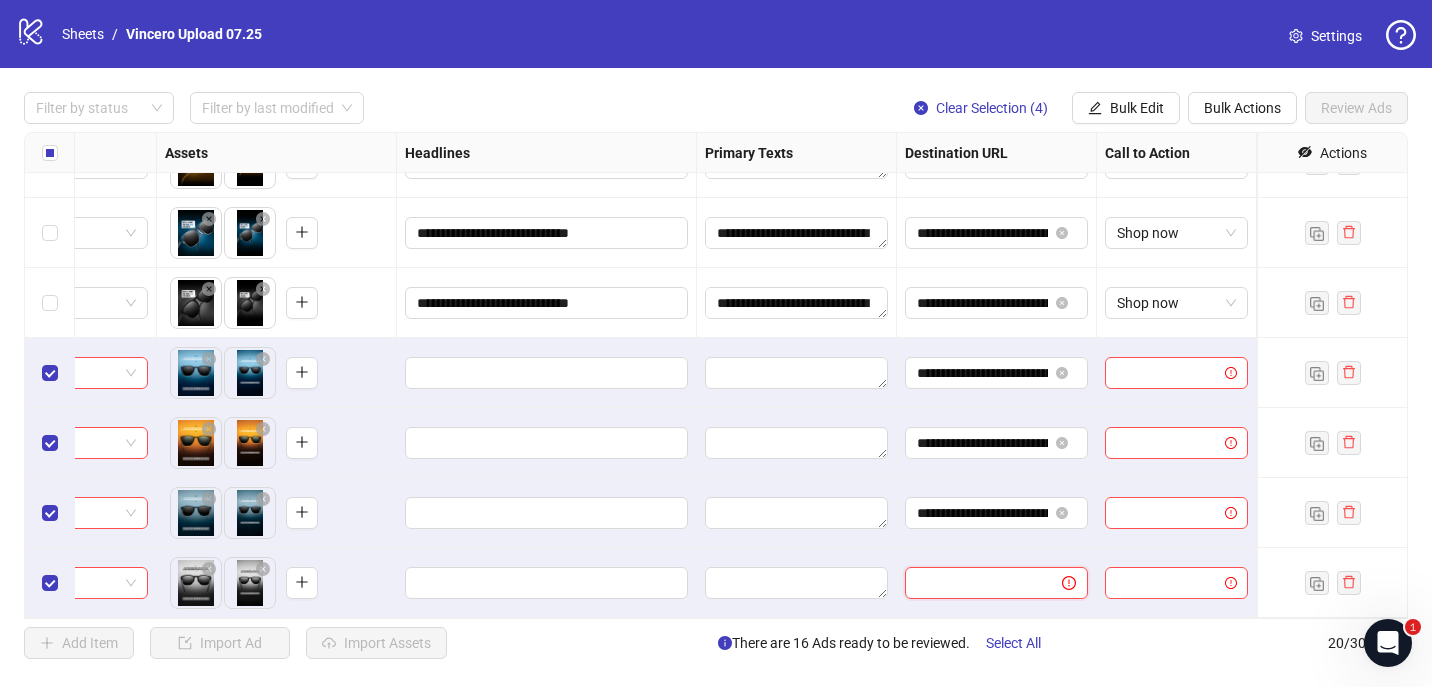 paste on "**********" 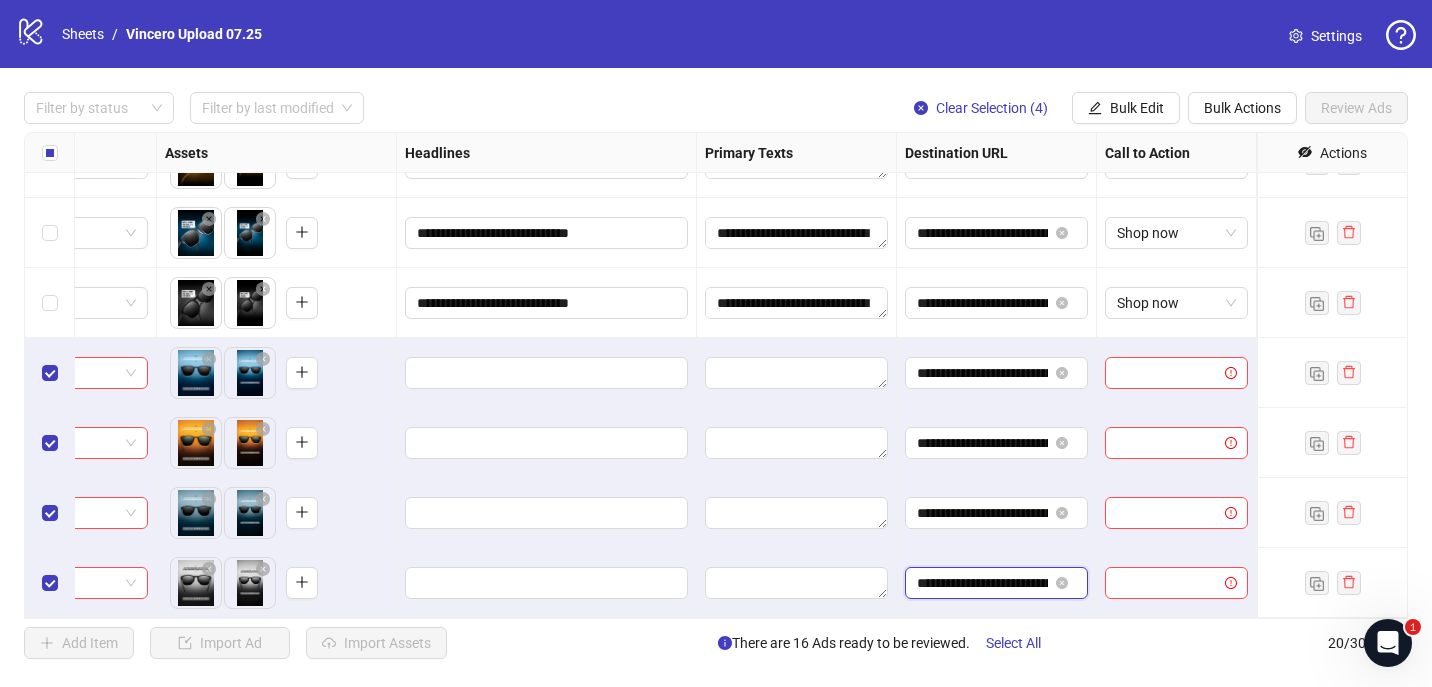 scroll, scrollTop: 0, scrollLeft: 276, axis: horizontal 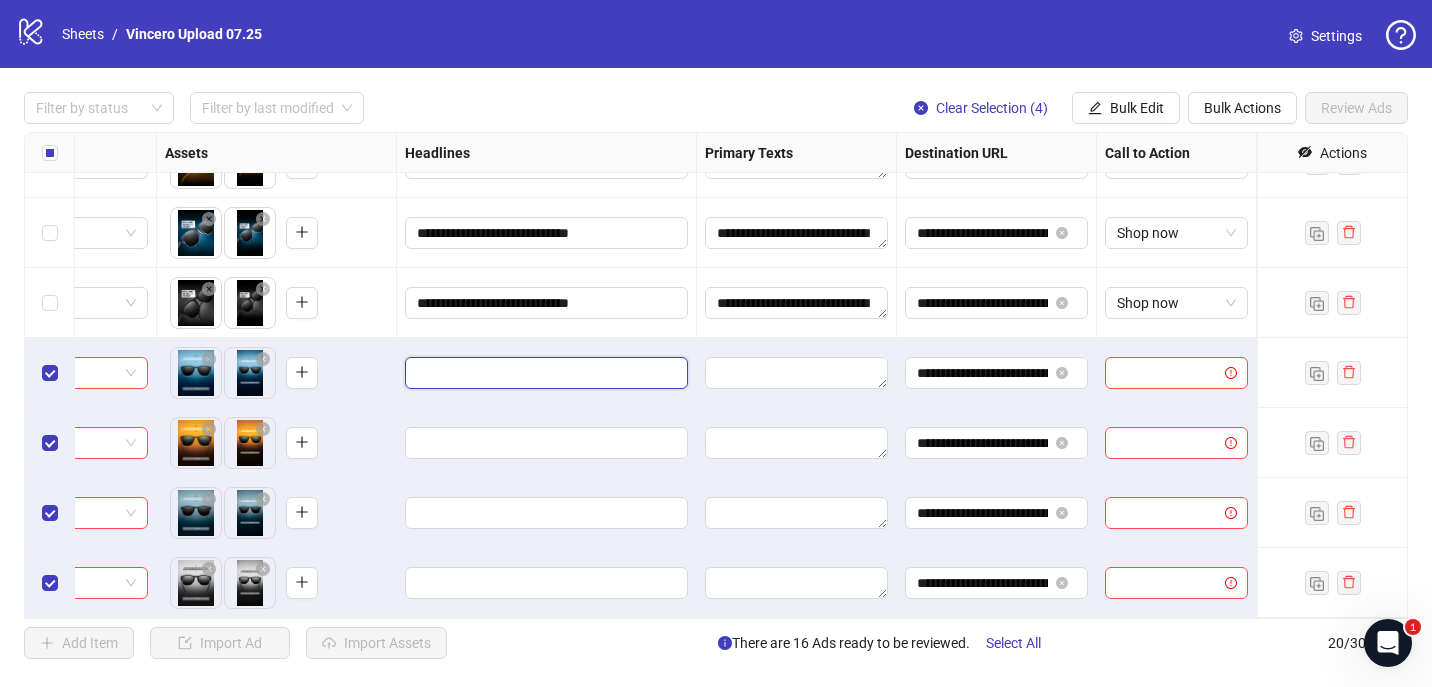 click at bounding box center (544, 373) 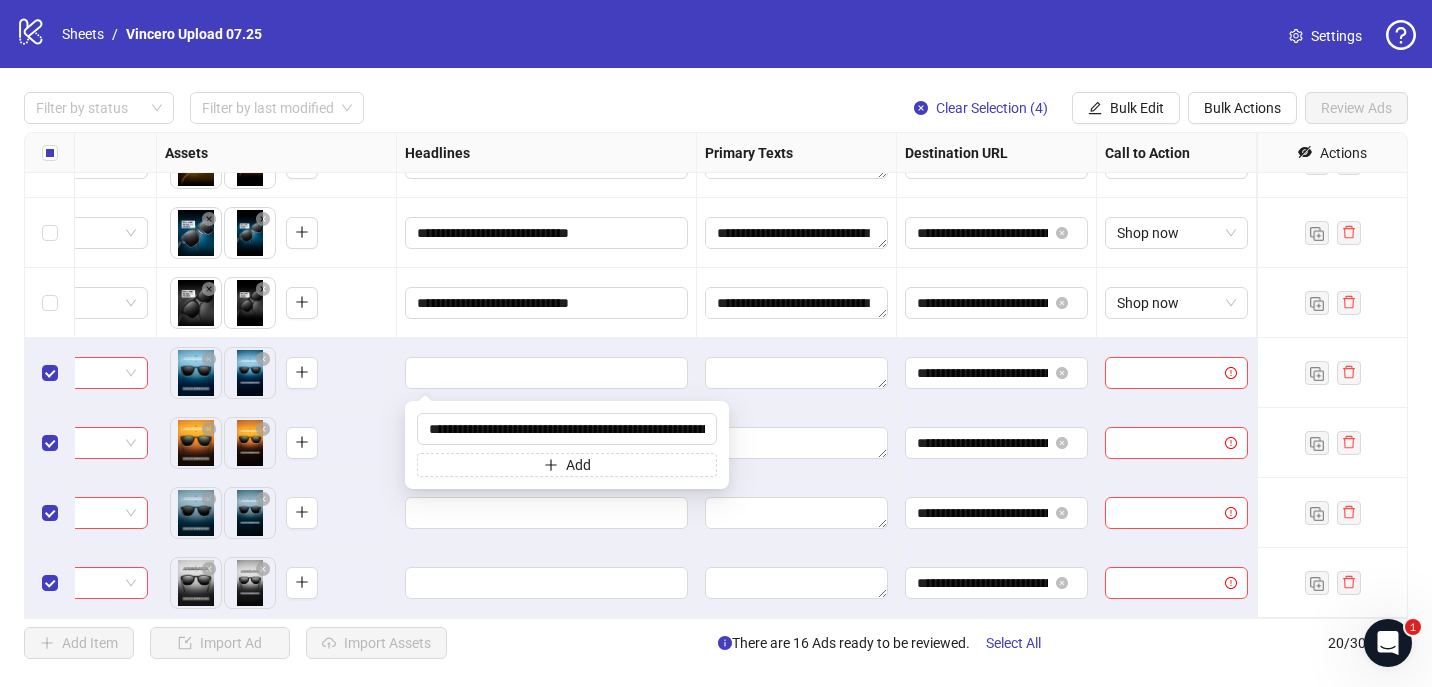 scroll, scrollTop: 0, scrollLeft: 951, axis: horizontal 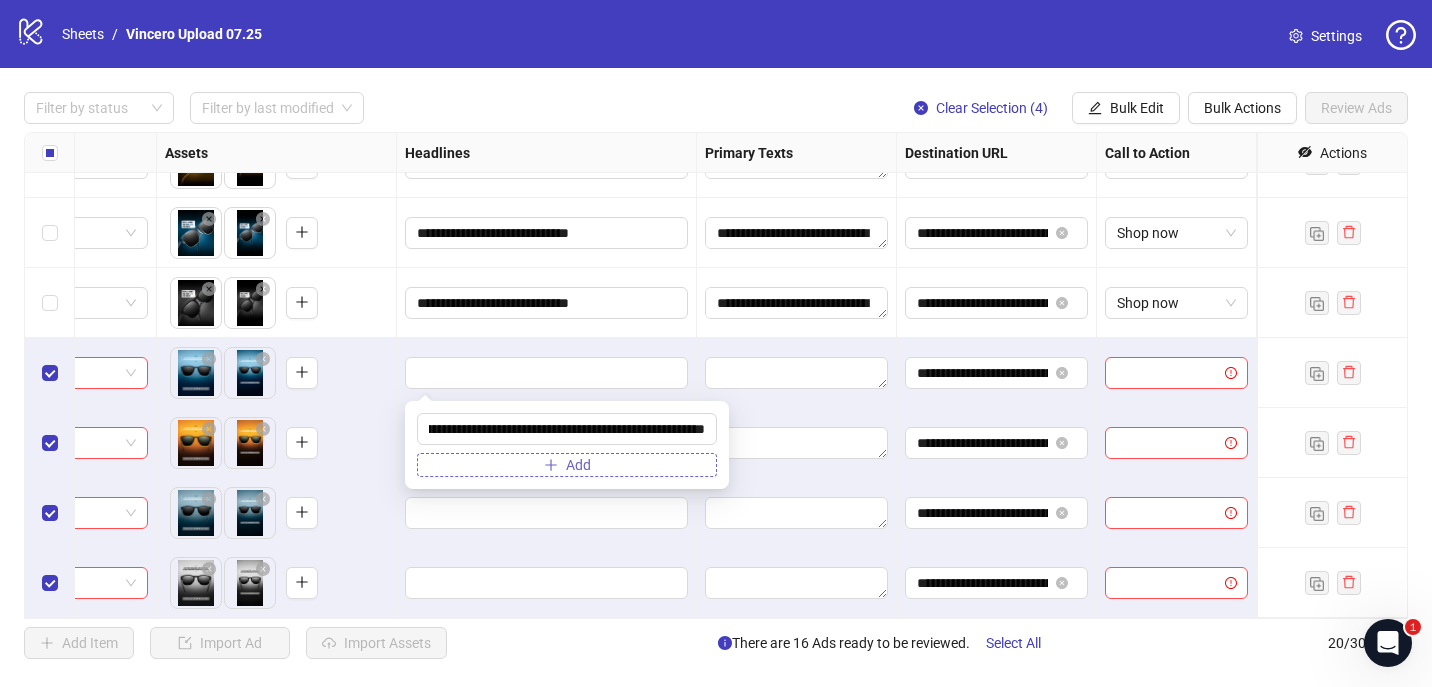 type on "**********" 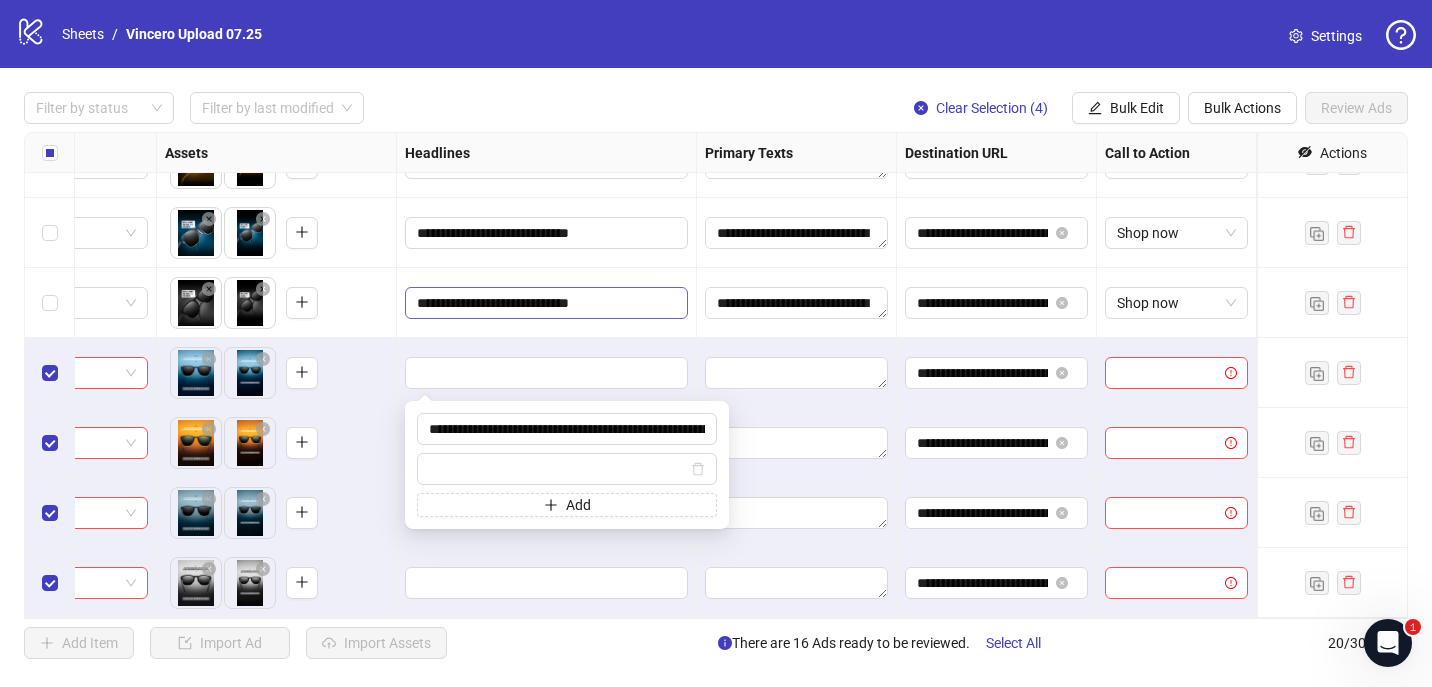click on "**********" at bounding box center [546, 303] 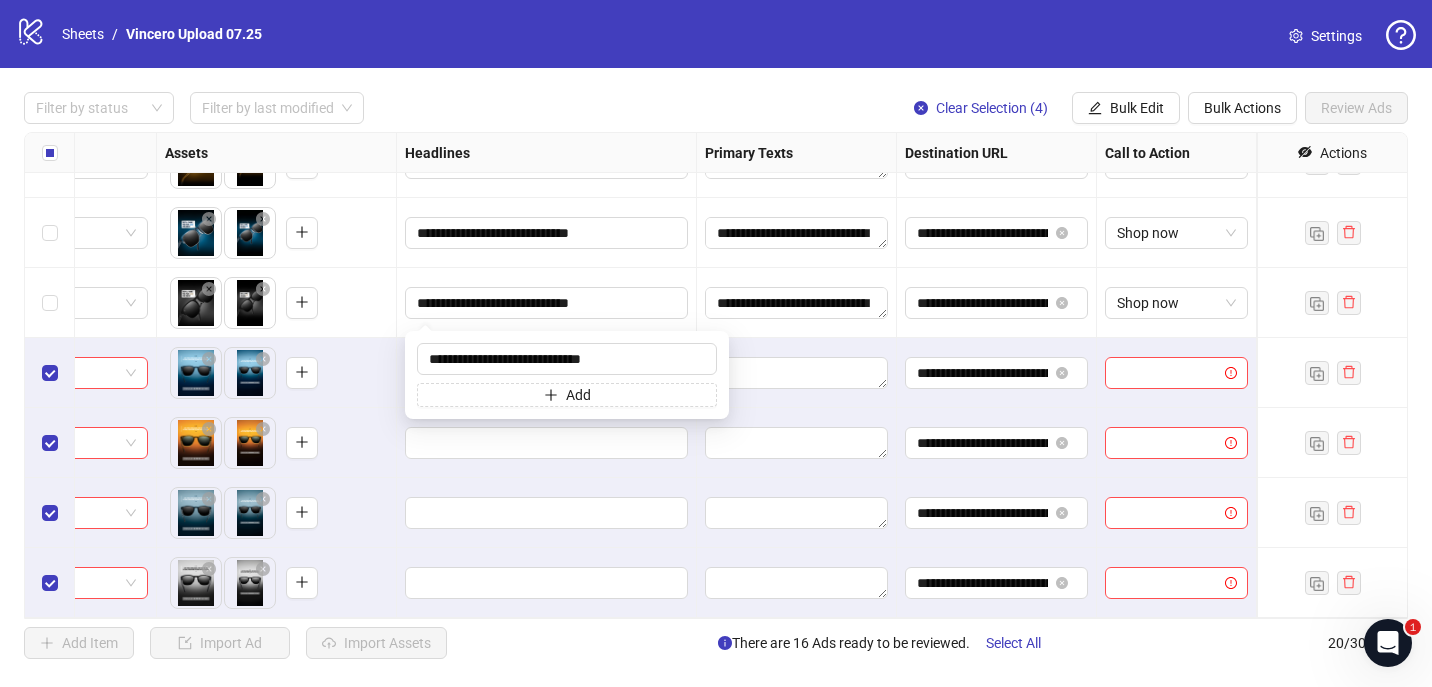 click on "**********" at bounding box center [716, 343] 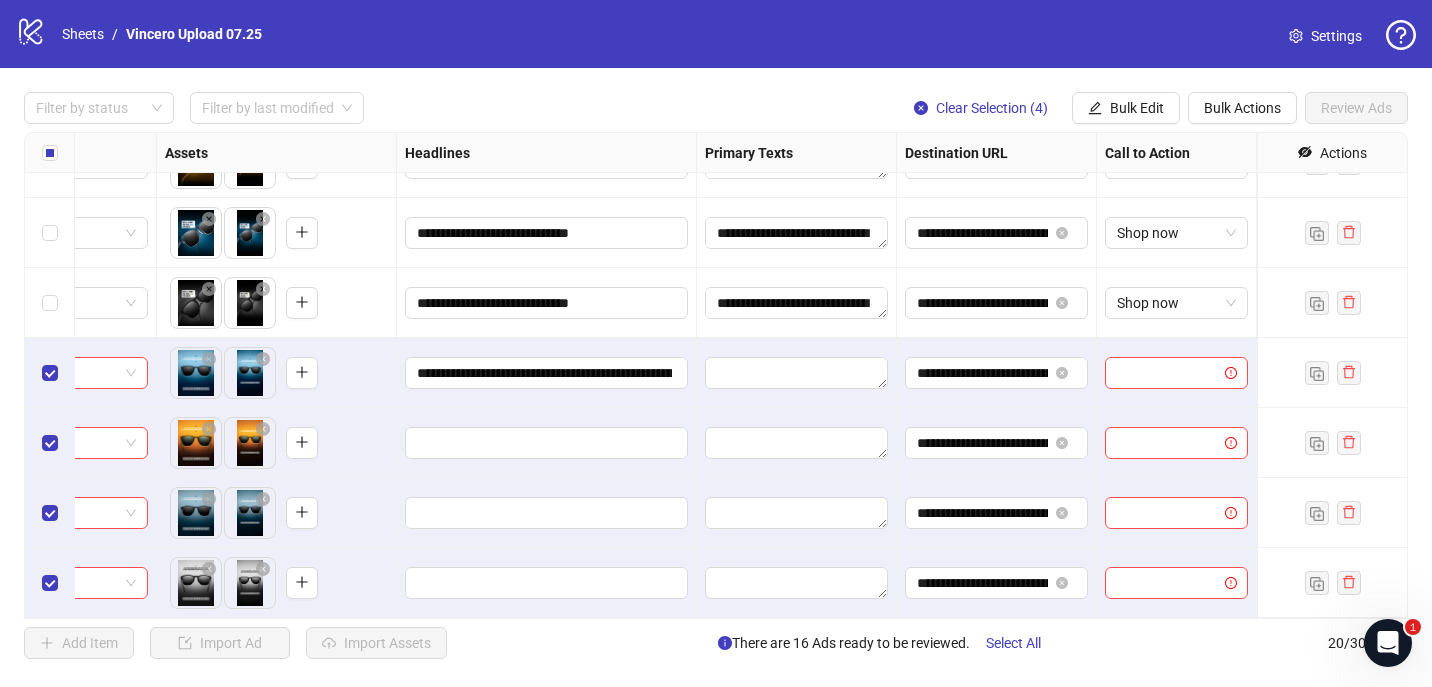 click on "To pick up a draggable item, press the space bar.
While dragging, use the arrow keys to move the item.
Press space again to drop the item in its new position, or press escape to cancel." at bounding box center (277, 373) 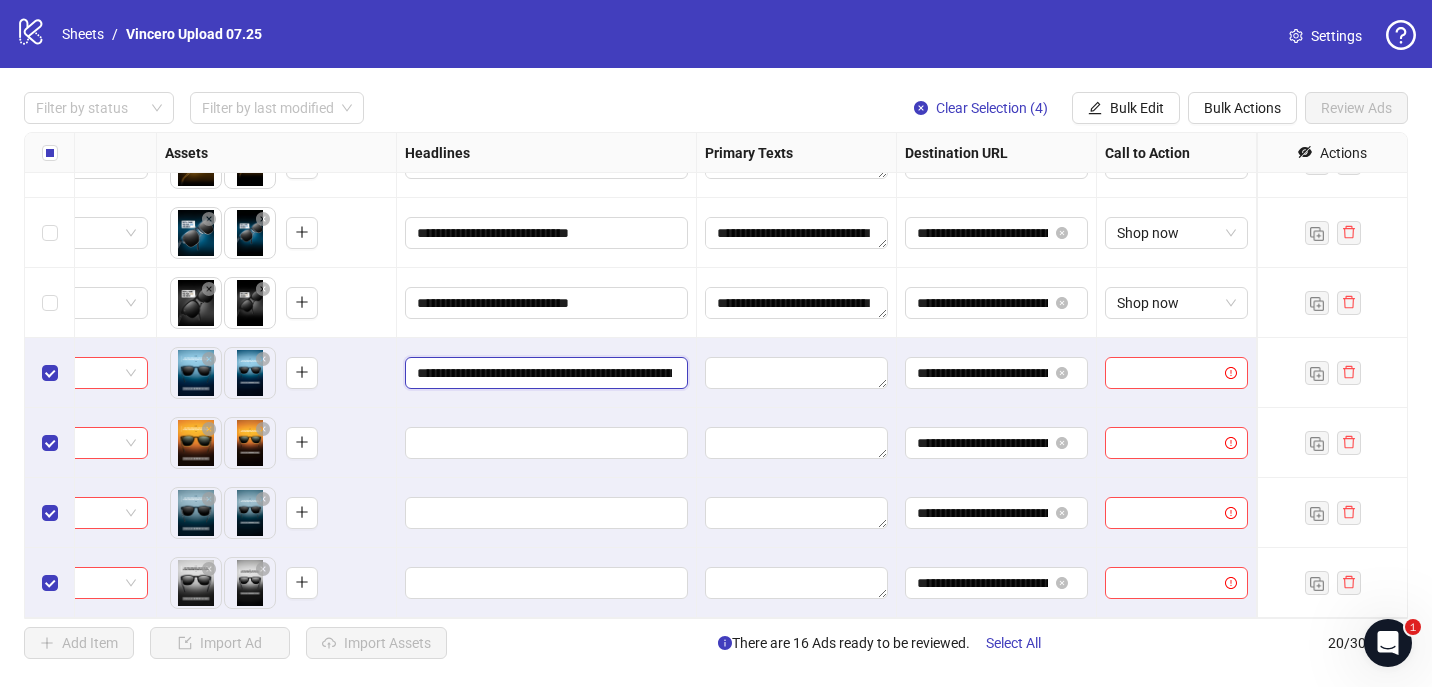 click on "**********" at bounding box center [544, 373] 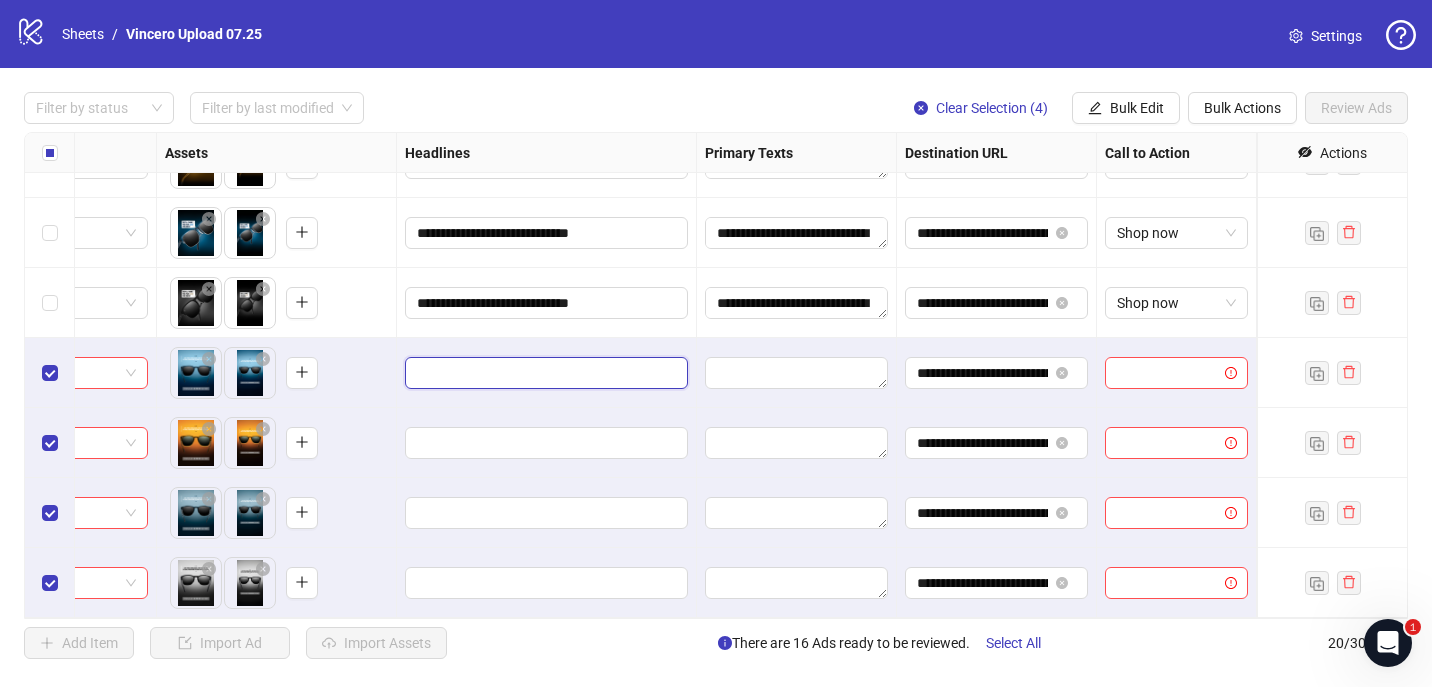 click at bounding box center (544, 373) 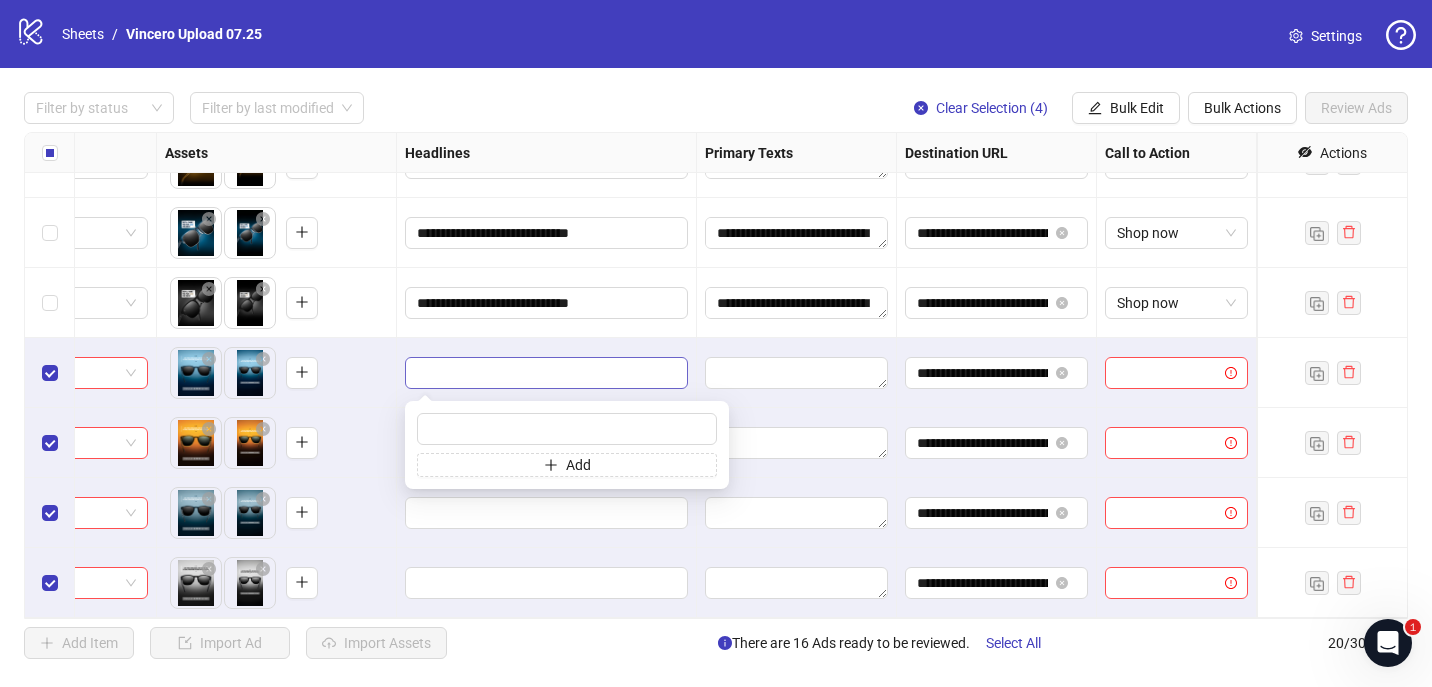 type on "**********" 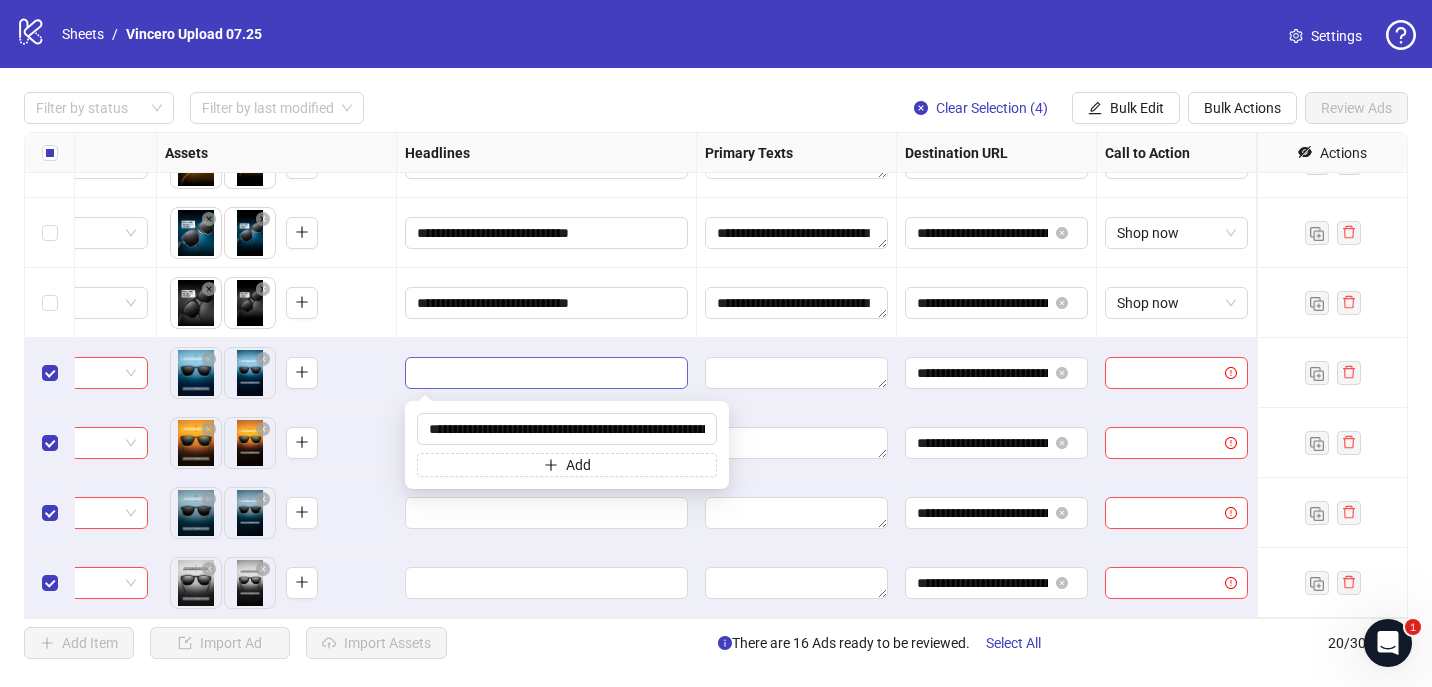 scroll, scrollTop: 0, scrollLeft: 951, axis: horizontal 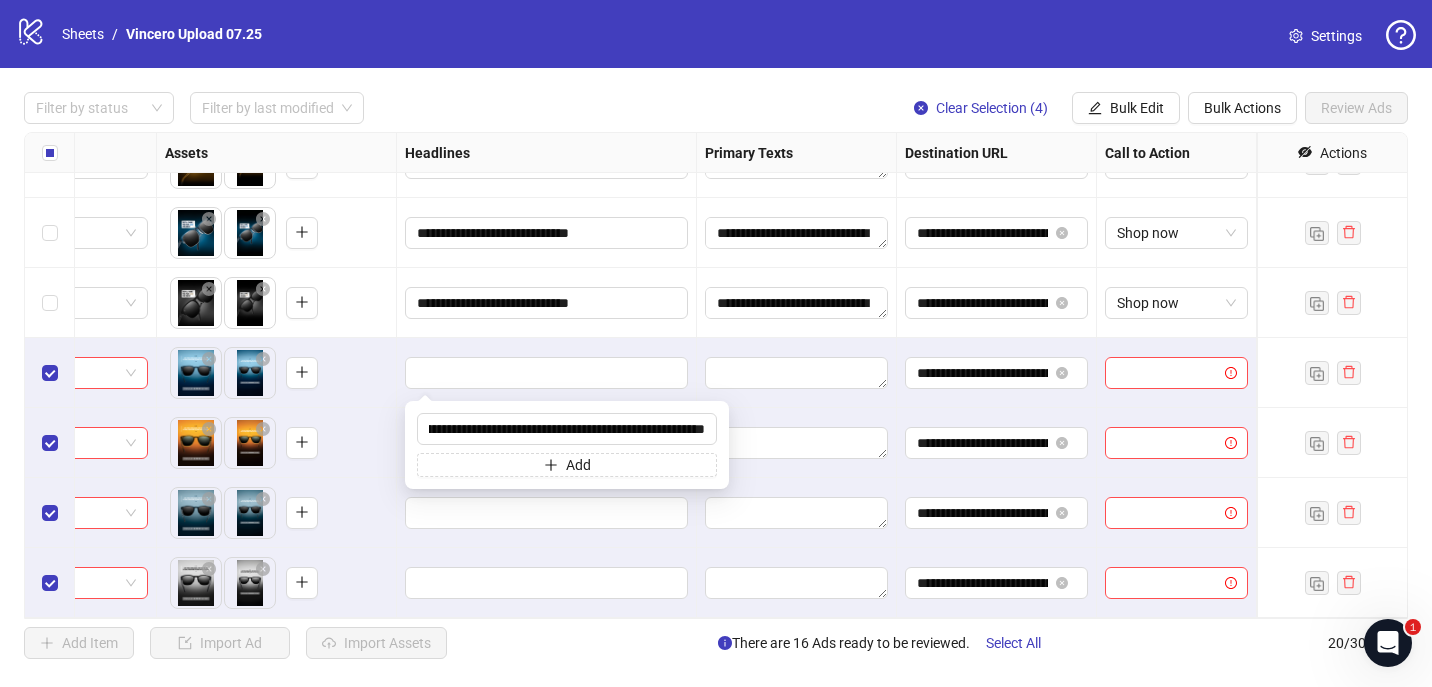 click at bounding box center [547, 373] 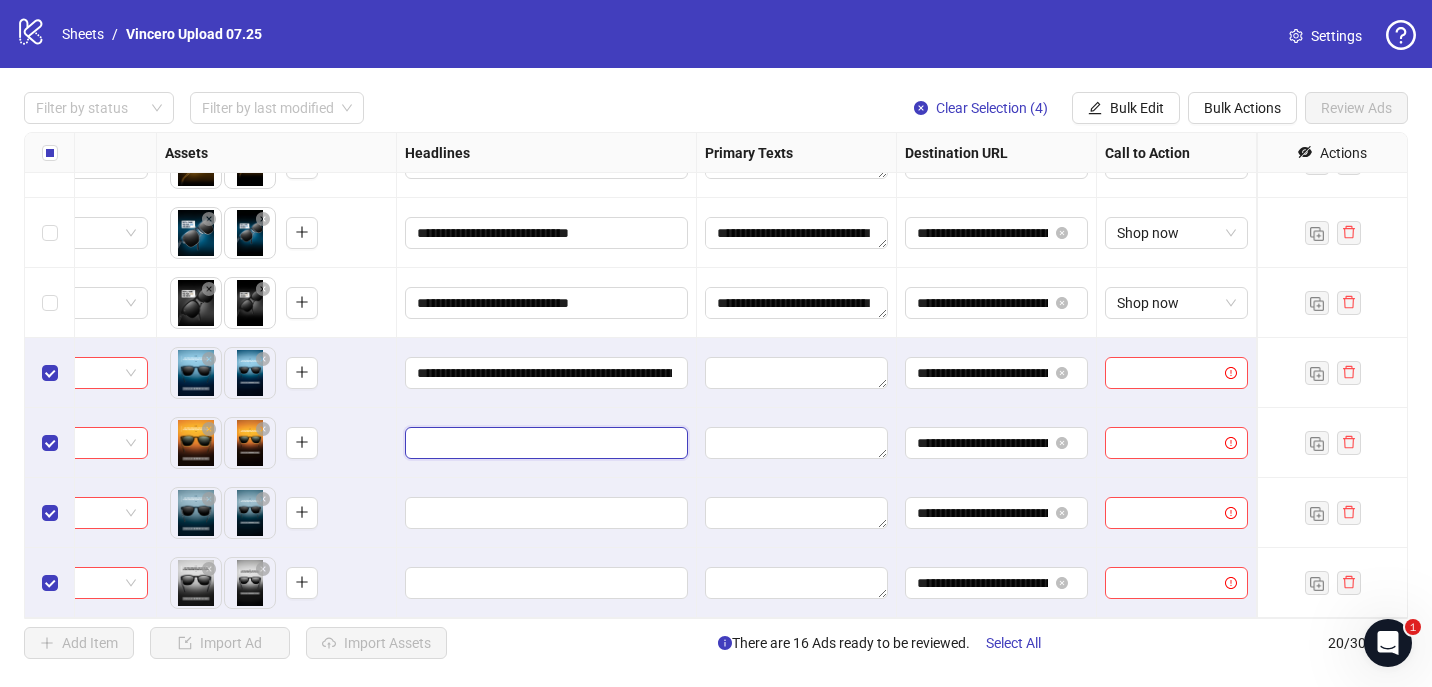 click at bounding box center (544, 443) 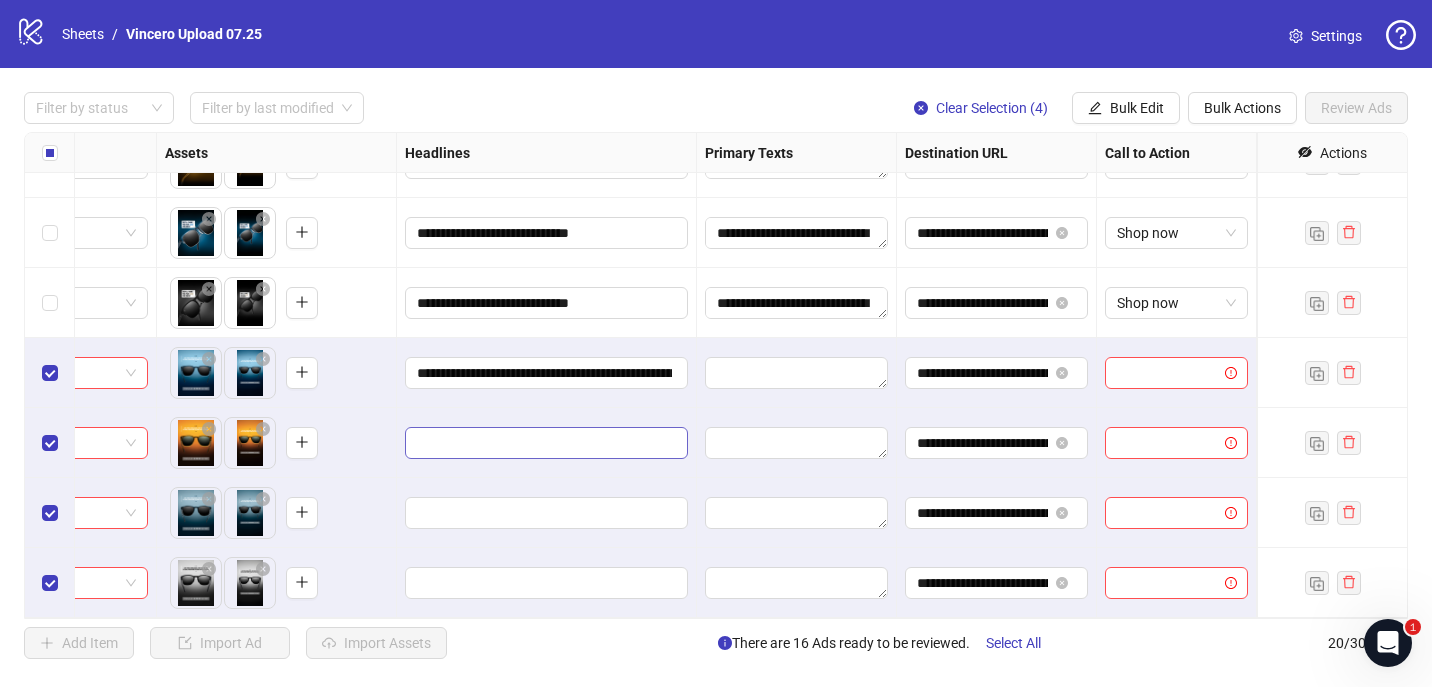 type on "**********" 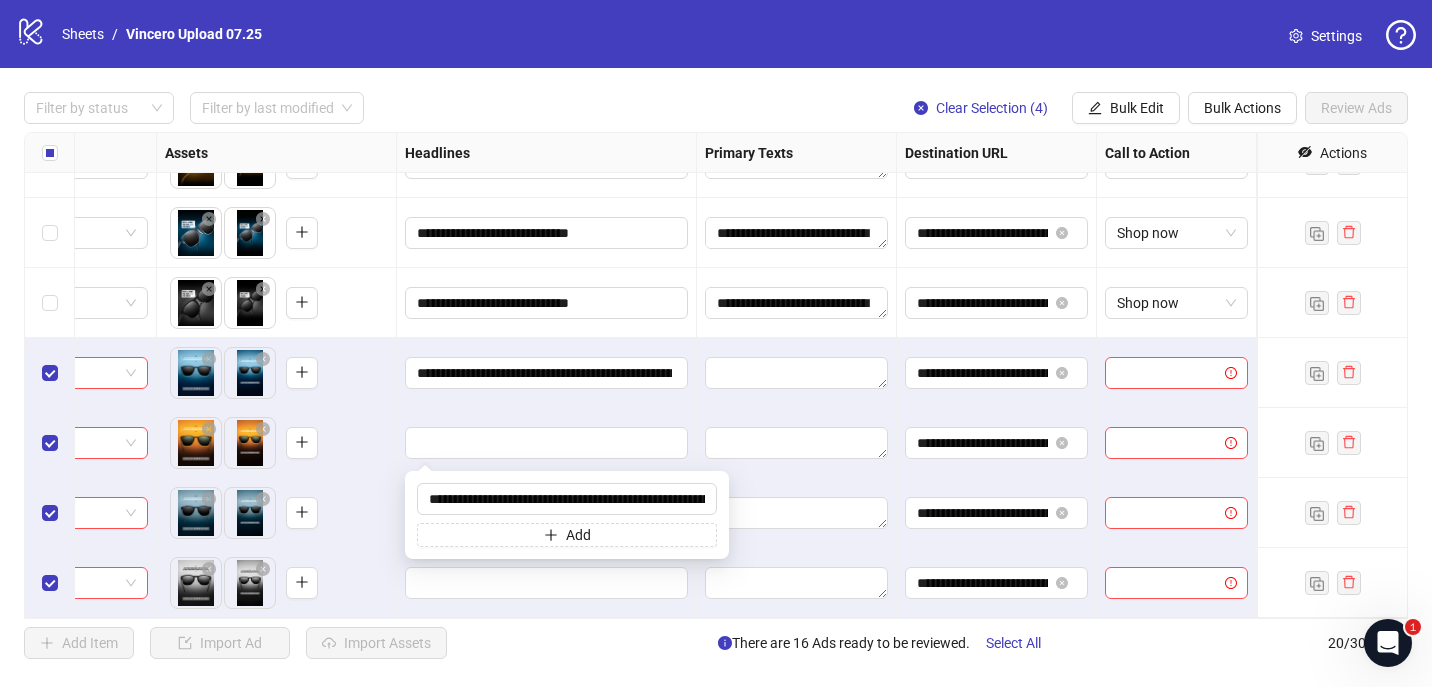 scroll, scrollTop: 0, scrollLeft: 951, axis: horizontal 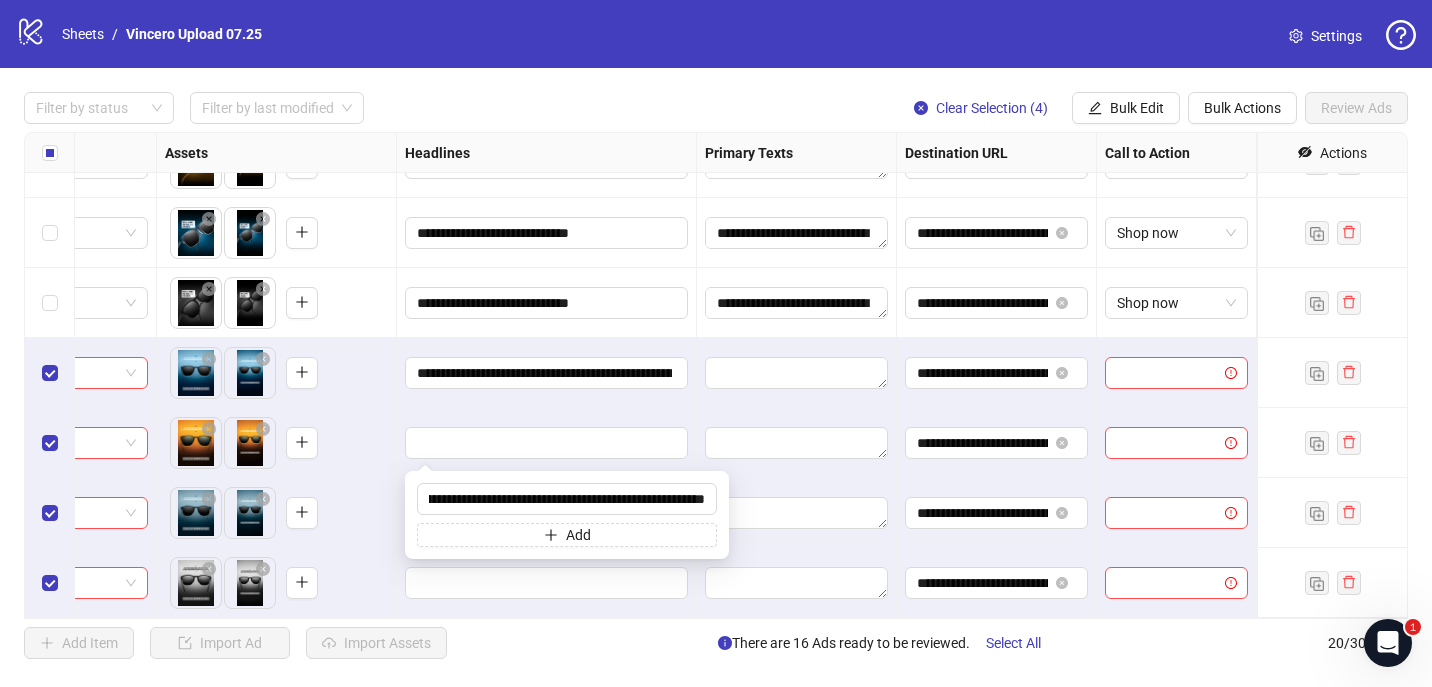 click at bounding box center (547, 443) 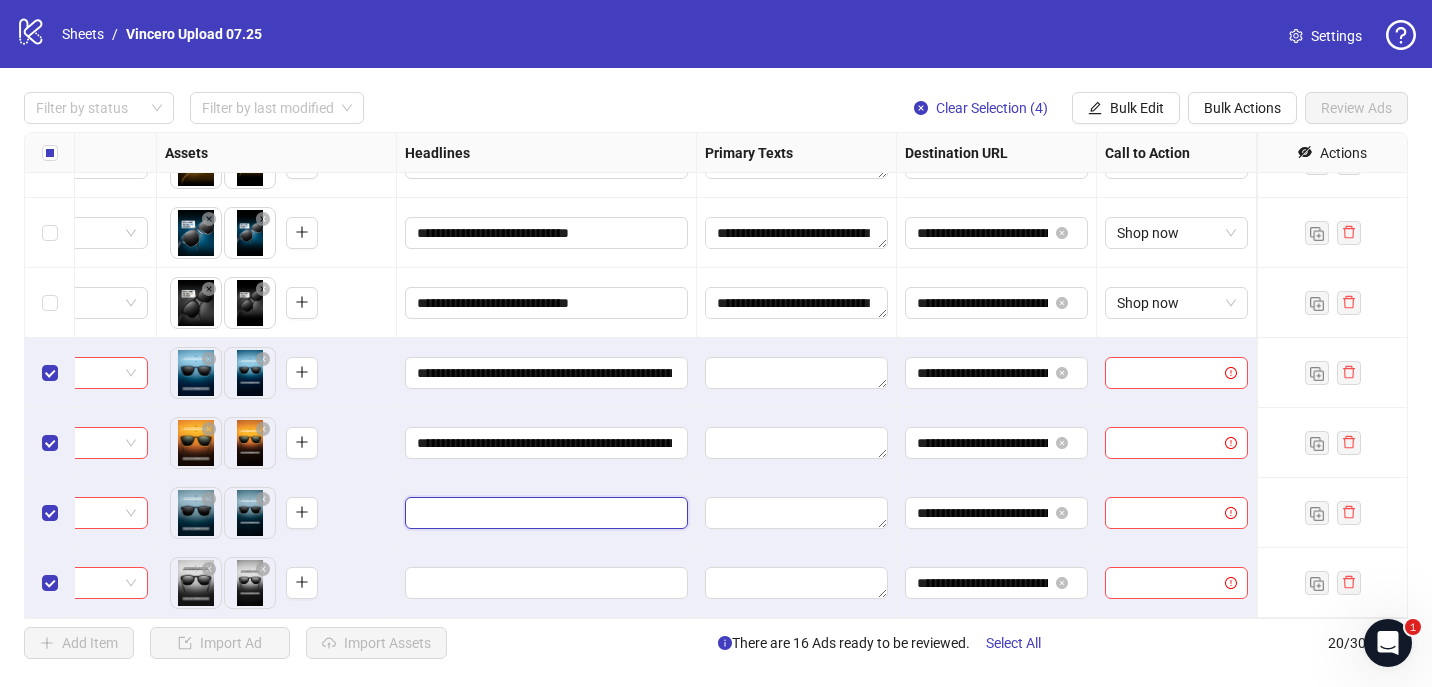 click at bounding box center (544, 513) 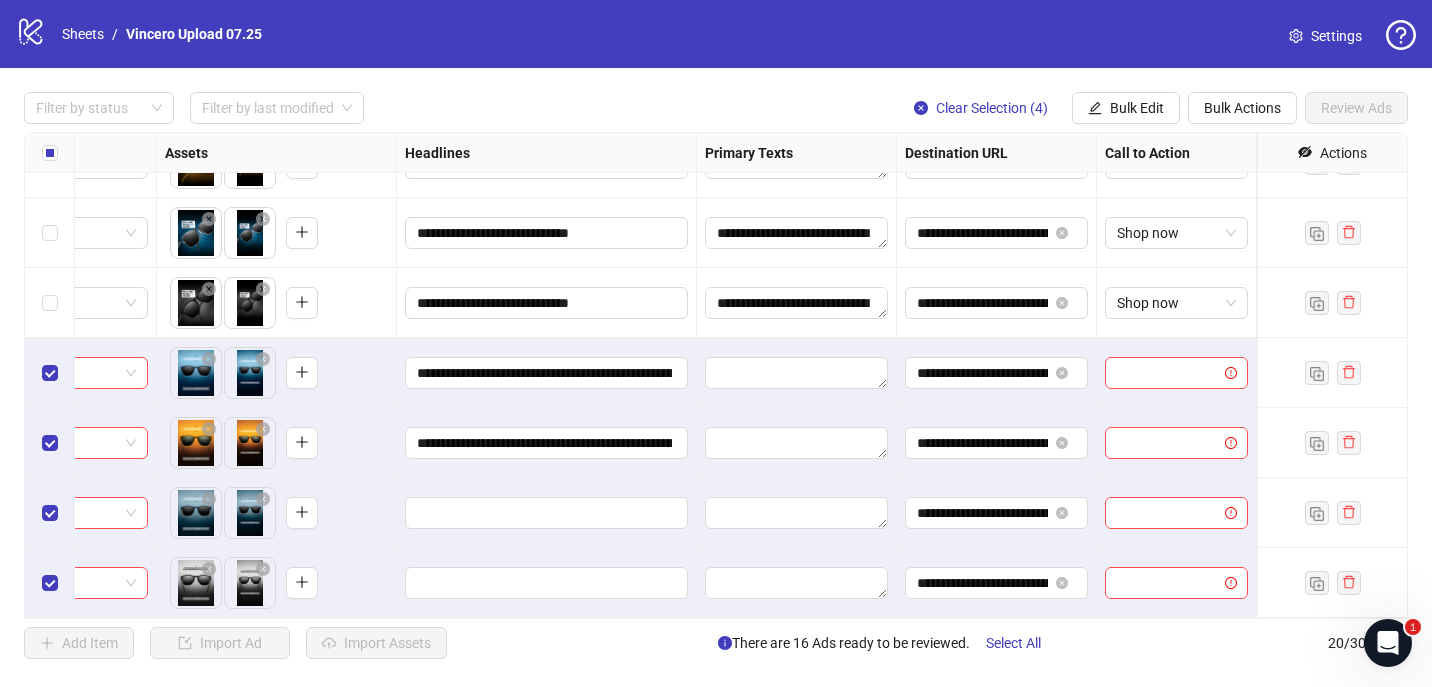click on "**********" at bounding box center [297, -822] 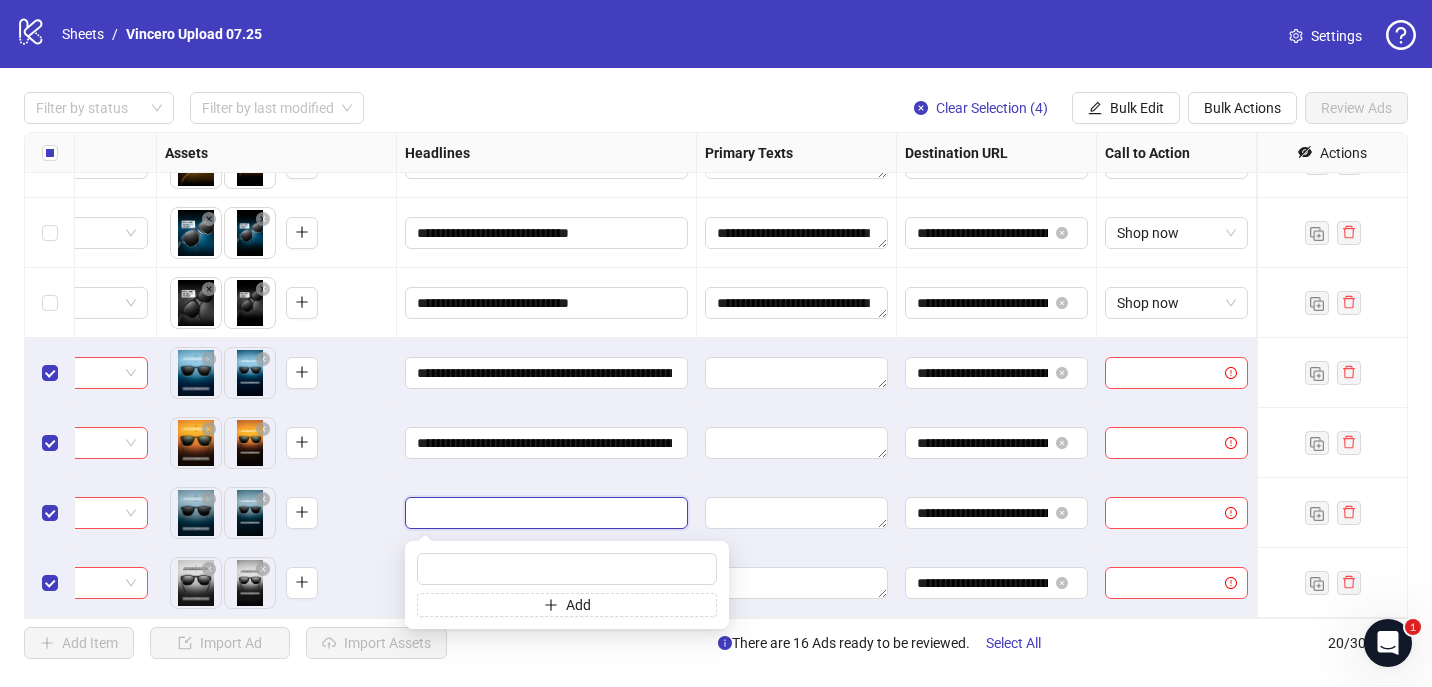 click at bounding box center [544, 513] 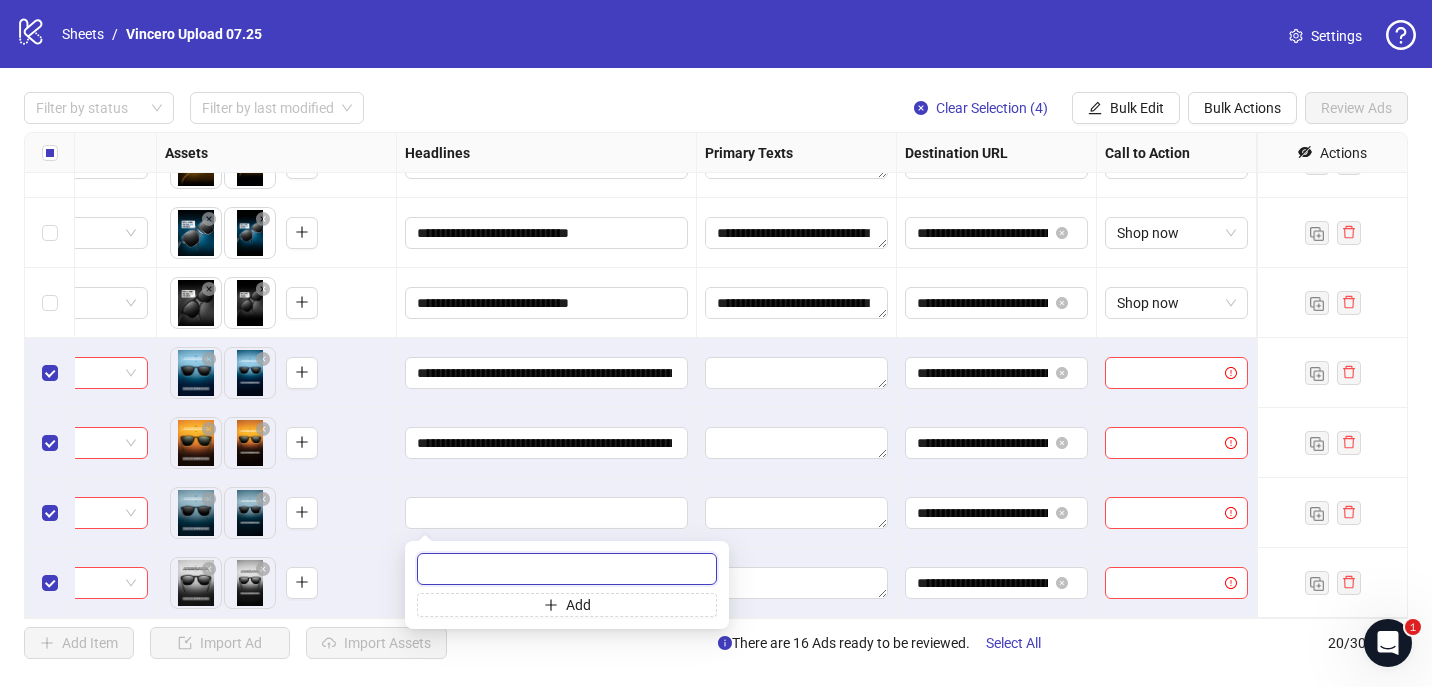 paste on "**********" 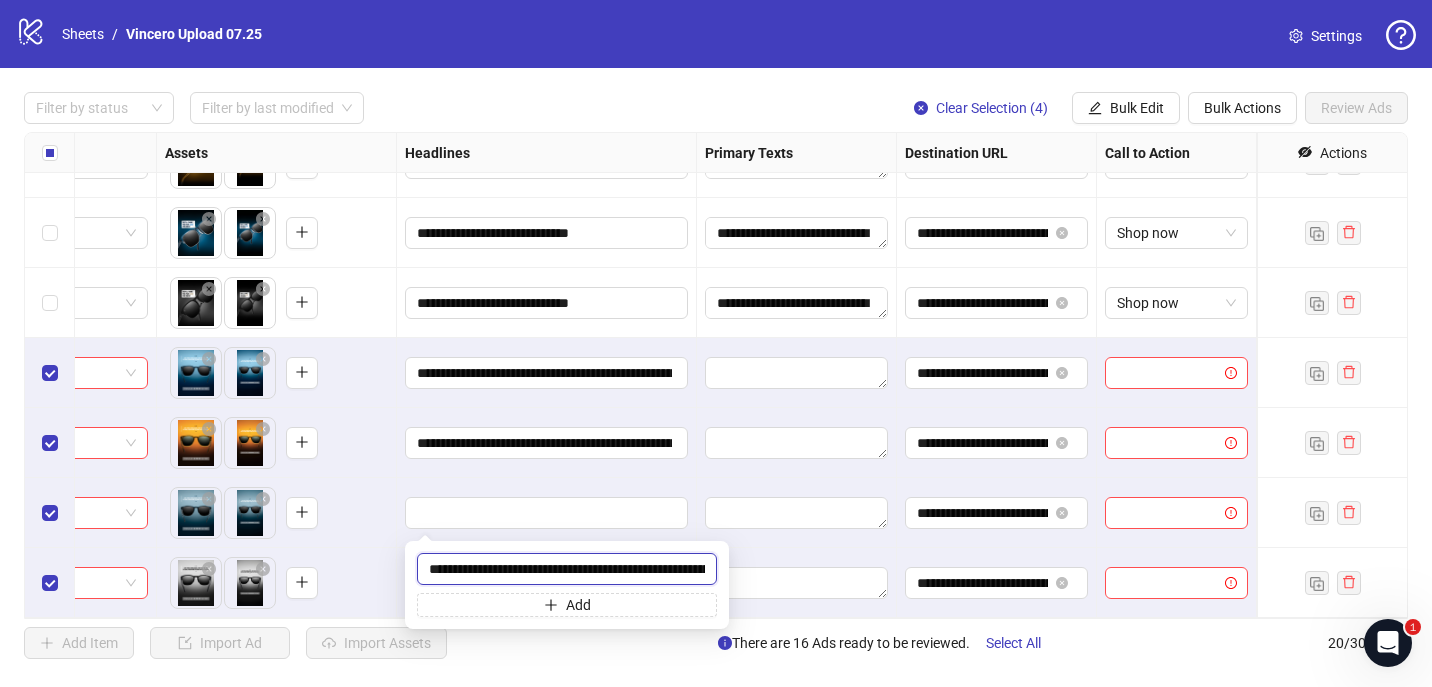 scroll, scrollTop: 0, scrollLeft: 951, axis: horizontal 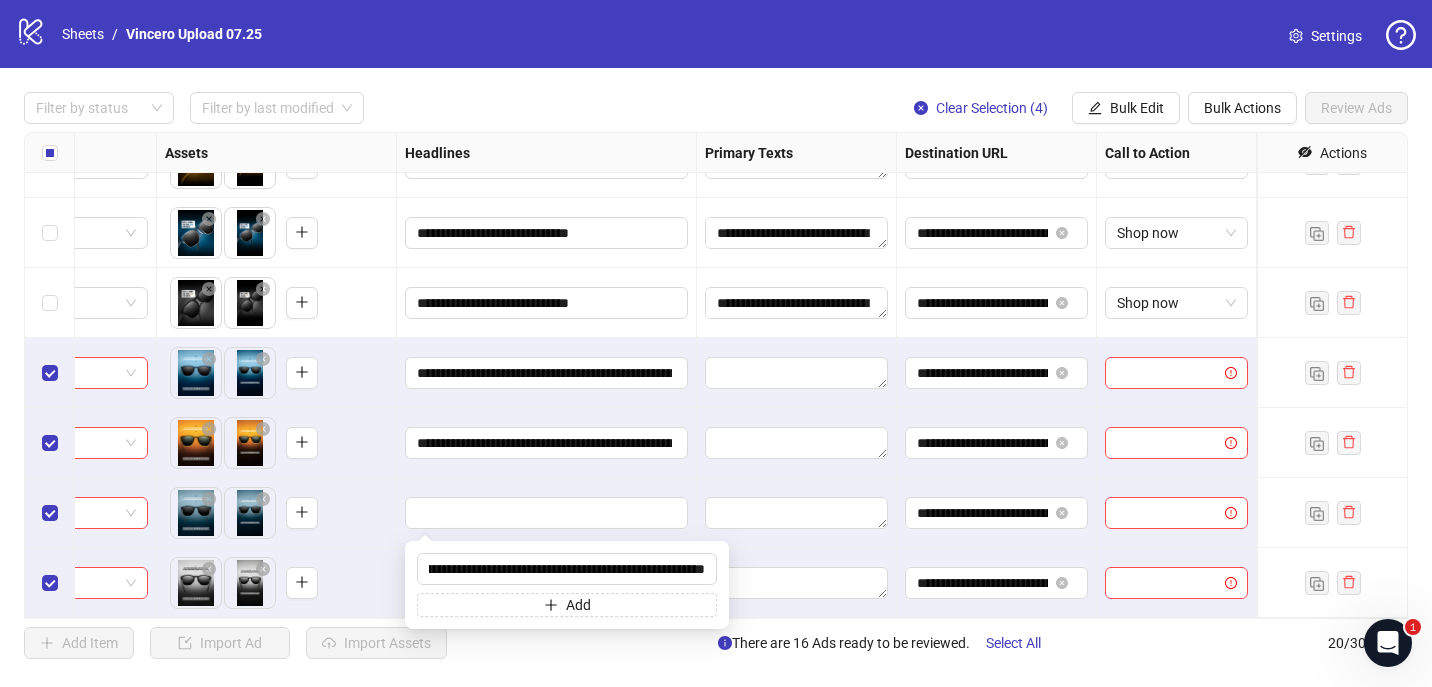 click on "To pick up a draggable item, press the space bar.
While dragging, use the arrow keys to move the item.
Press space again to drop the item in its new position, or press escape to cancel." at bounding box center [277, 443] 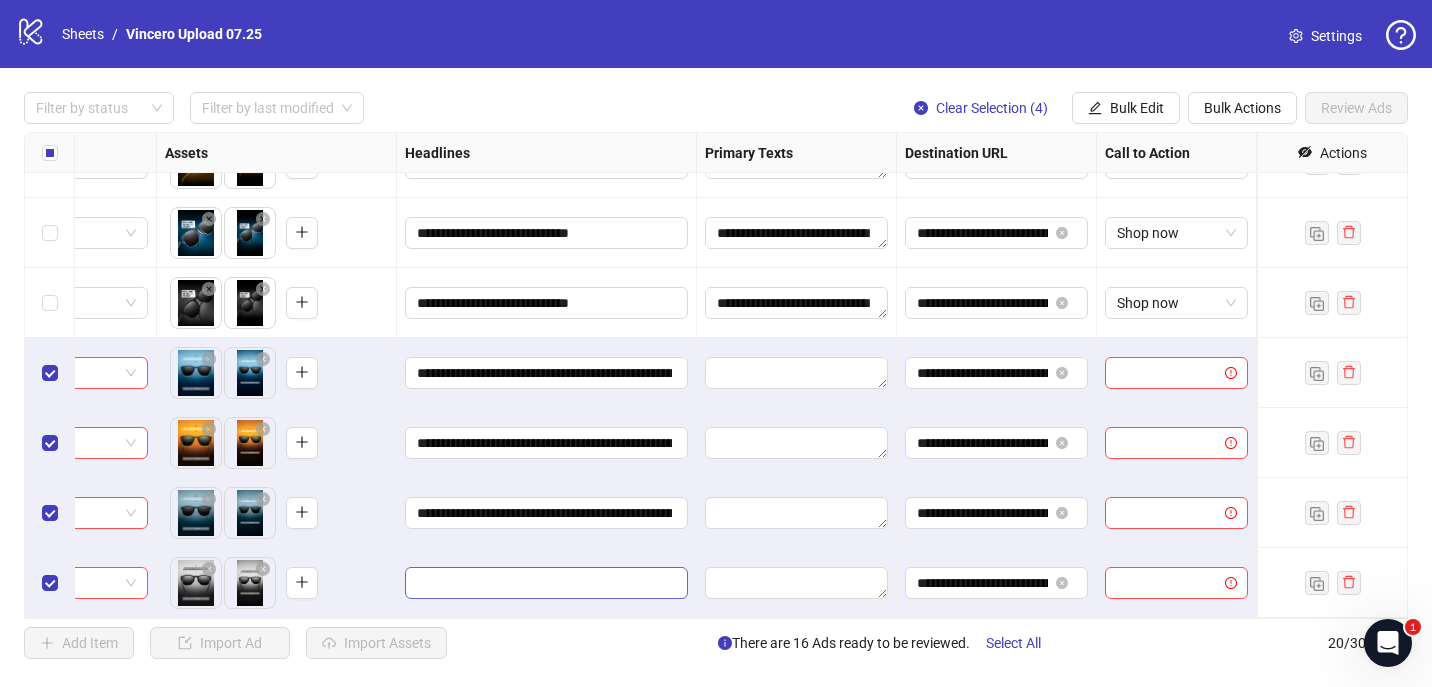 click at bounding box center [546, 583] 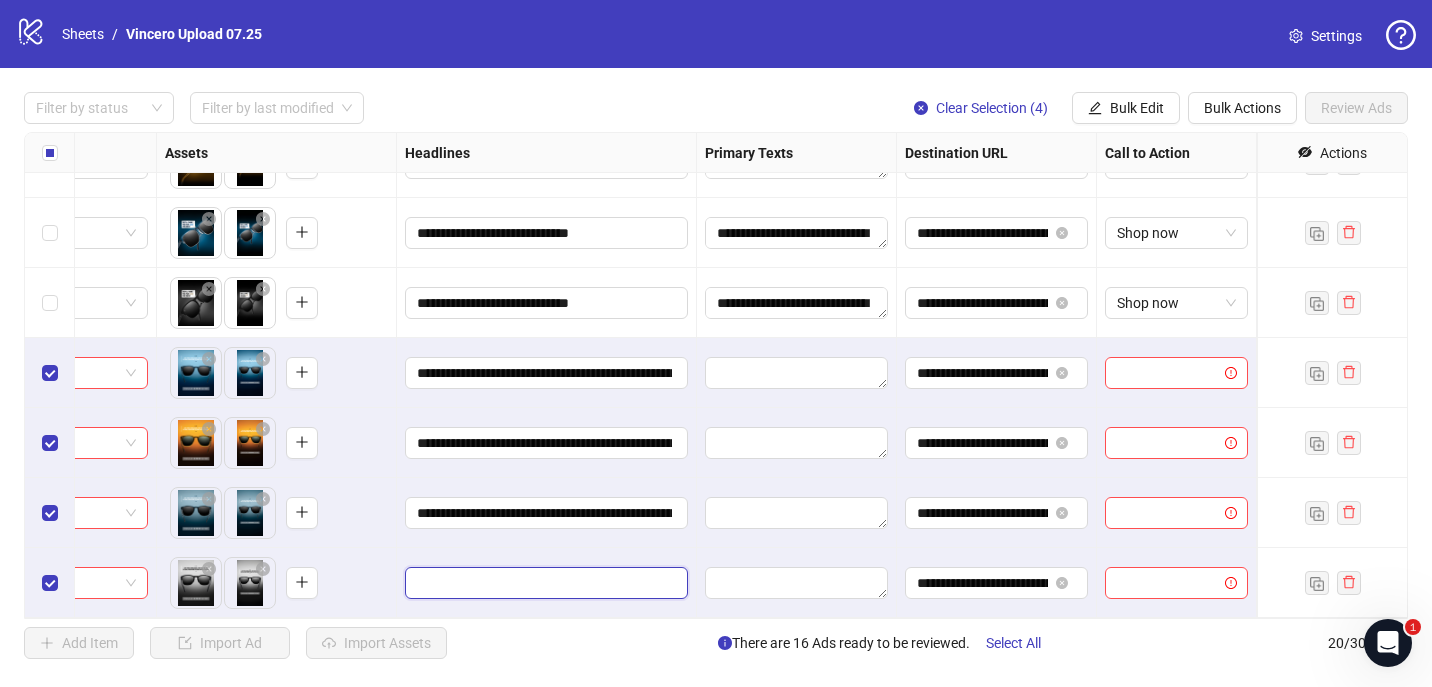 click at bounding box center (544, 583) 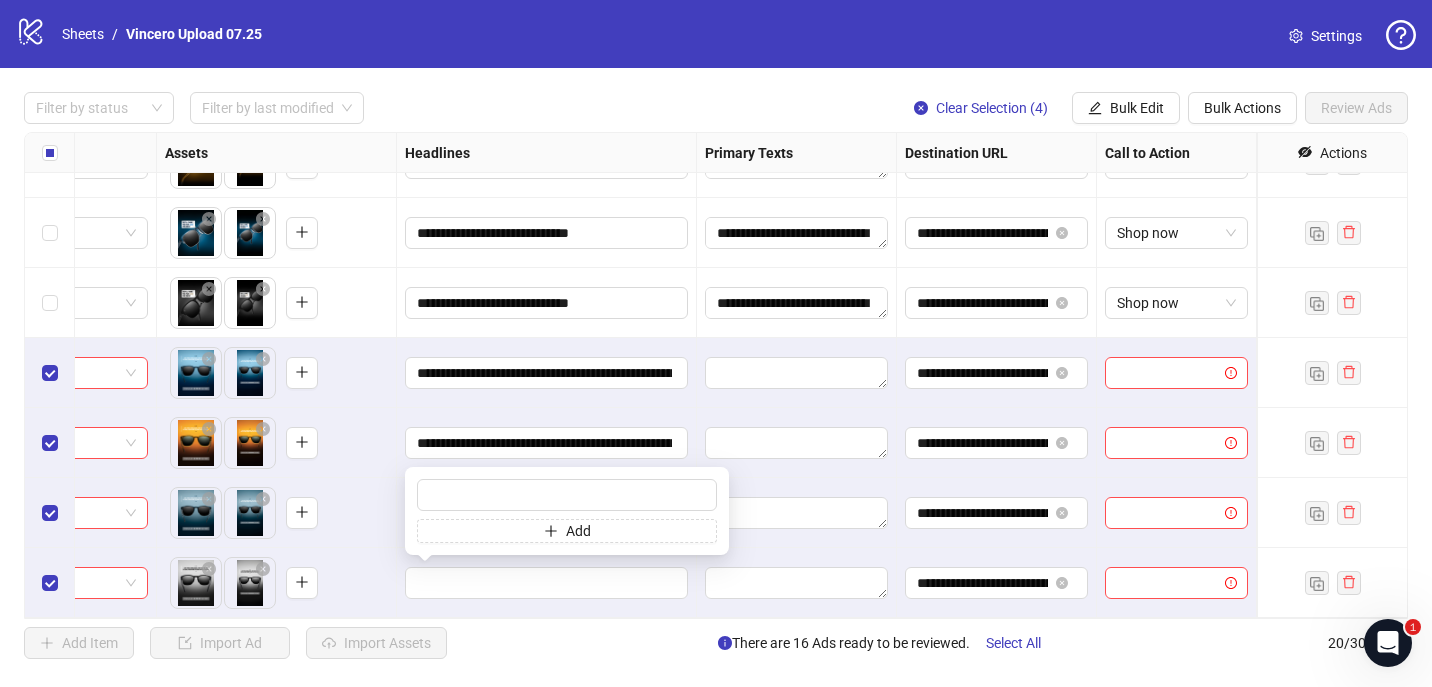 type on "**********" 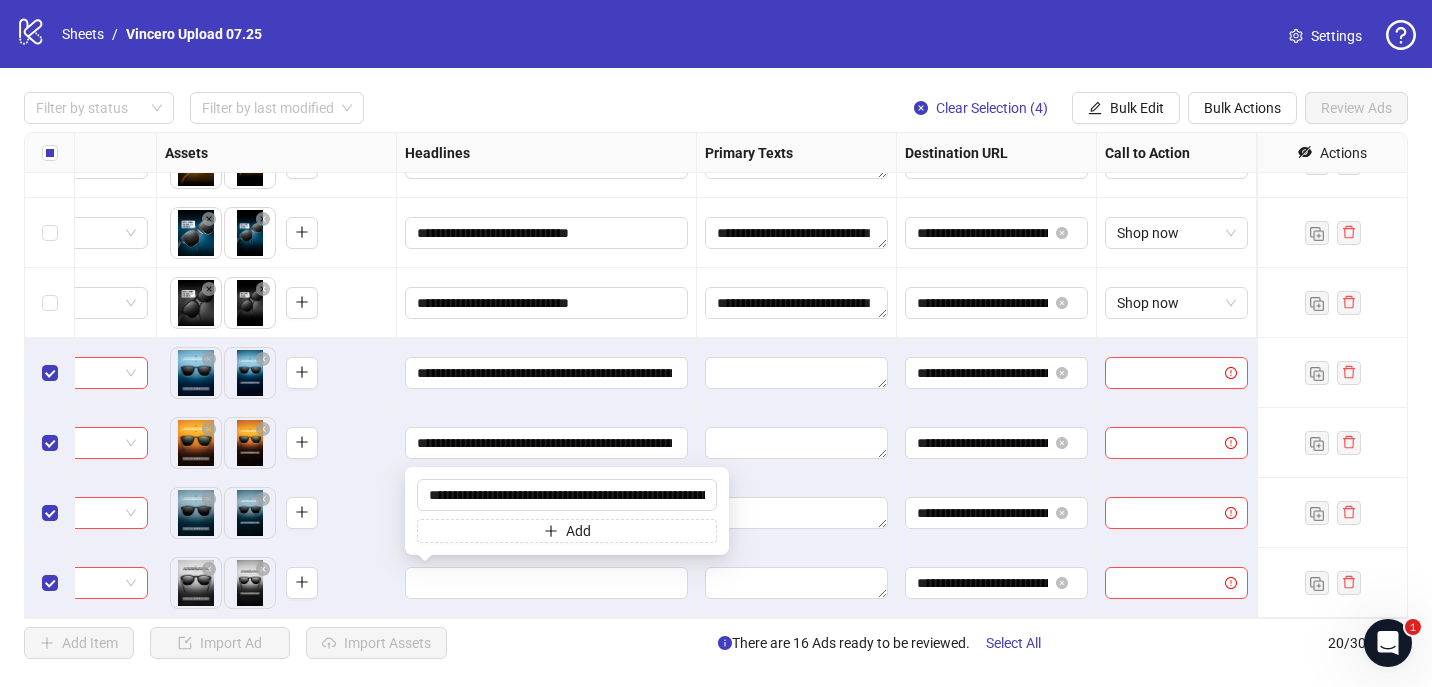 scroll, scrollTop: 0, scrollLeft: 951, axis: horizontal 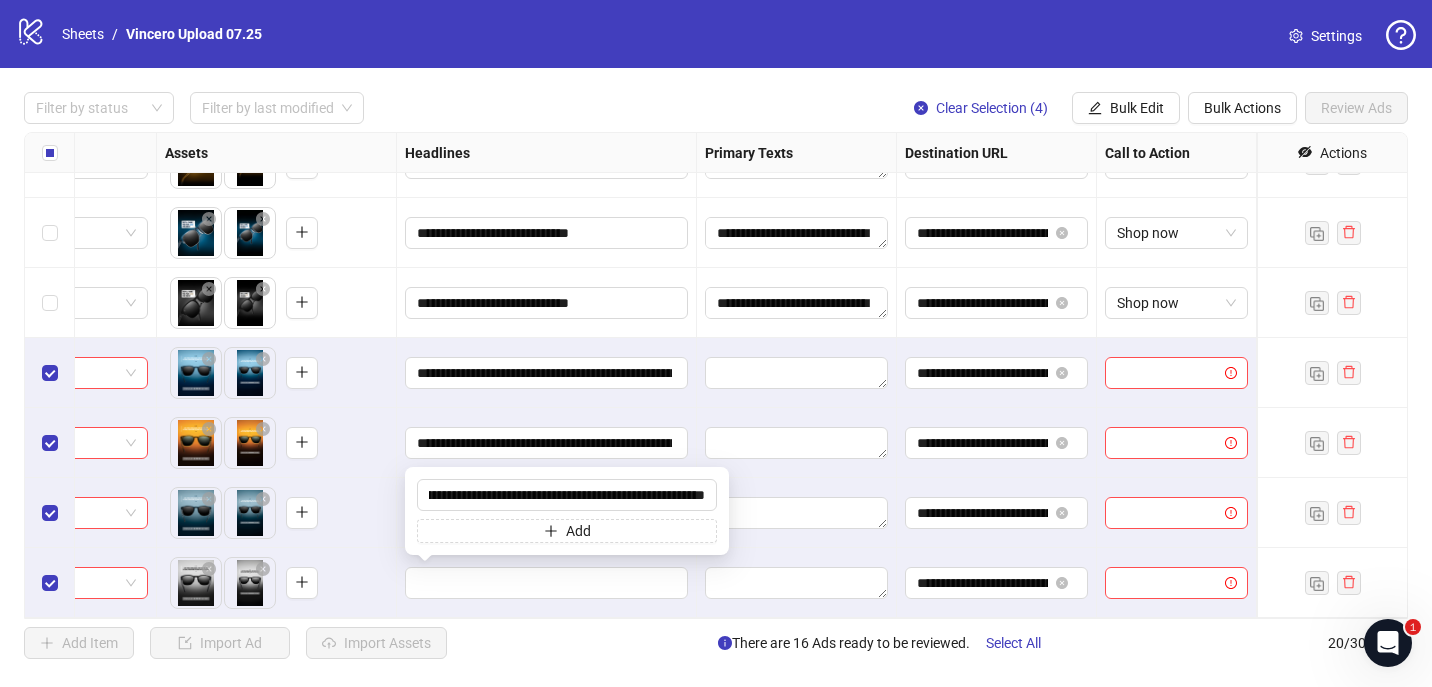 click on "To pick up a draggable item, press the space bar.
While dragging, use the arrow keys to move the item.
Press space again to drop the item in its new position, or press escape to cancel." at bounding box center [276, 583] 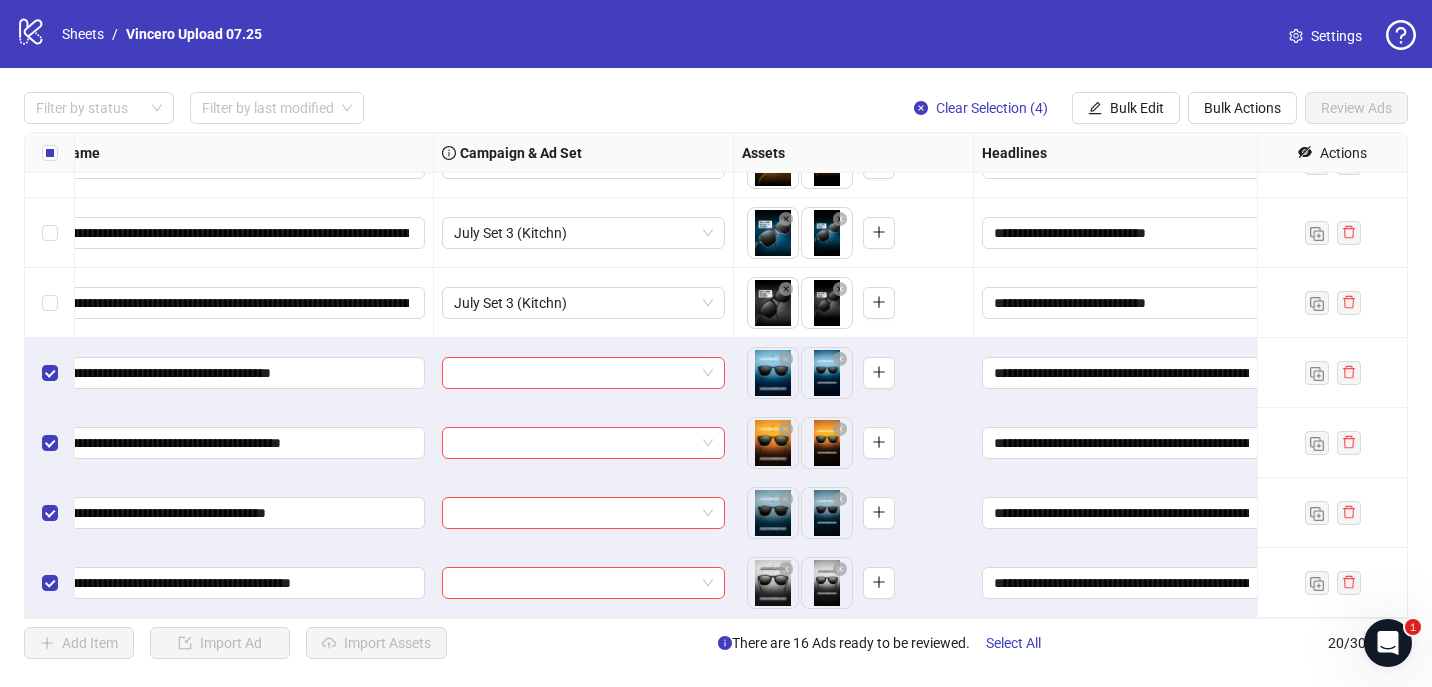 scroll, scrollTop: 955, scrollLeft: 181, axis: both 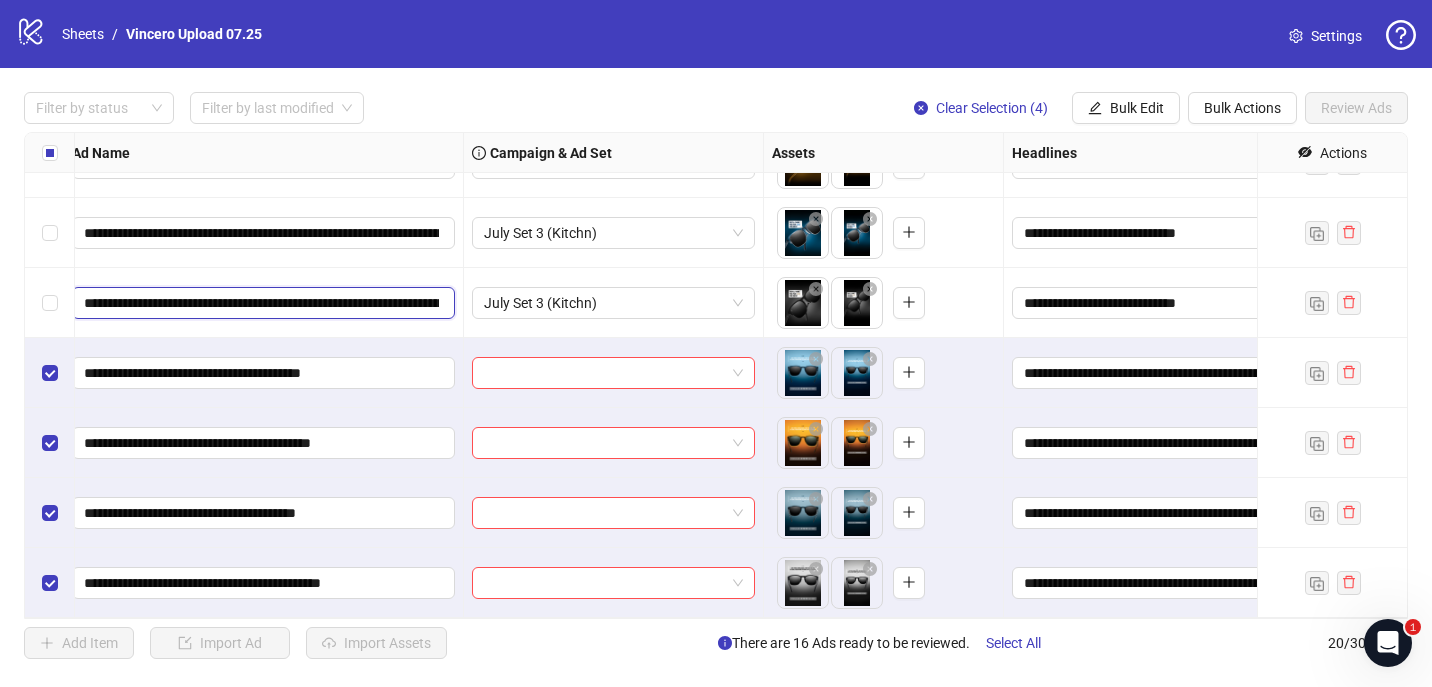click on "**********" at bounding box center (261, 303) 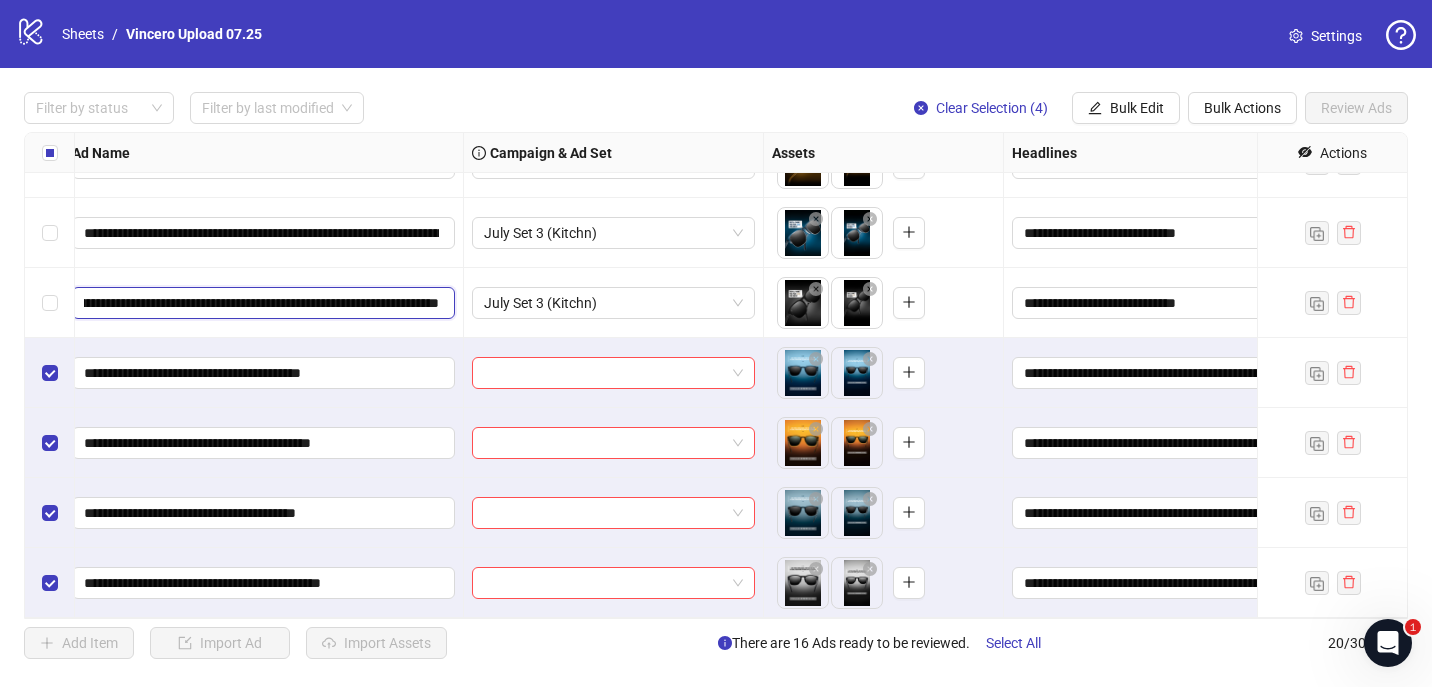 click on "**********" at bounding box center (261, 303) 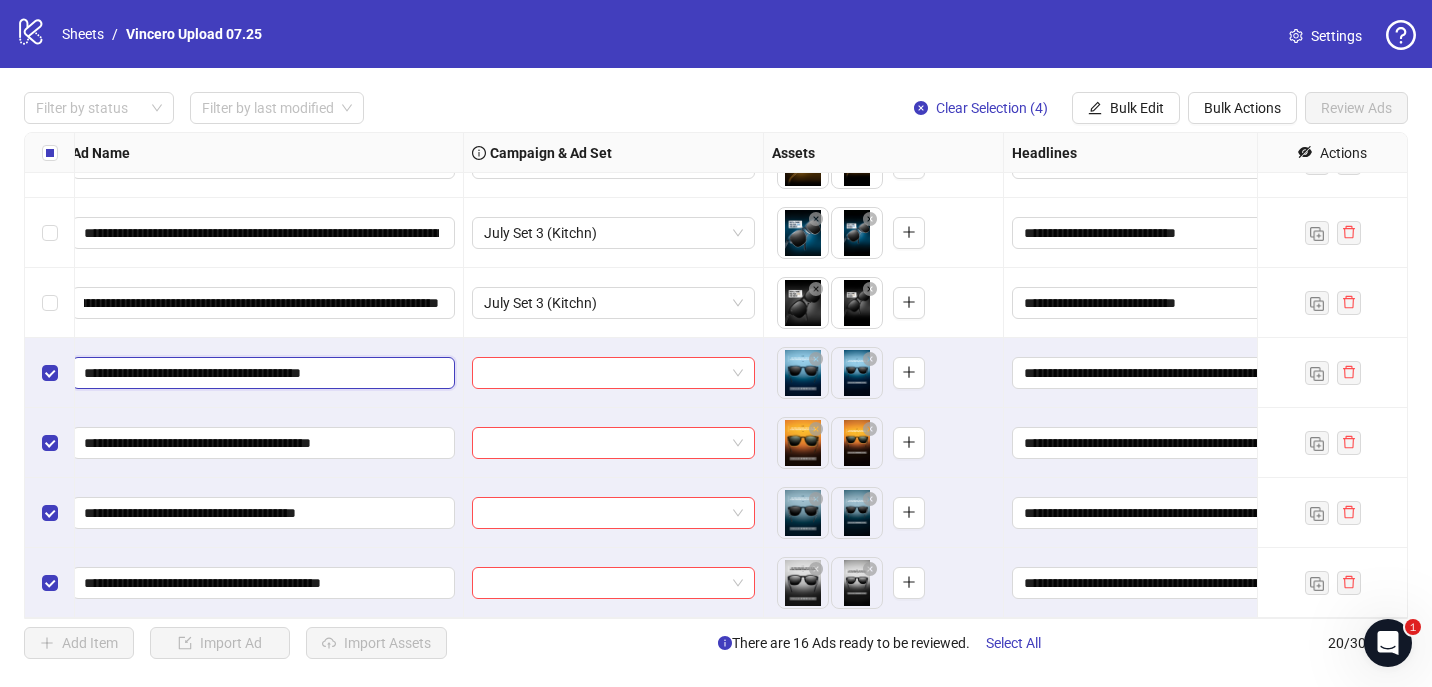 click on "**********" at bounding box center [261, 373] 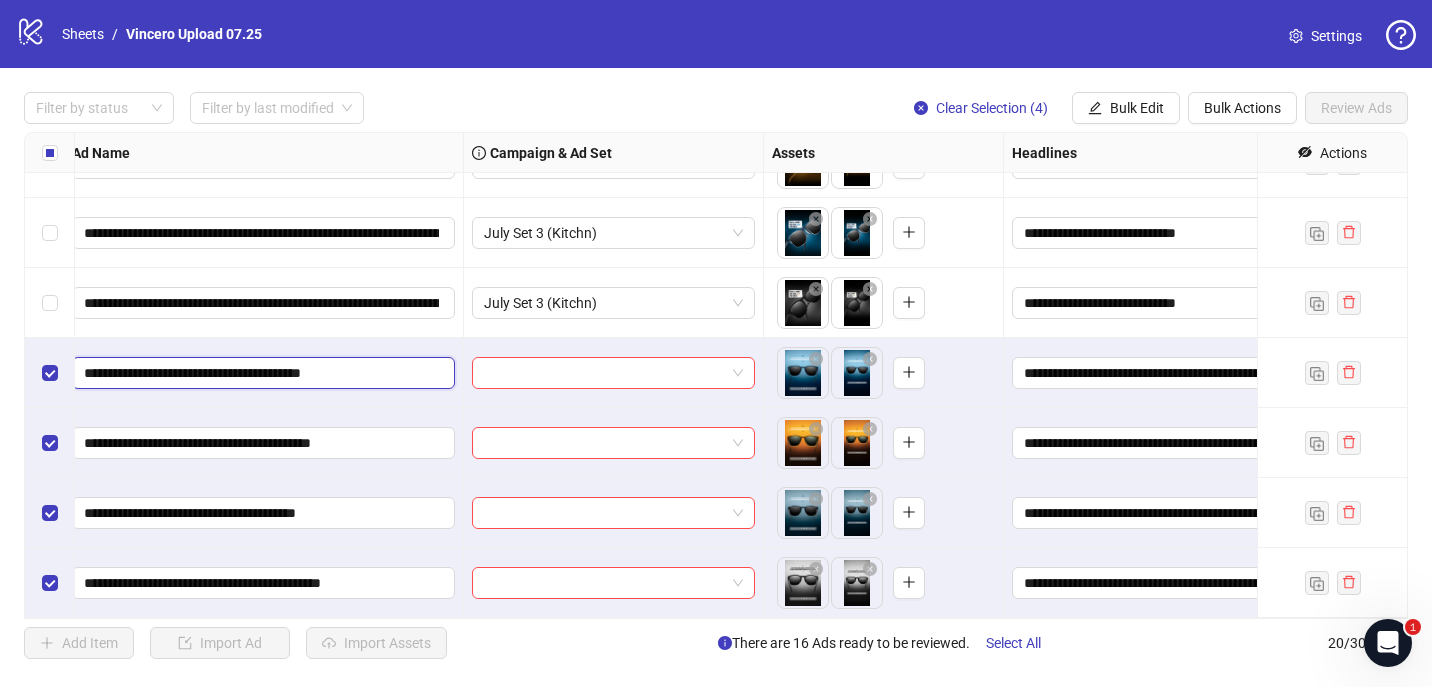 paste on "**********" 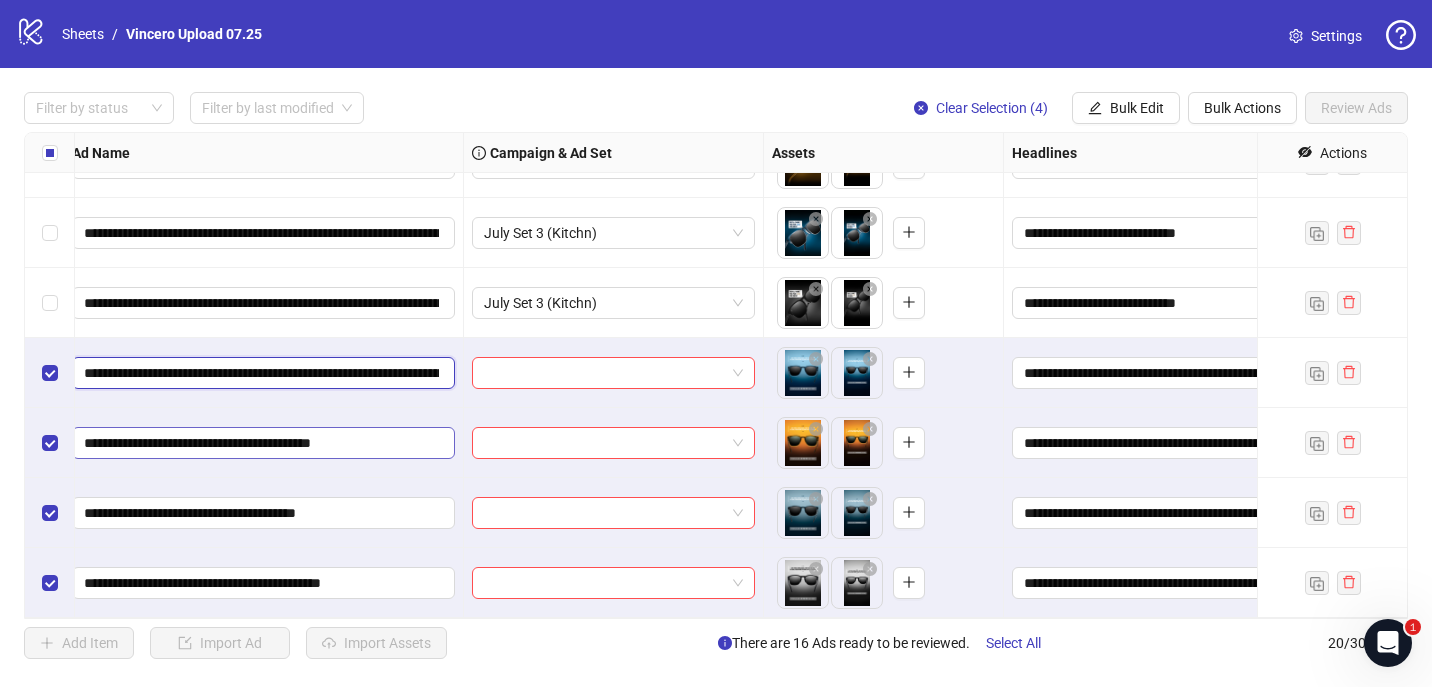 scroll, scrollTop: 0, scrollLeft: 267, axis: horizontal 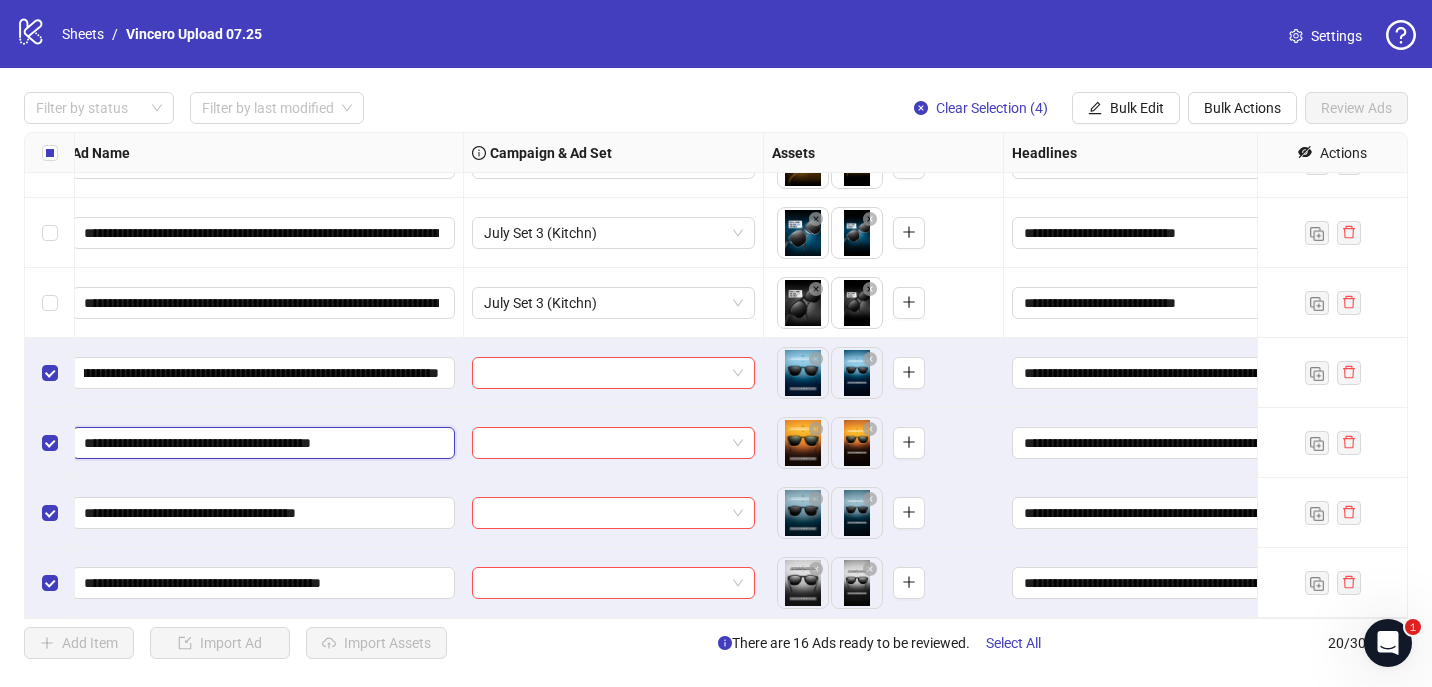 click on "**********" at bounding box center [261, 443] 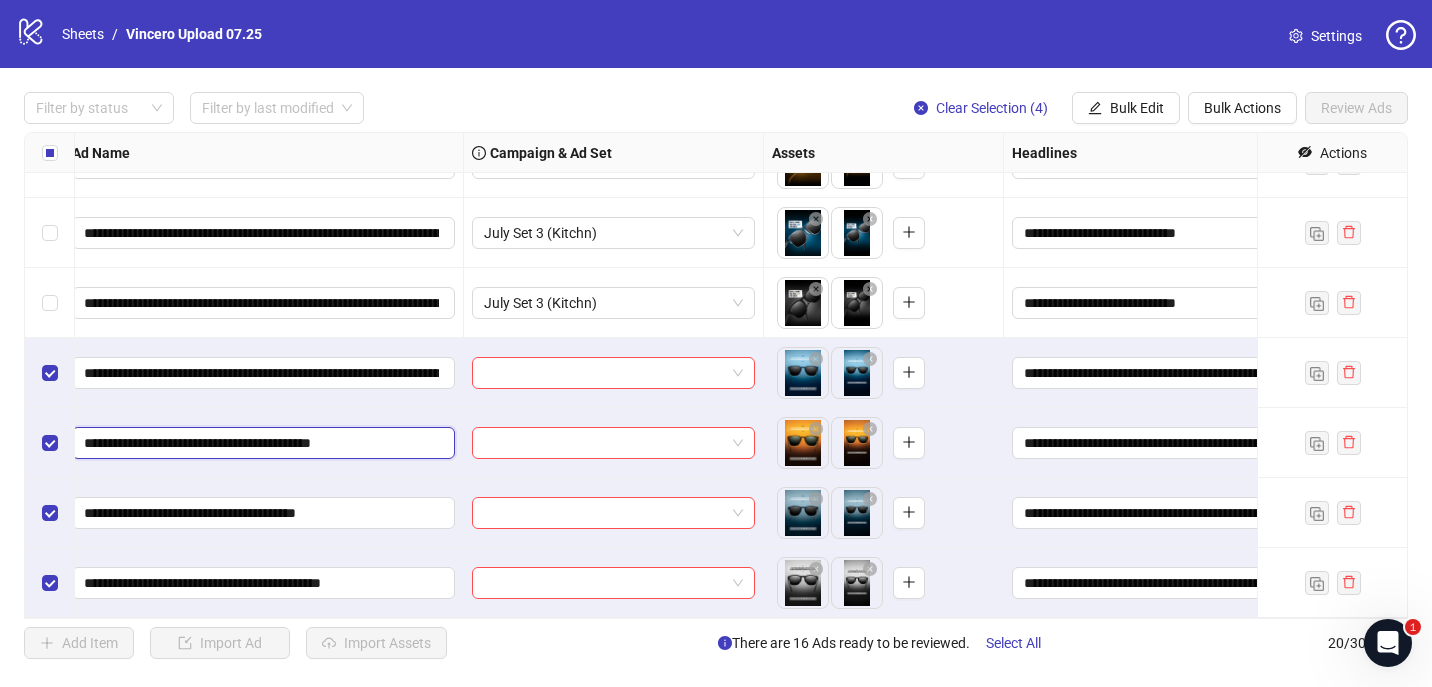 paste on "**********" 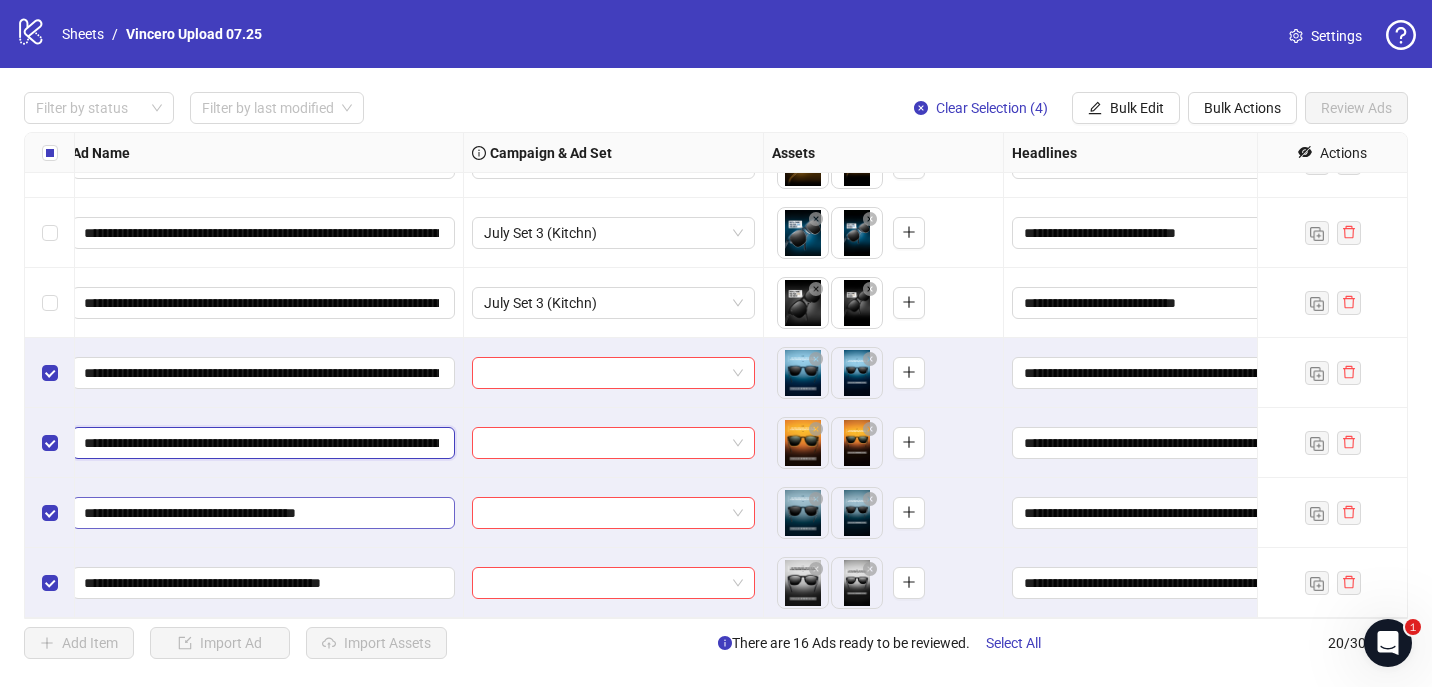 scroll, scrollTop: 0, scrollLeft: 292, axis: horizontal 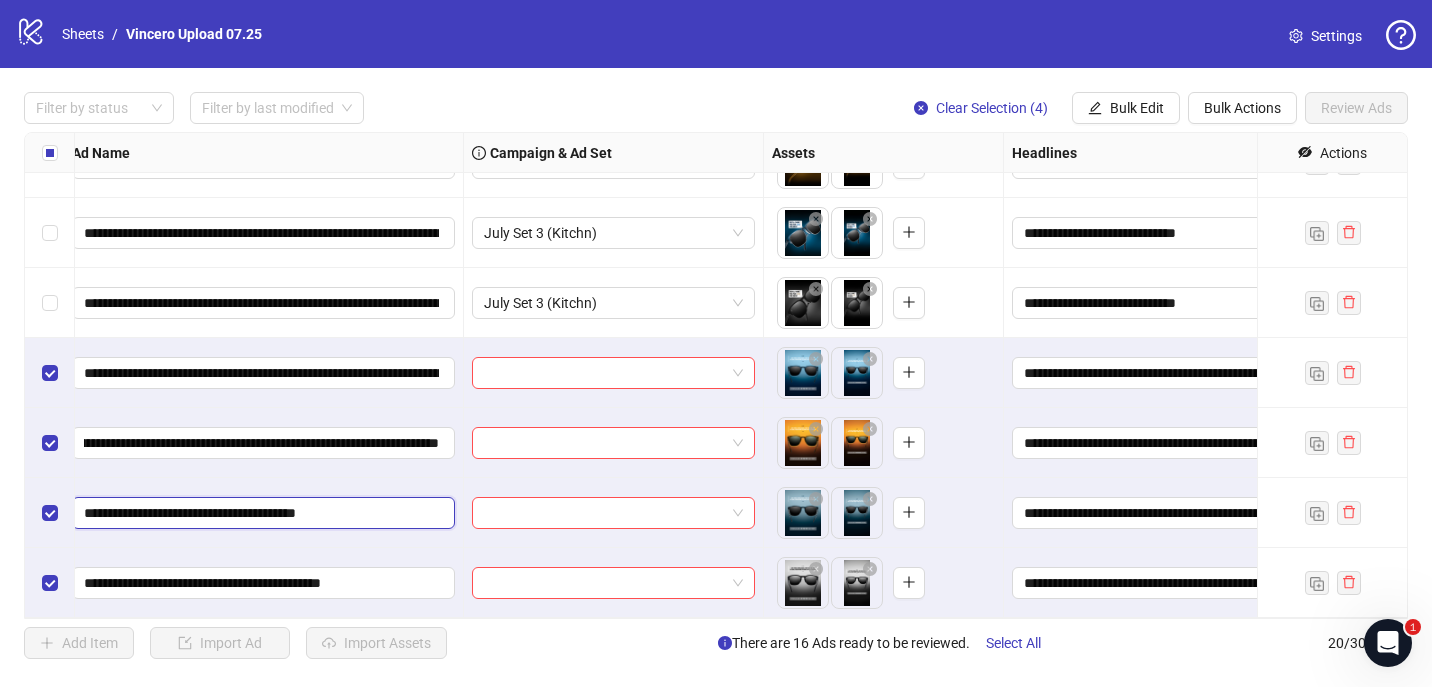 click on "**********" at bounding box center (261, 513) 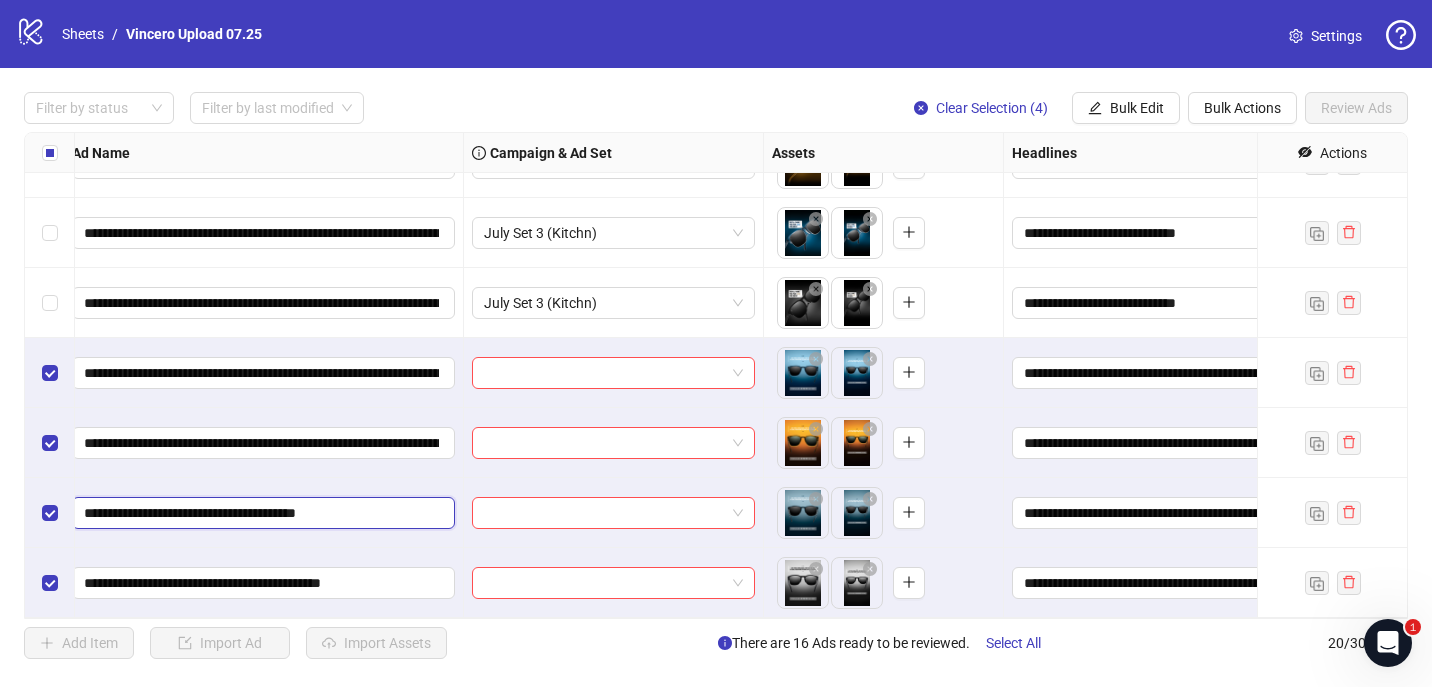 paste on "**********" 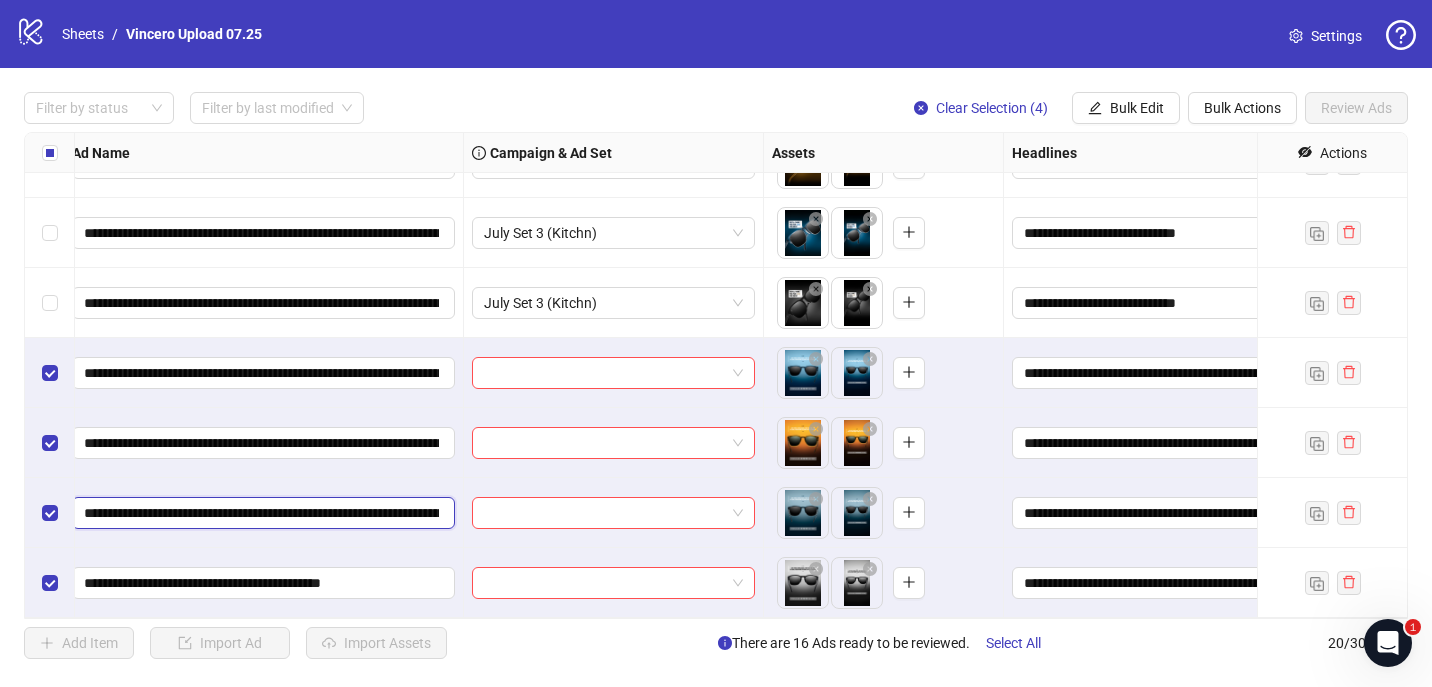 scroll, scrollTop: 0, scrollLeft: 250, axis: horizontal 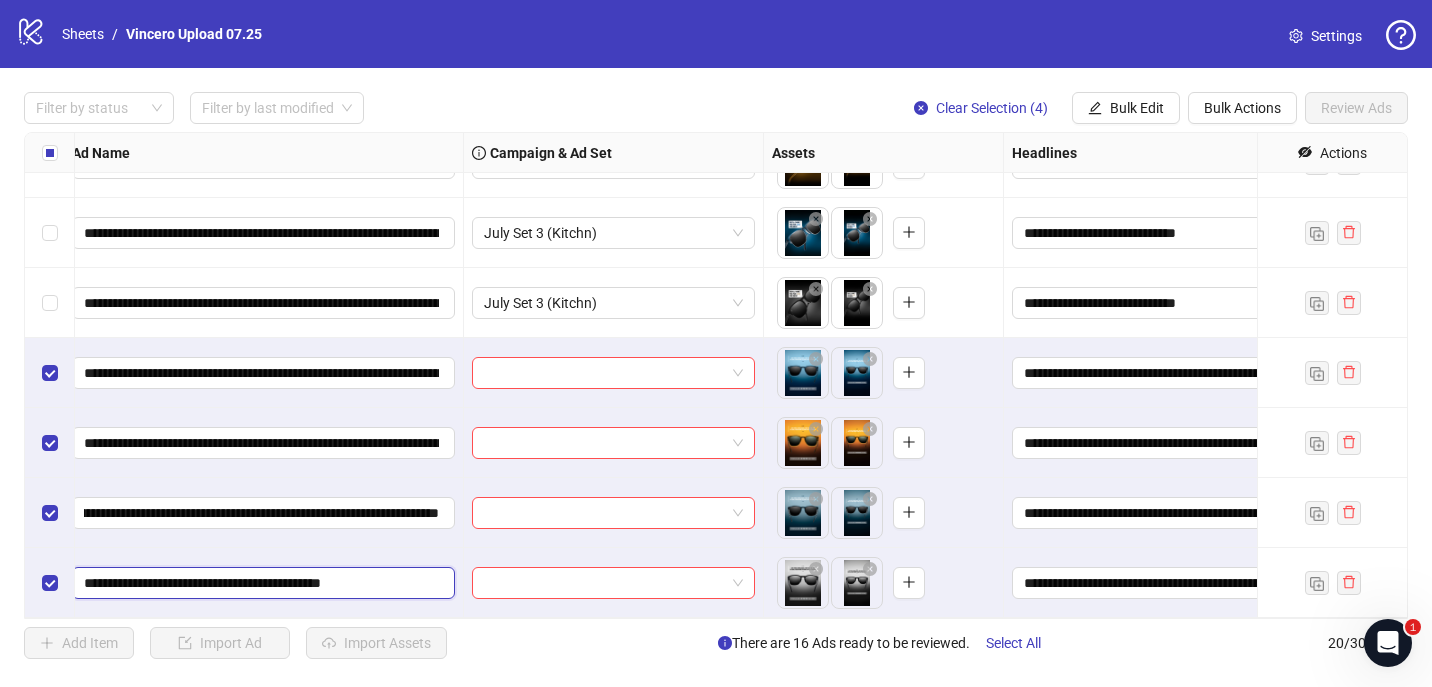 click on "**********" at bounding box center (261, 583) 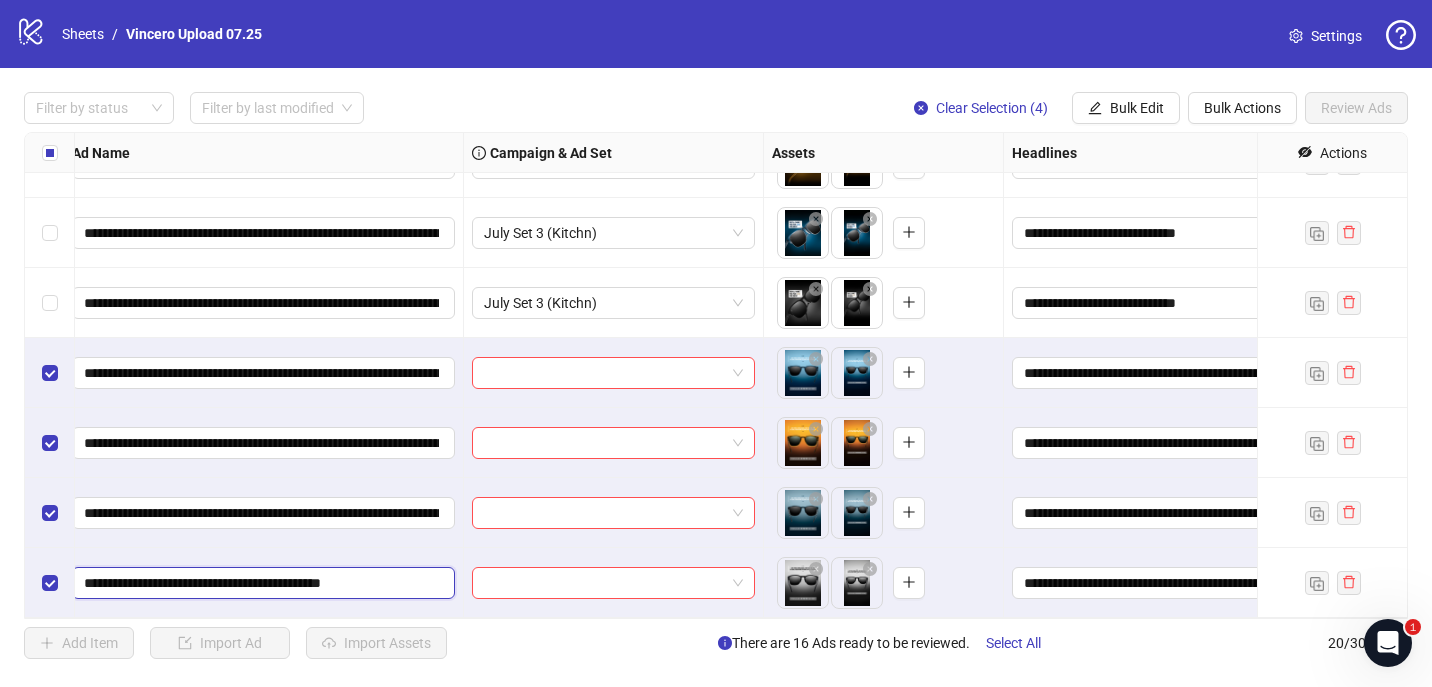 paste on "**********" 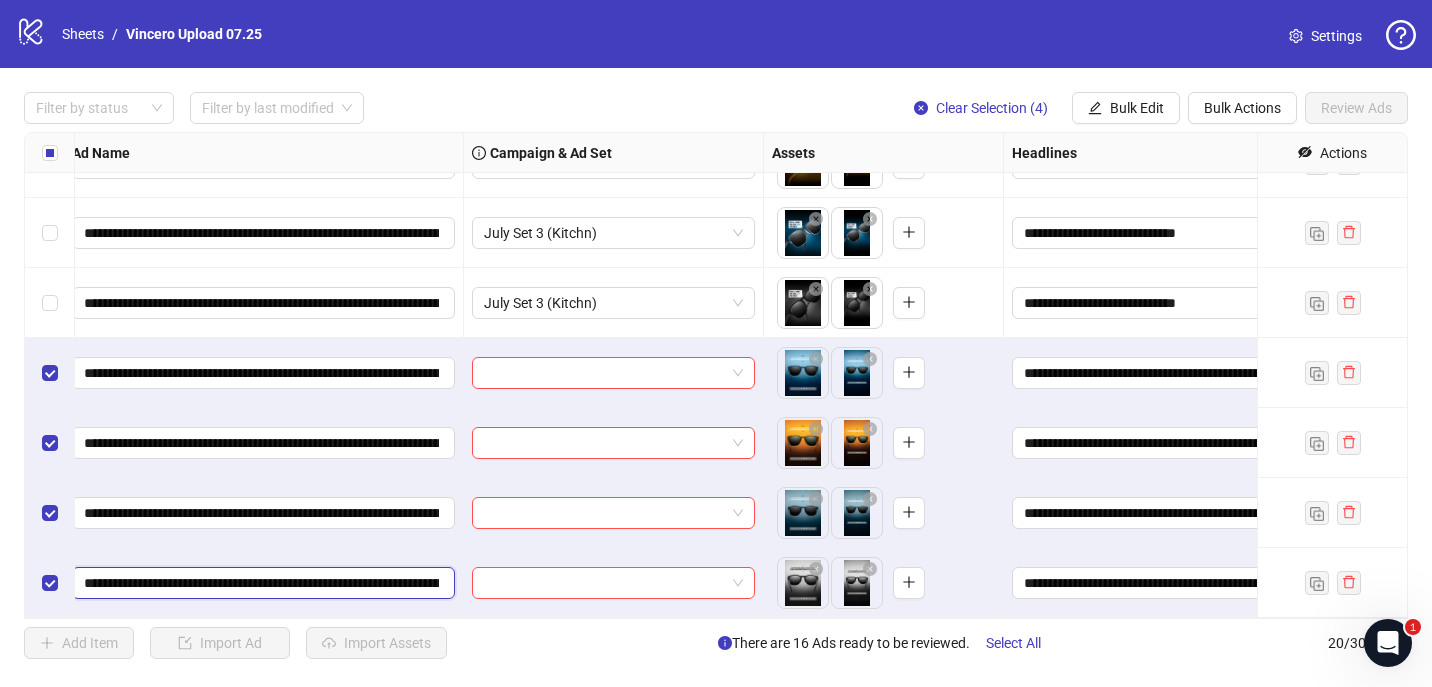 scroll, scrollTop: 0, scrollLeft: 285, axis: horizontal 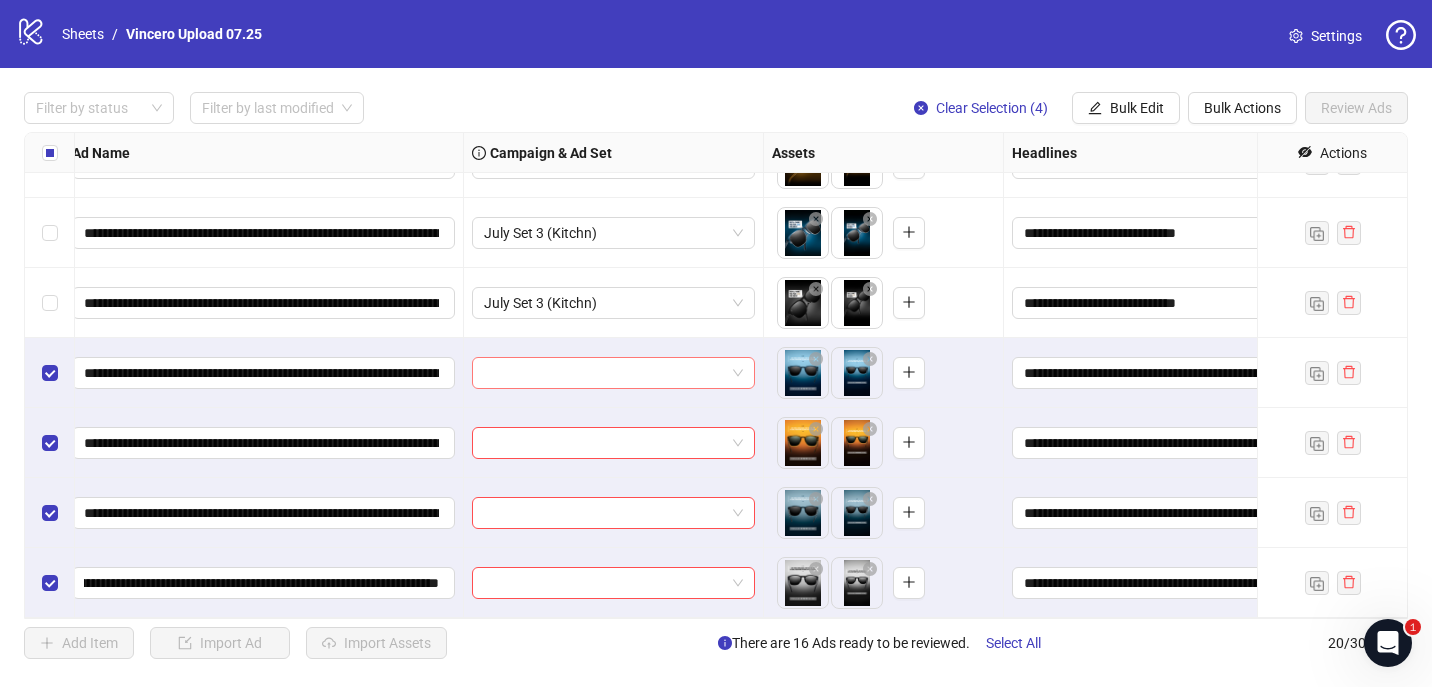 click at bounding box center (604, 373) 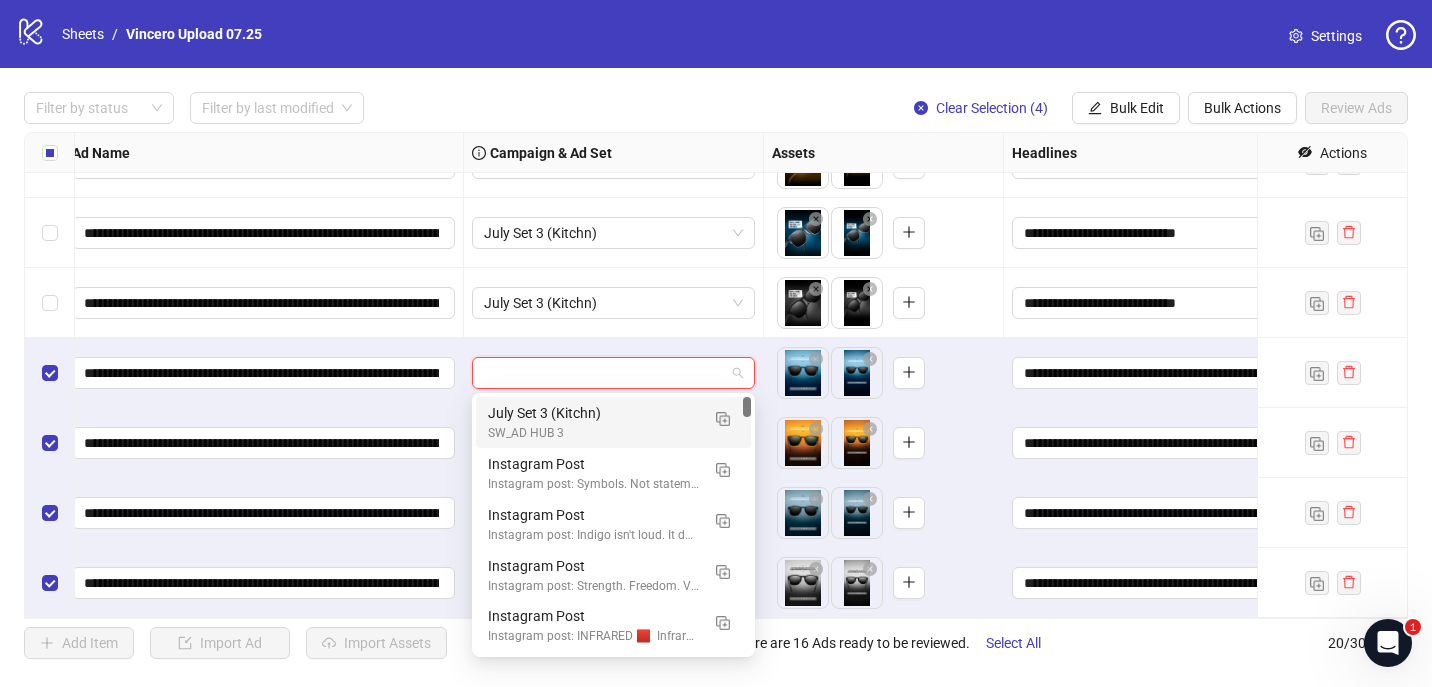 click on "July Set 3 (Kitchn)" at bounding box center (593, 413) 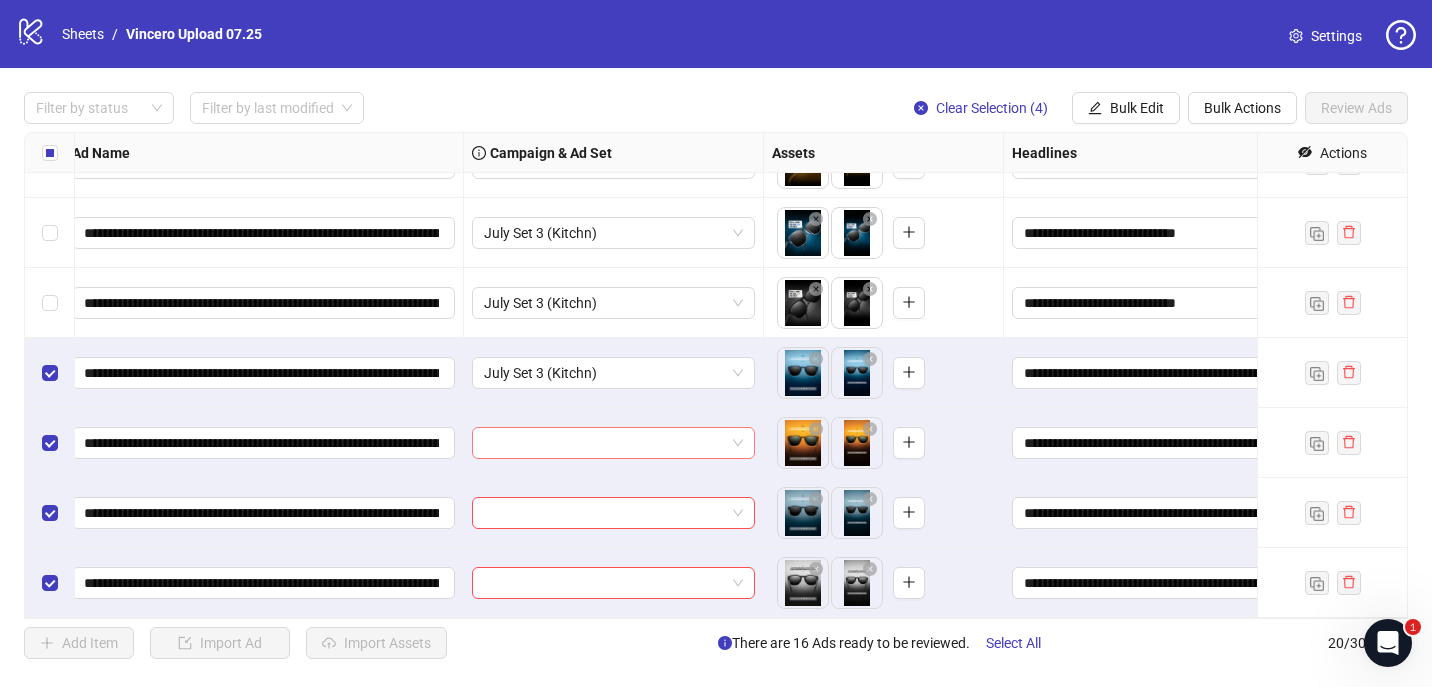 click at bounding box center [604, 443] 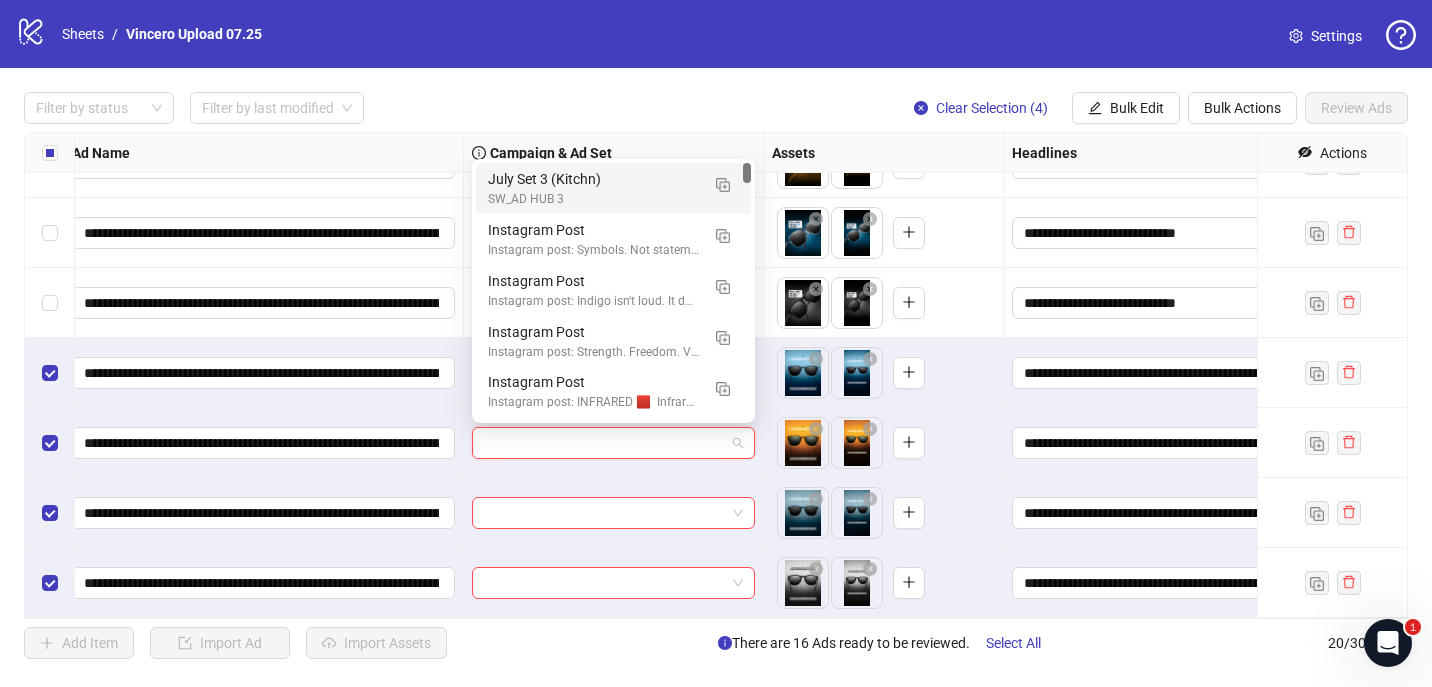 click on "SW_AD HUB 3" at bounding box center (593, 199) 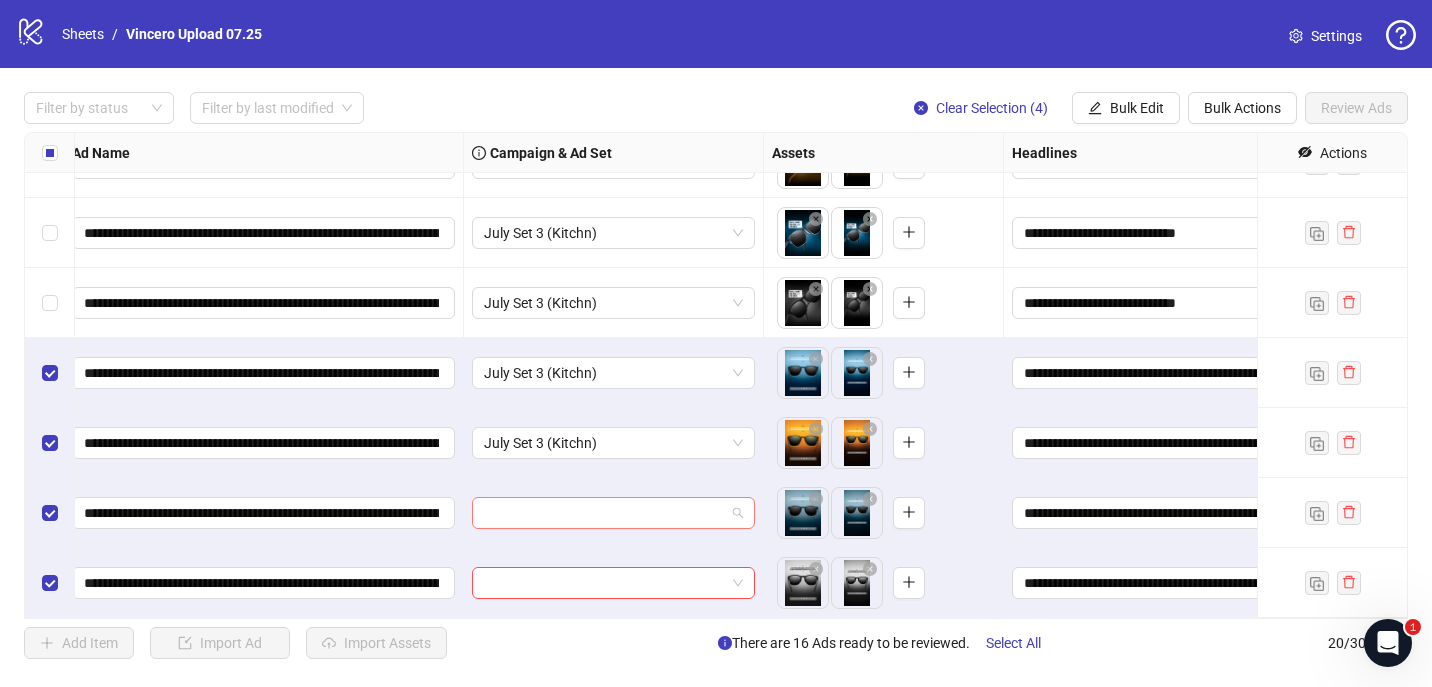 click at bounding box center [604, 513] 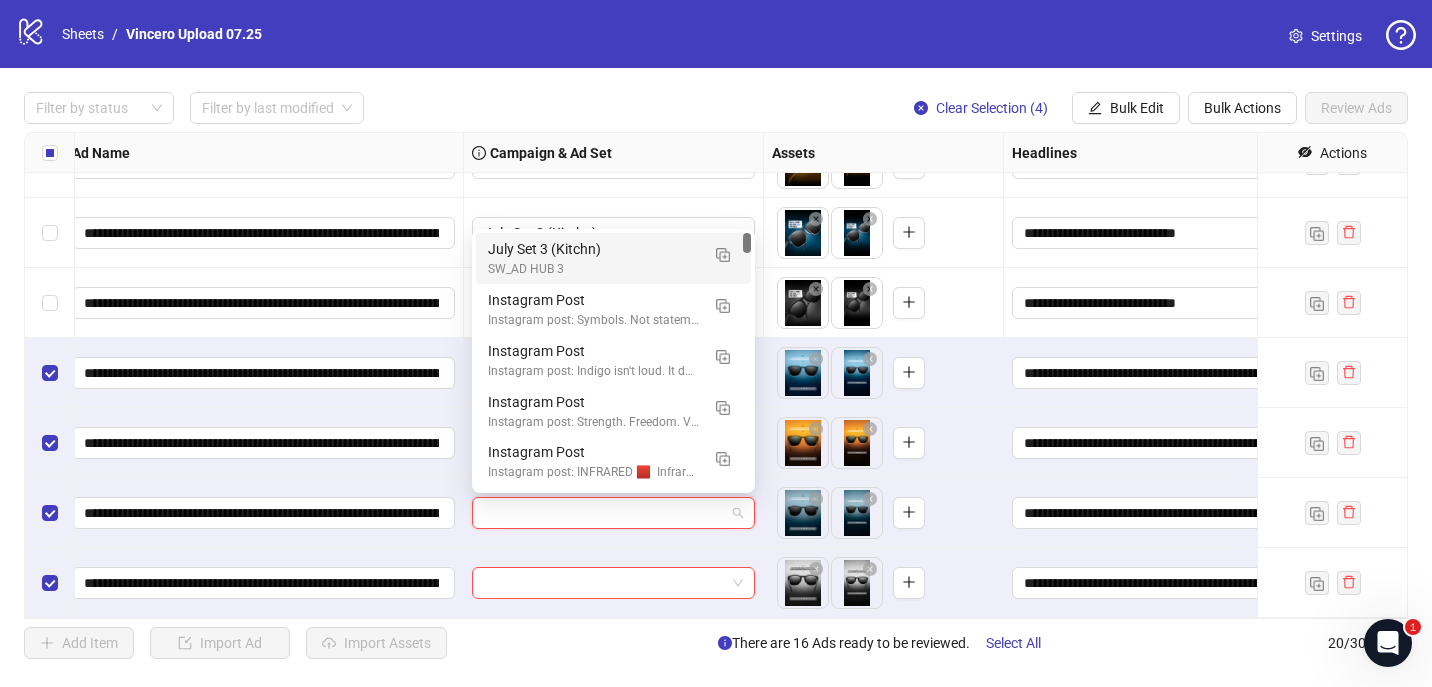 click on "SW_AD HUB 3" at bounding box center [593, 269] 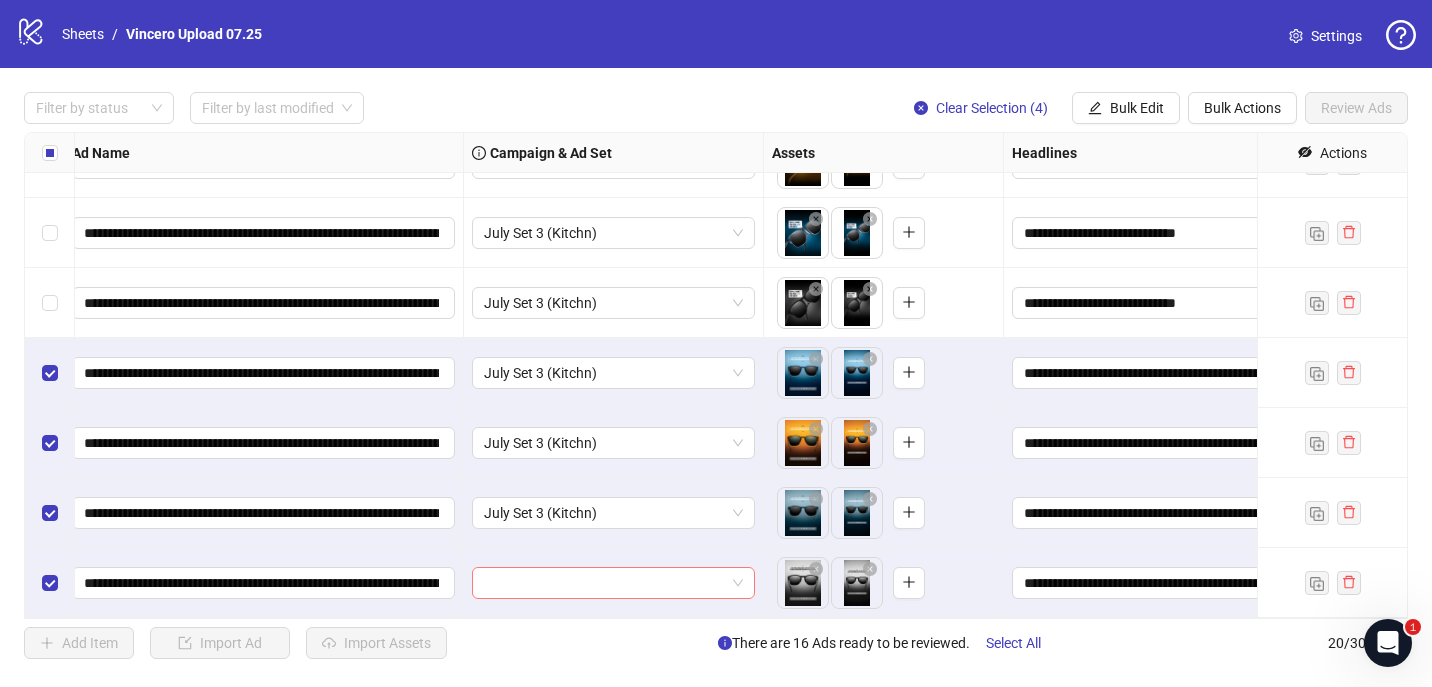 click at bounding box center (604, 583) 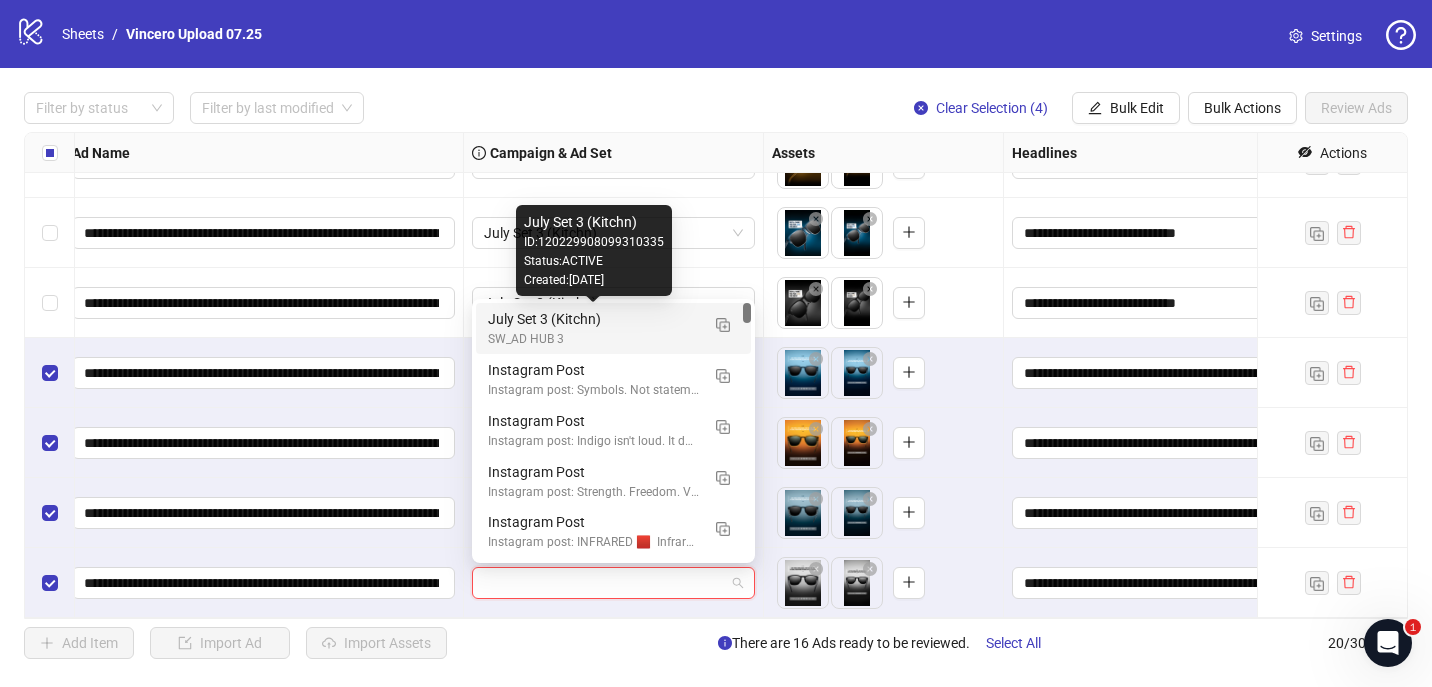 click on "July Set 3 (Kitchn)" at bounding box center [593, 319] 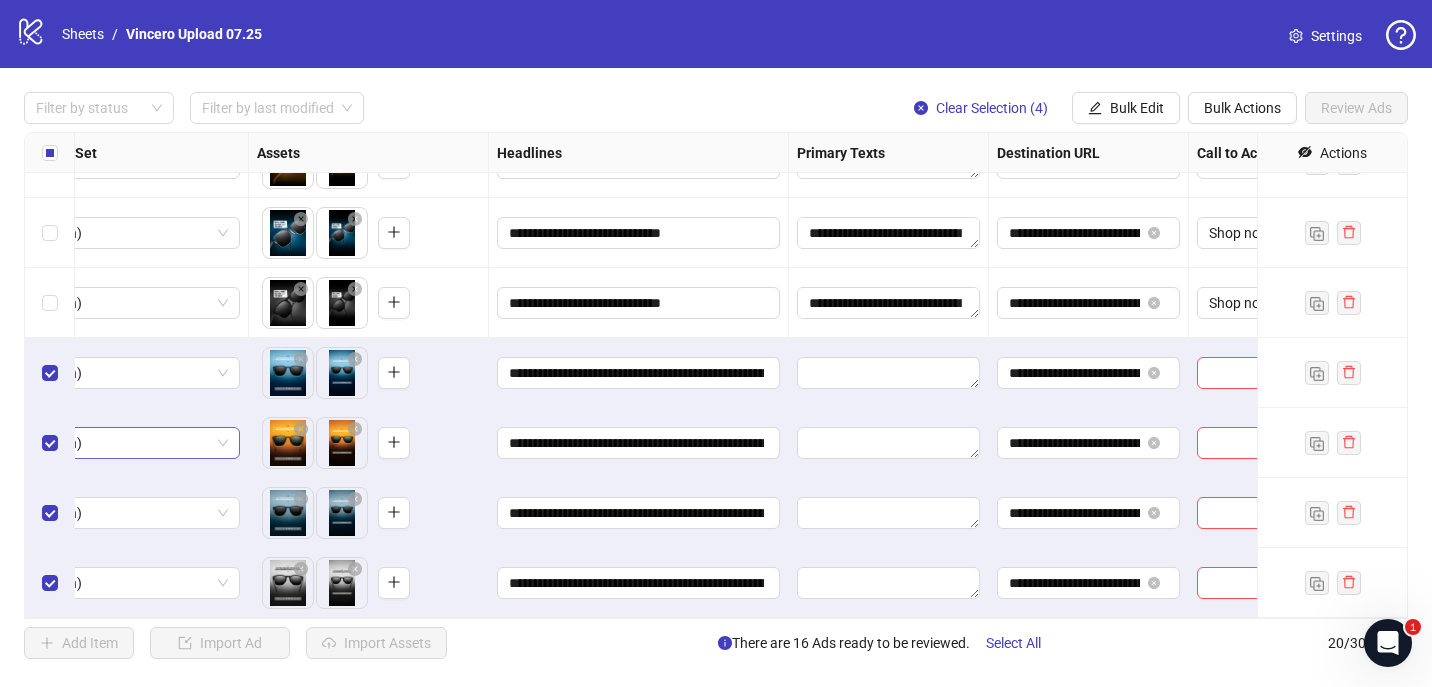 scroll, scrollTop: 955, scrollLeft: 788, axis: both 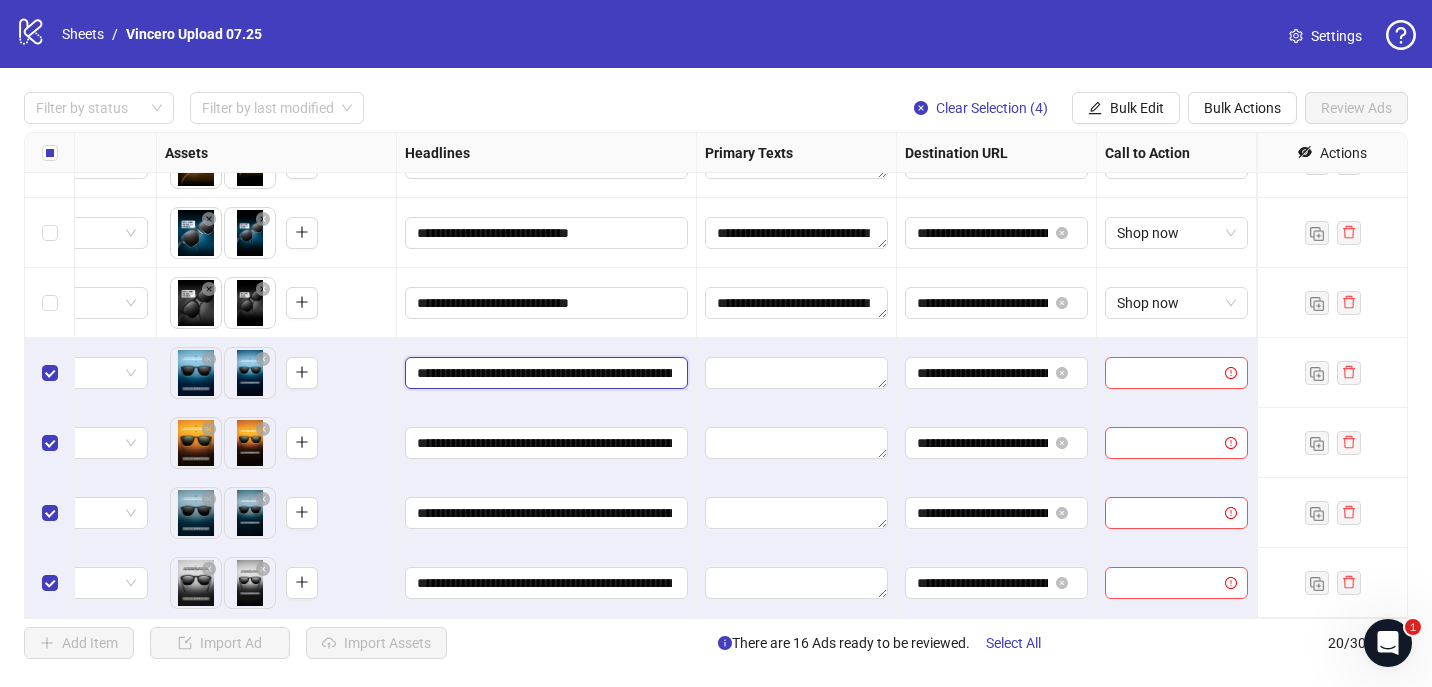 click on "**********" at bounding box center (544, 373) 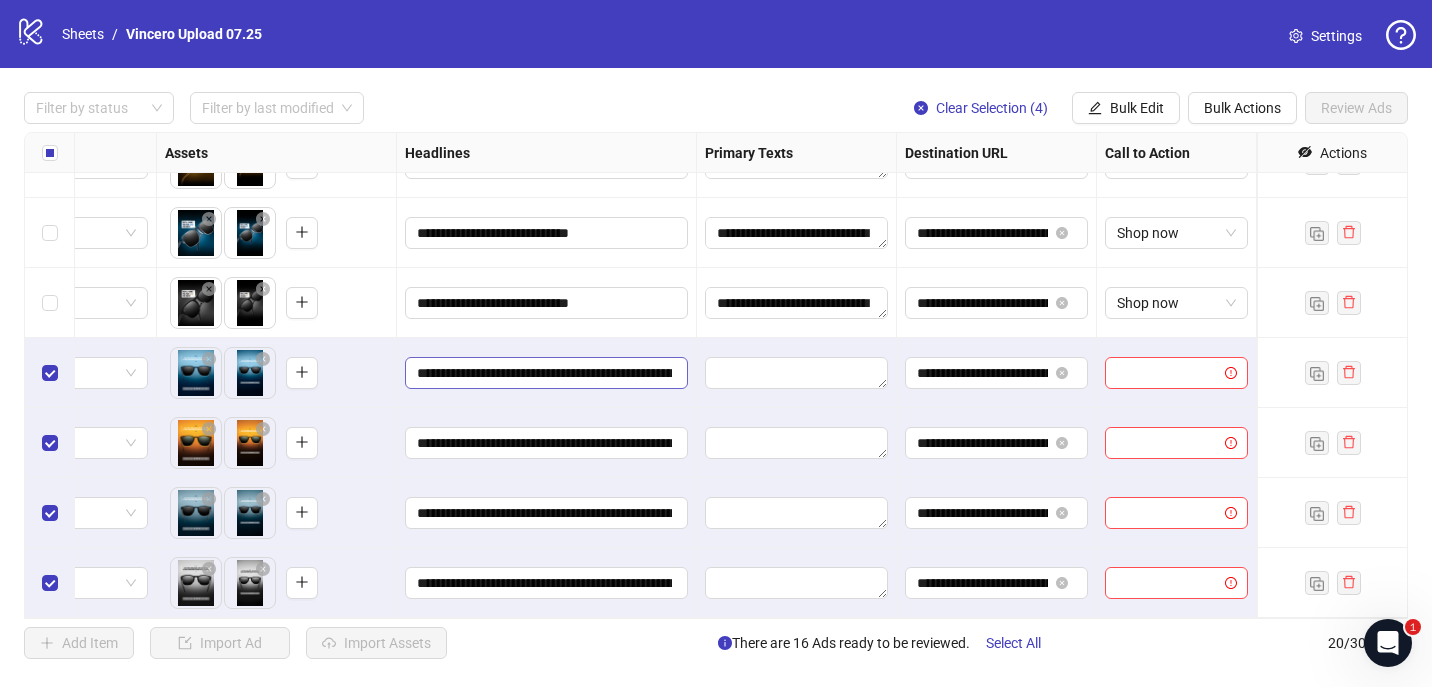 scroll, scrollTop: 0, scrollLeft: 951, axis: horizontal 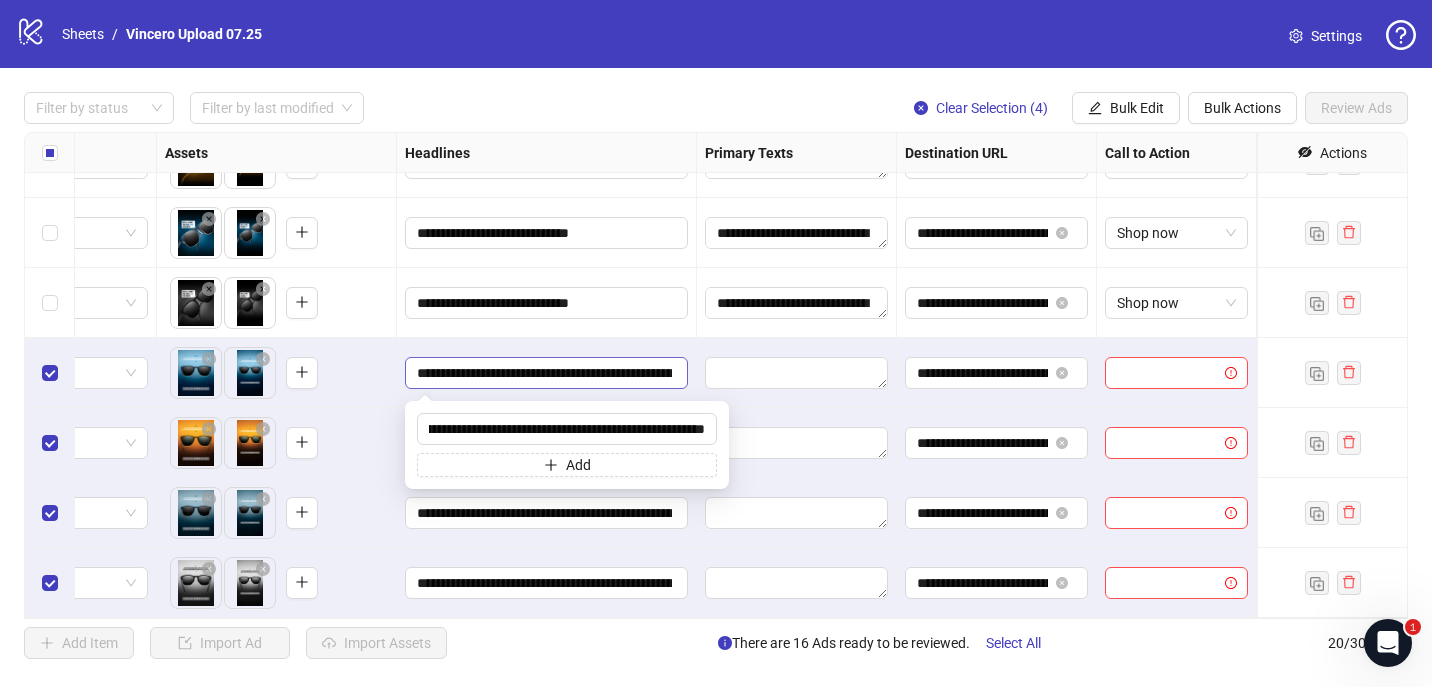 type 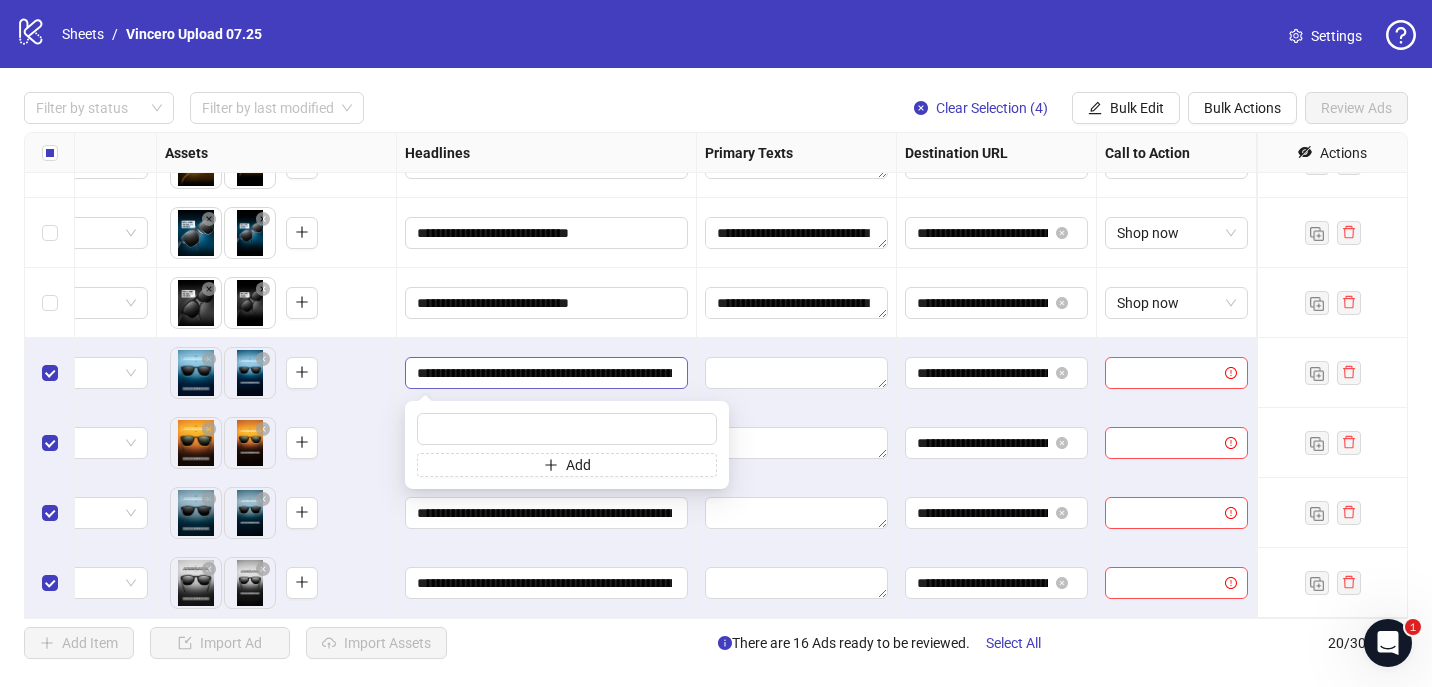scroll, scrollTop: 0, scrollLeft: 0, axis: both 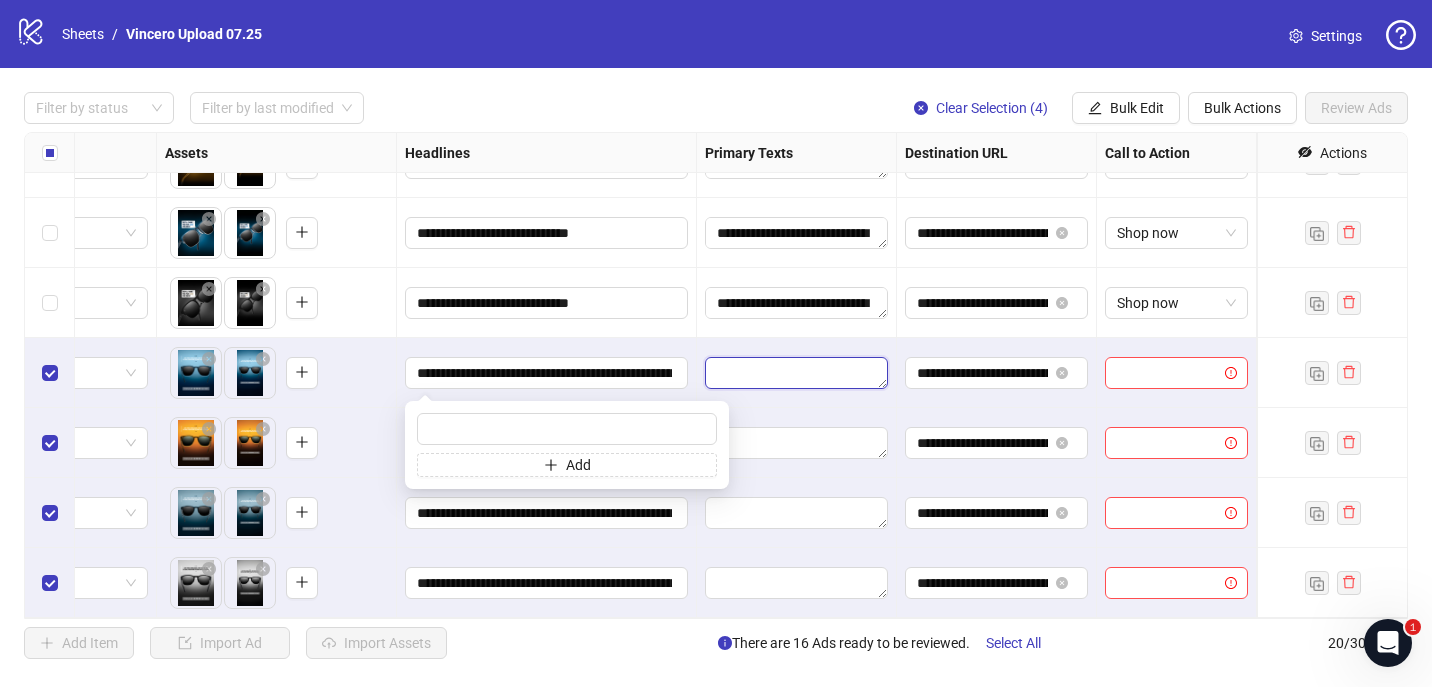 click at bounding box center [796, 373] 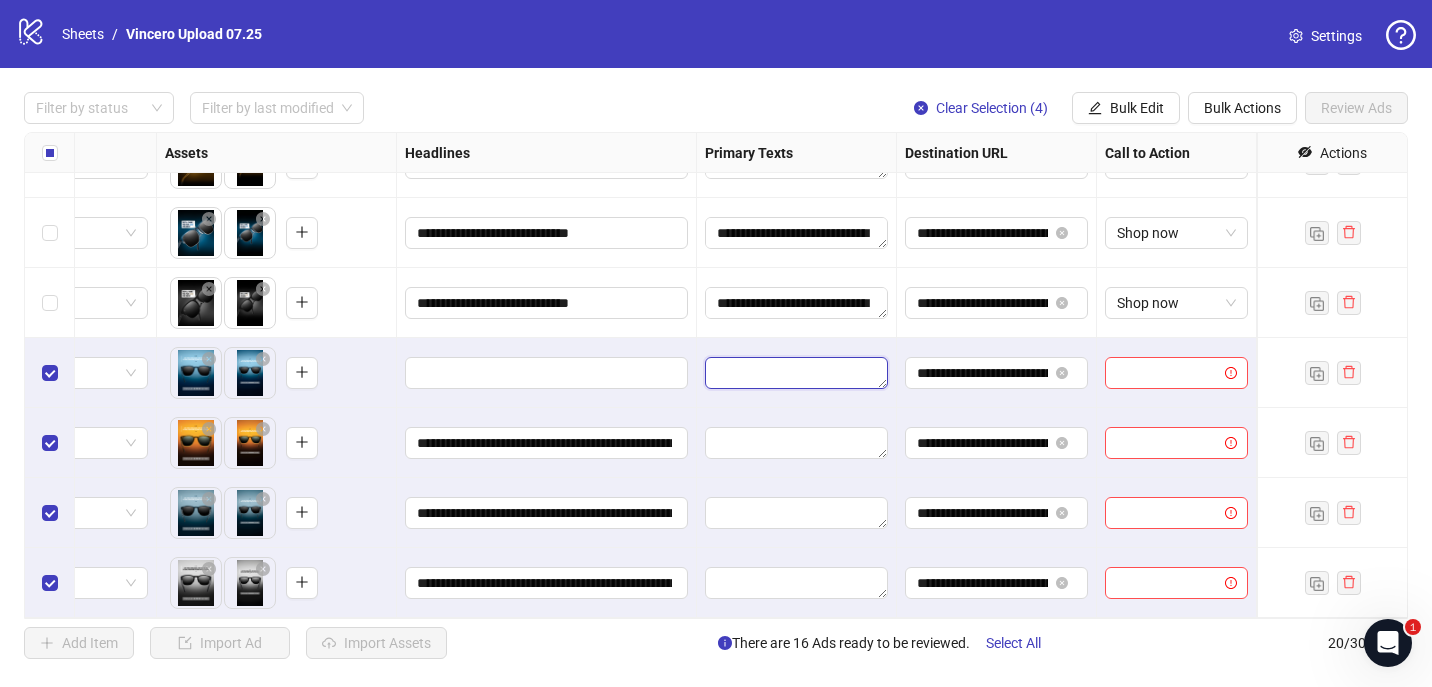 click at bounding box center [796, 373] 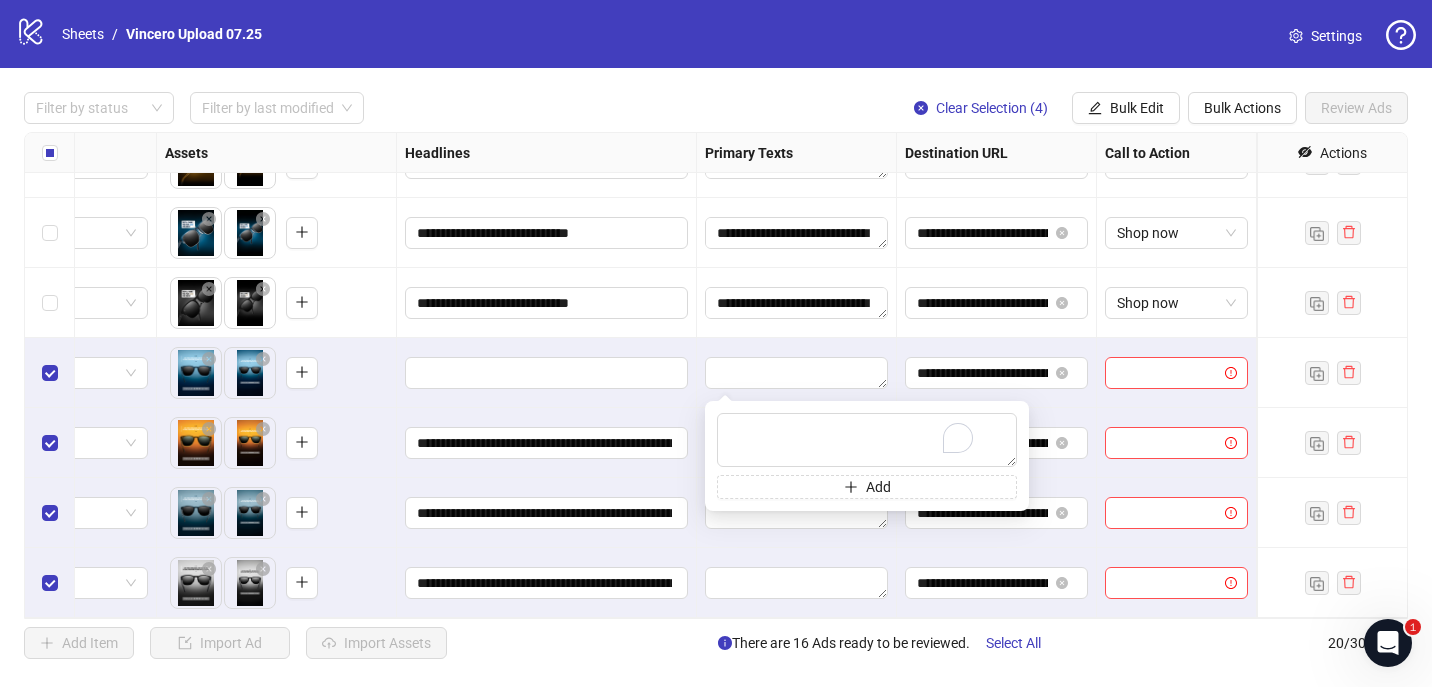 type on "**********" 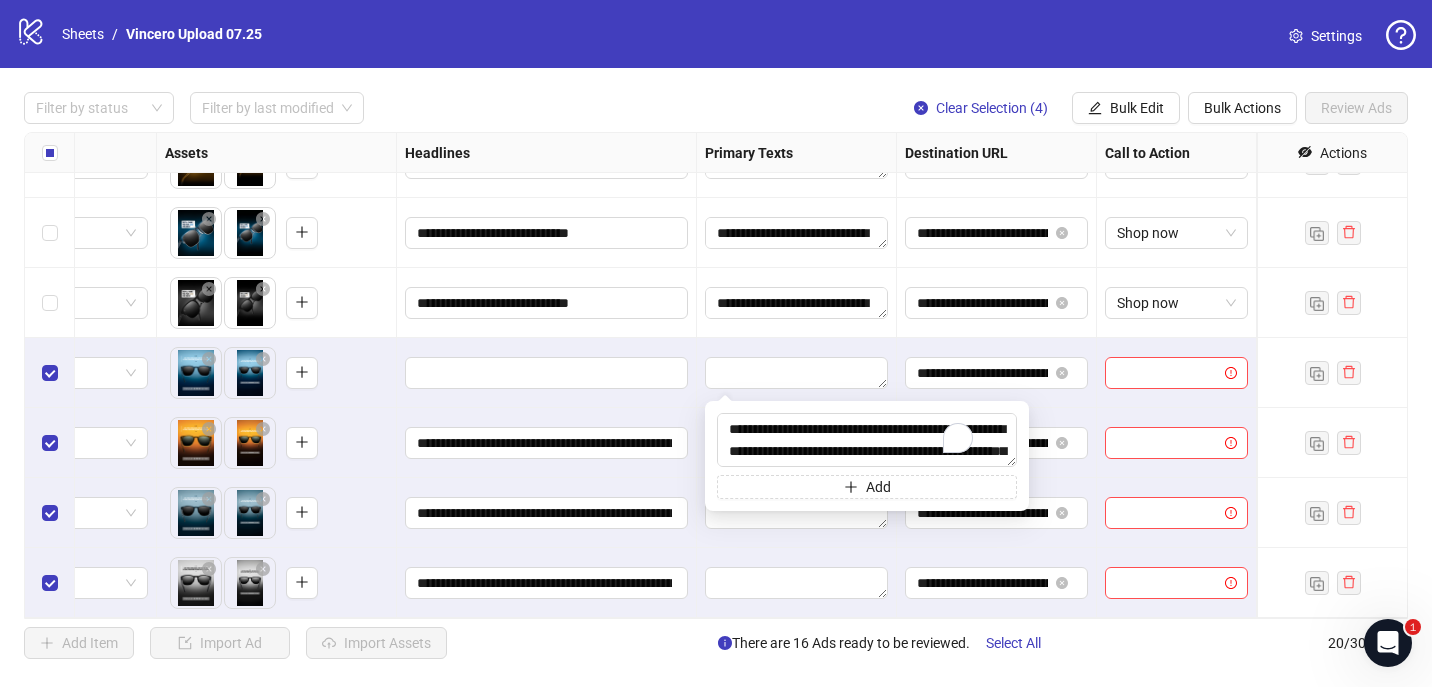 scroll, scrollTop: 59, scrollLeft: 0, axis: vertical 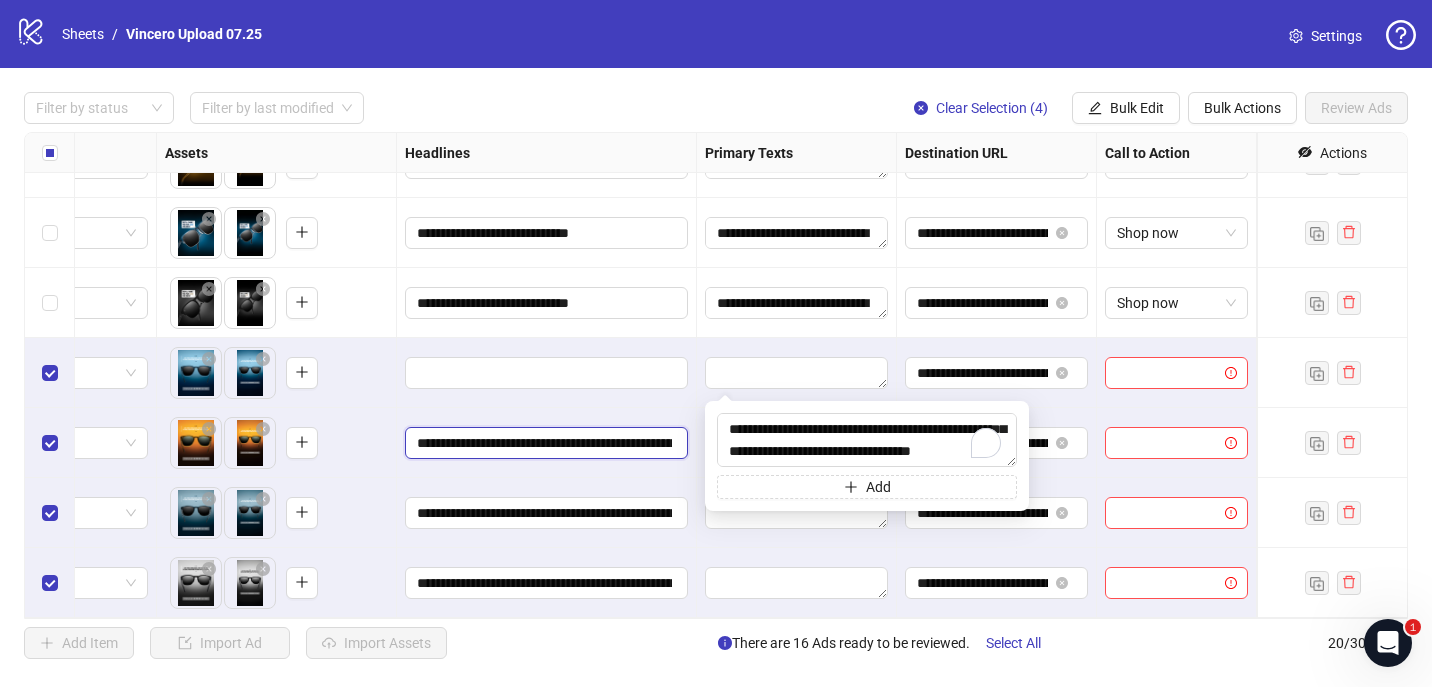 click on "**********" at bounding box center [544, 443] 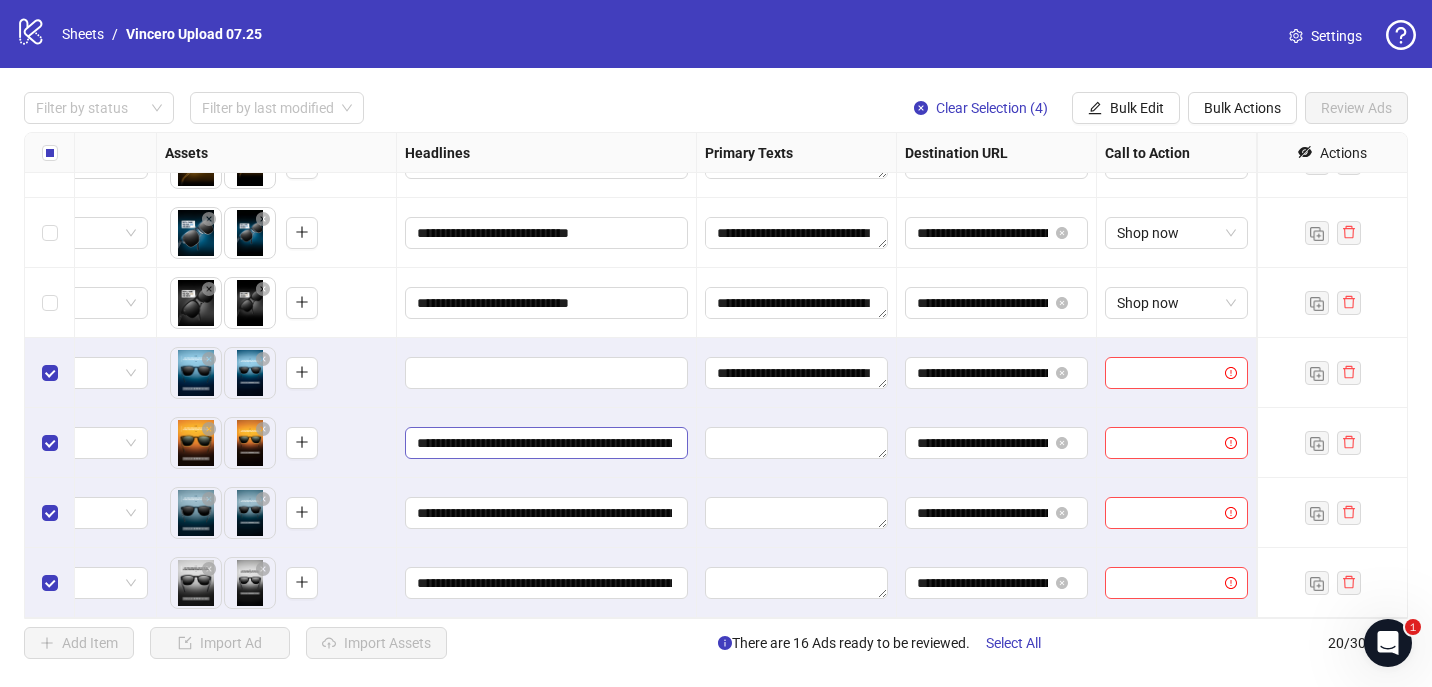 scroll, scrollTop: 0, scrollLeft: 255, axis: horizontal 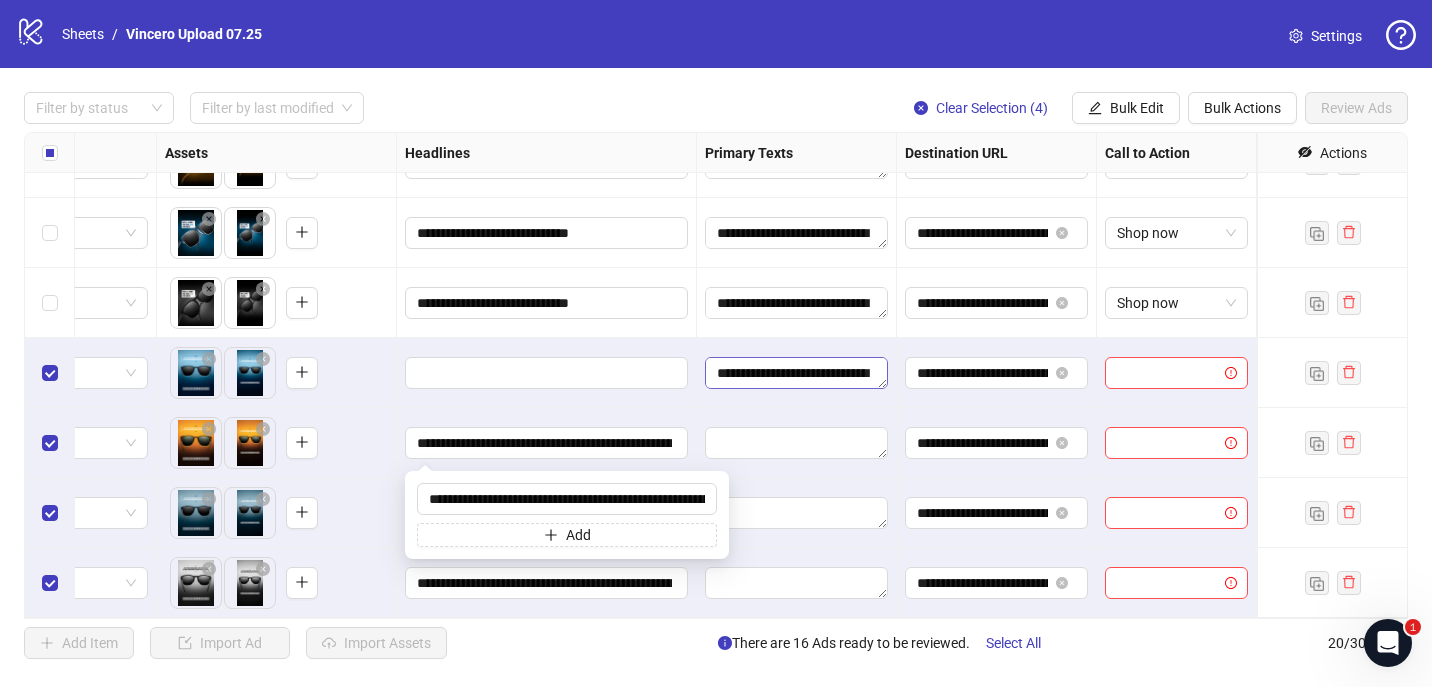click on "**********" at bounding box center [796, 373] 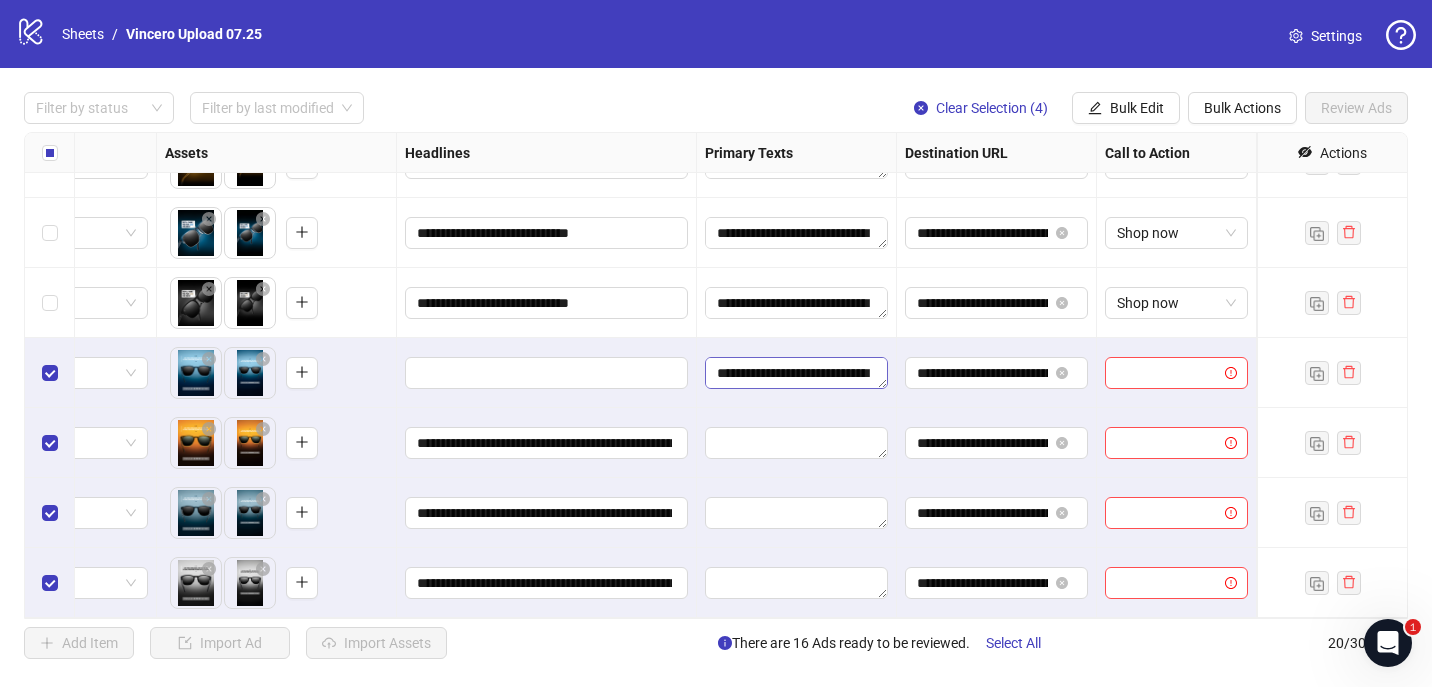scroll, scrollTop: 66, scrollLeft: 0, axis: vertical 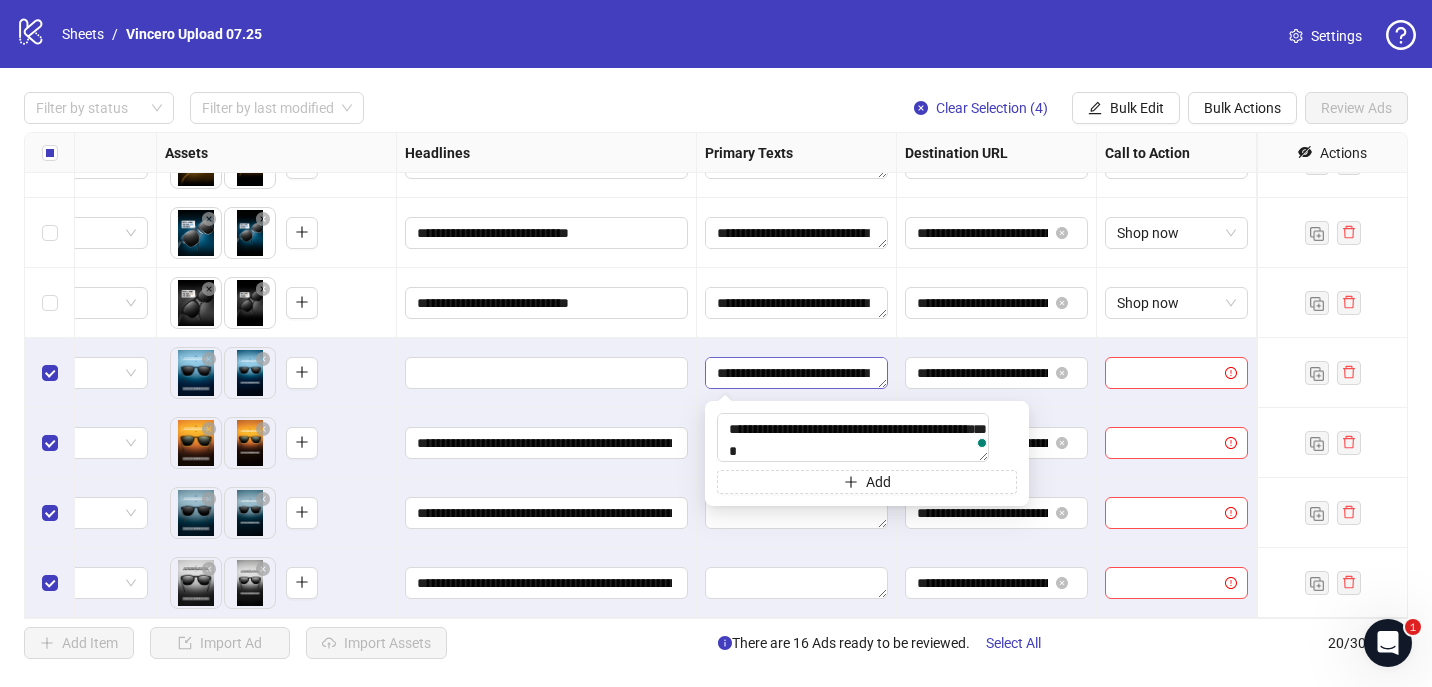 click on "**********" at bounding box center (796, 373) 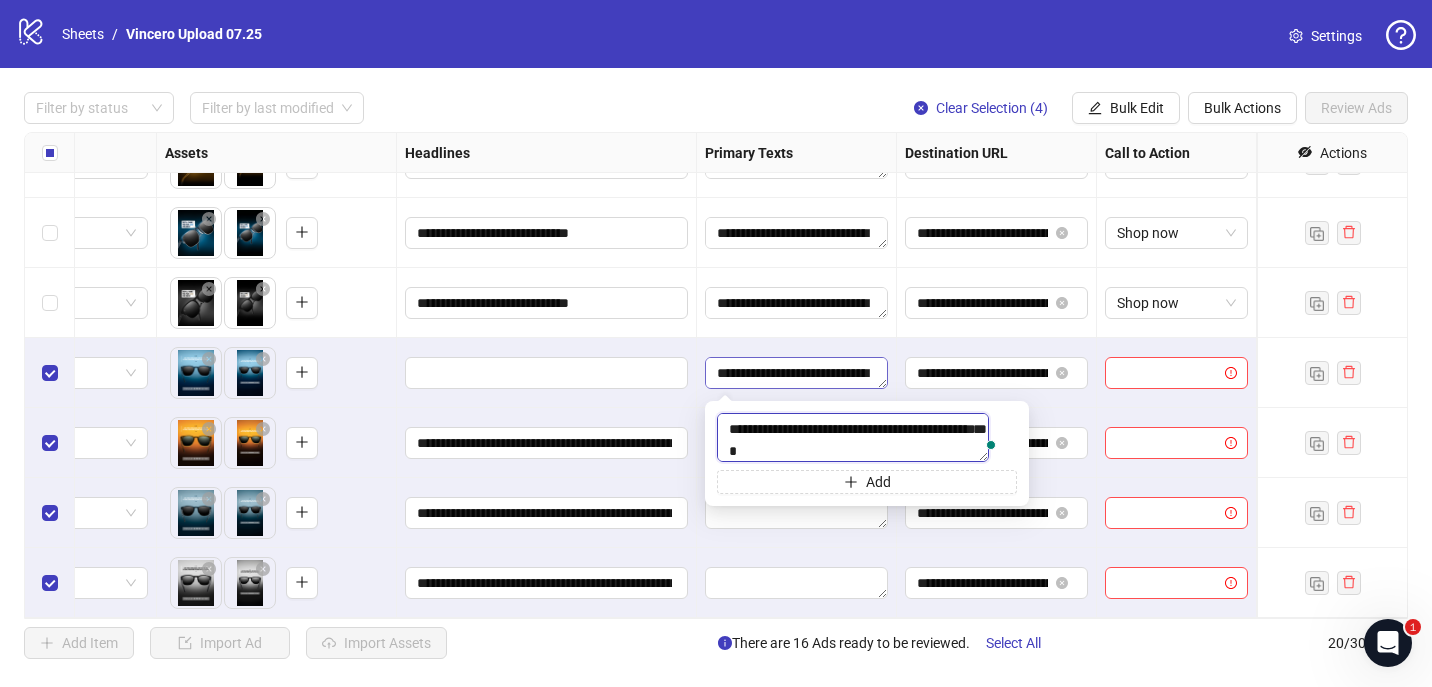 scroll, scrollTop: 0, scrollLeft: 0, axis: both 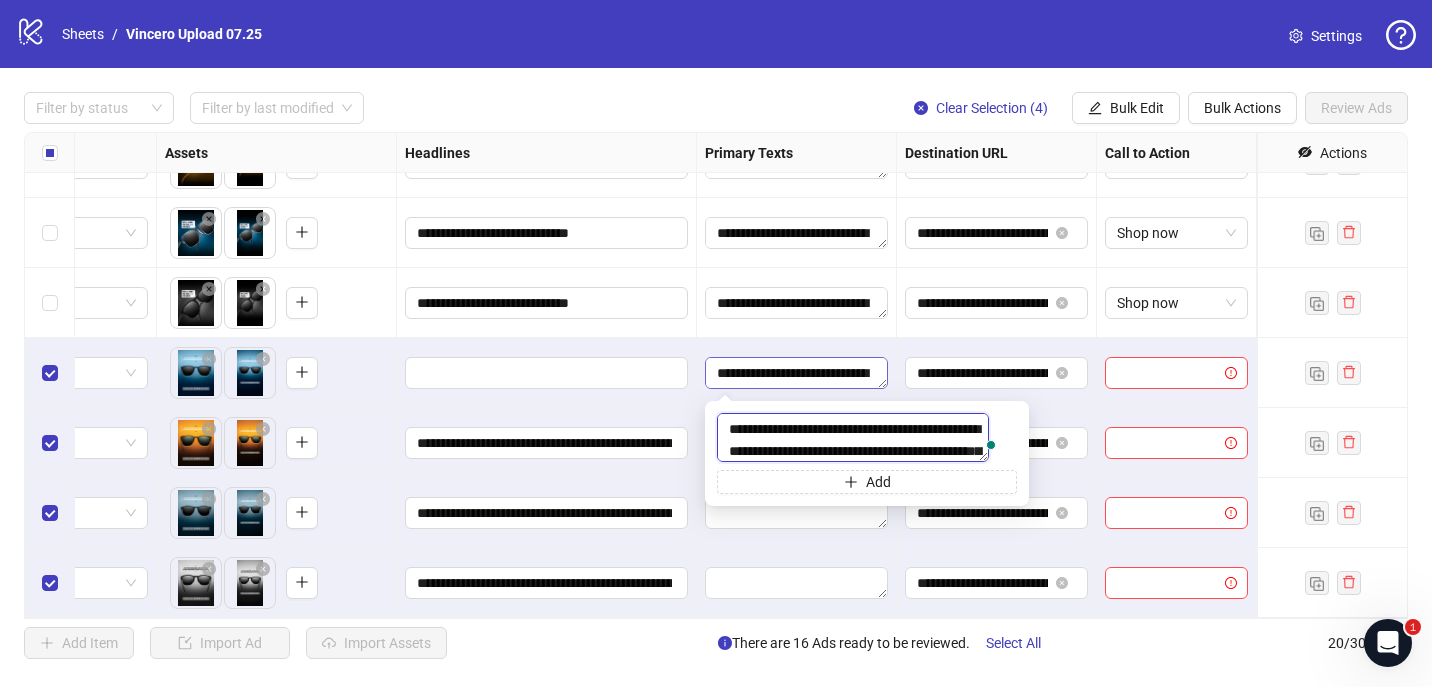paste on "**********" 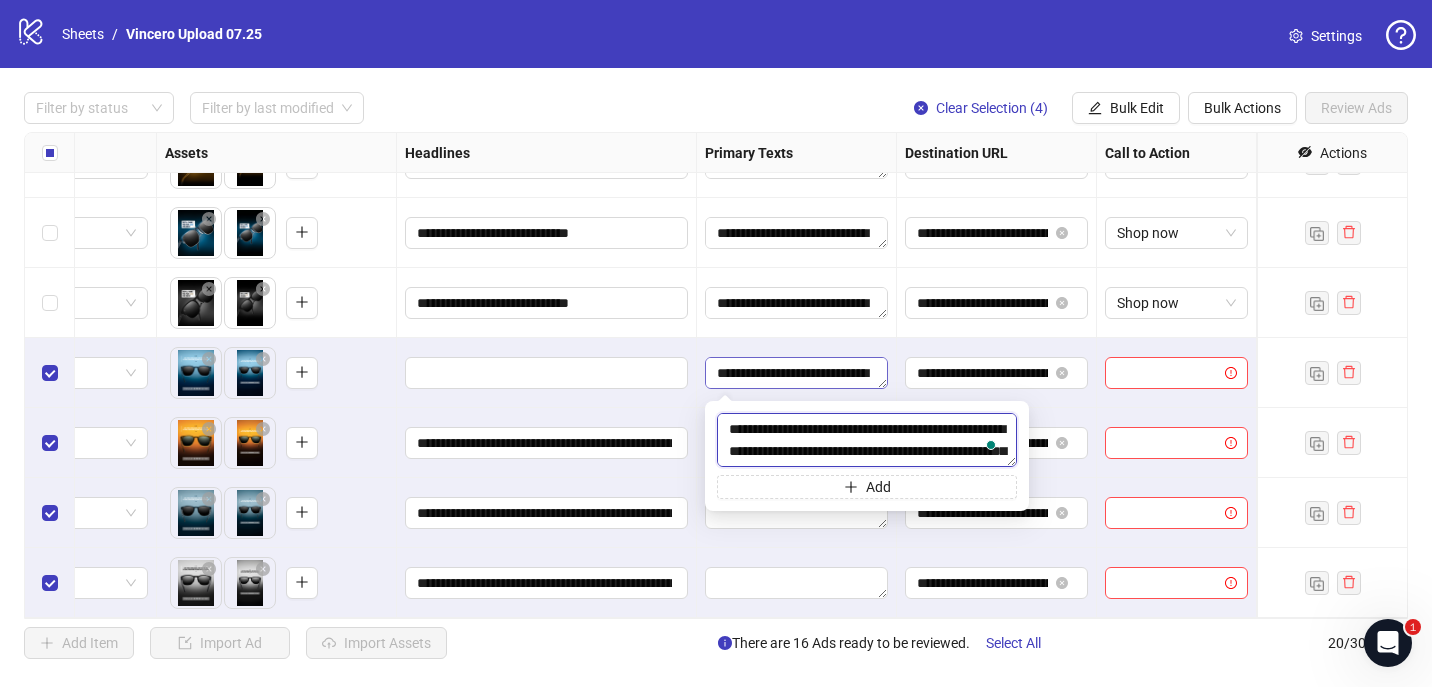 scroll, scrollTop: 213, scrollLeft: 0, axis: vertical 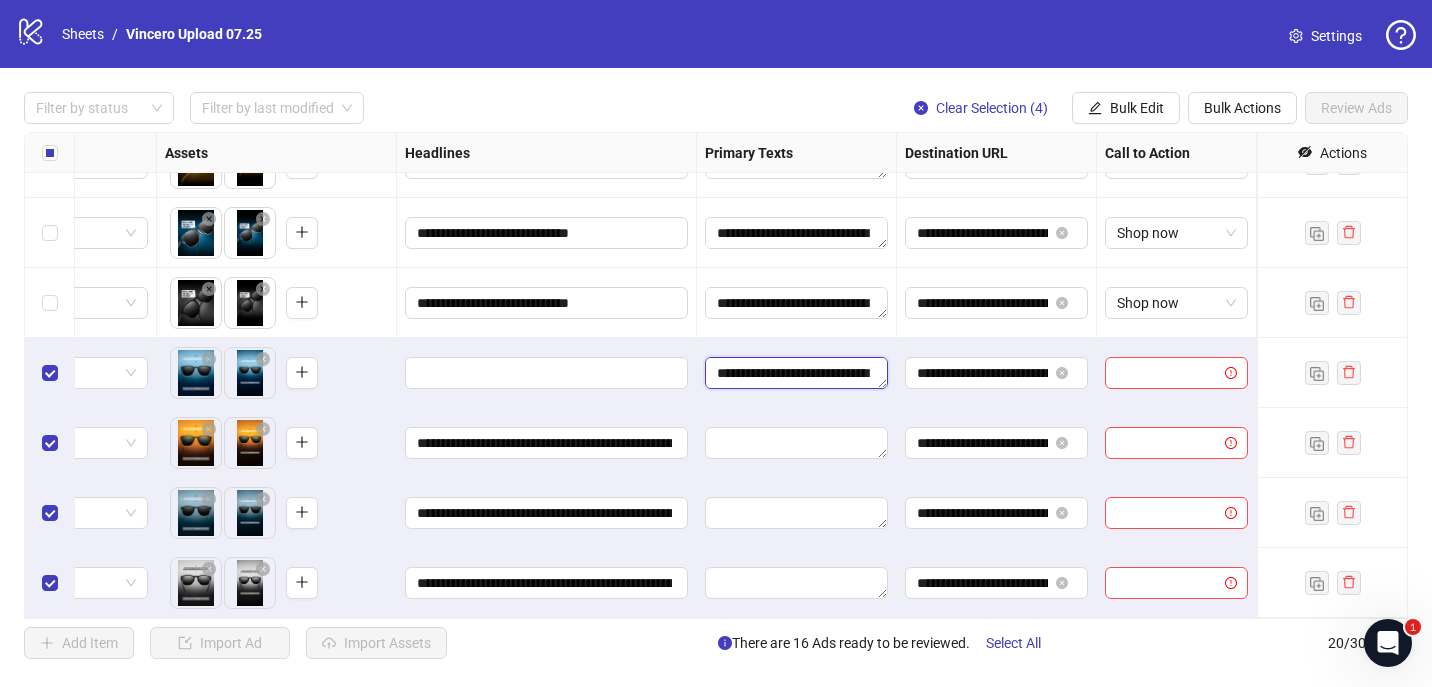 click on "**********" at bounding box center [796, 373] 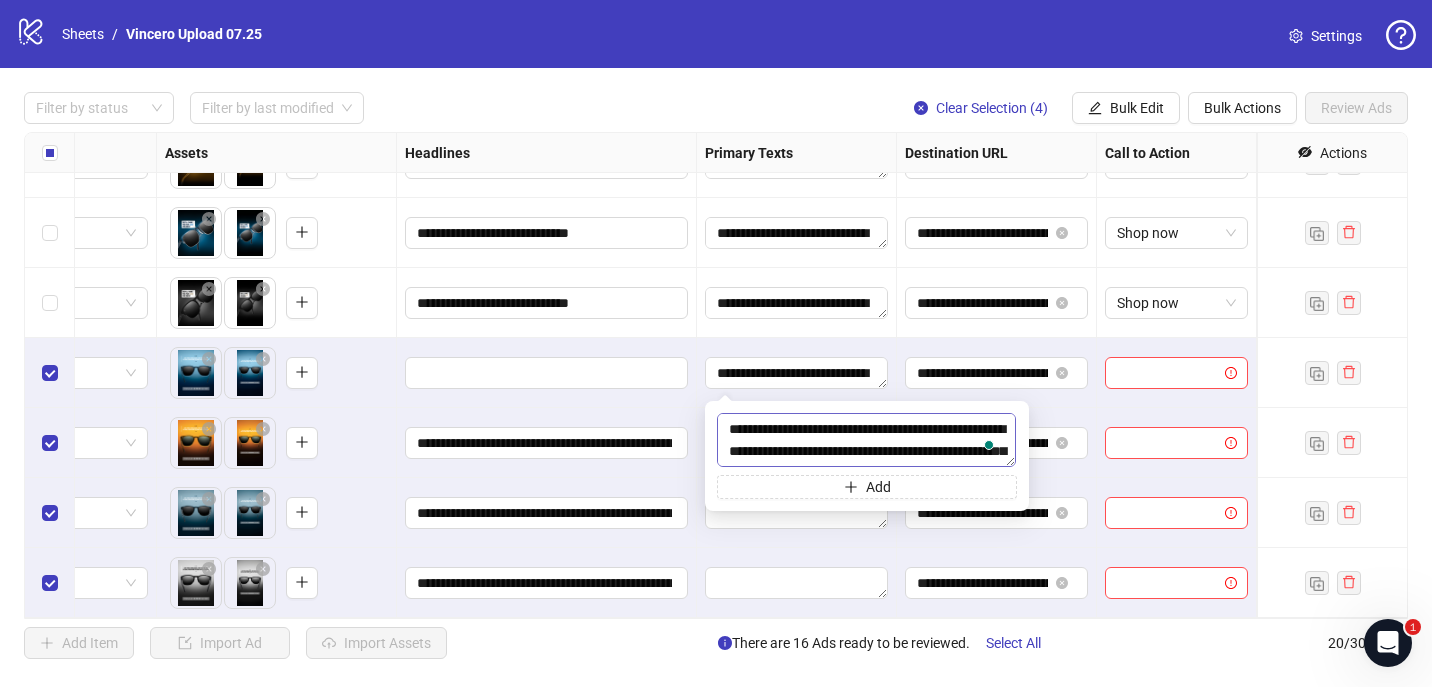 click on "**********" at bounding box center (866, 440) 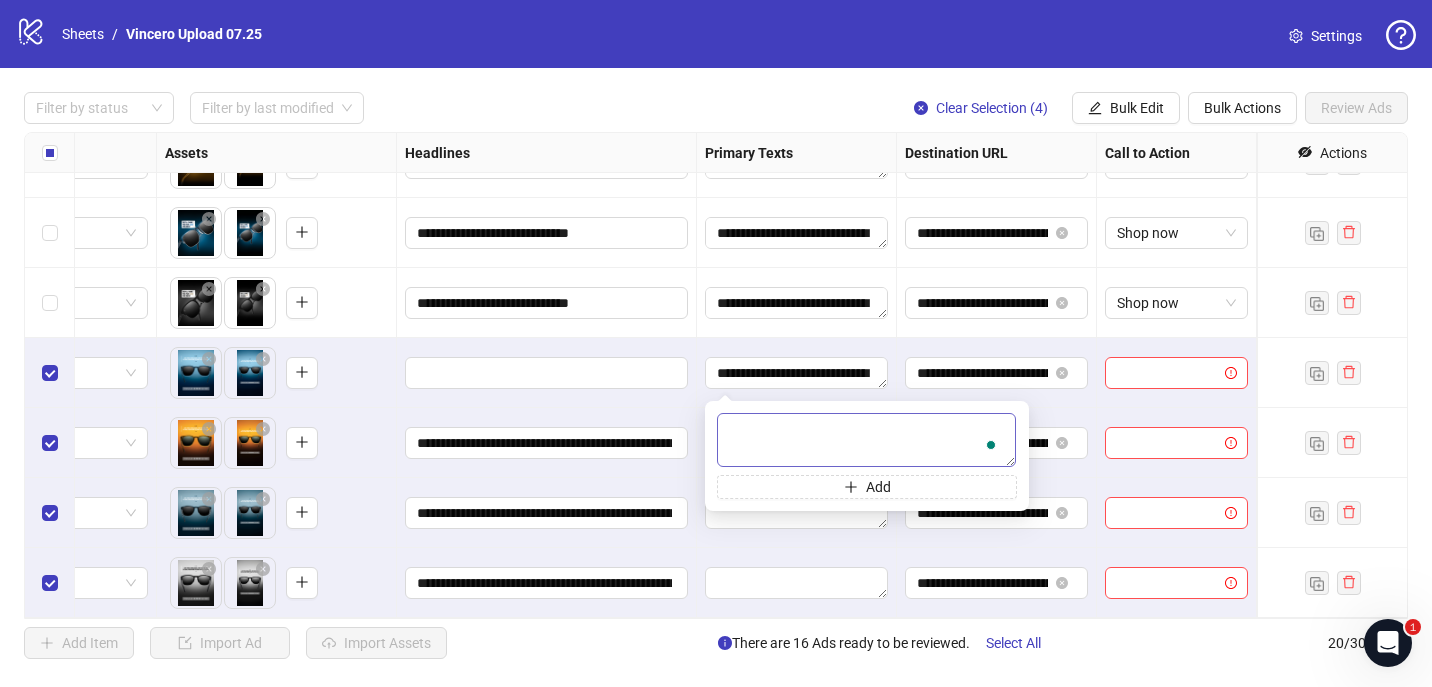 type on "**********" 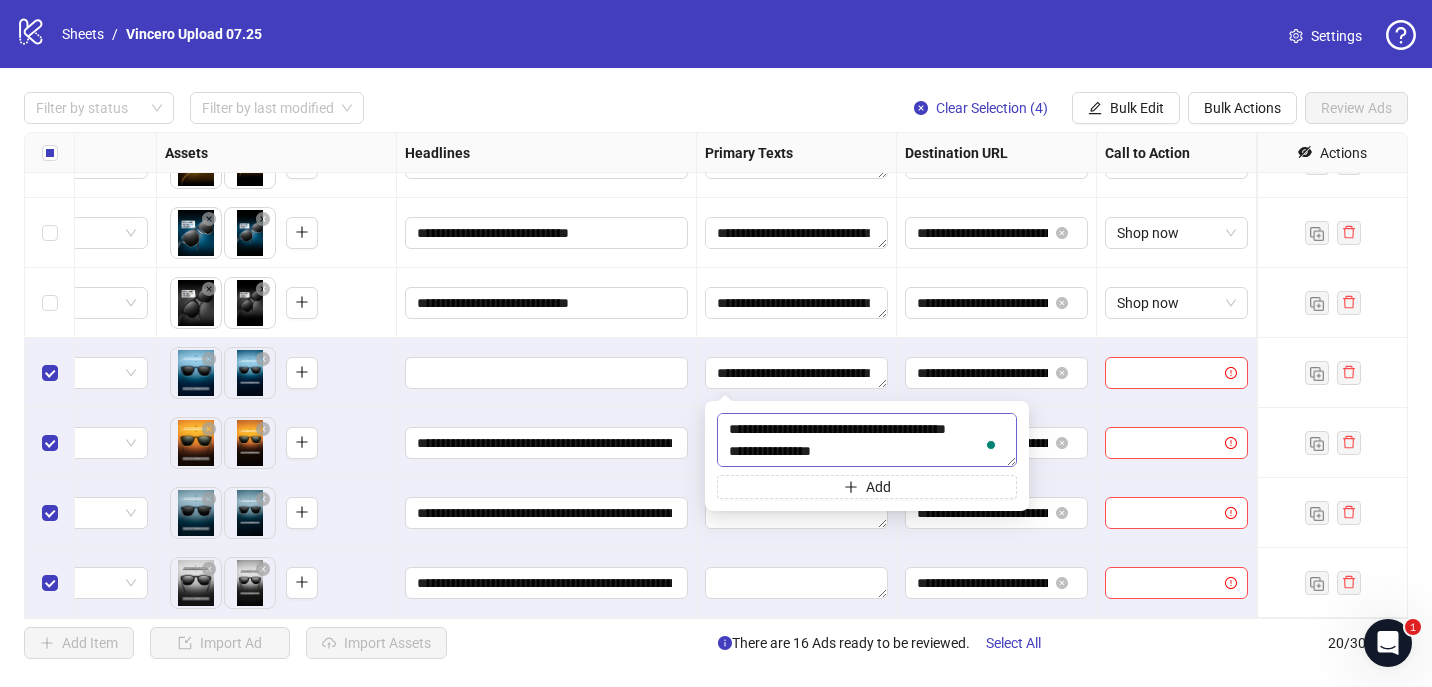 scroll, scrollTop: 103, scrollLeft: 0, axis: vertical 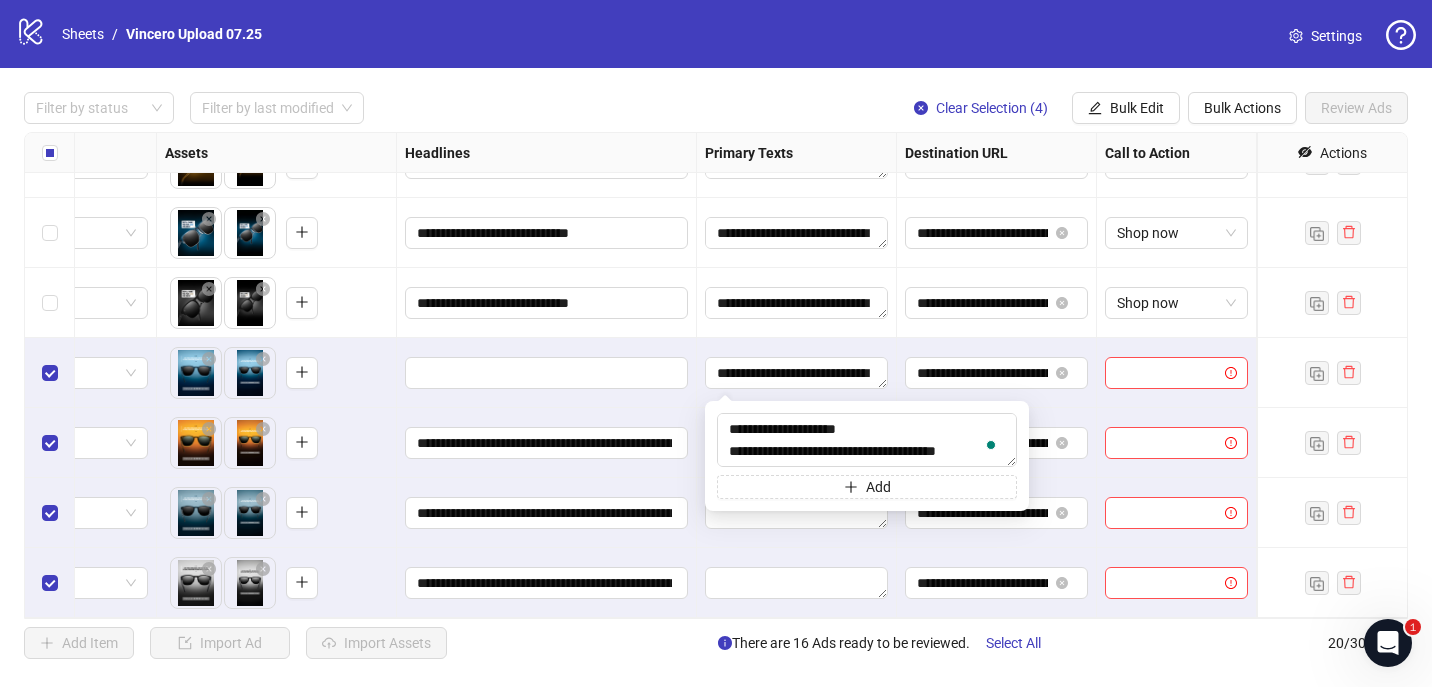 click at bounding box center [547, 373] 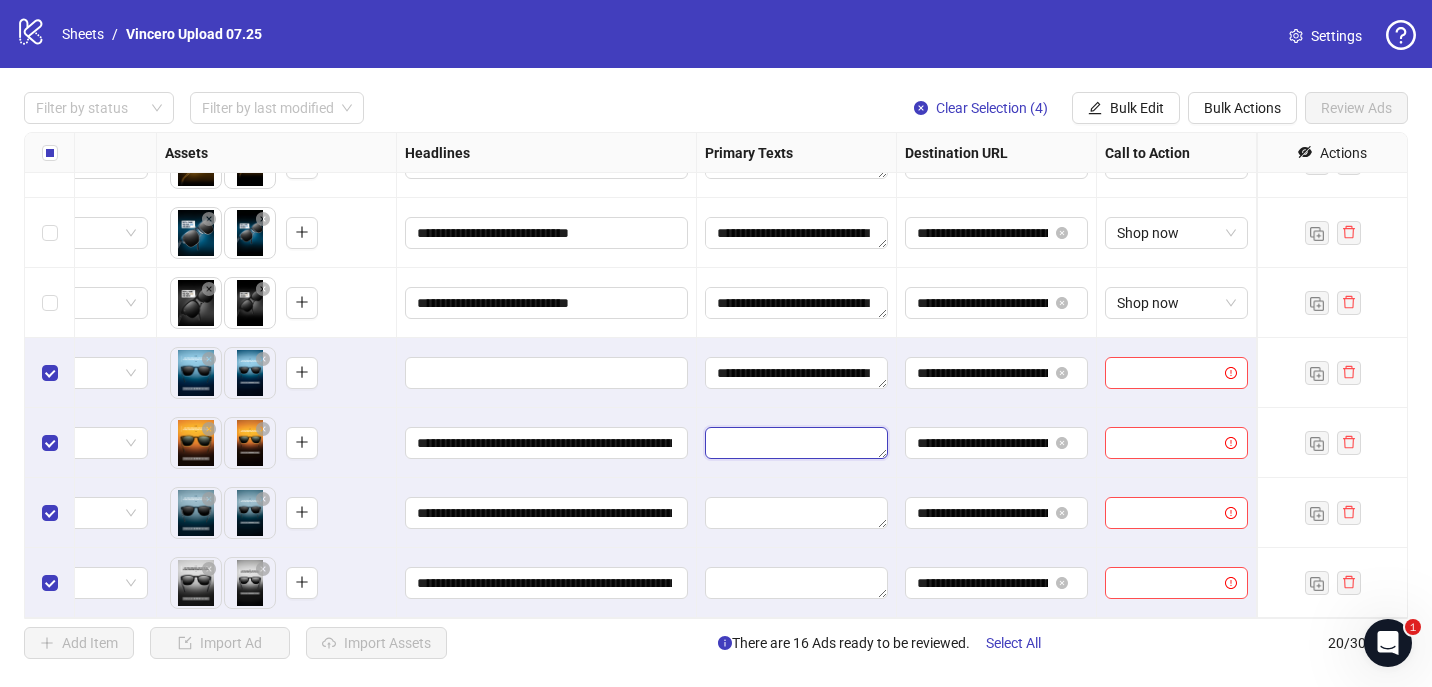 click at bounding box center [796, 443] 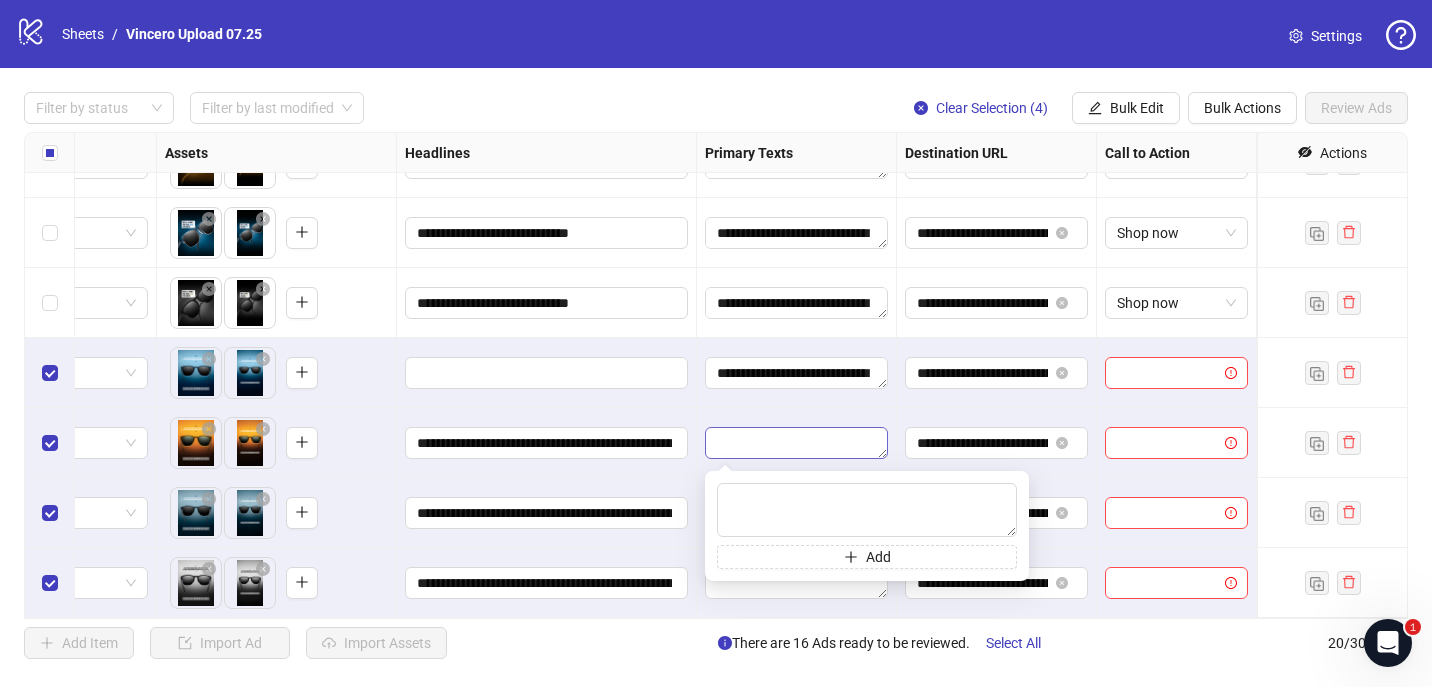 type on "**********" 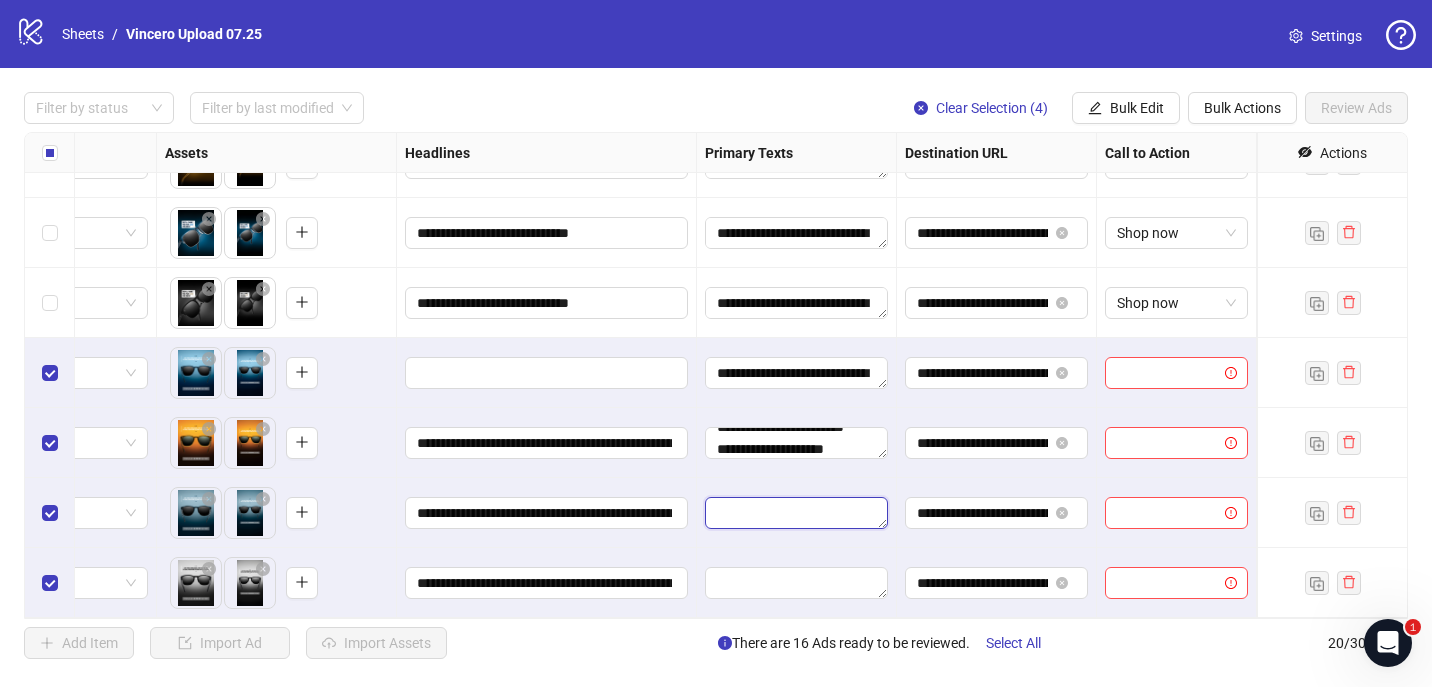 click at bounding box center (796, 513) 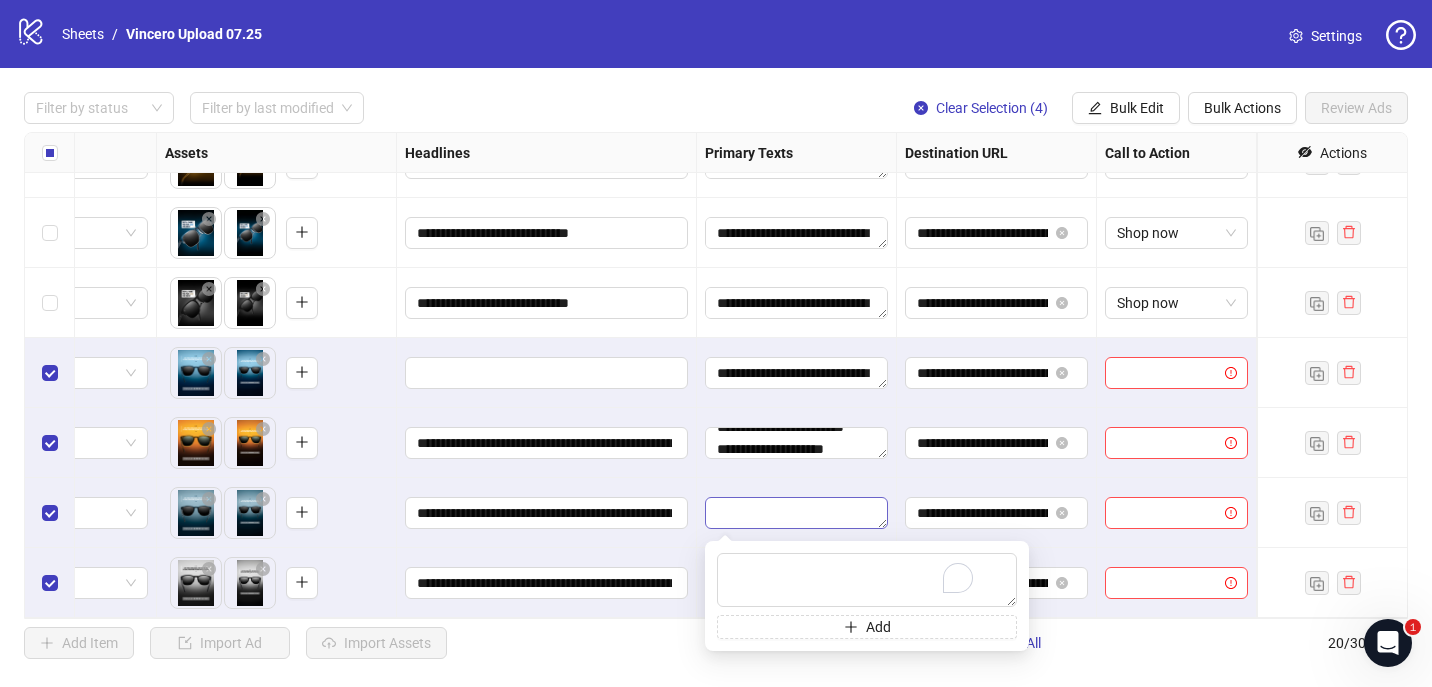 type on "**********" 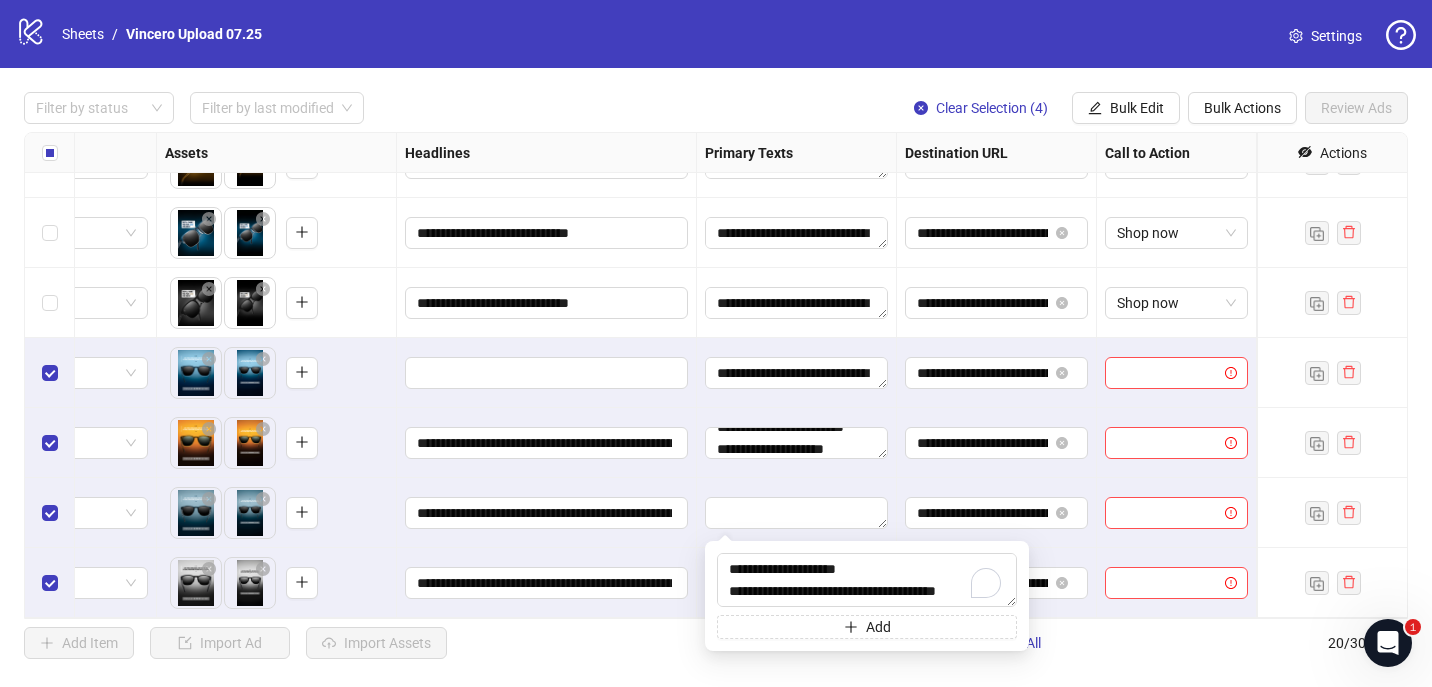 click at bounding box center (797, 513) 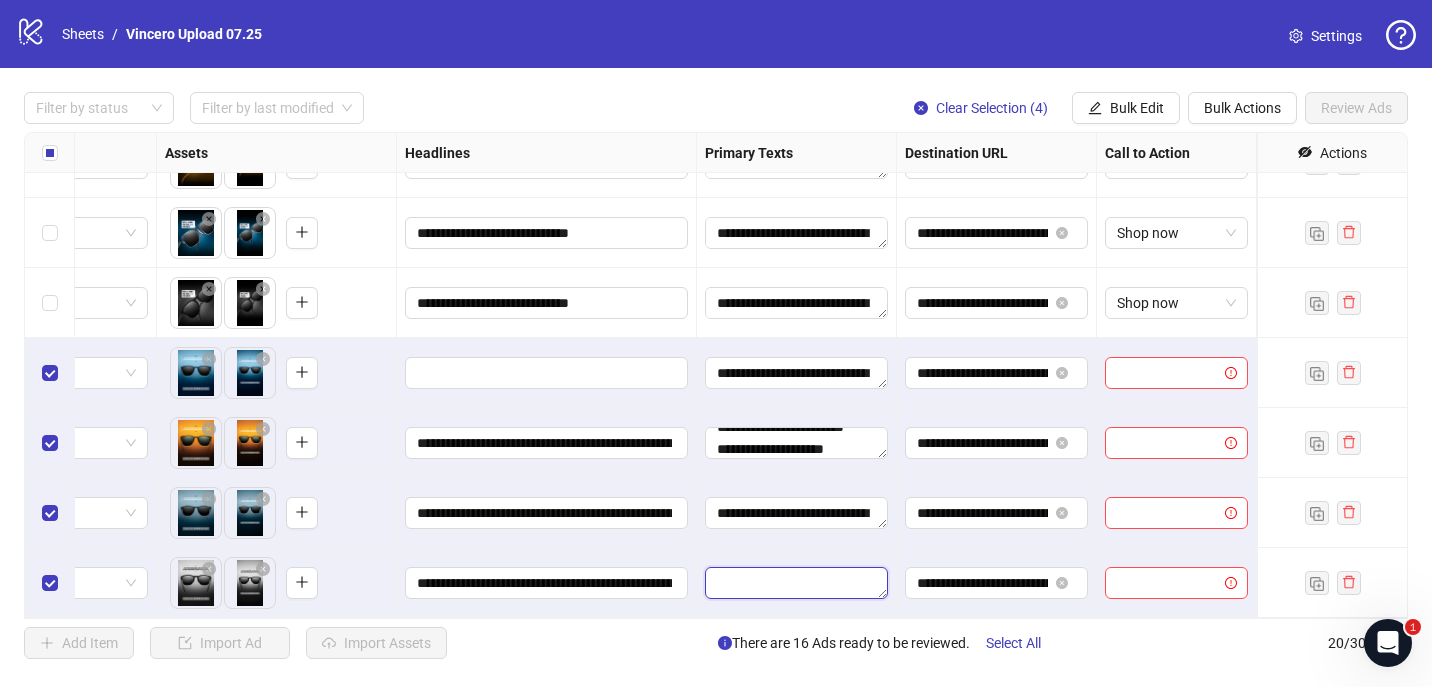 click at bounding box center [796, 583] 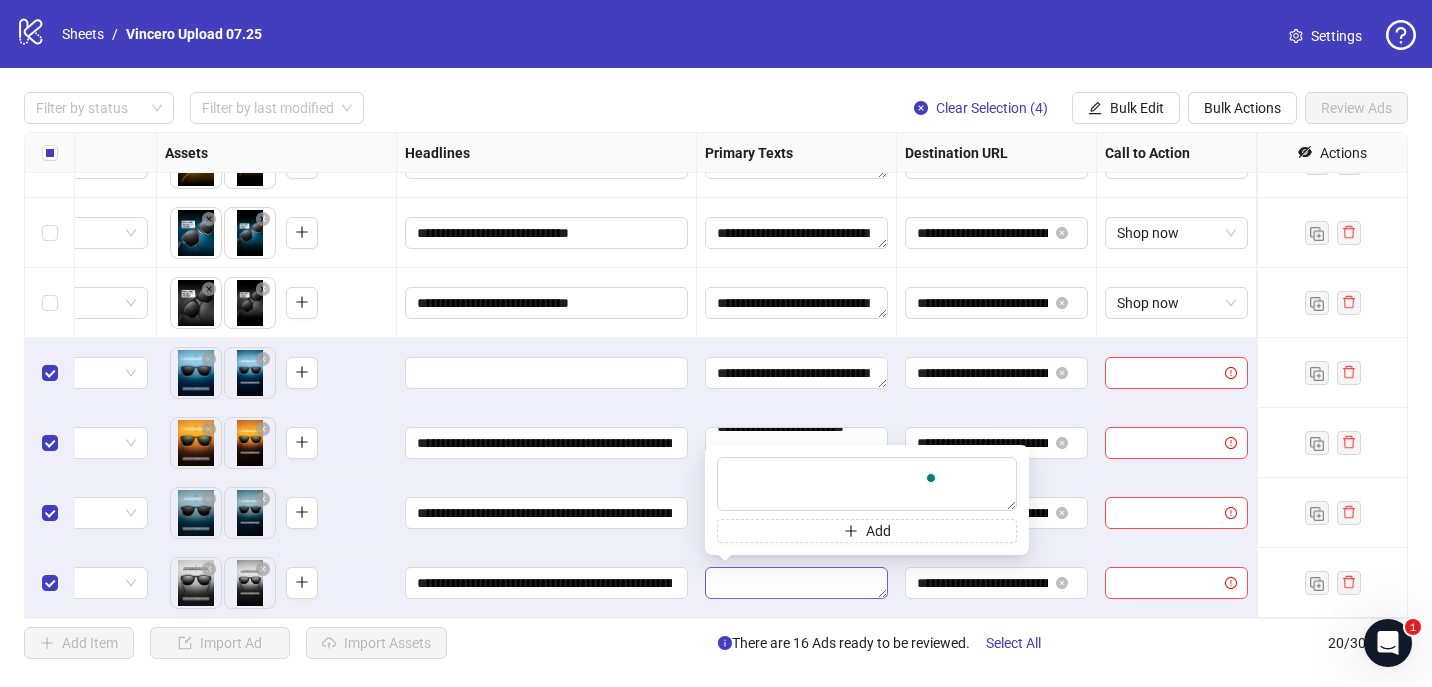 type on "**********" 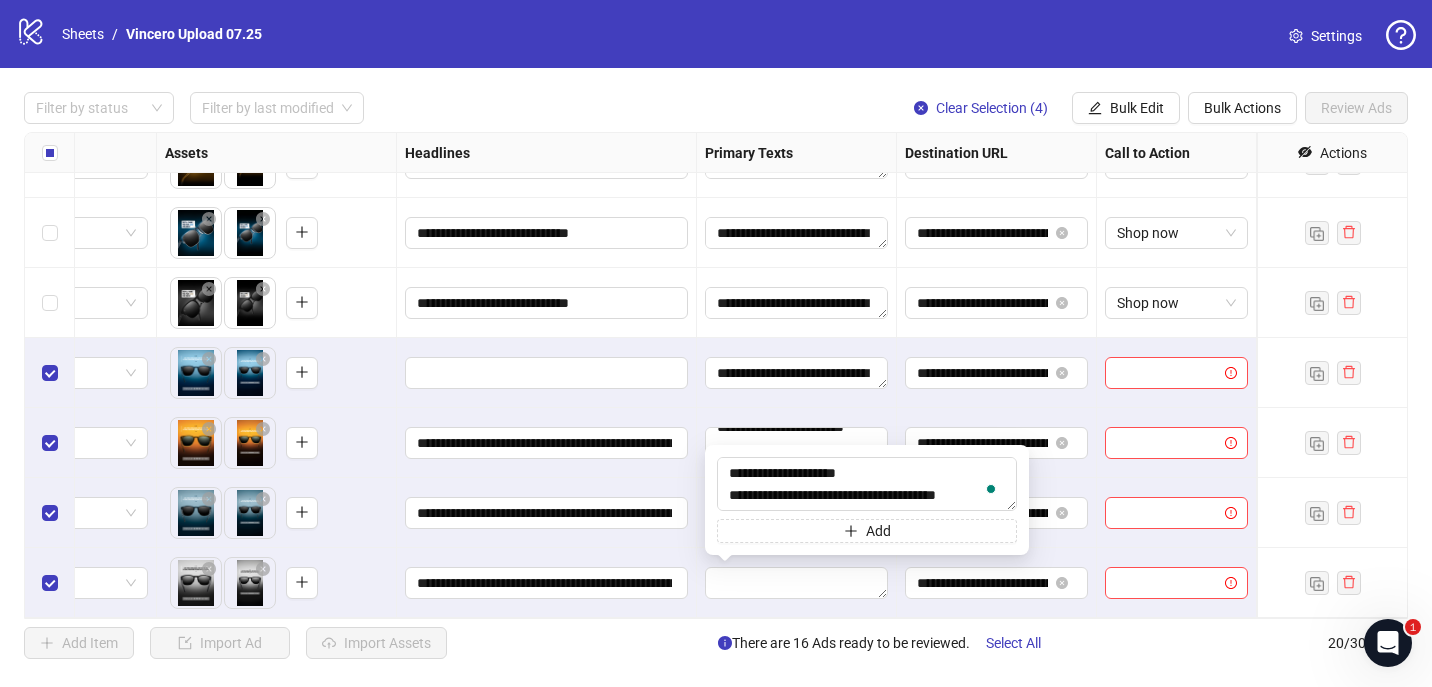 click on "**********" at bounding box center [547, 583] 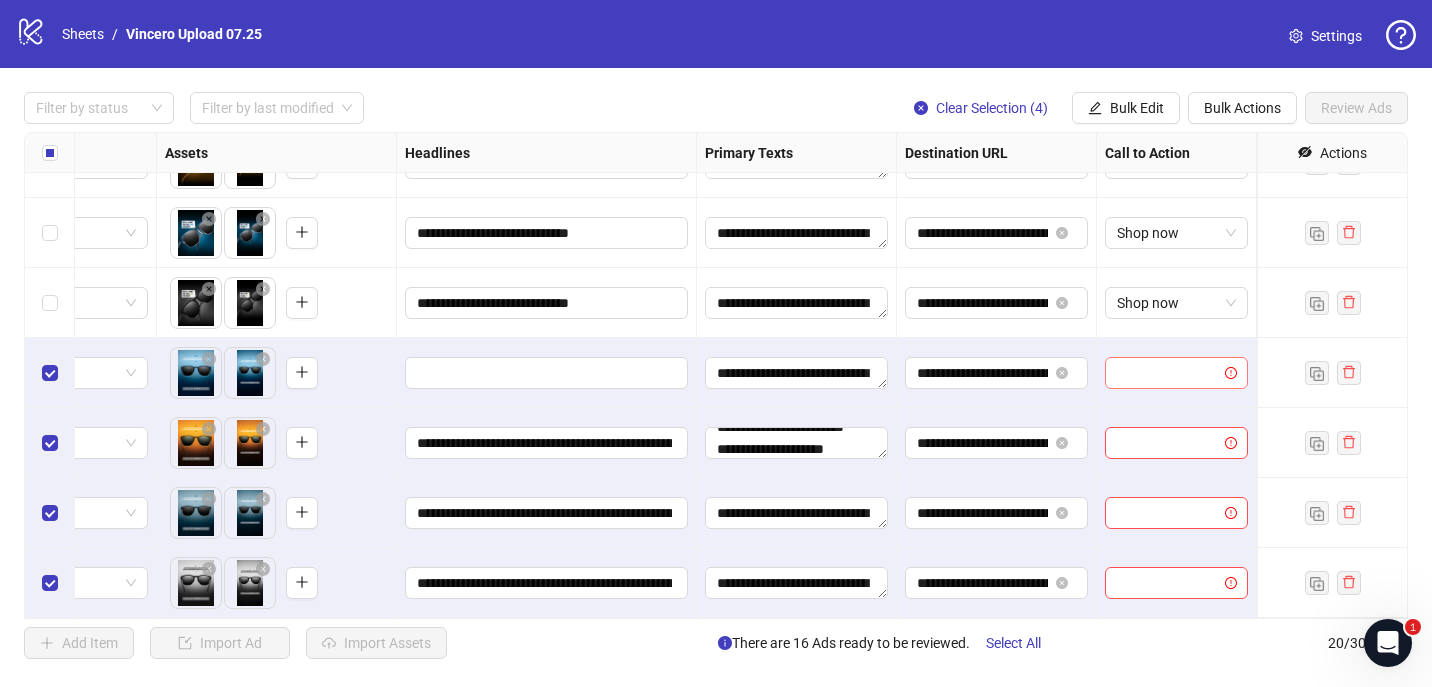 click at bounding box center [1167, 373] 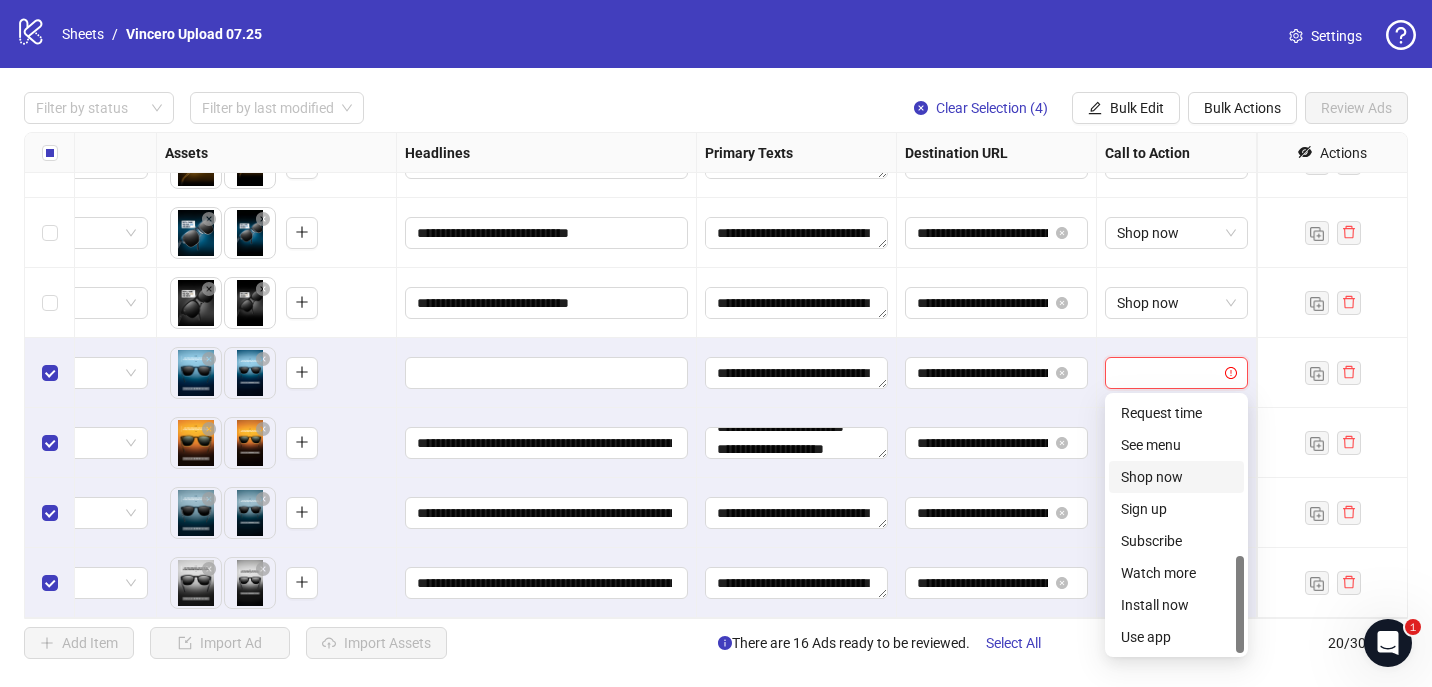 click on "Shop now" at bounding box center (1176, 477) 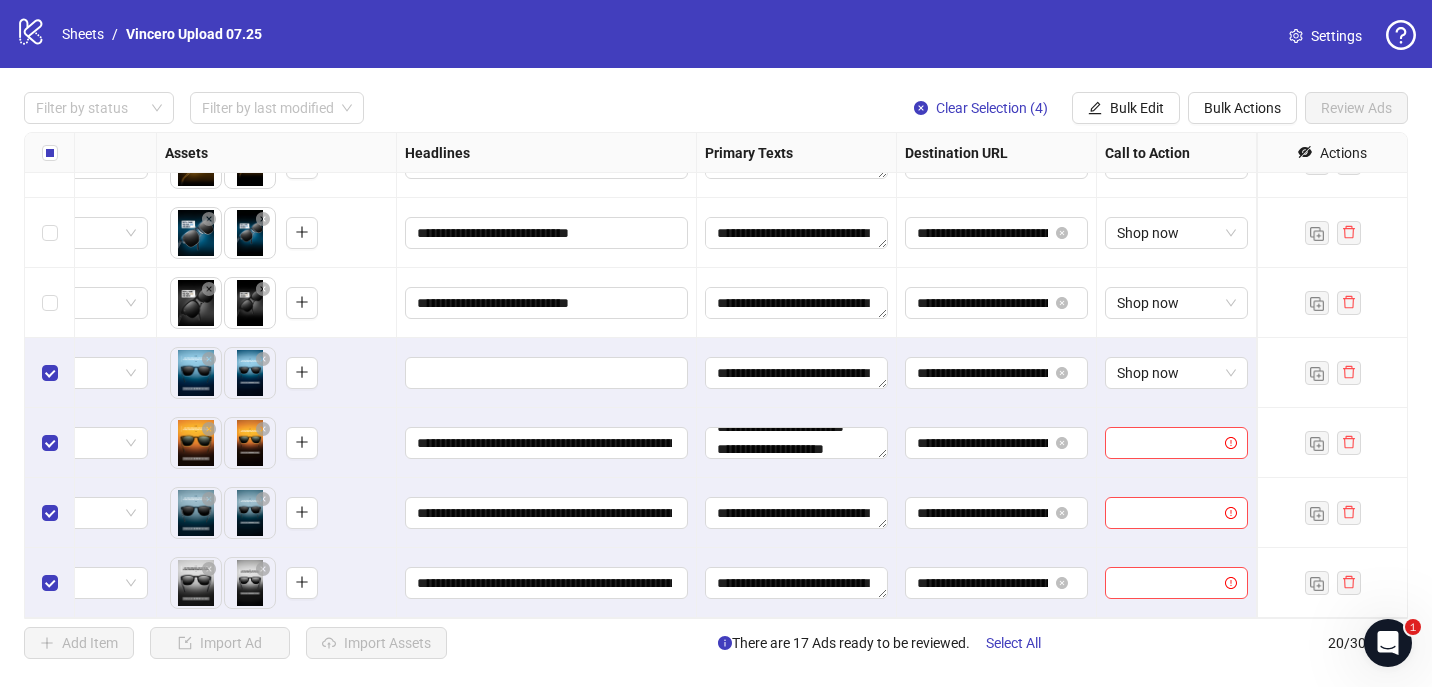 click at bounding box center (1177, 443) 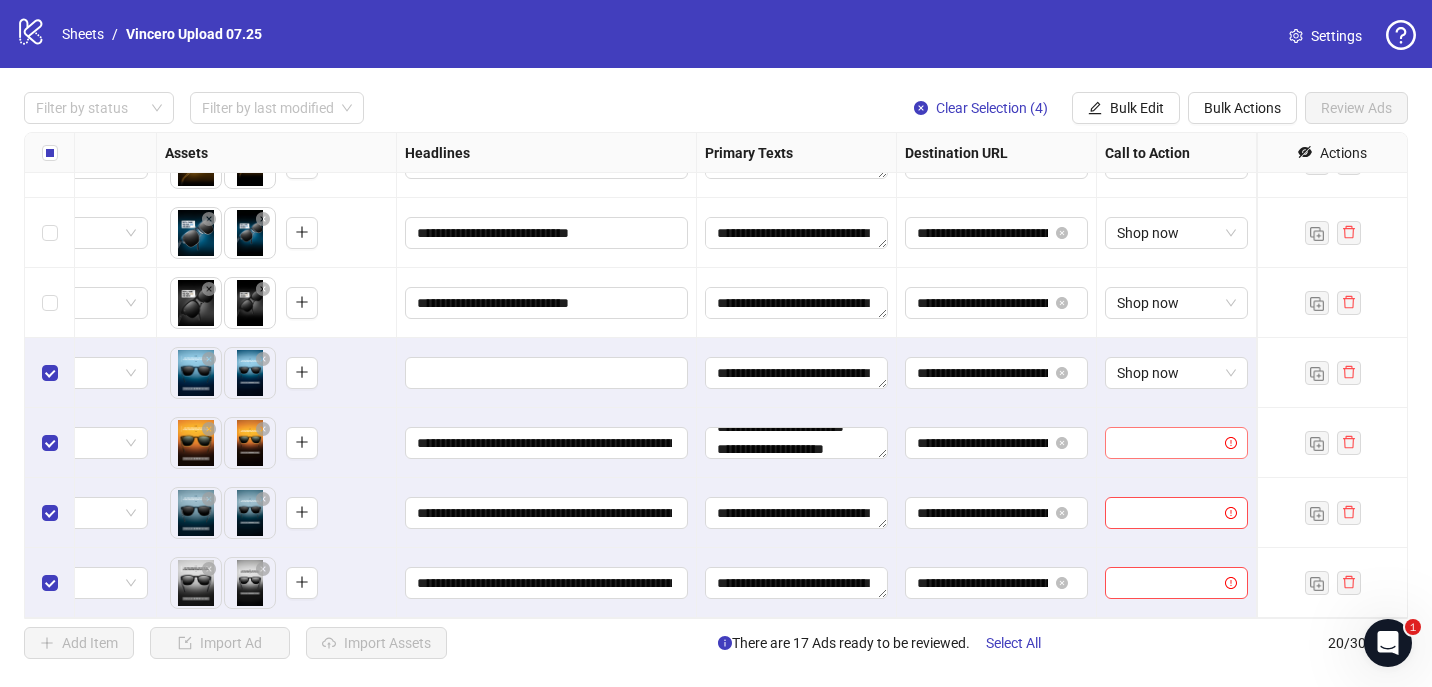 click at bounding box center [1167, 443] 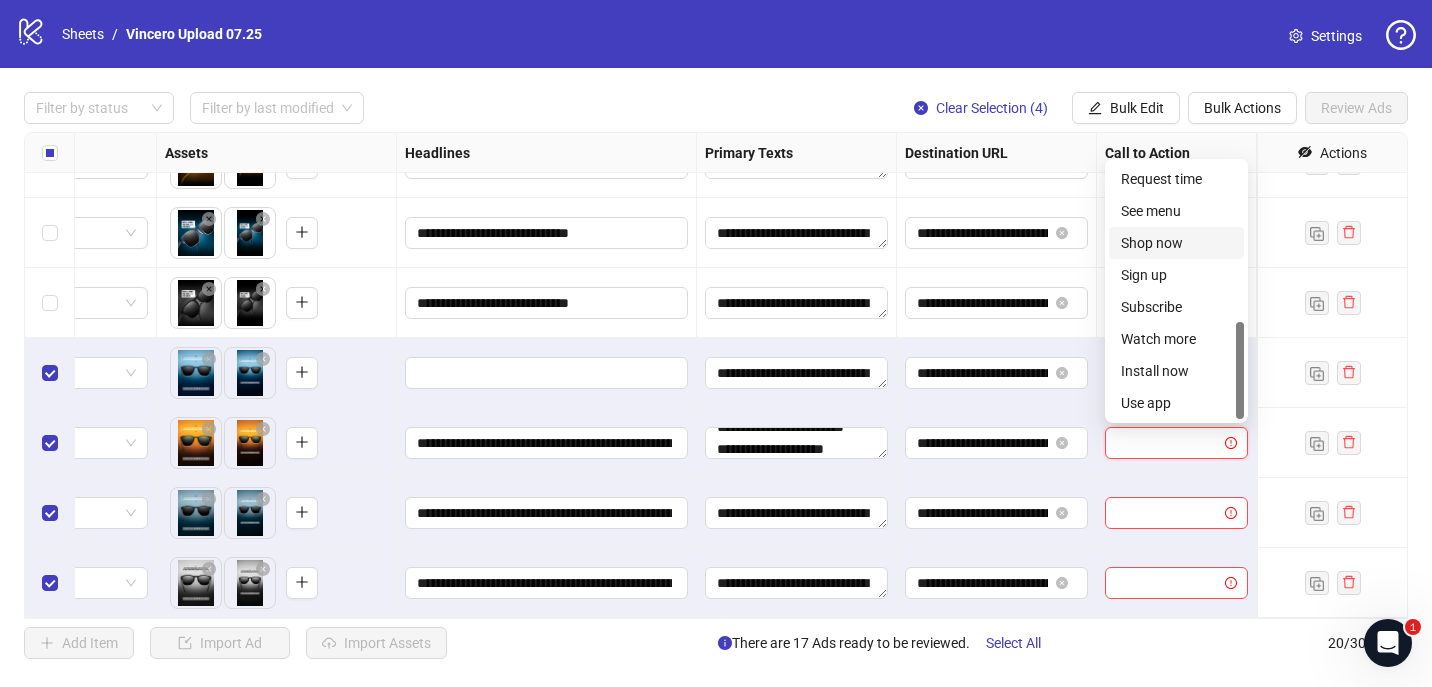 click on "Shop now" at bounding box center [1176, 243] 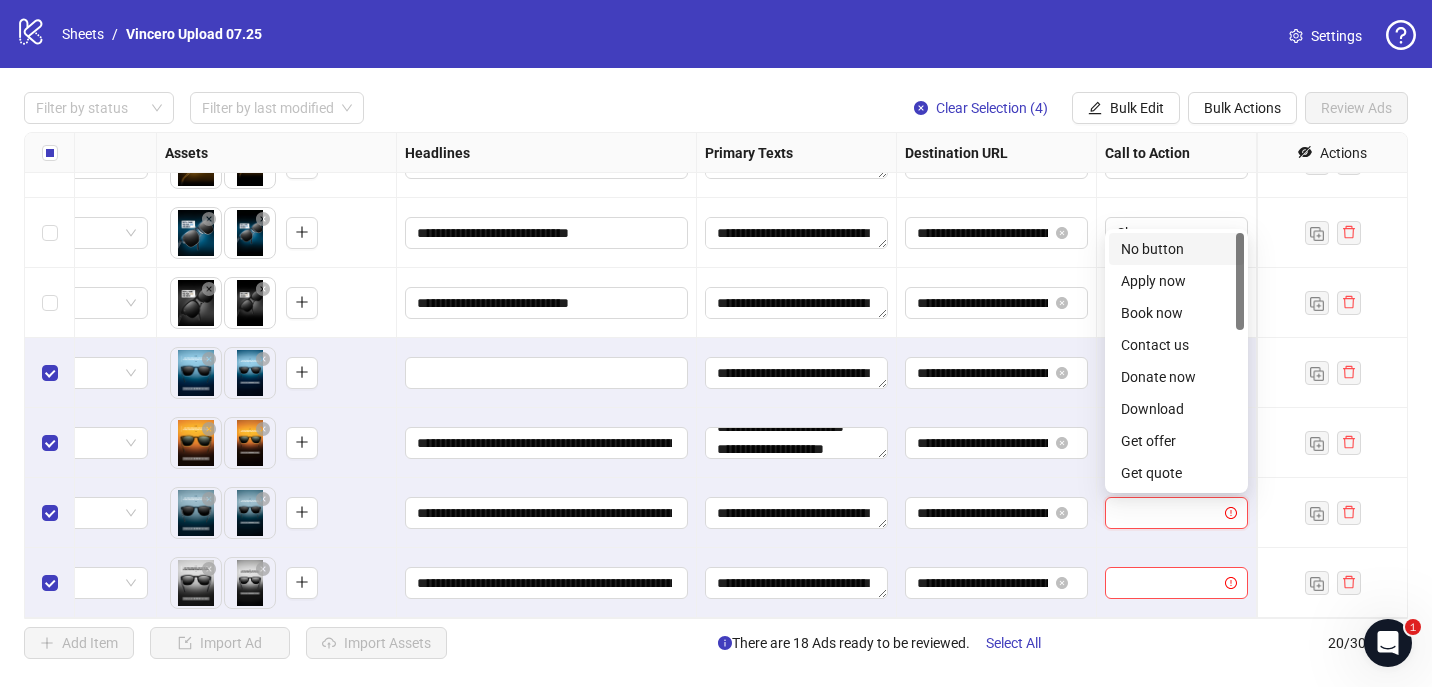 click at bounding box center [1167, 513] 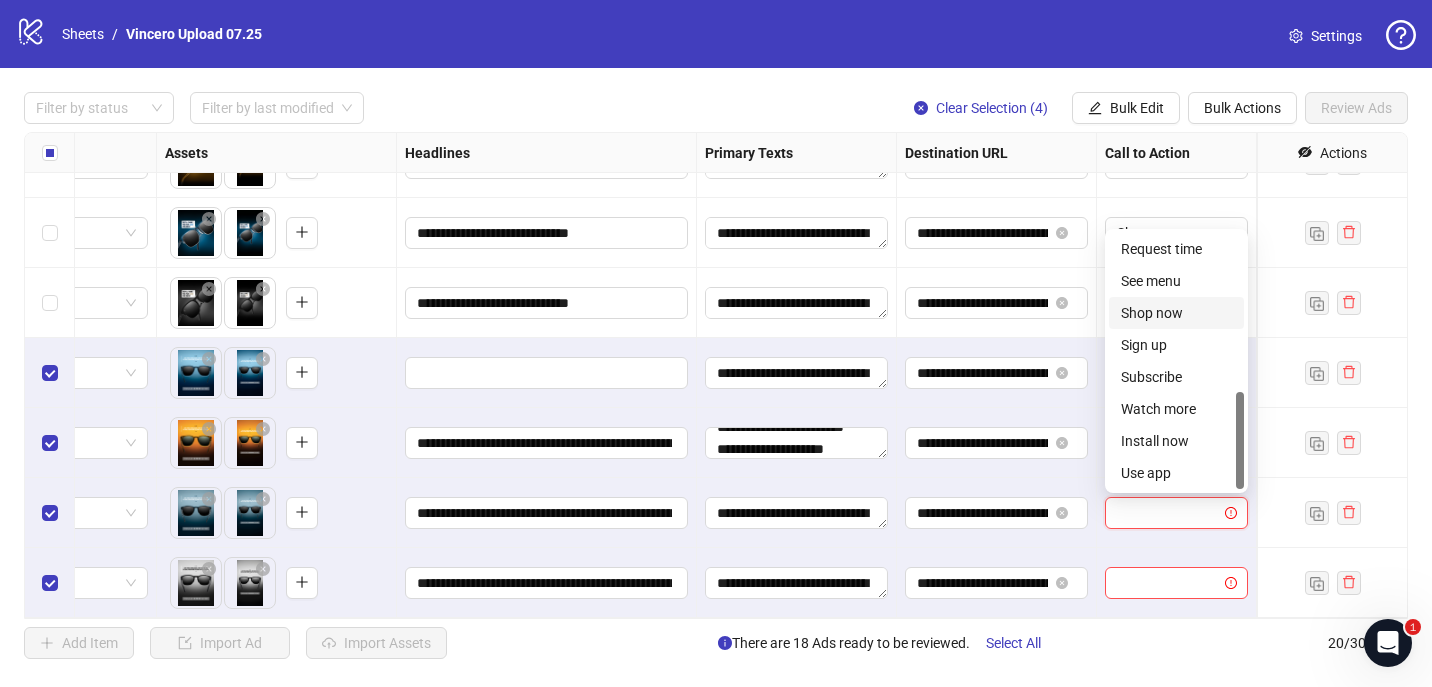 click on "Shop now" at bounding box center (1176, 313) 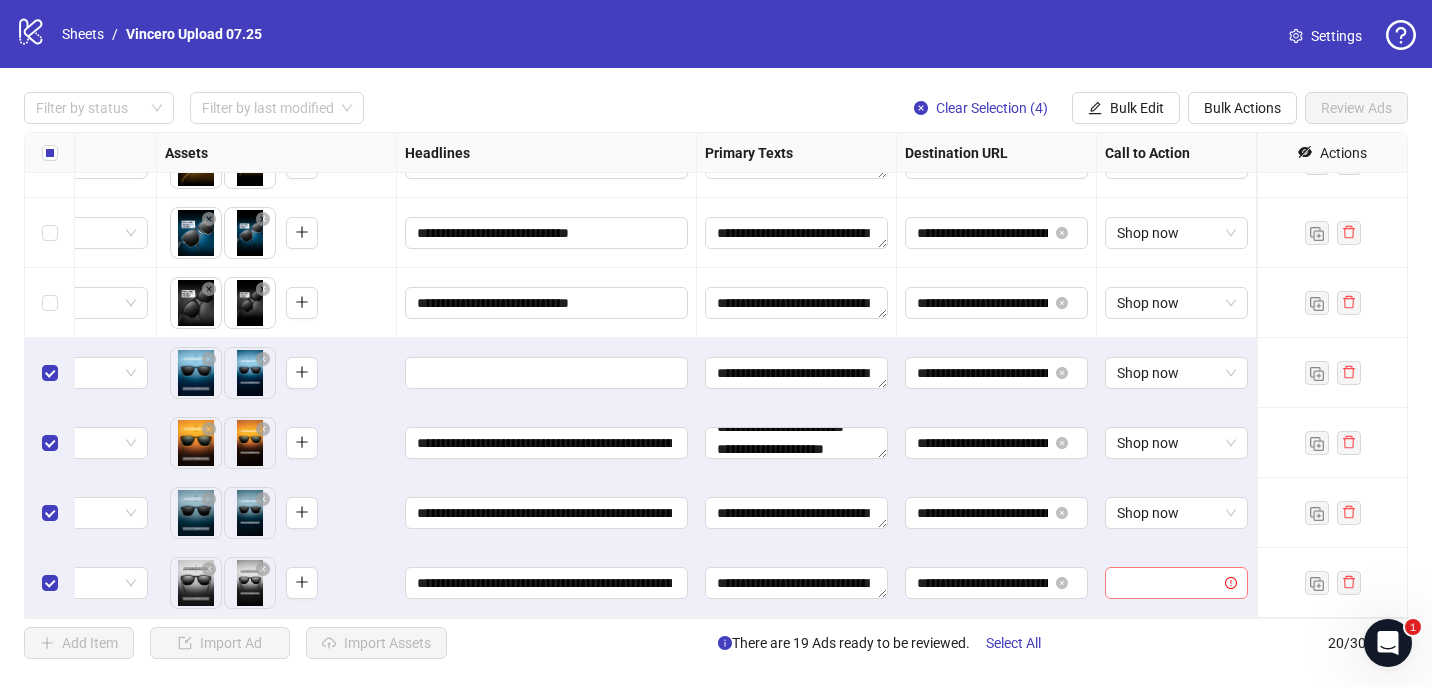click at bounding box center (1167, 583) 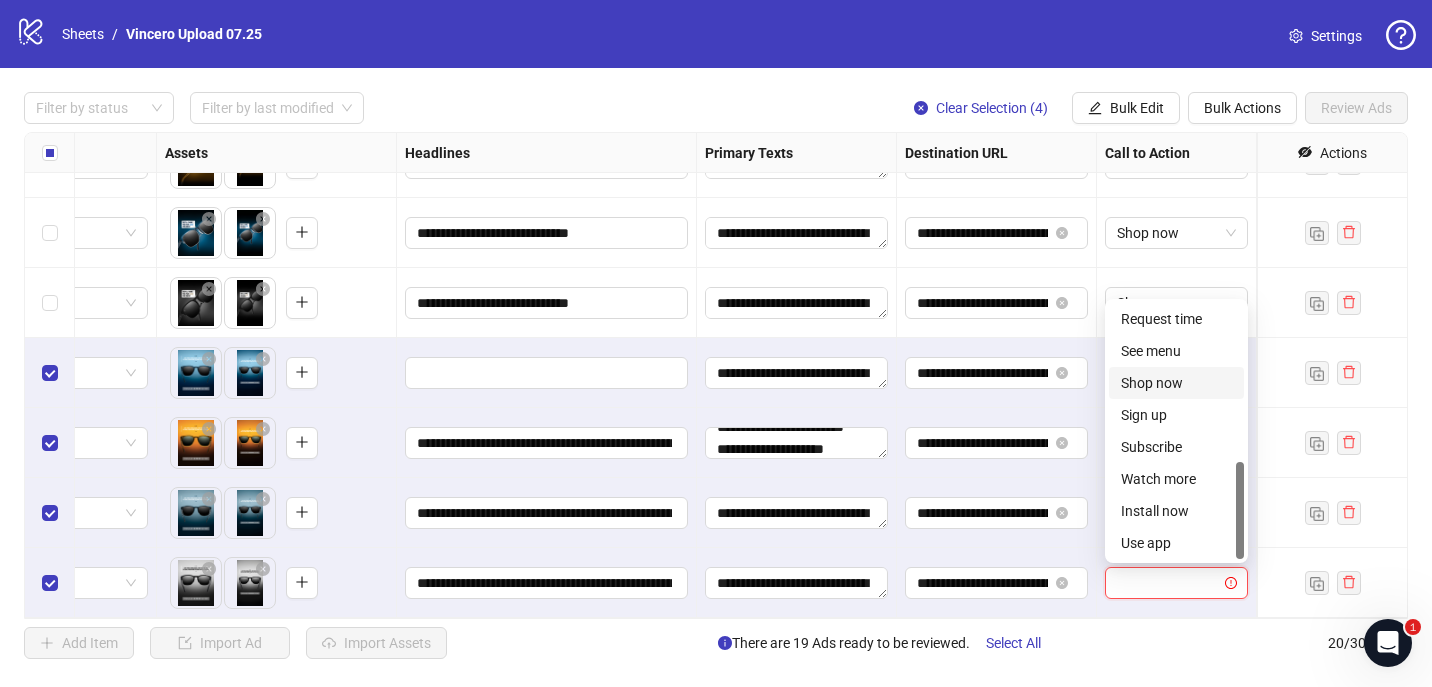 click on "Shop now" at bounding box center [1176, 383] 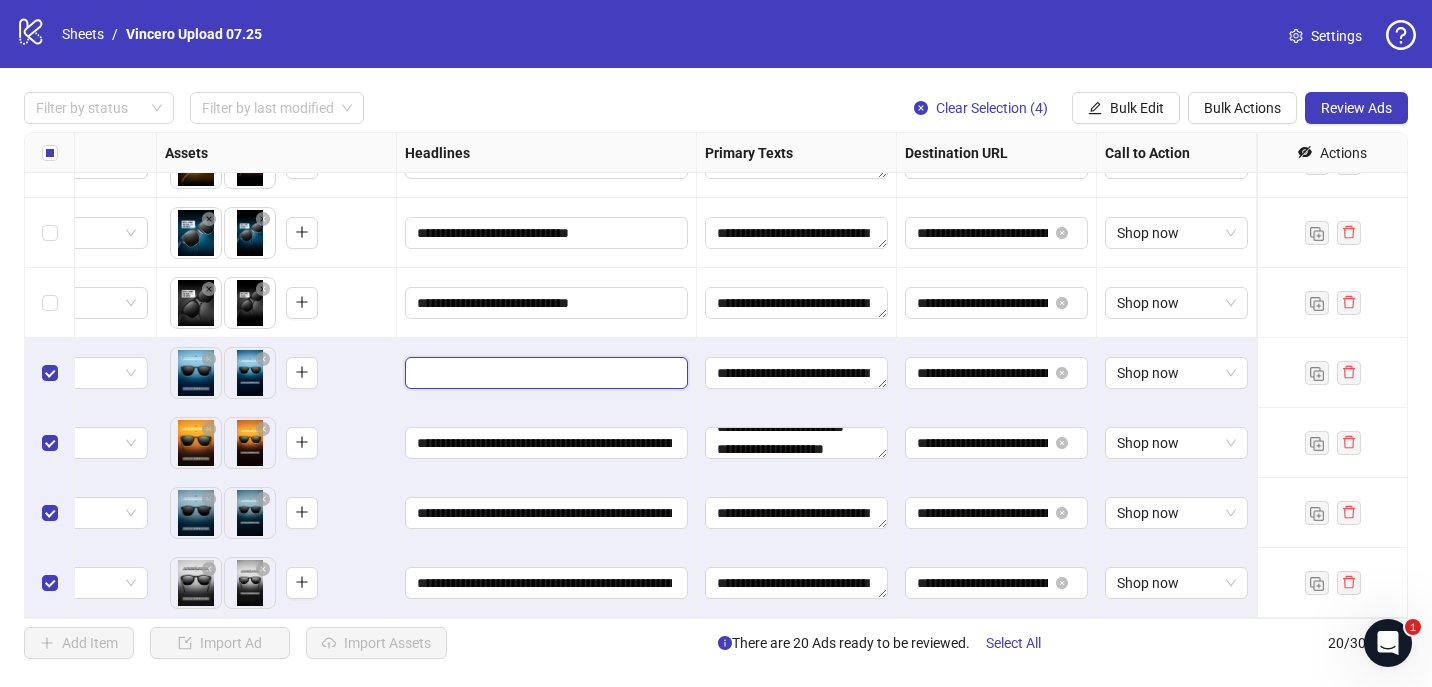 click at bounding box center [544, 373] 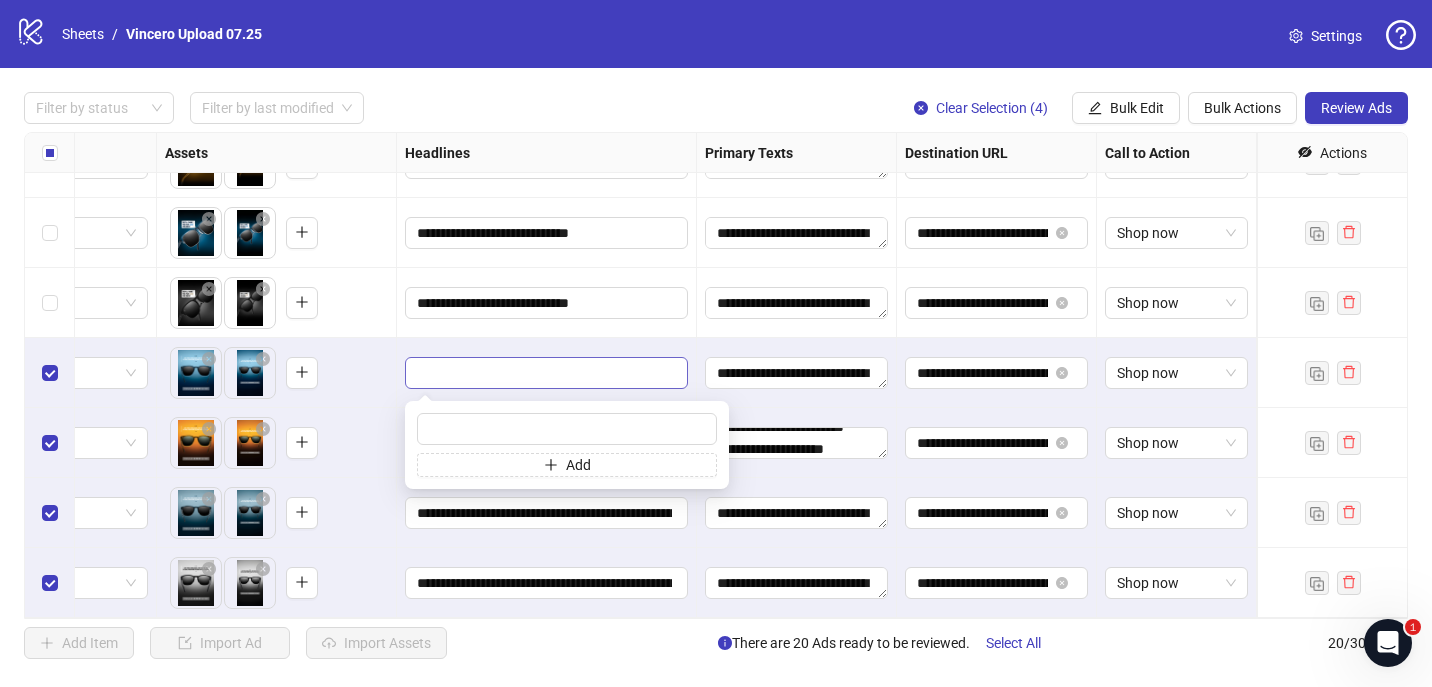 type on "**********" 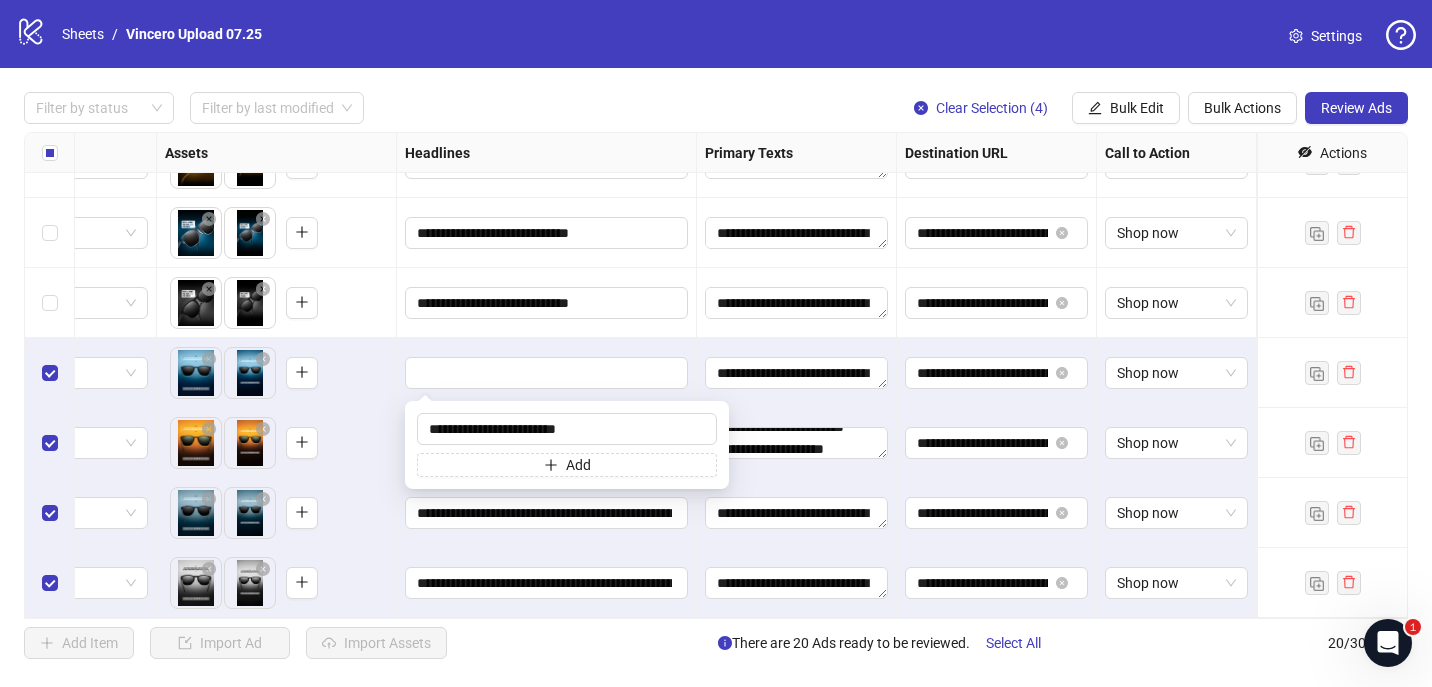 click at bounding box center [547, 373] 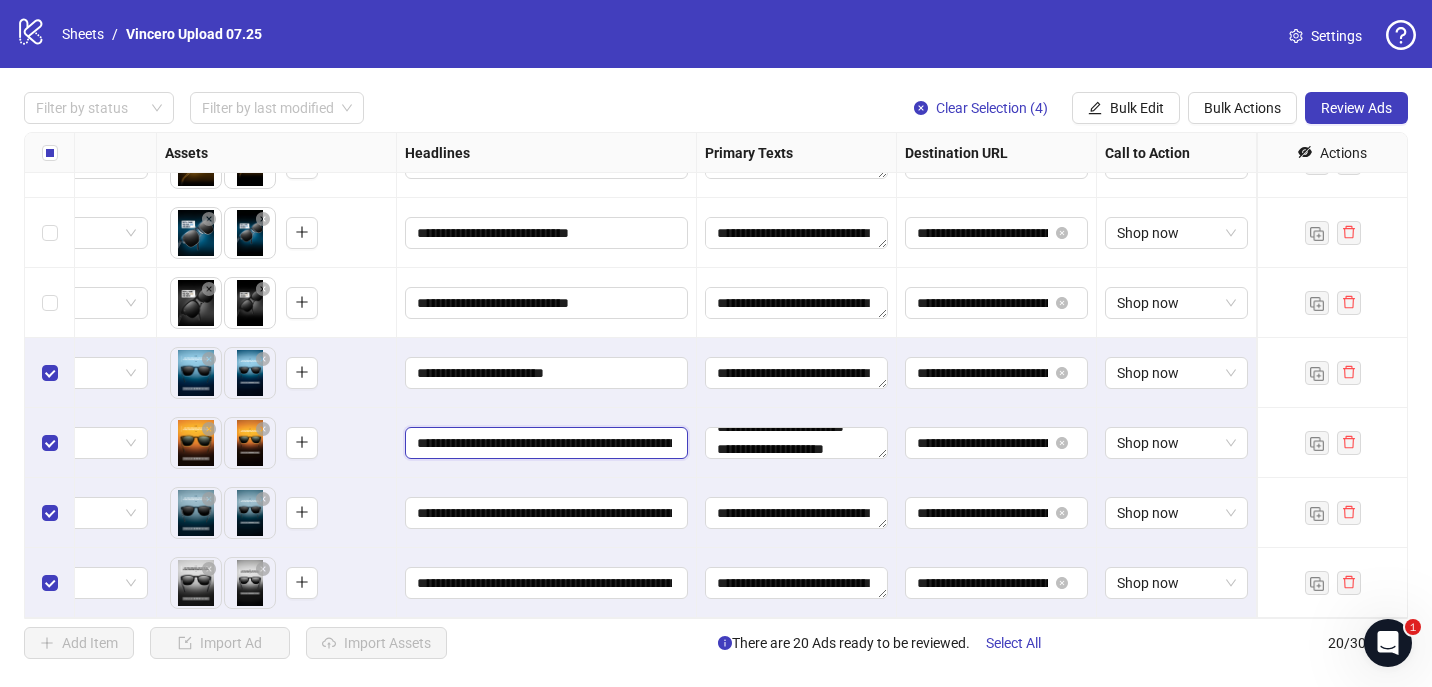 click on "**********" at bounding box center (544, 443) 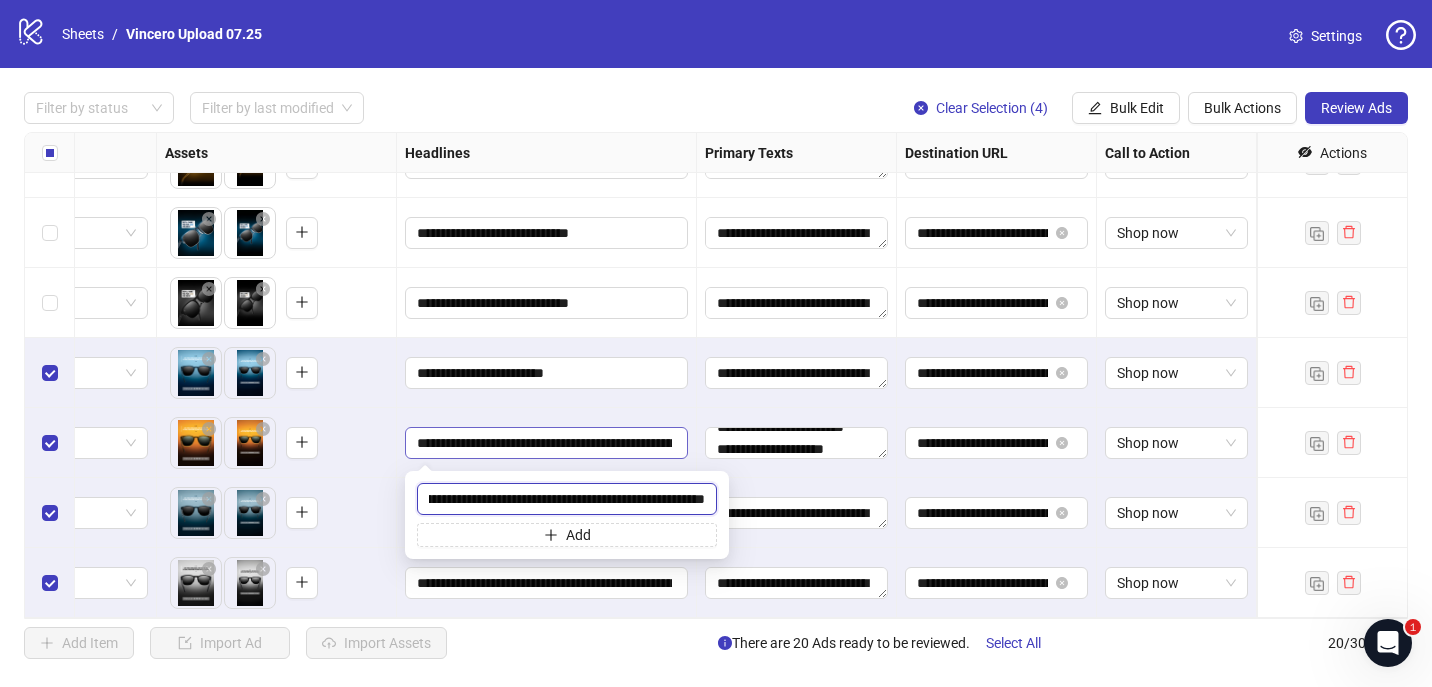 paste 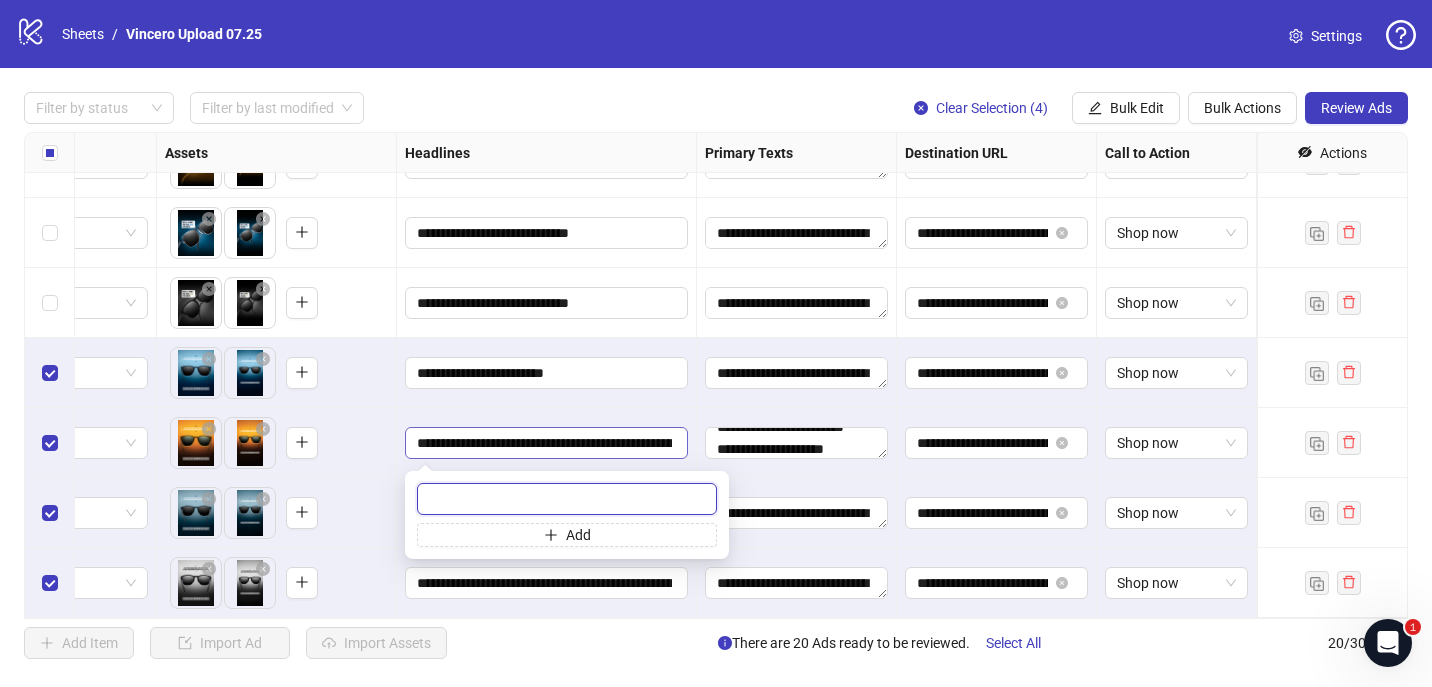 paste on "**********" 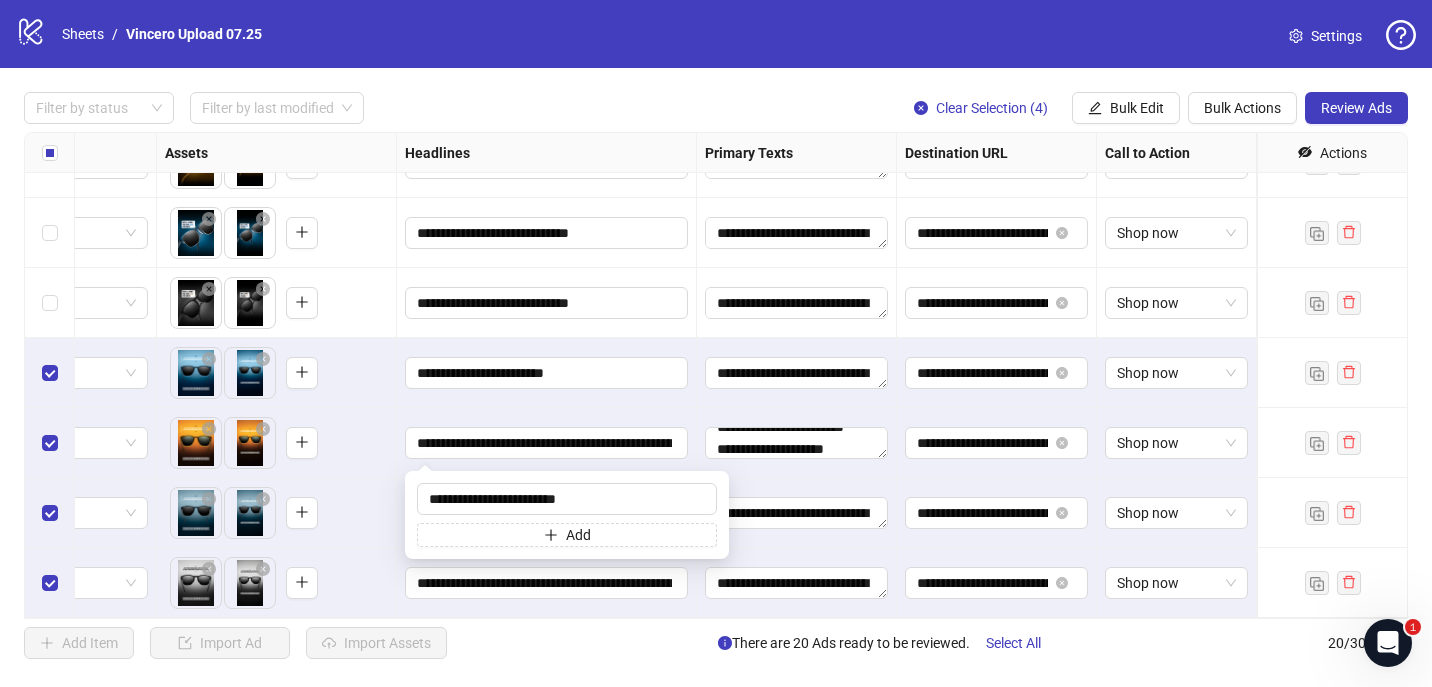 click on "**********" at bounding box center [547, 373] 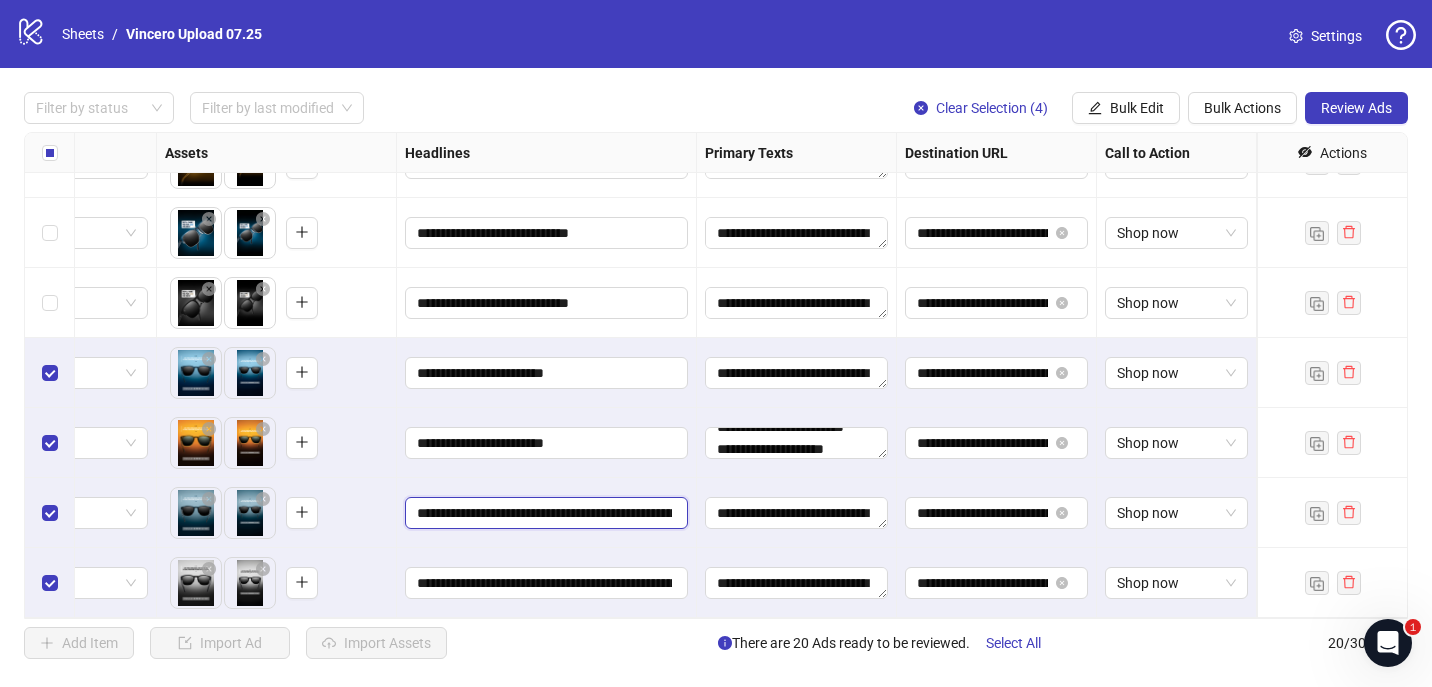 click on "**********" at bounding box center (544, 513) 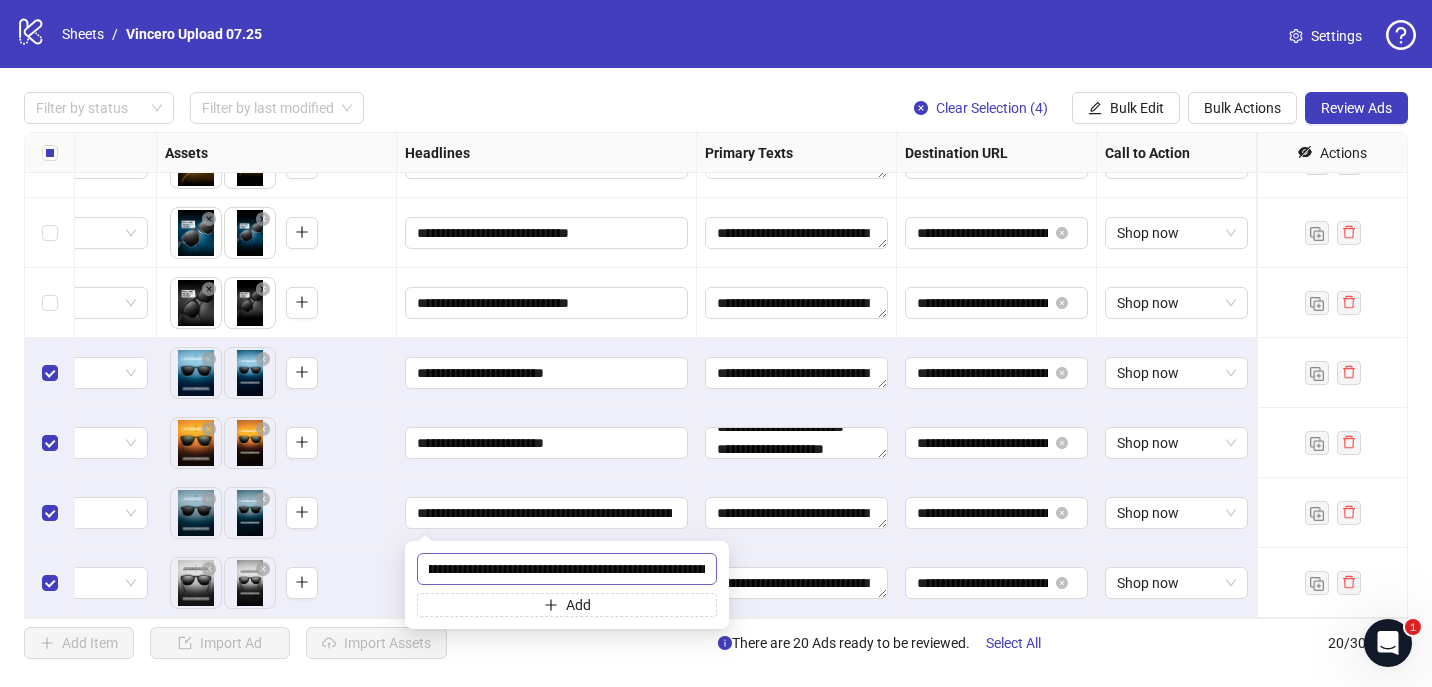click on "**********" at bounding box center [567, 569] 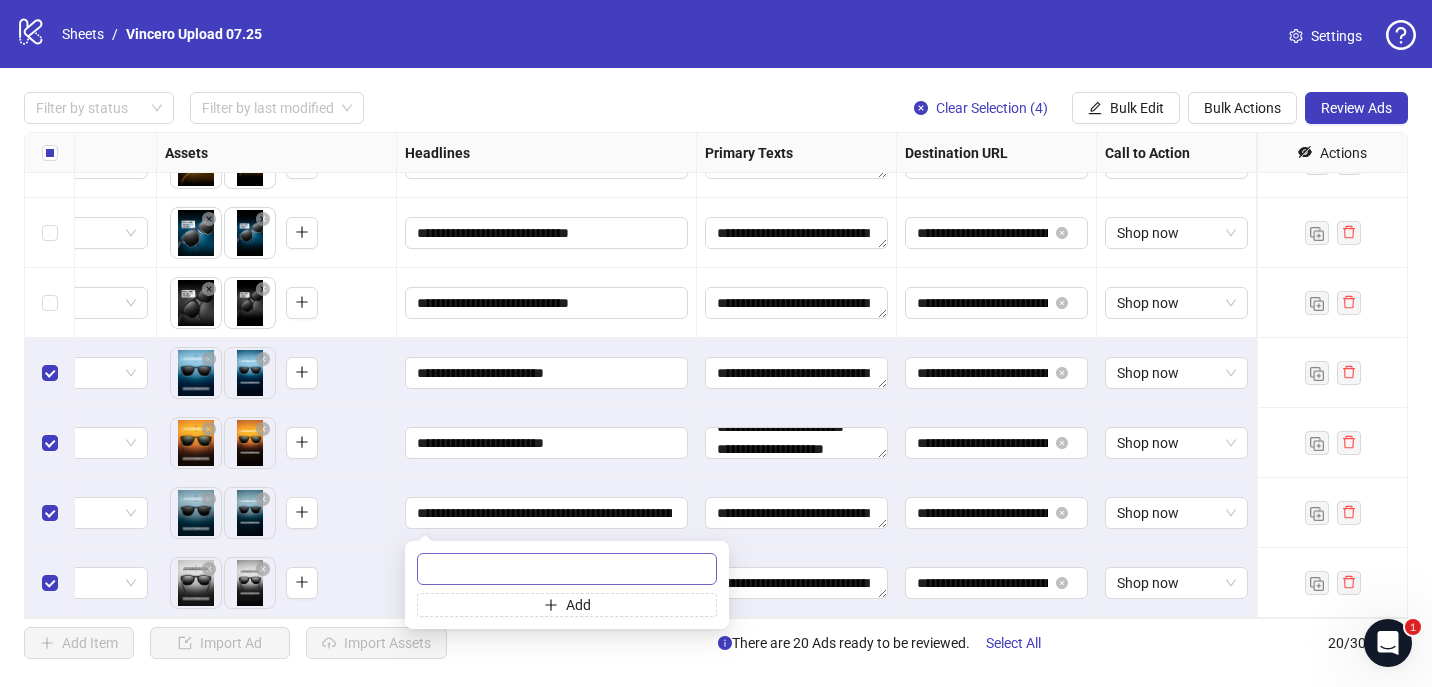 type on "**********" 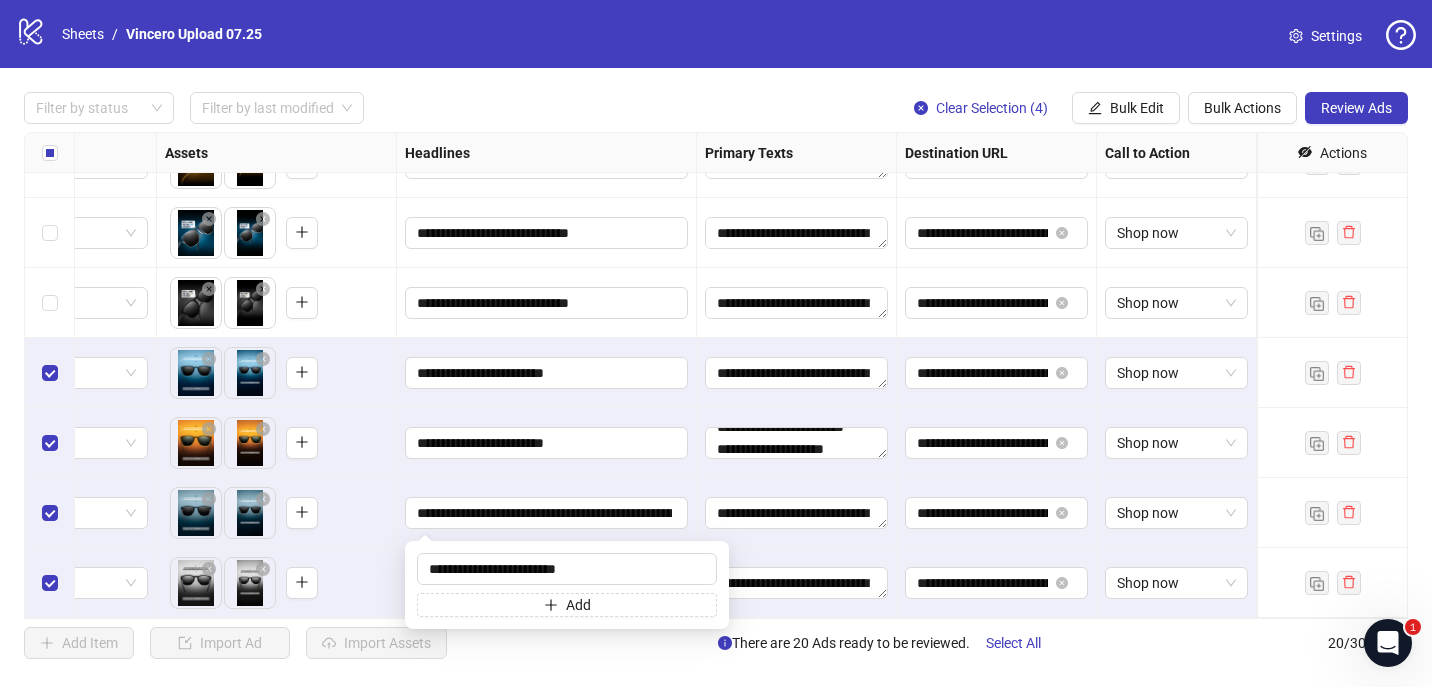 click on "**********" at bounding box center [547, 443] 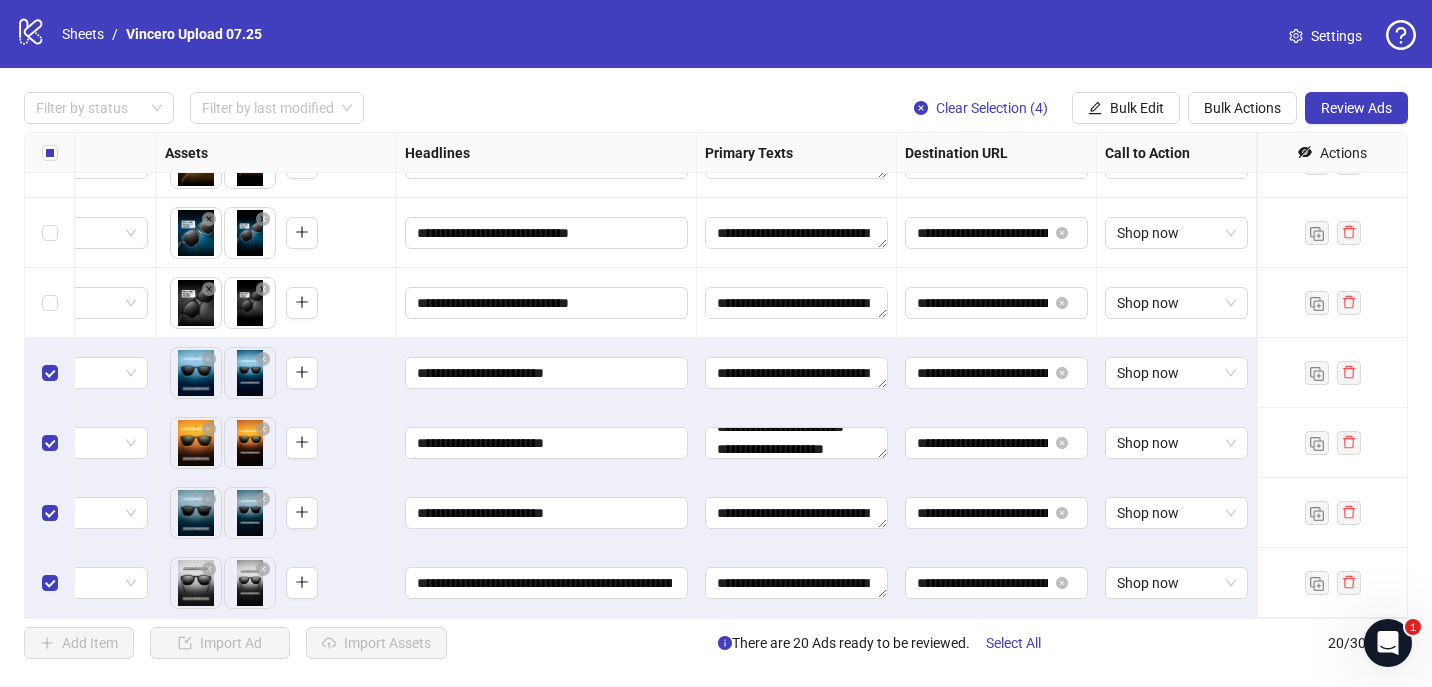 click on "**********" at bounding box center [547, 583] 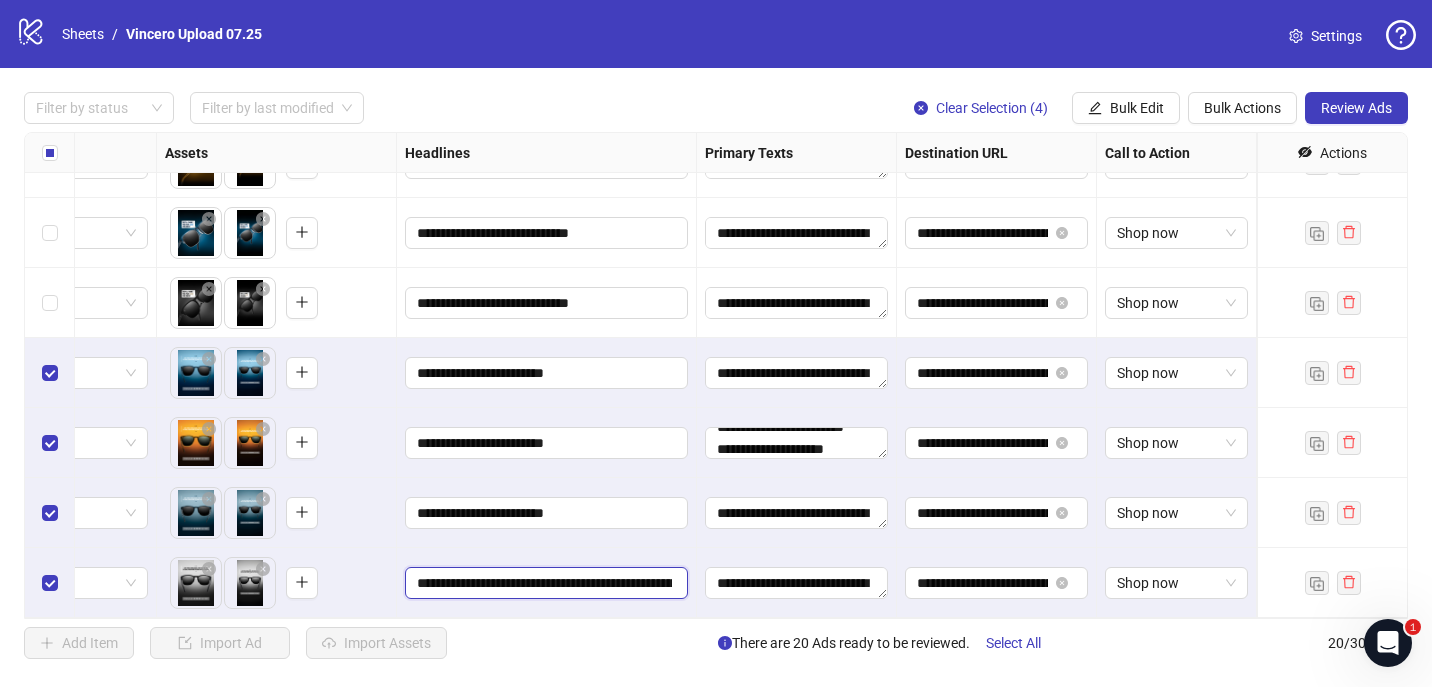 click on "**********" at bounding box center (544, 583) 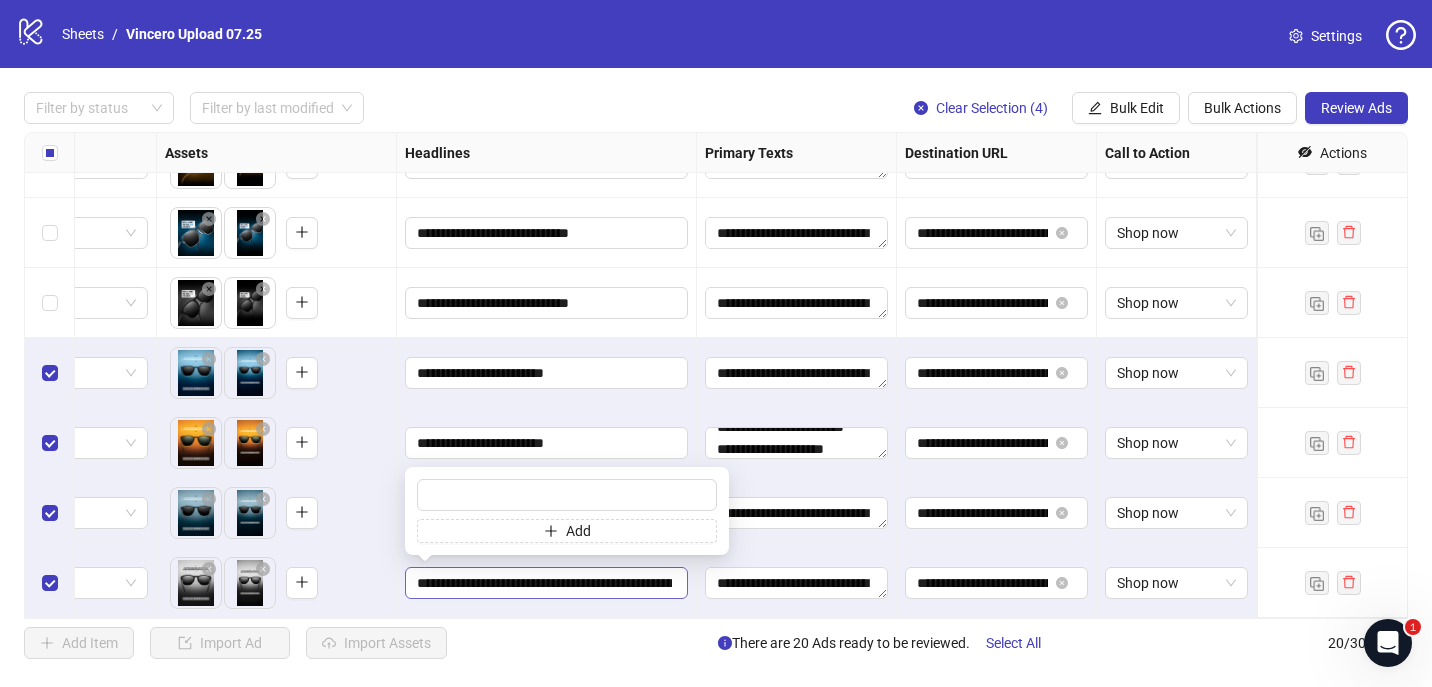 type on "**********" 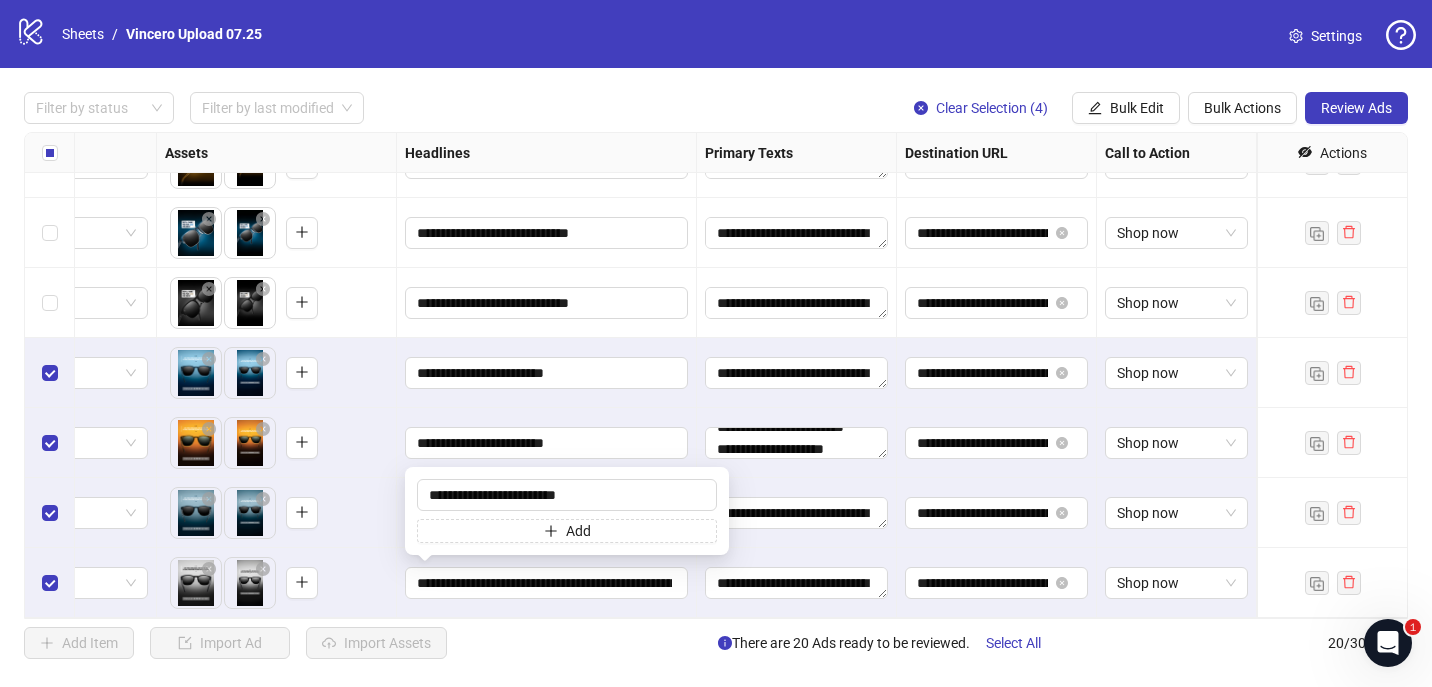 click on "To pick up a draggable item, press the space bar.
While dragging, use the arrow keys to move the item.
Press space again to drop the item in its new position, or press escape to cancel." at bounding box center [276, 583] 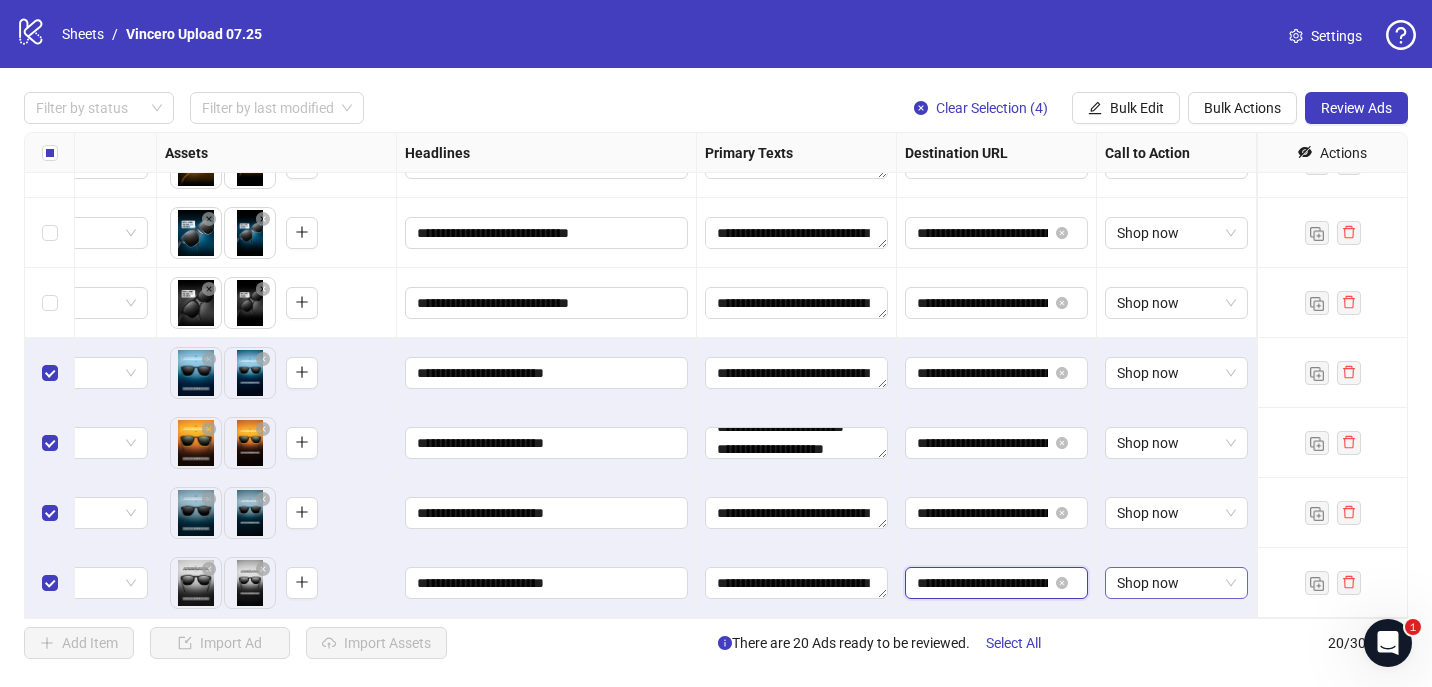 scroll, scrollTop: 0, scrollLeft: 276, axis: horizontal 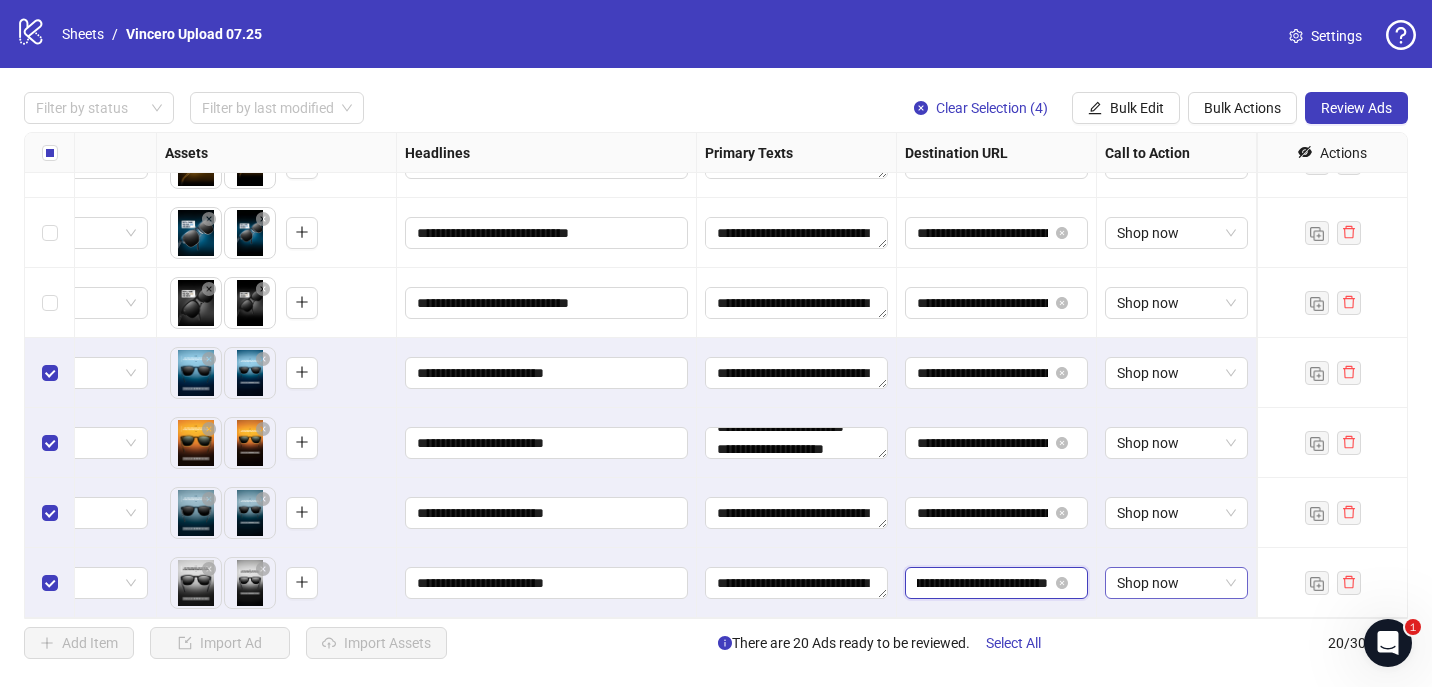 drag, startPoint x: 979, startPoint y: 588, endPoint x: 1125, endPoint y: 588, distance: 146 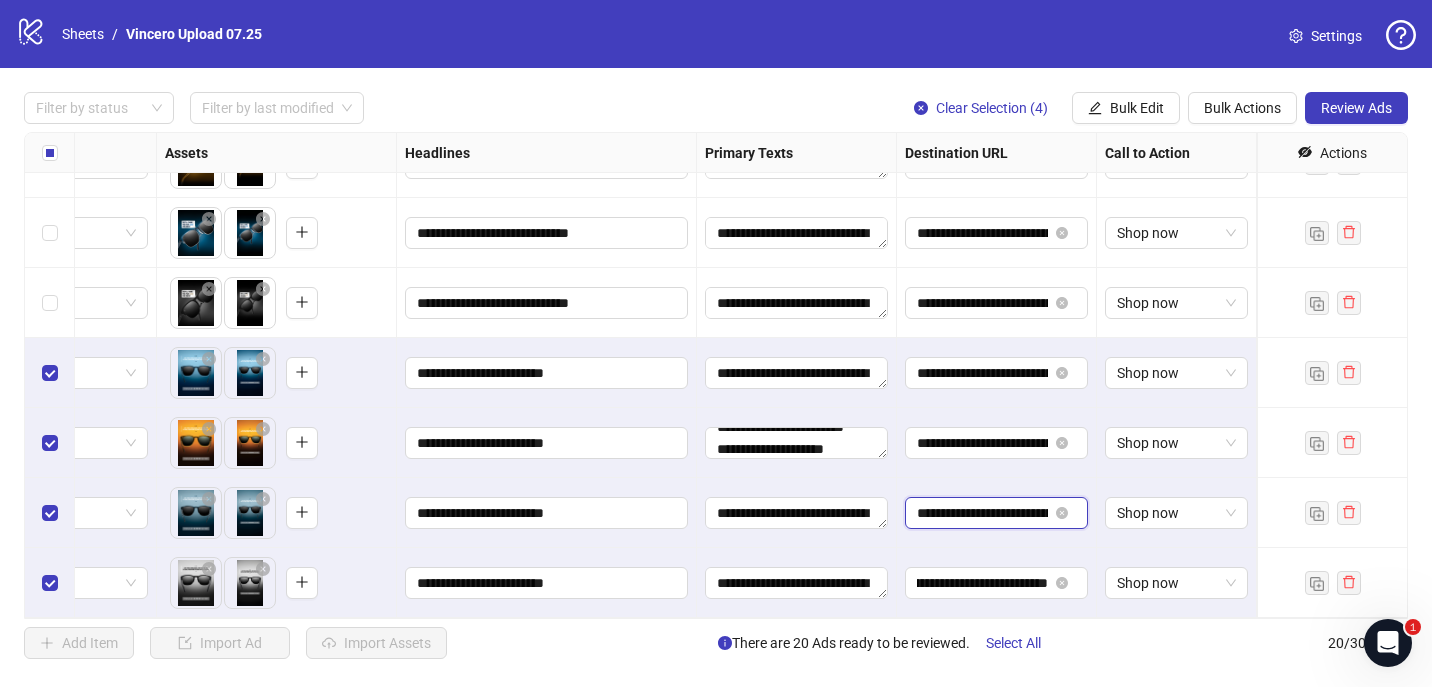 scroll, scrollTop: 0, scrollLeft: 0, axis: both 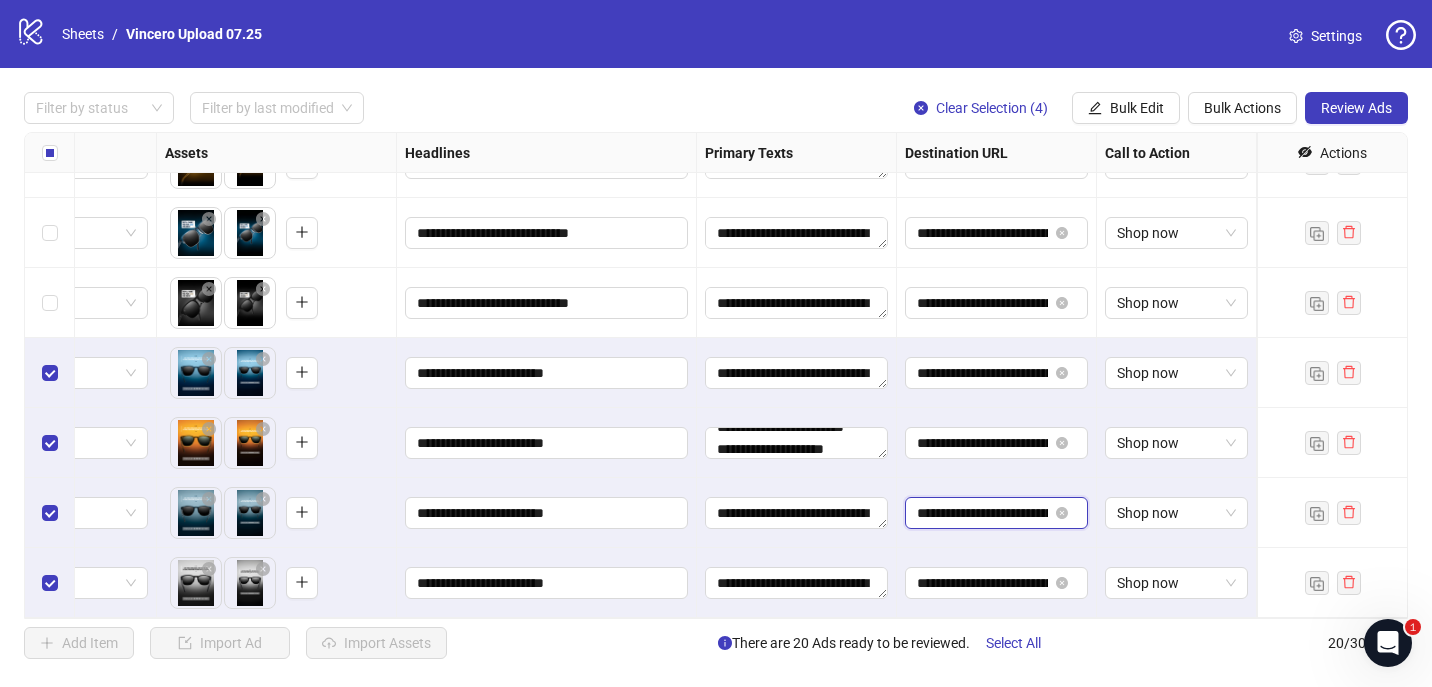 click on "**********" at bounding box center [322, -102] 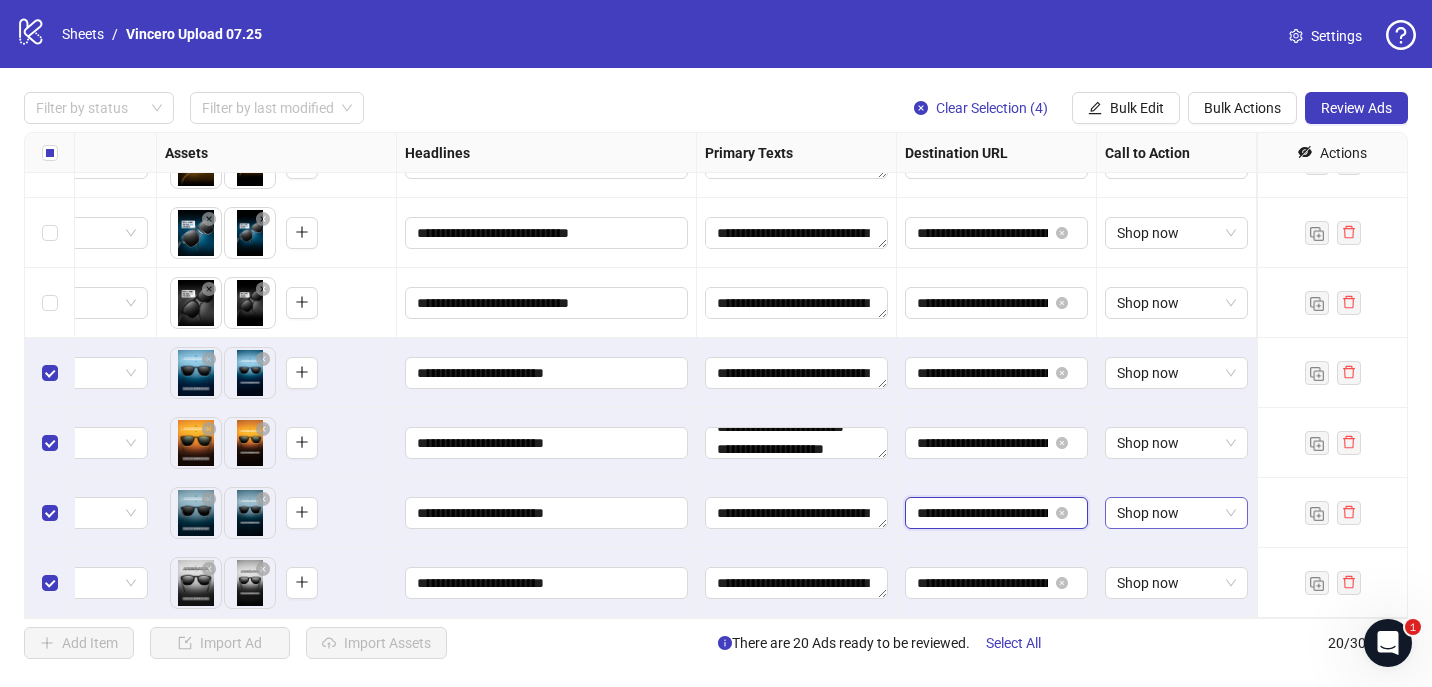 scroll, scrollTop: 0, scrollLeft: 207, axis: horizontal 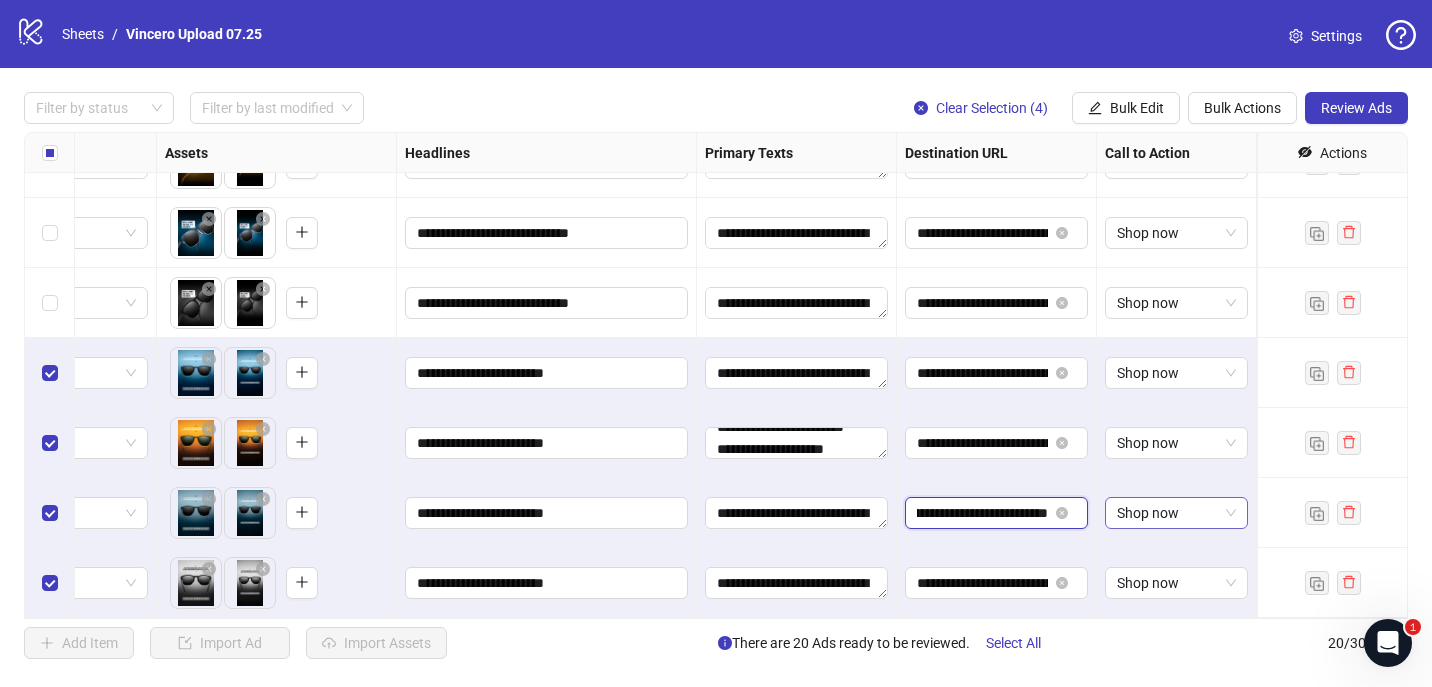 drag, startPoint x: 984, startPoint y: 508, endPoint x: 1105, endPoint y: 507, distance: 121.004135 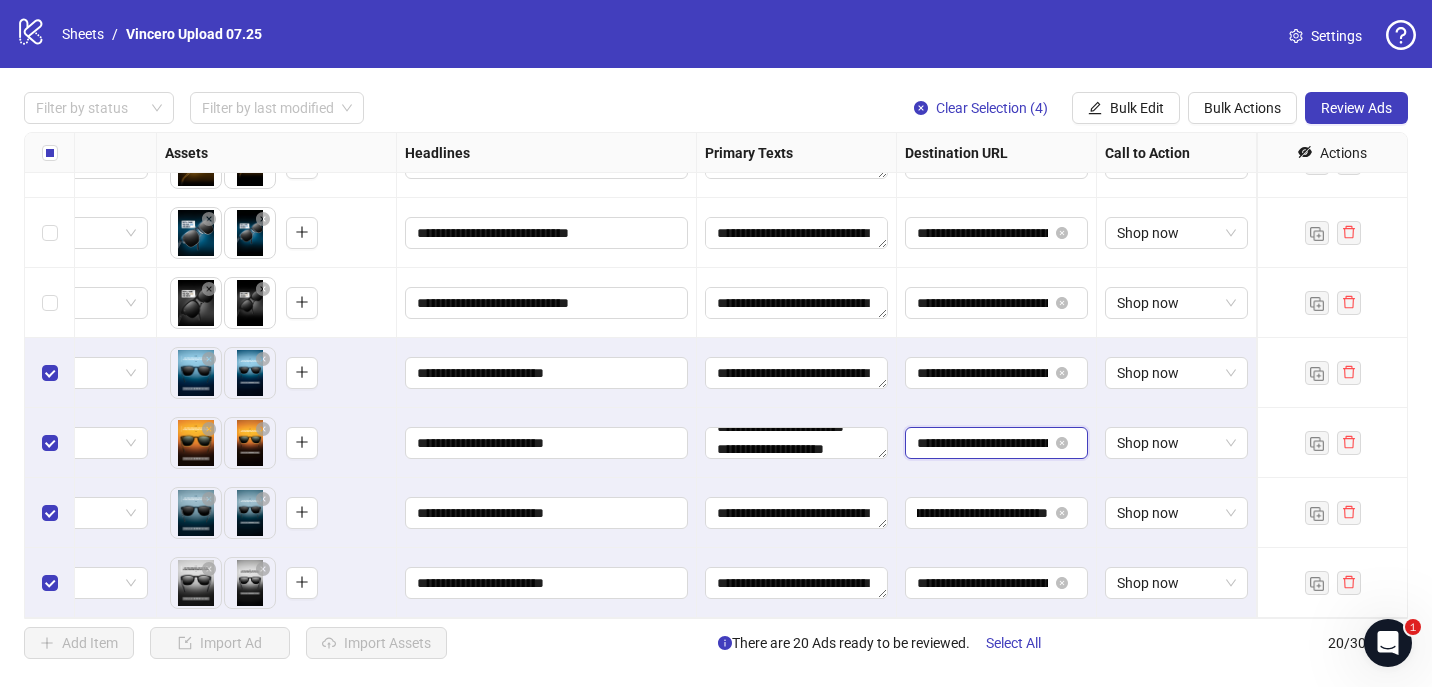 click on "**********" at bounding box center (982, 443) 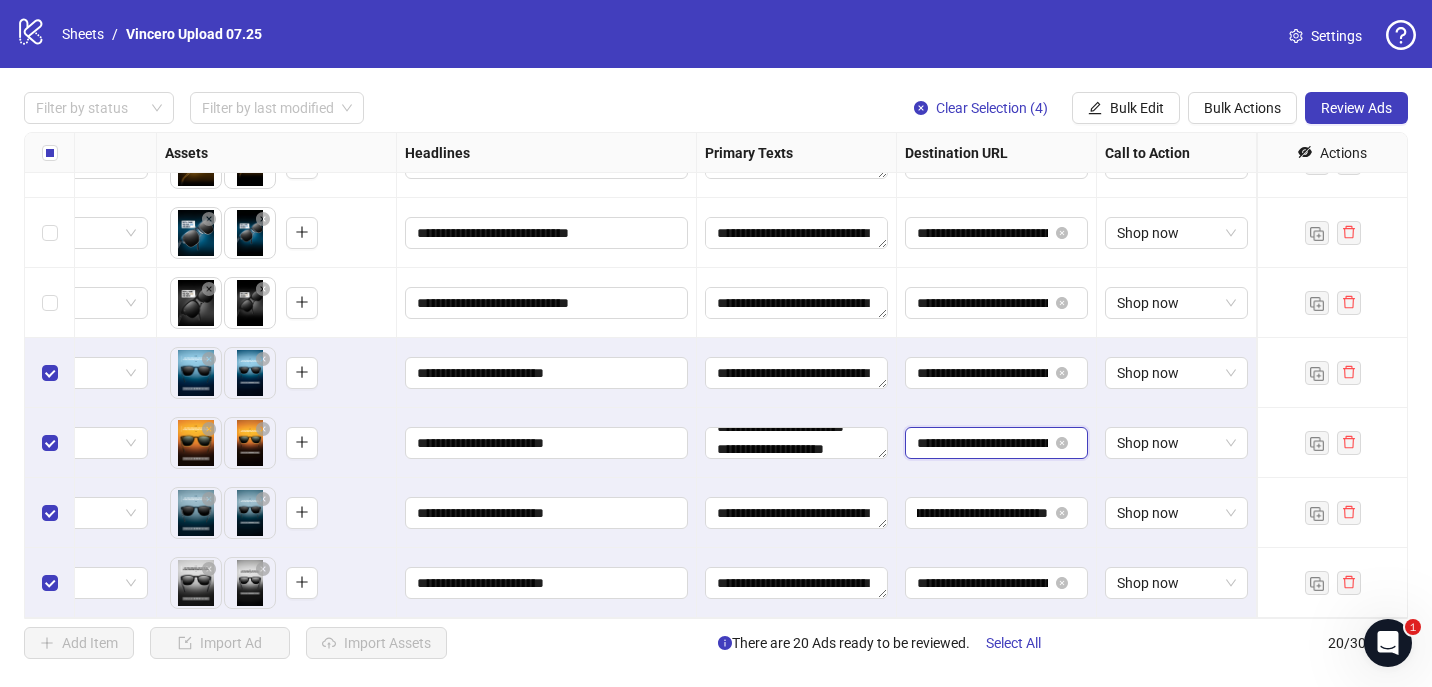 scroll, scrollTop: 0, scrollLeft: 0, axis: both 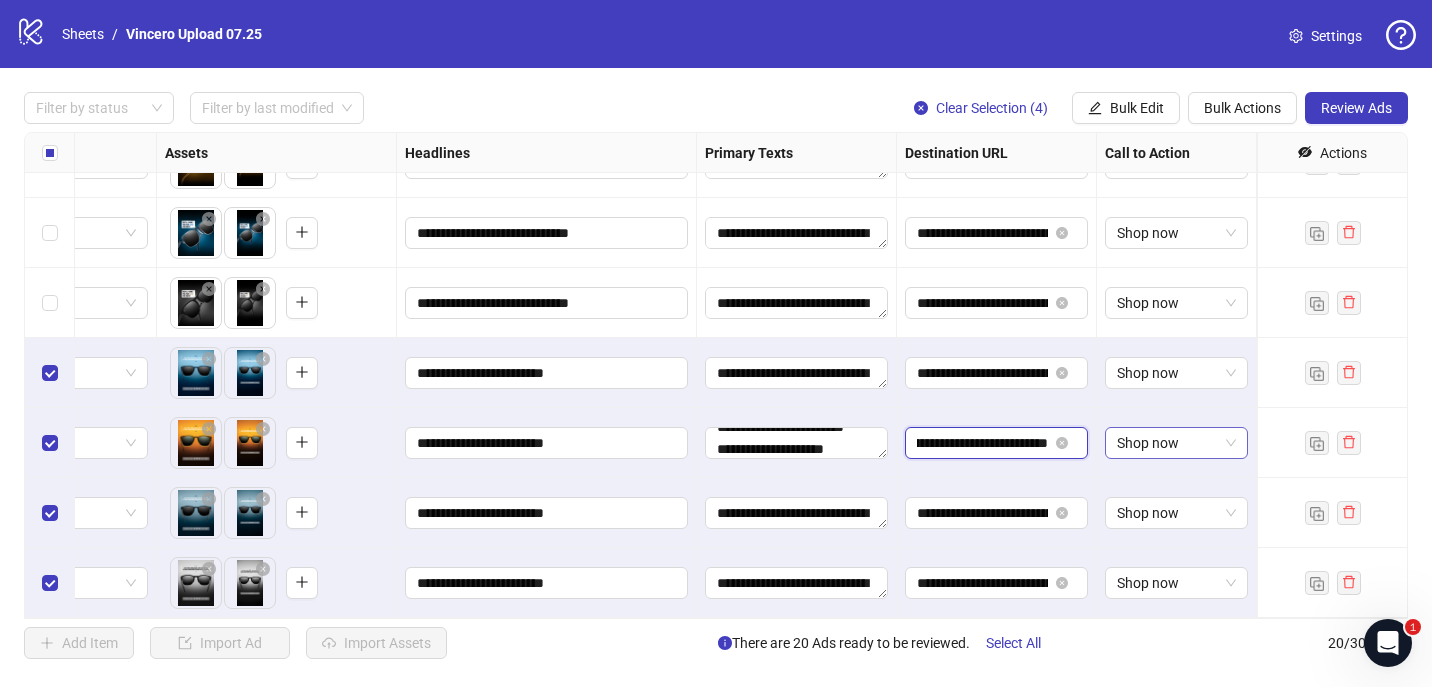 drag, startPoint x: 977, startPoint y: 445, endPoint x: 1133, endPoint y: 444, distance: 156.0032 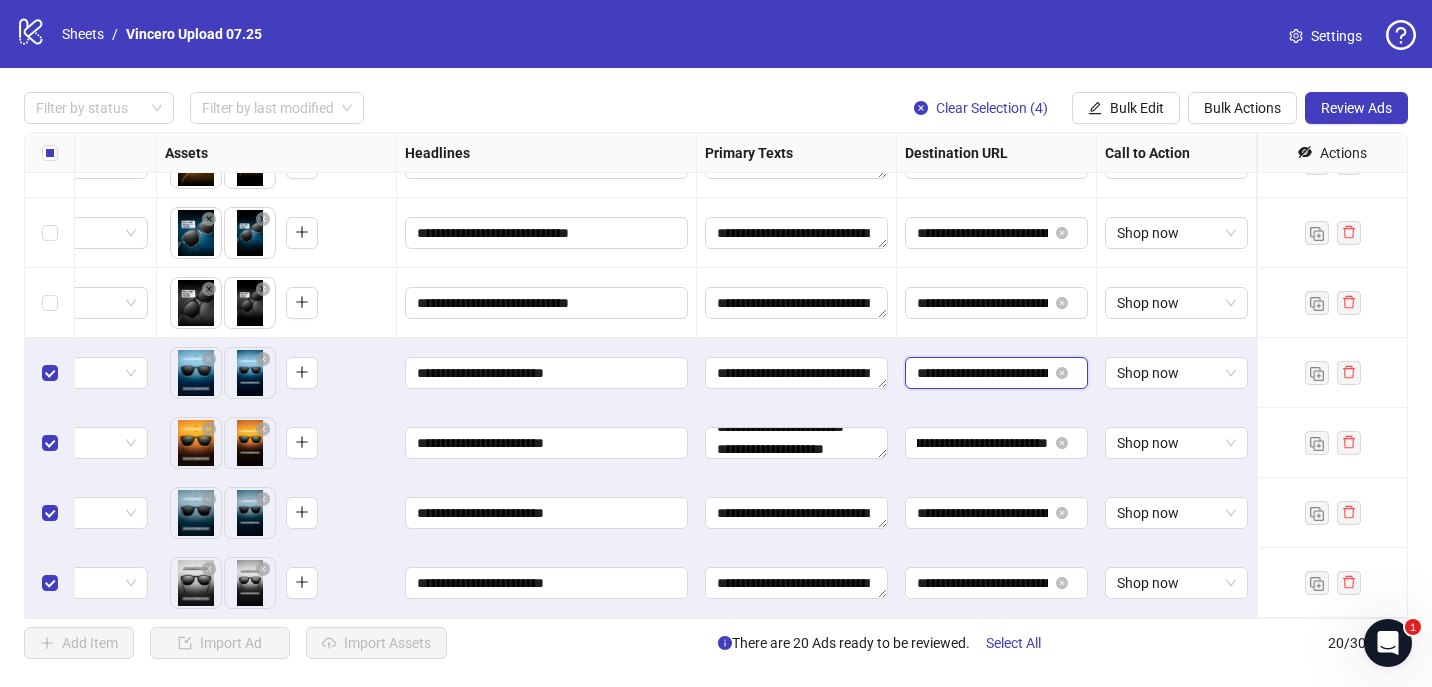 click on "**********" at bounding box center [982, 373] 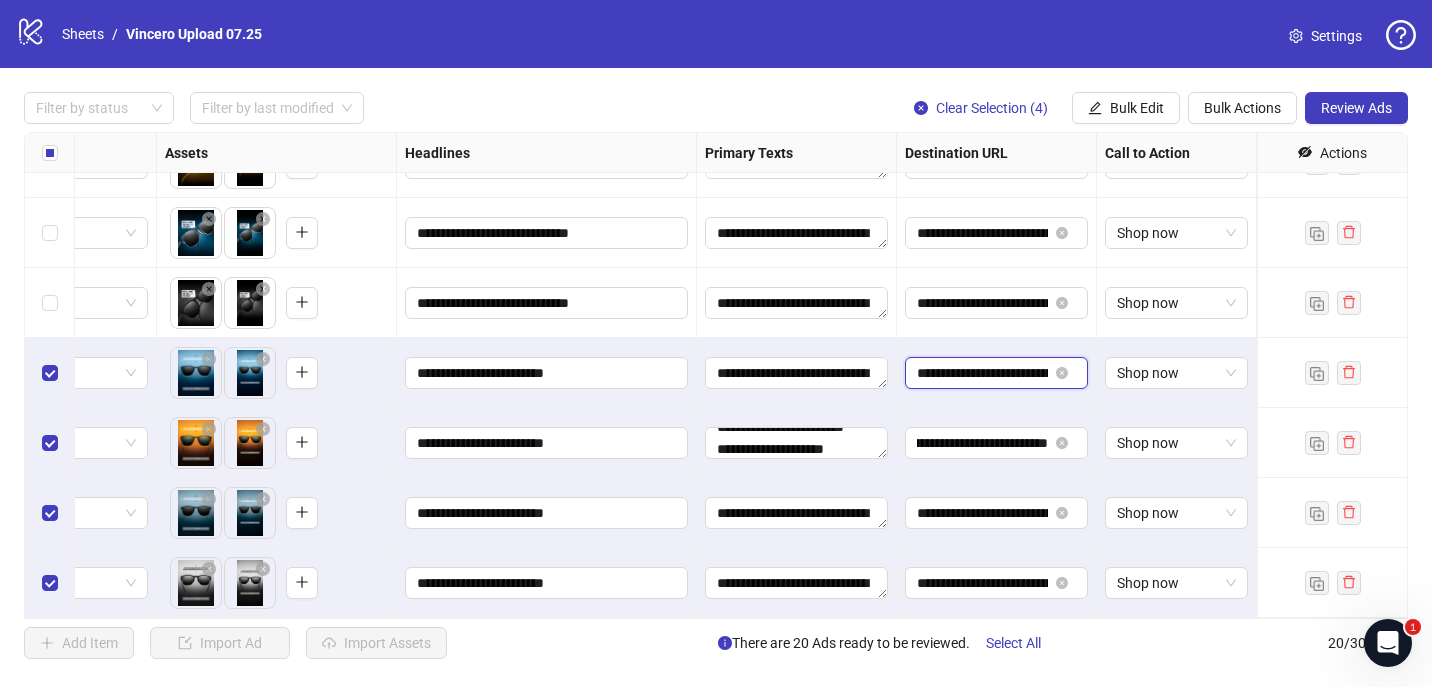 scroll, scrollTop: 0, scrollLeft: 0, axis: both 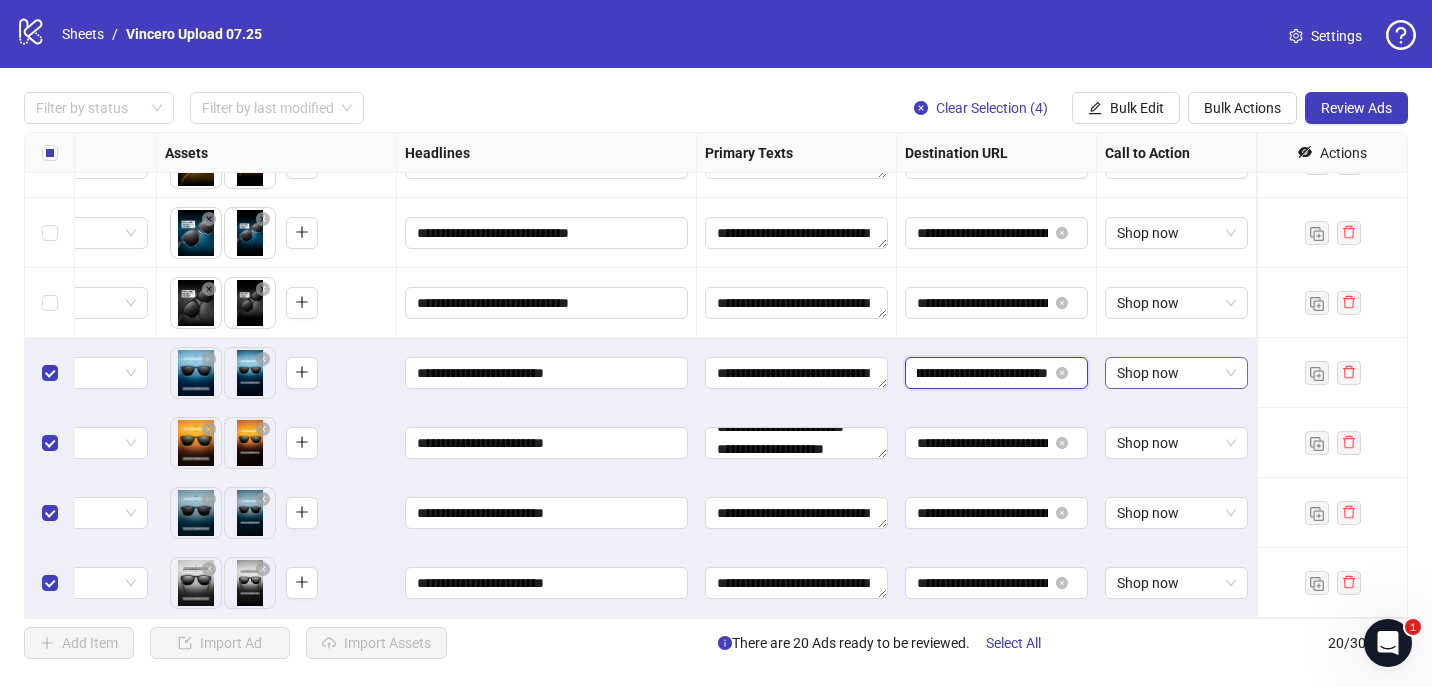drag, startPoint x: 959, startPoint y: 369, endPoint x: 1148, endPoint y: 367, distance: 189.01057 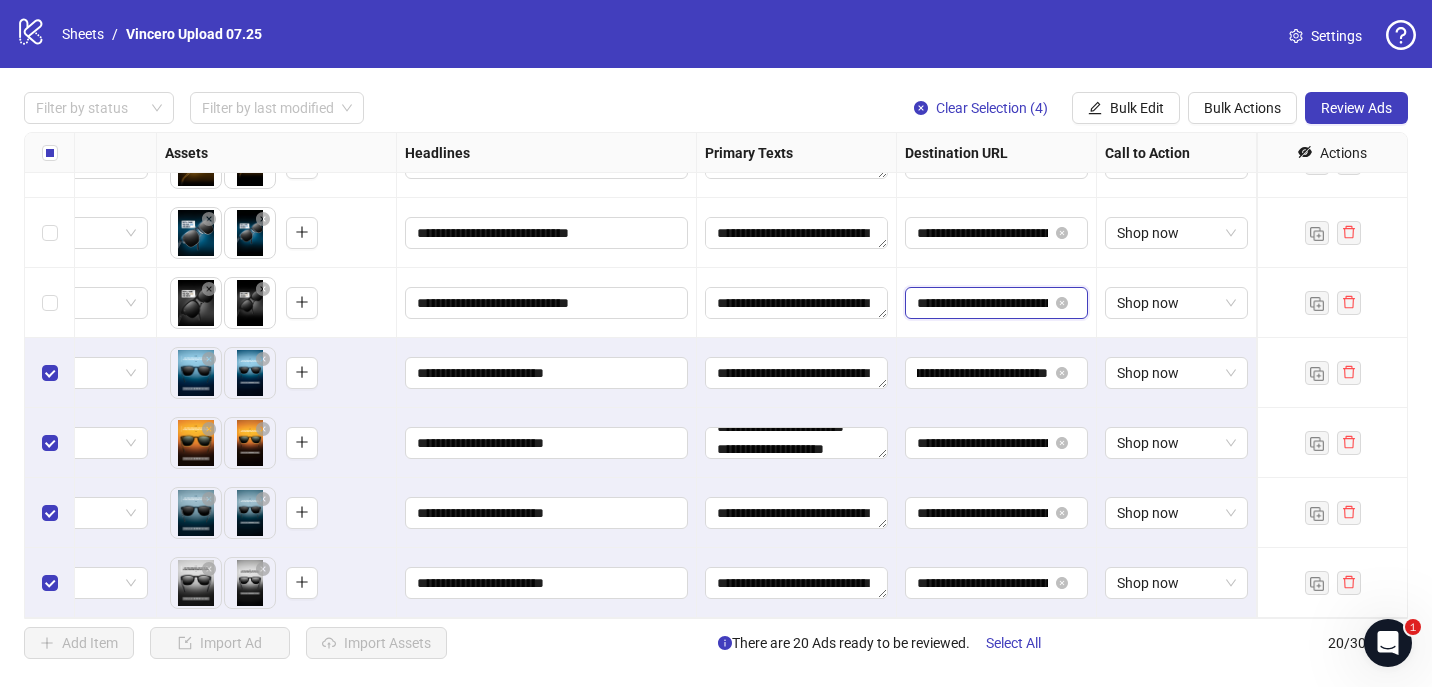 click on "**********" at bounding box center [982, 303] 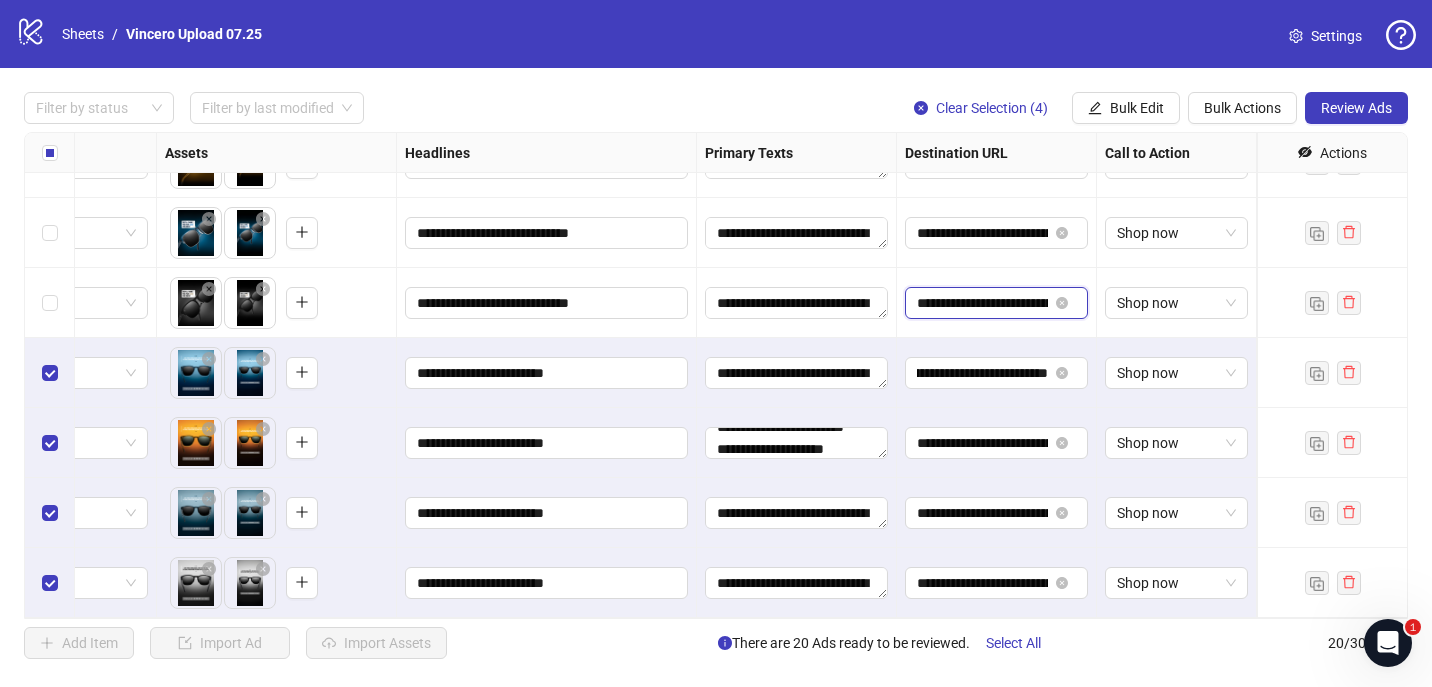 scroll, scrollTop: 0, scrollLeft: 0, axis: both 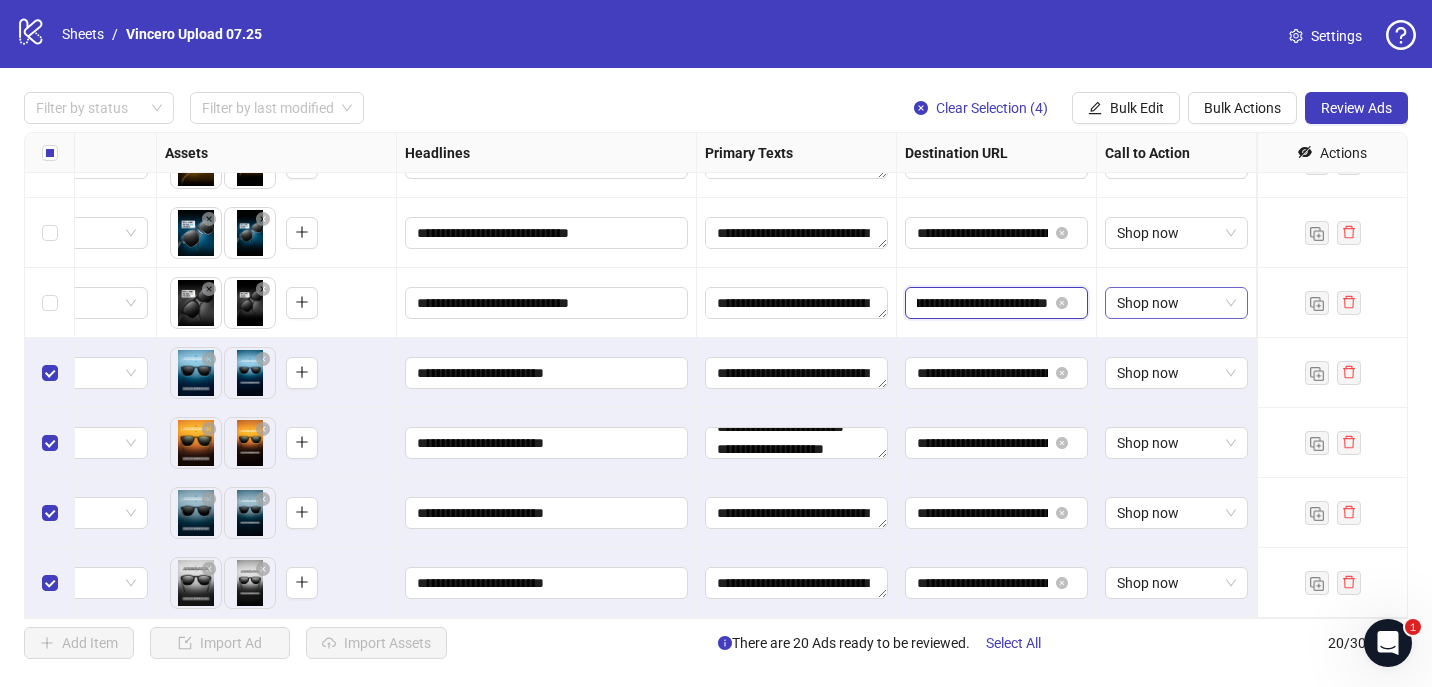 drag, startPoint x: 965, startPoint y: 305, endPoint x: 1201, endPoint y: 303, distance: 236.00847 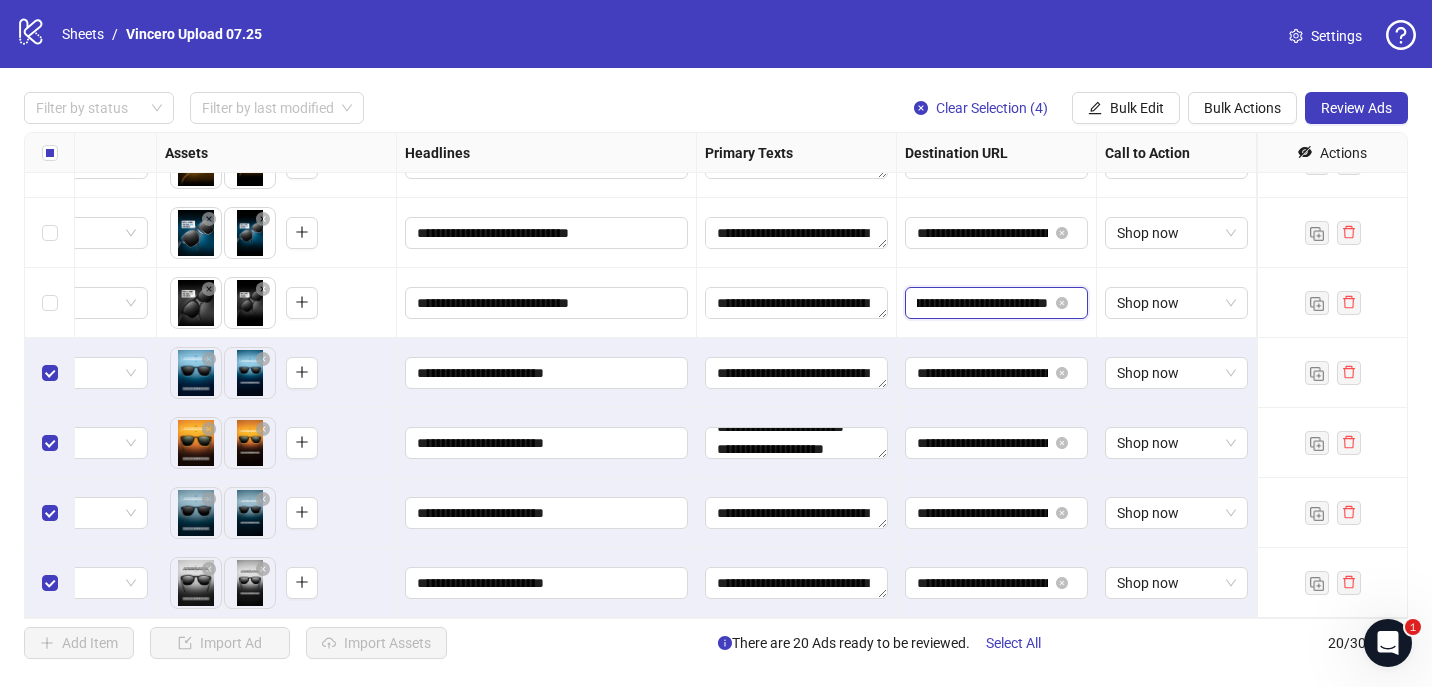 scroll, scrollTop: 917, scrollLeft: 788, axis: both 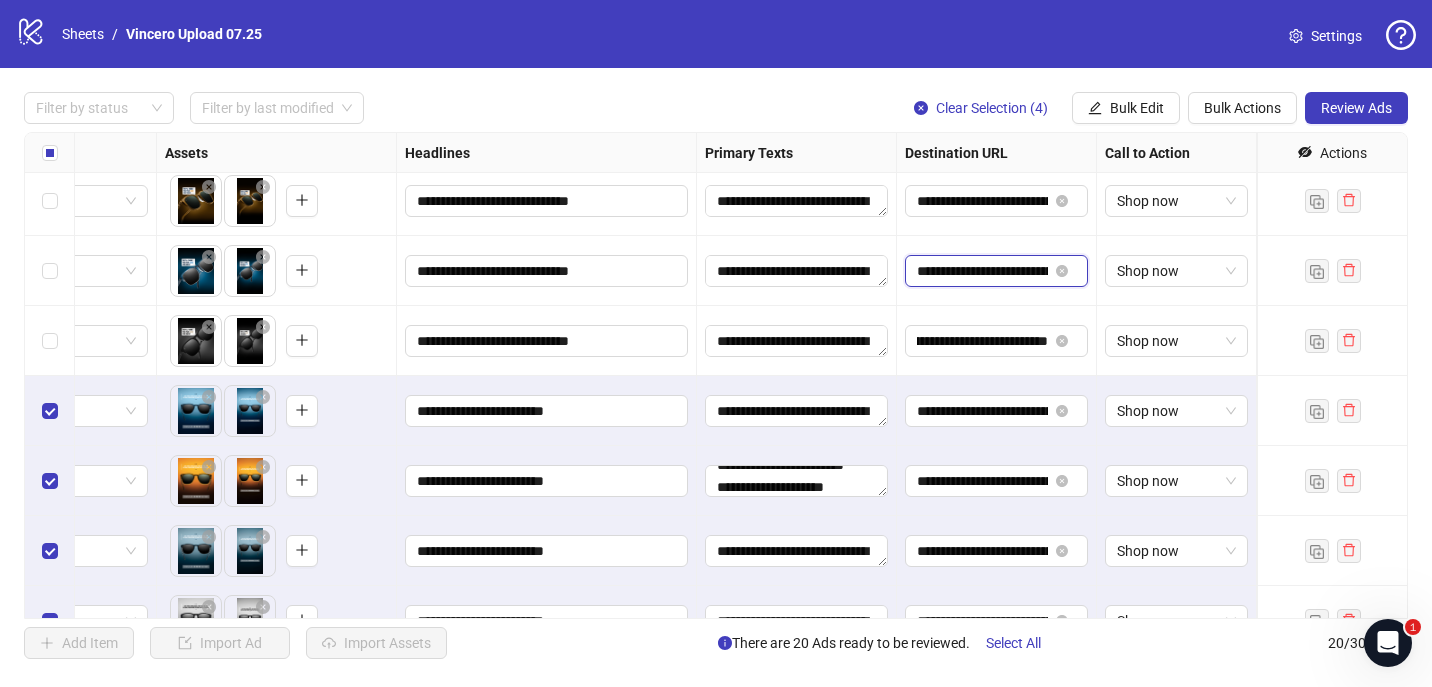 click on "**********" at bounding box center (982, 271) 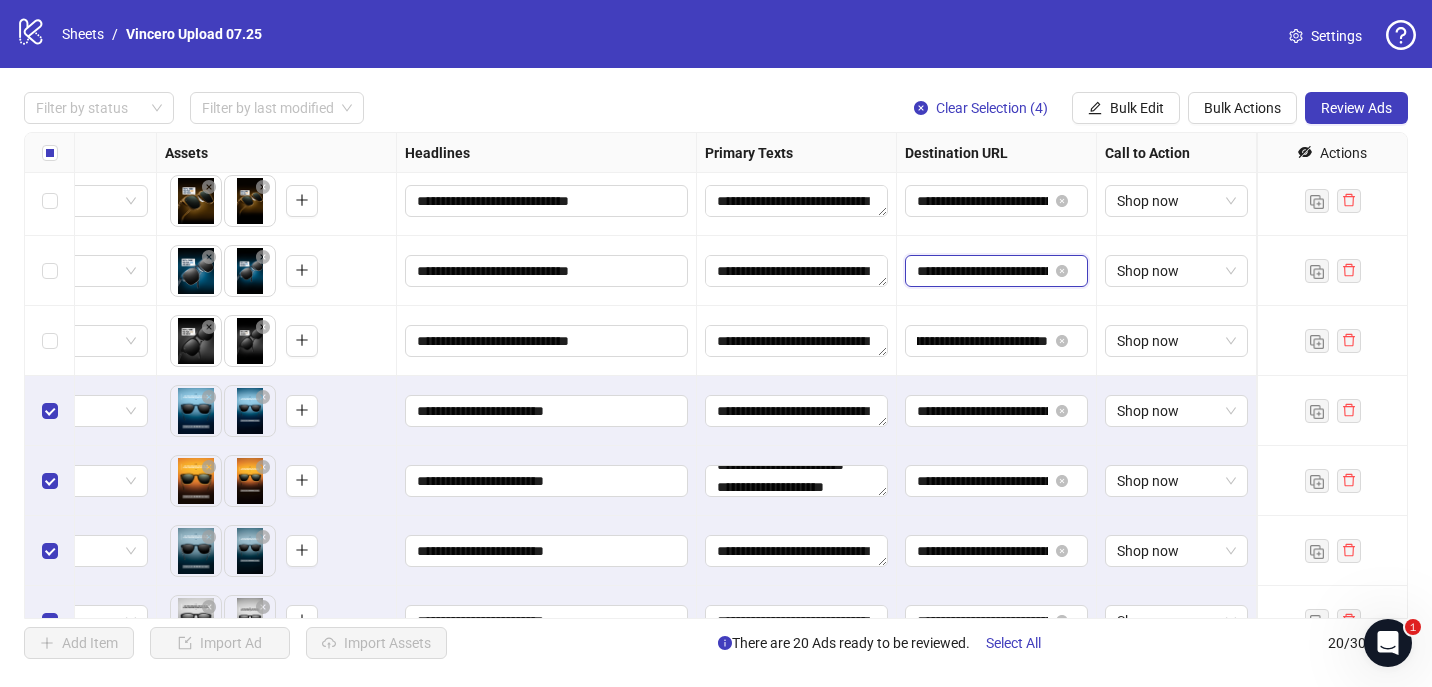 scroll, scrollTop: 0, scrollLeft: 0, axis: both 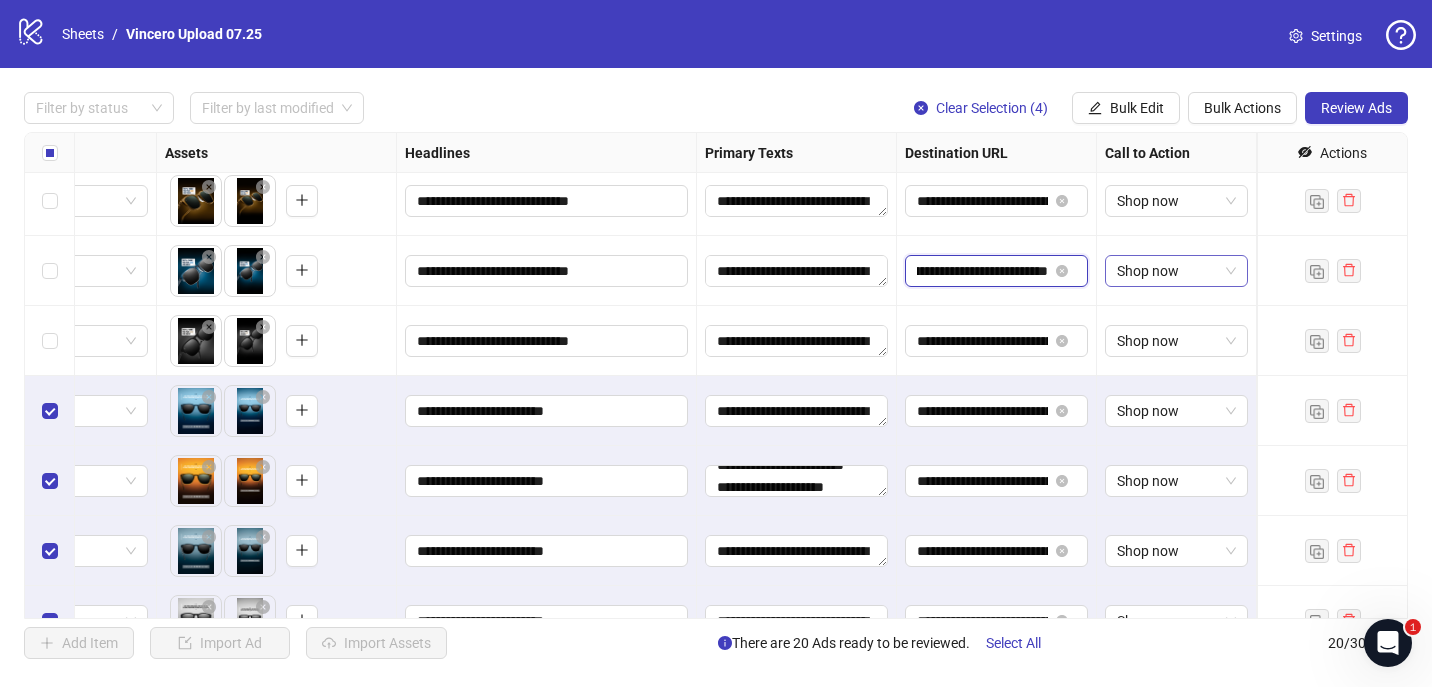 drag, startPoint x: 965, startPoint y: 272, endPoint x: 1247, endPoint y: 272, distance: 282 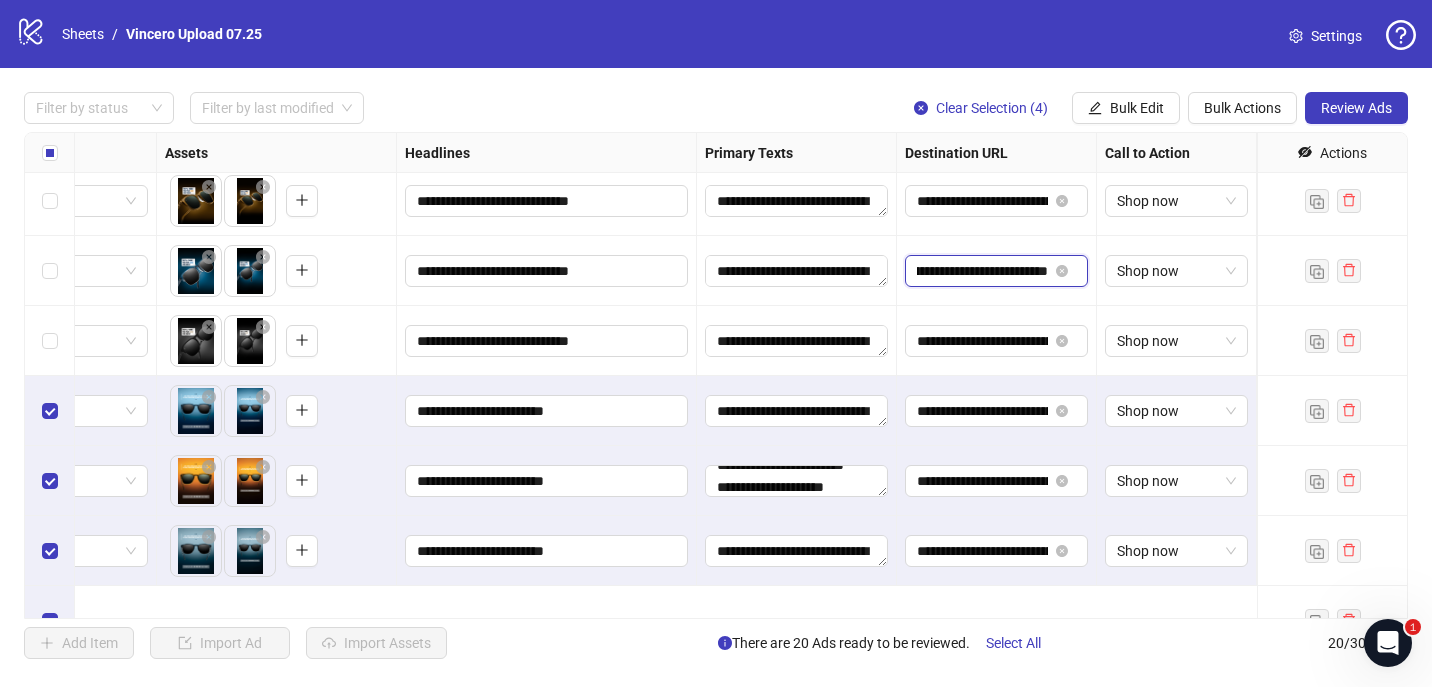scroll, scrollTop: 796, scrollLeft: 788, axis: both 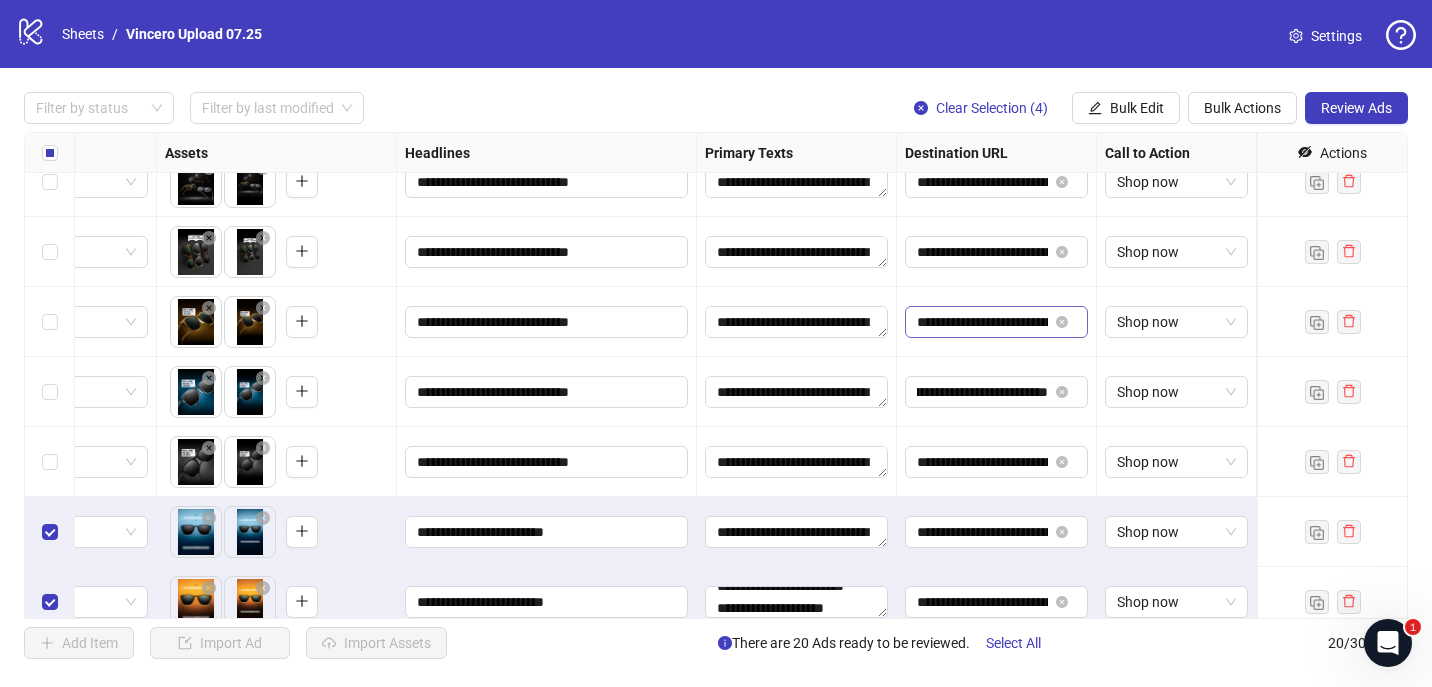 click on "**********" at bounding box center (996, 322) 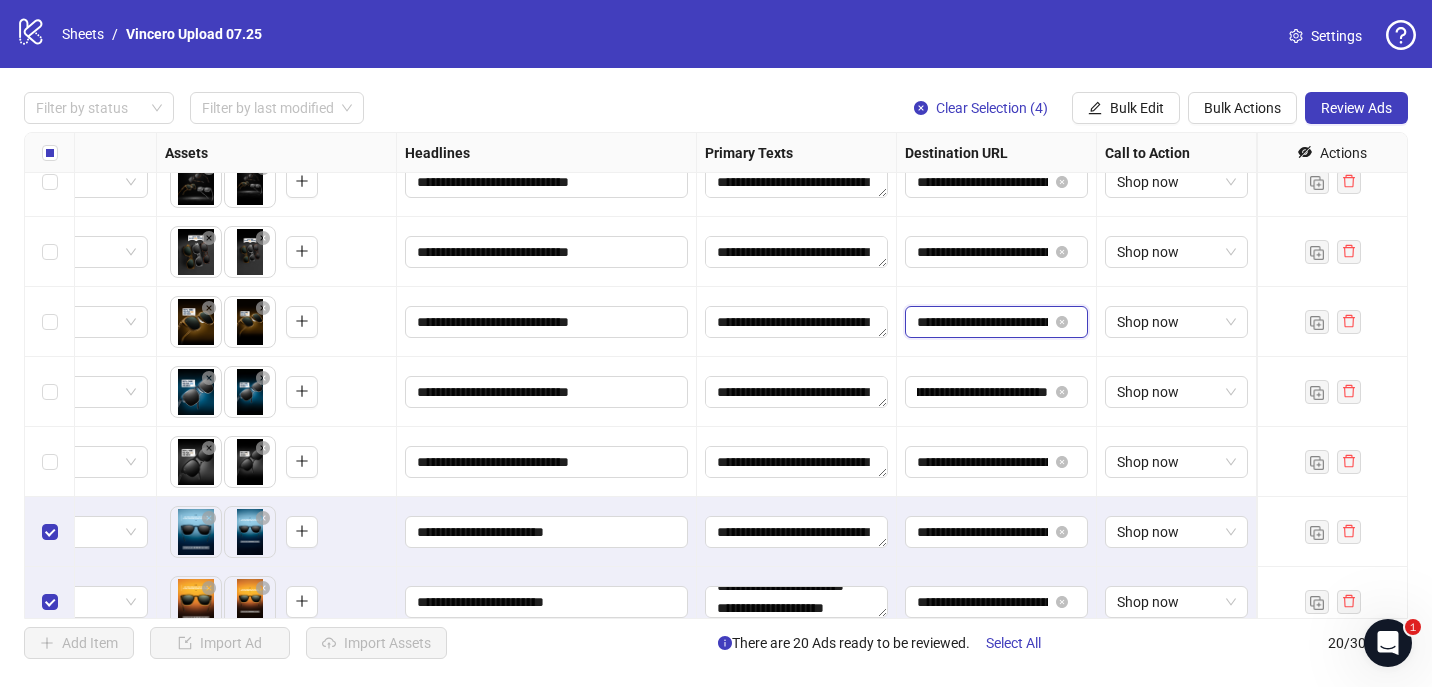 scroll, scrollTop: 0, scrollLeft: 0, axis: both 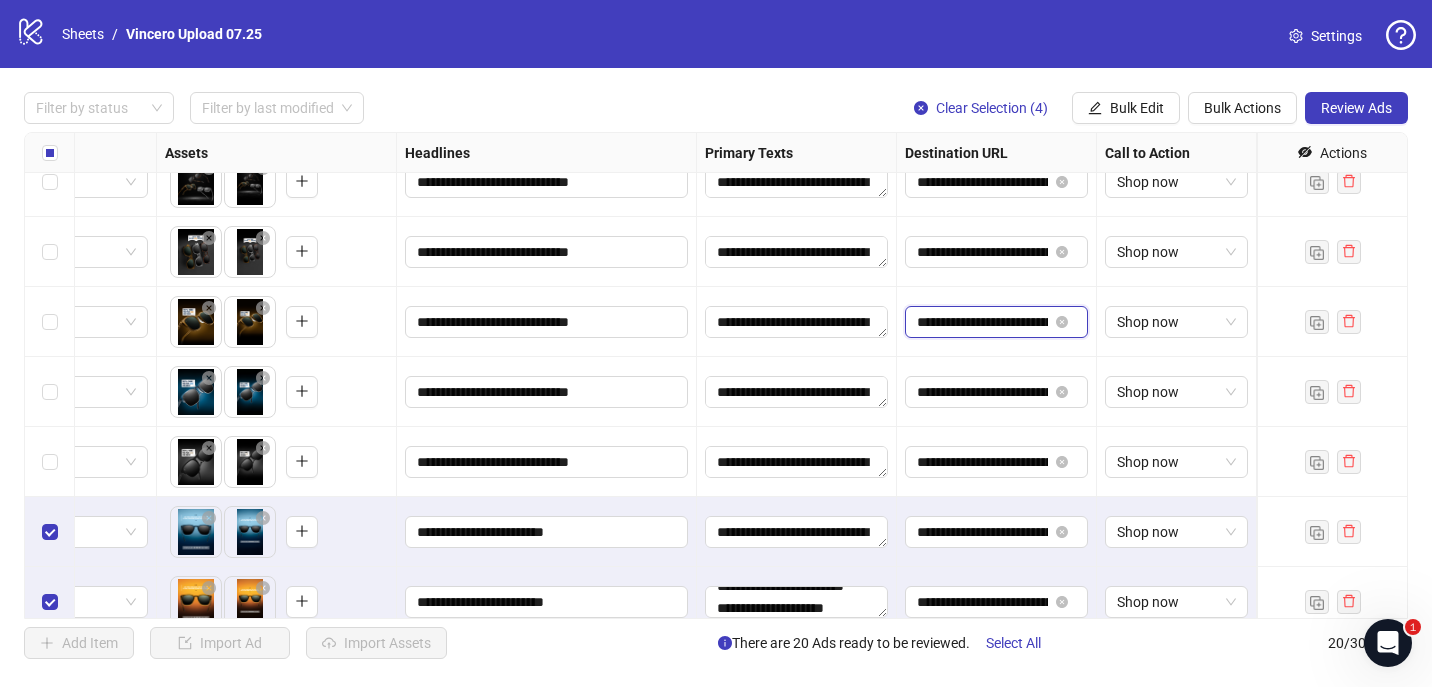 click on "**********" at bounding box center (982, 322) 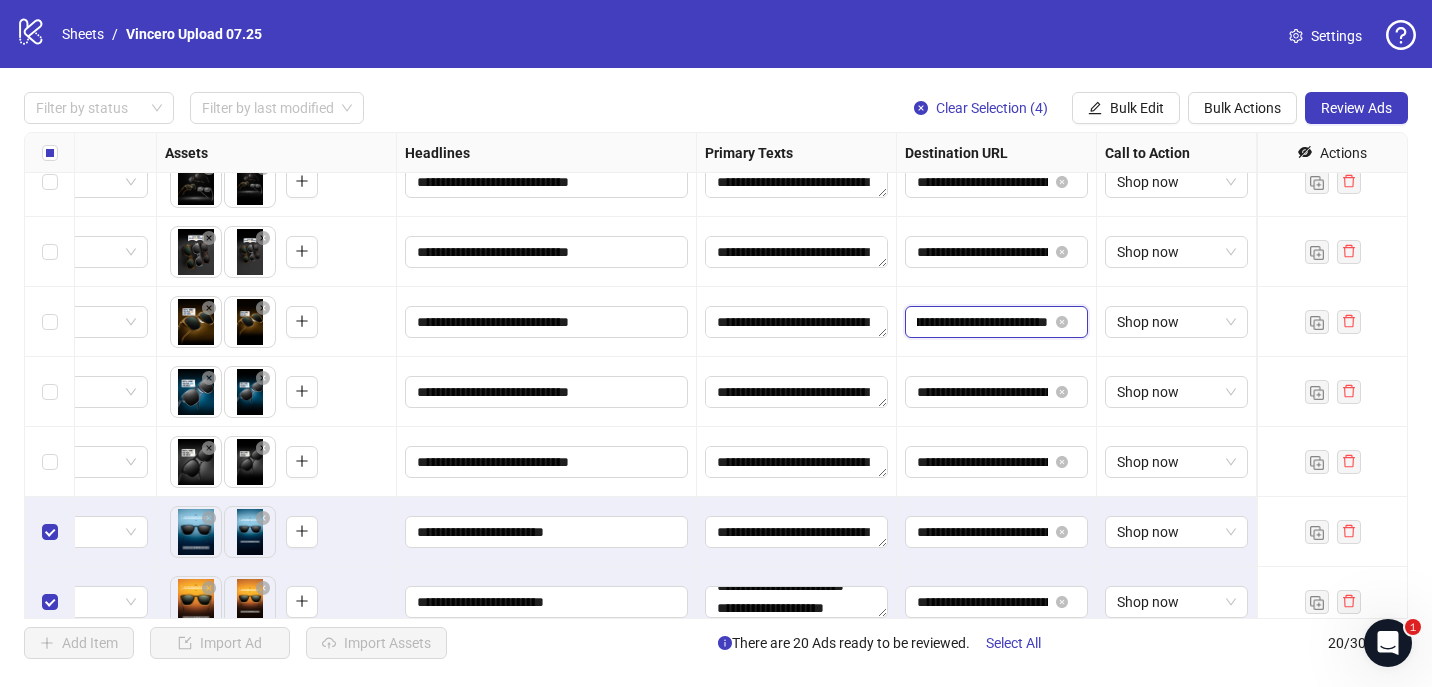 drag, startPoint x: 973, startPoint y: 313, endPoint x: 1250, endPoint y: 311, distance: 277.00723 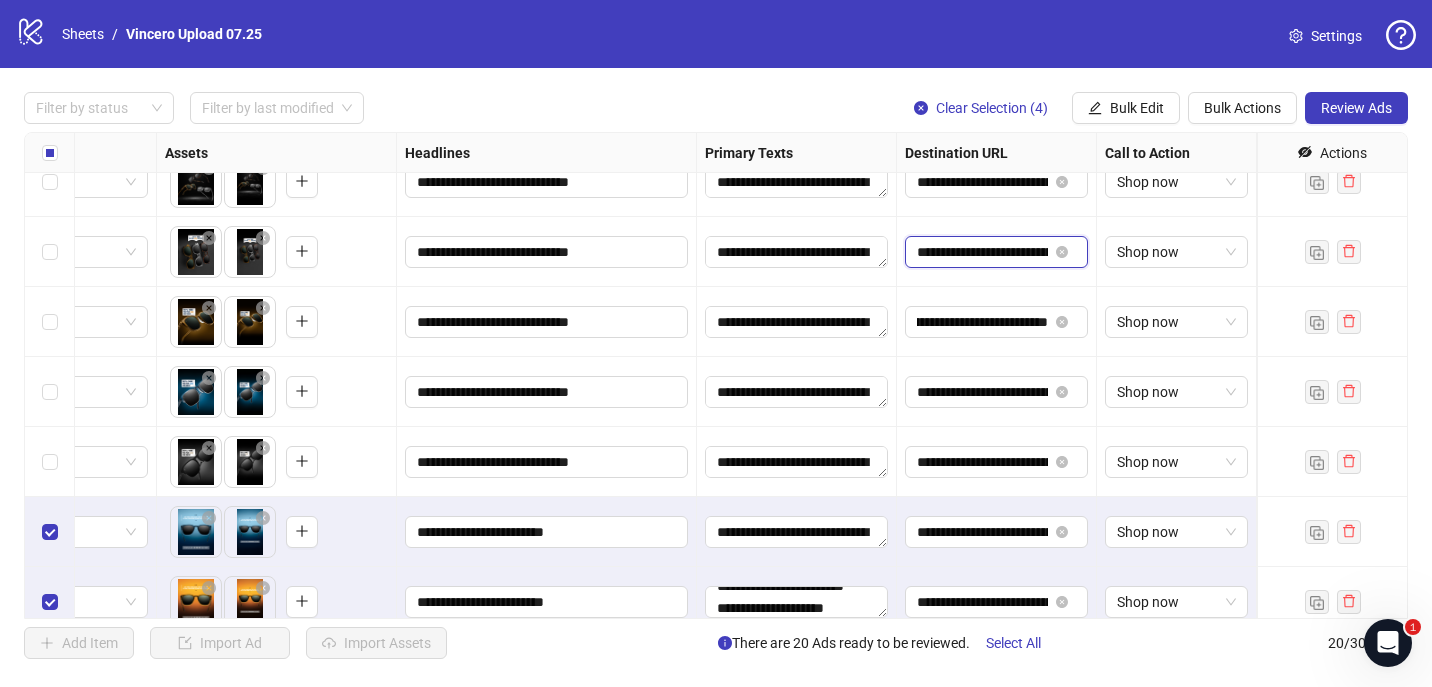 click on "**********" at bounding box center [982, 252] 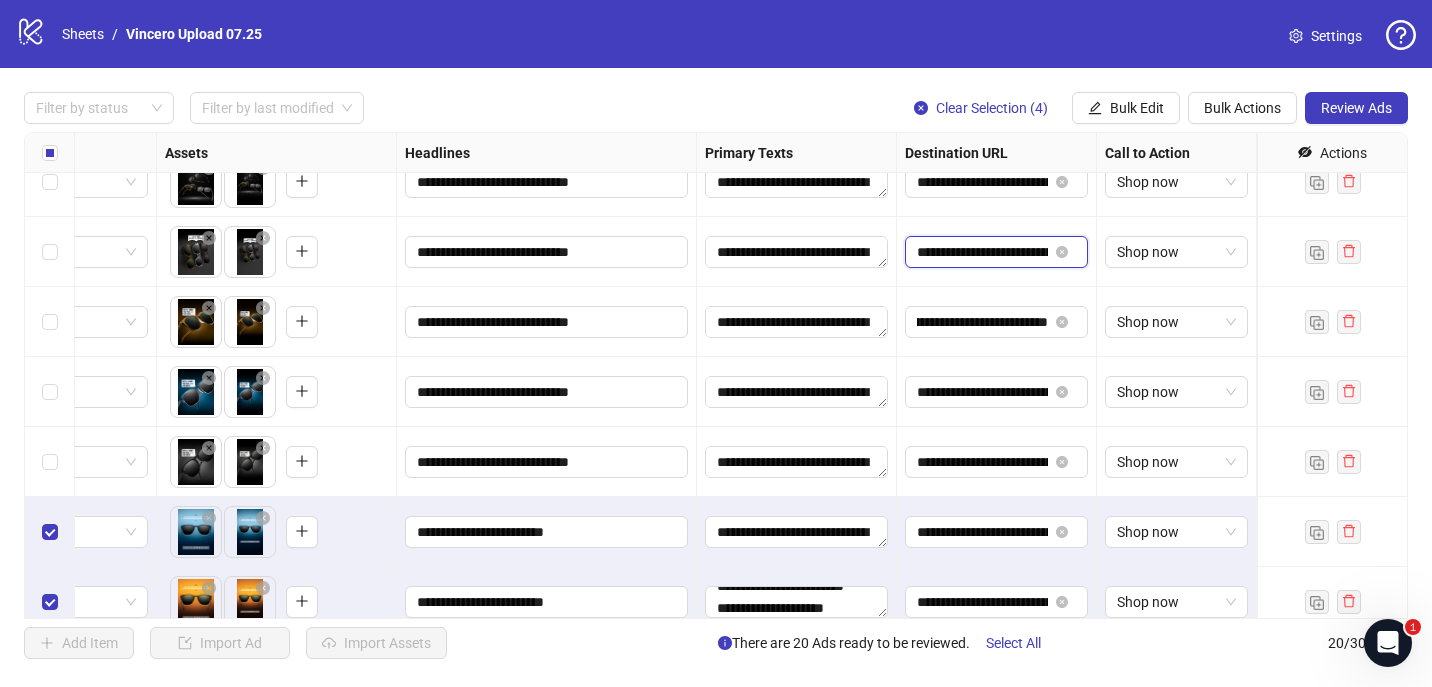scroll, scrollTop: 0, scrollLeft: 0, axis: both 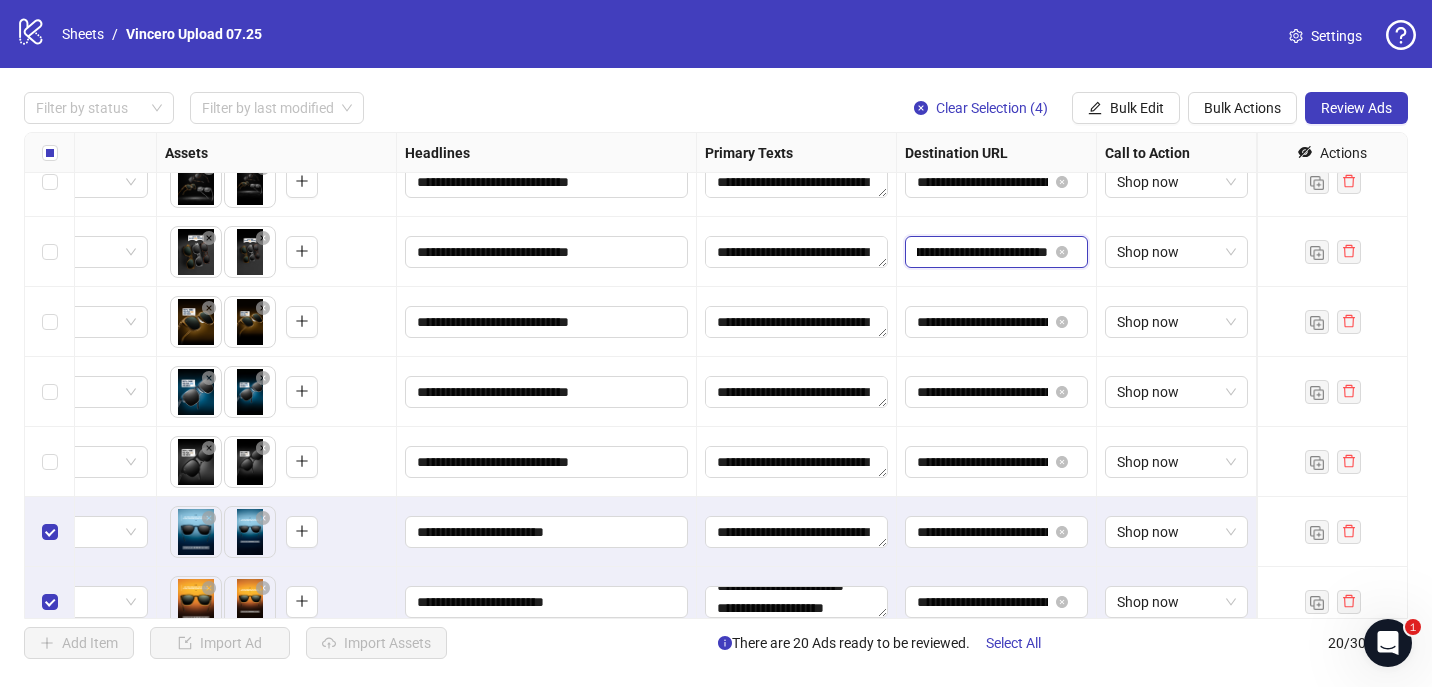 drag, startPoint x: 975, startPoint y: 251, endPoint x: 1210, endPoint y: 226, distance: 236.32605 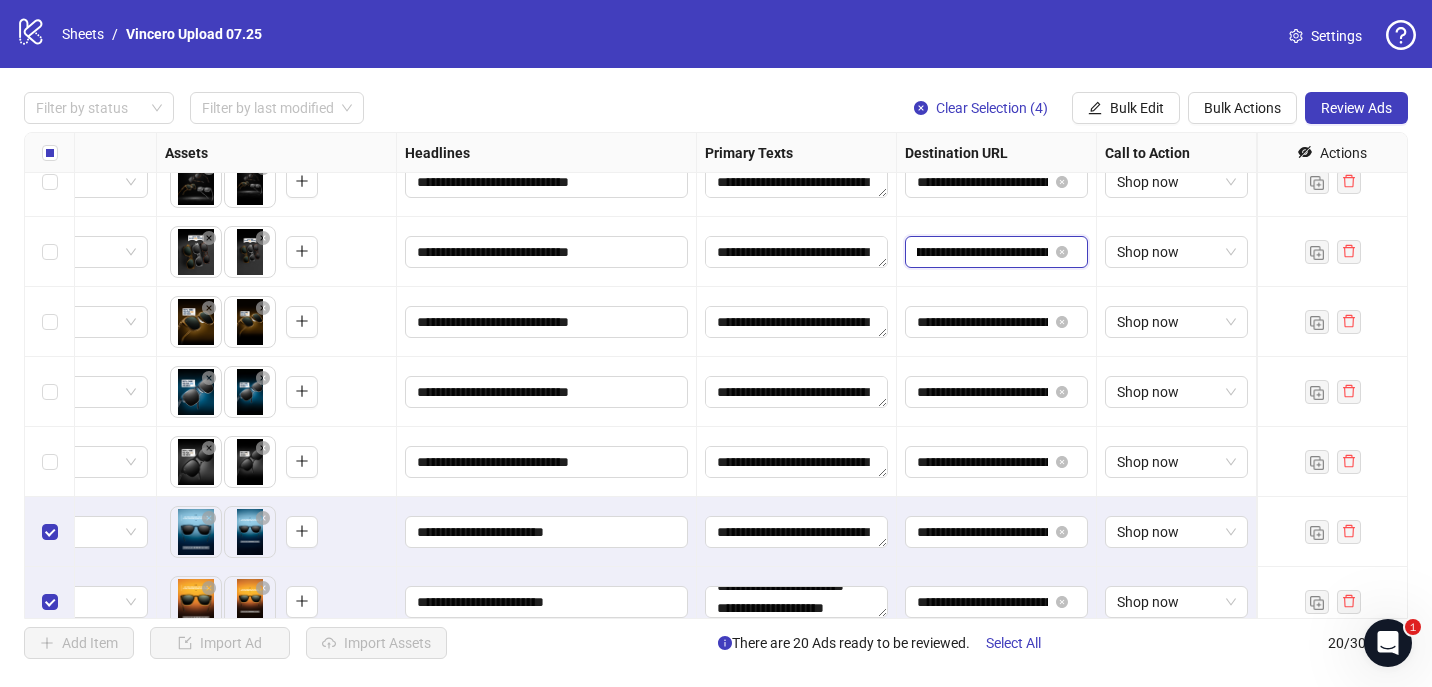 drag, startPoint x: 920, startPoint y: 260, endPoint x: 909, endPoint y: 260, distance: 11 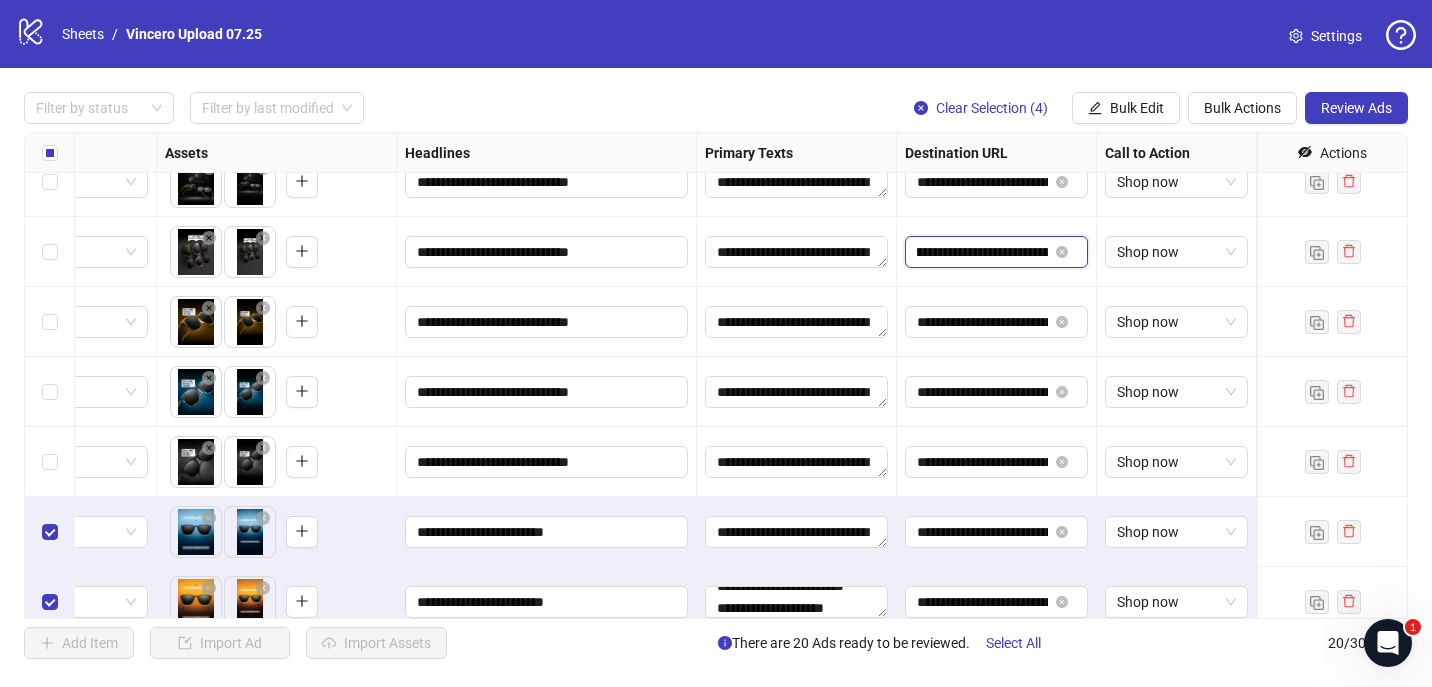 click on "**********" at bounding box center [982, 252] 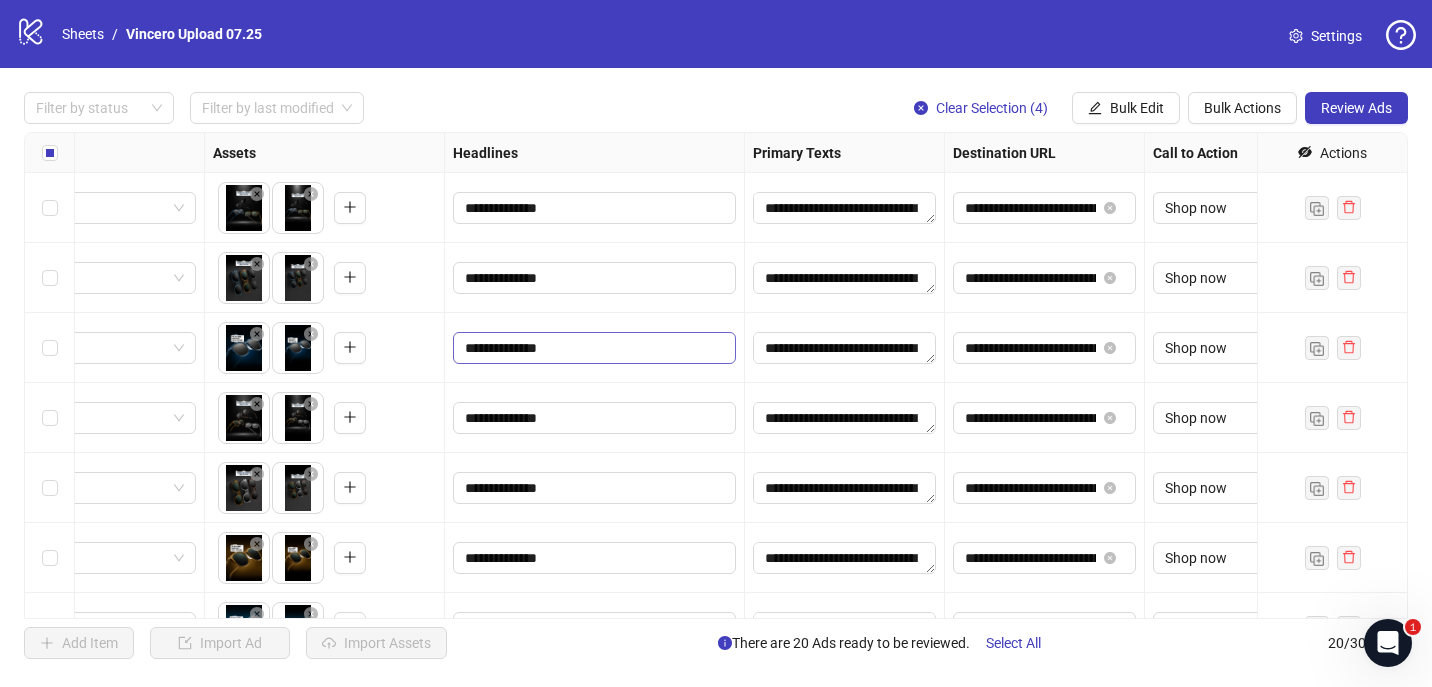 scroll, scrollTop: 0, scrollLeft: 739, axis: horizontal 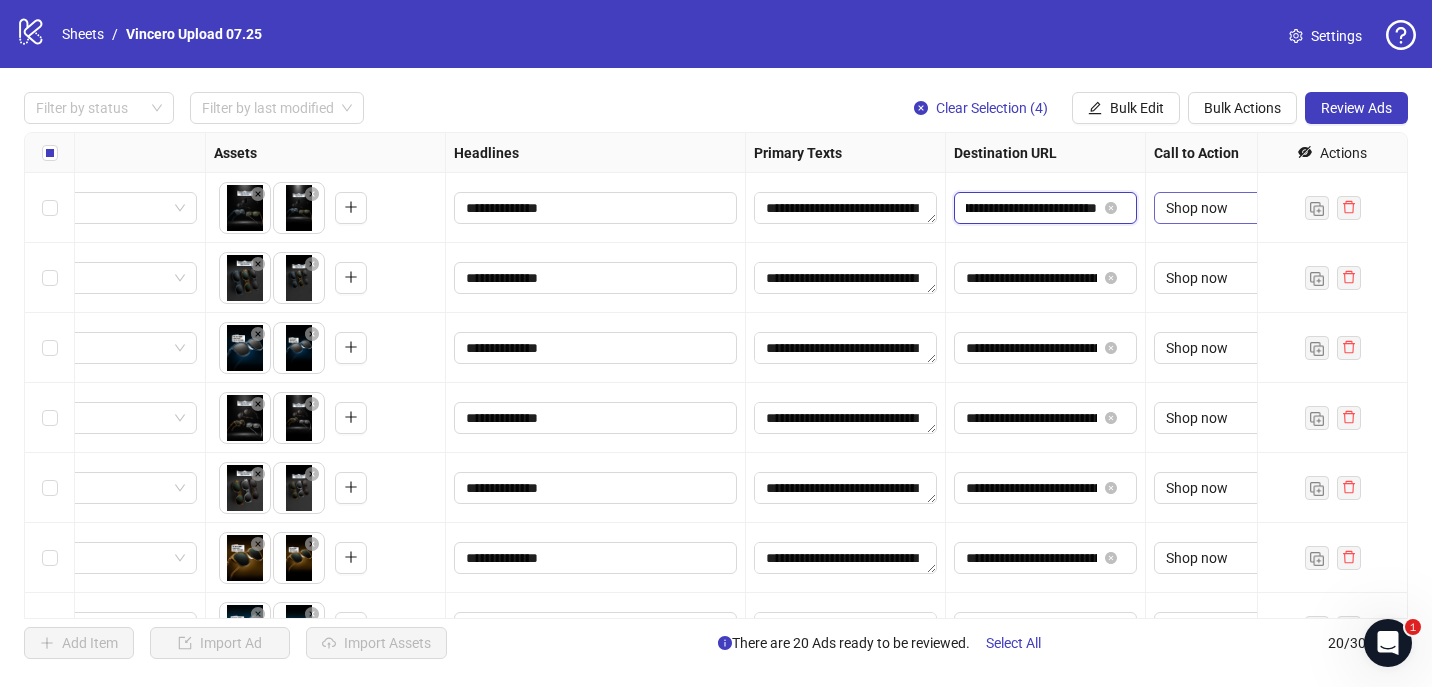 drag, startPoint x: 1013, startPoint y: 209, endPoint x: 1249, endPoint y: 208, distance: 236.00212 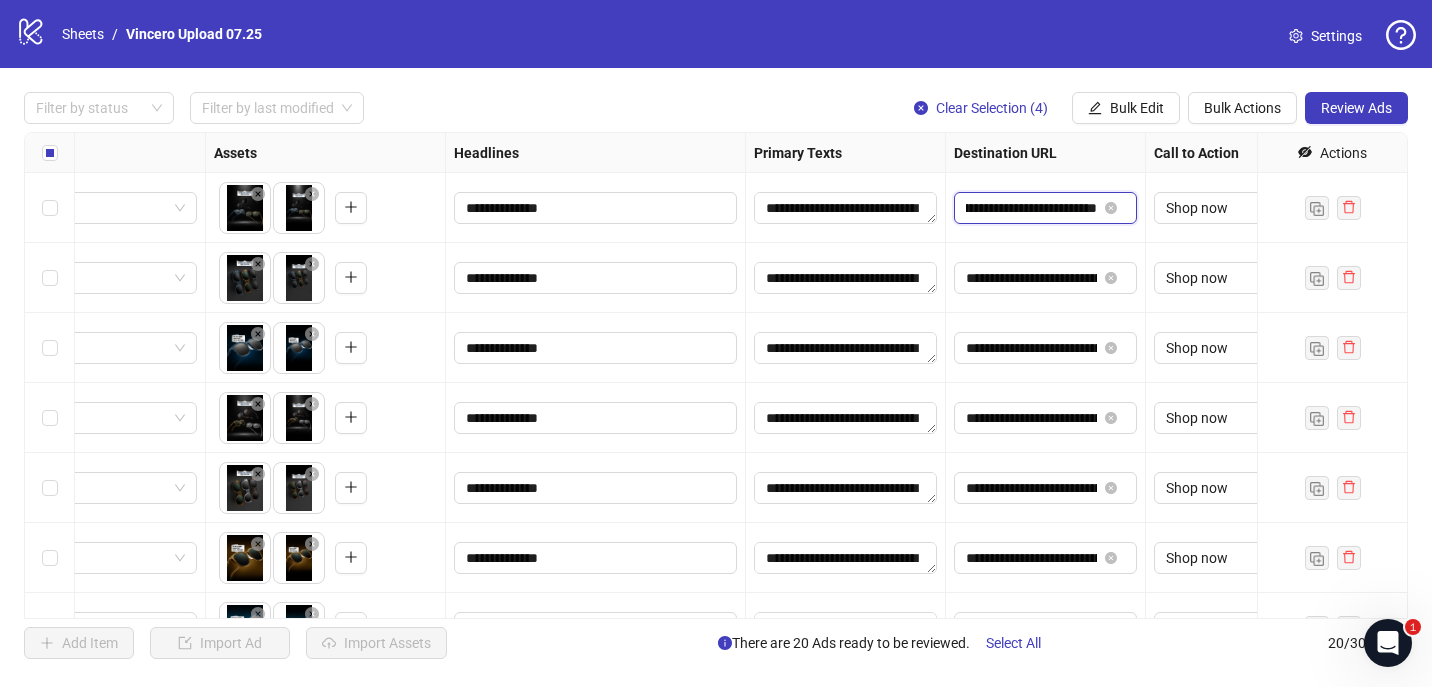 click on "**********" at bounding box center [1031, 208] 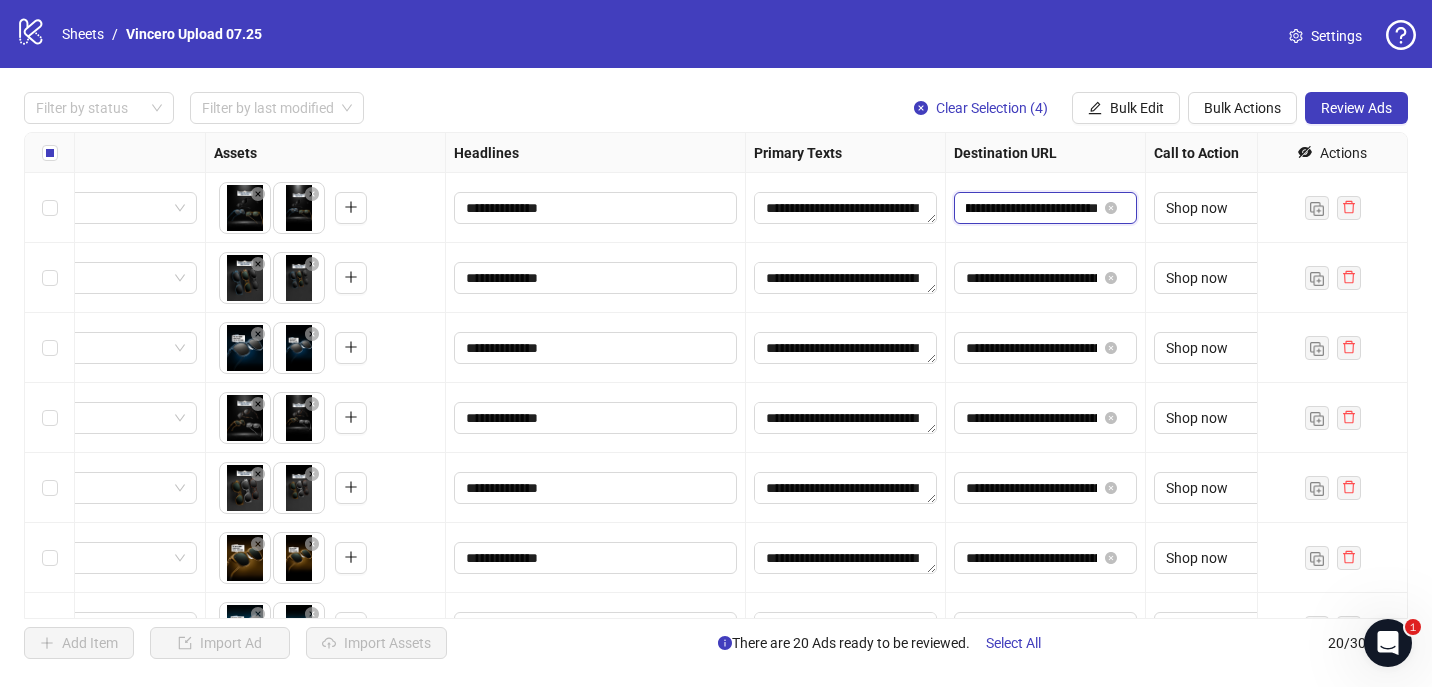 drag, startPoint x: 1015, startPoint y: 205, endPoint x: 962, endPoint y: 204, distance: 53.009434 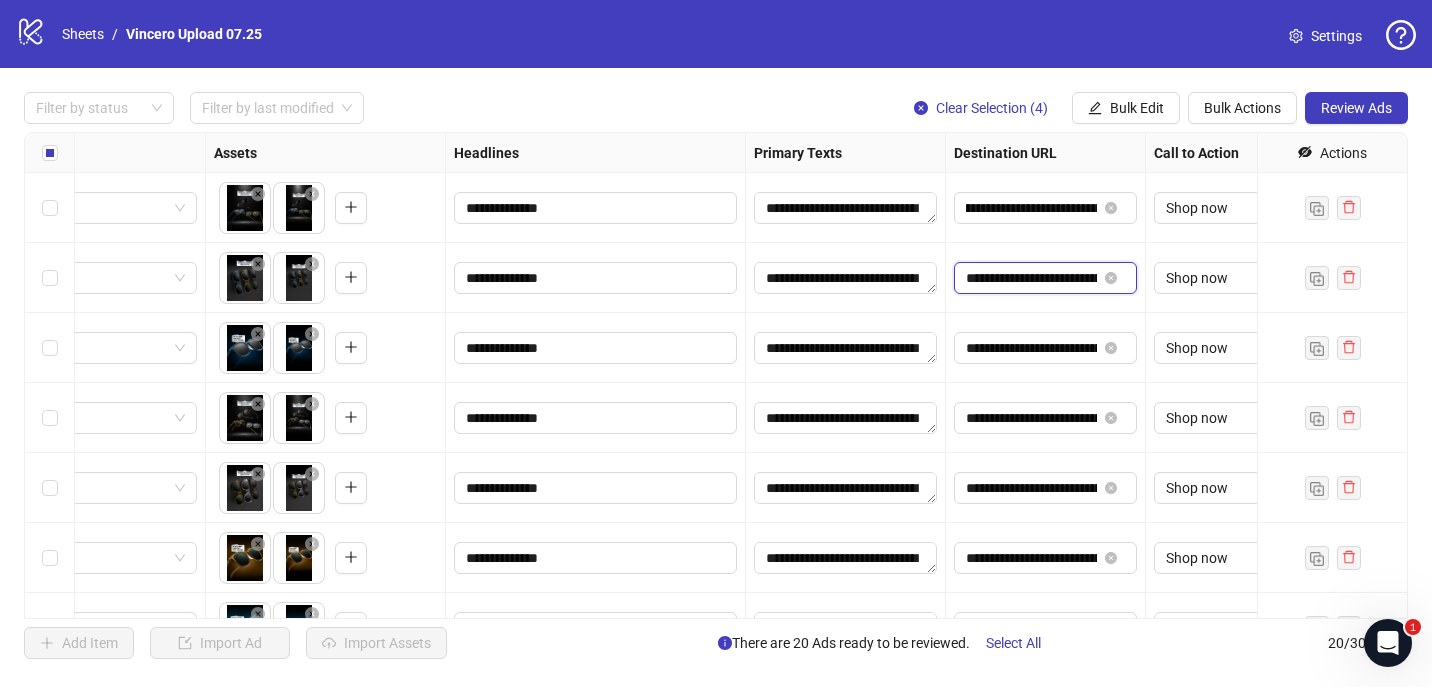 click on "**********" at bounding box center (1031, 278) 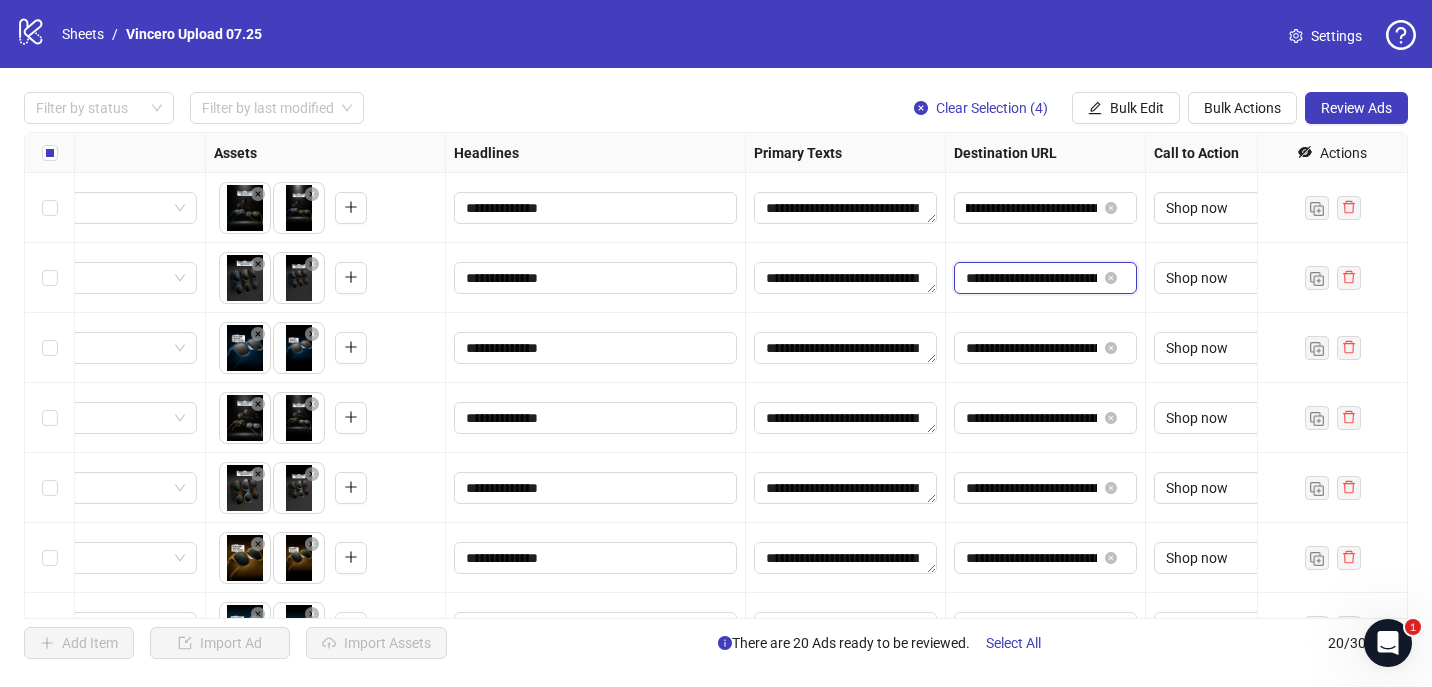 scroll, scrollTop: 0, scrollLeft: 0, axis: both 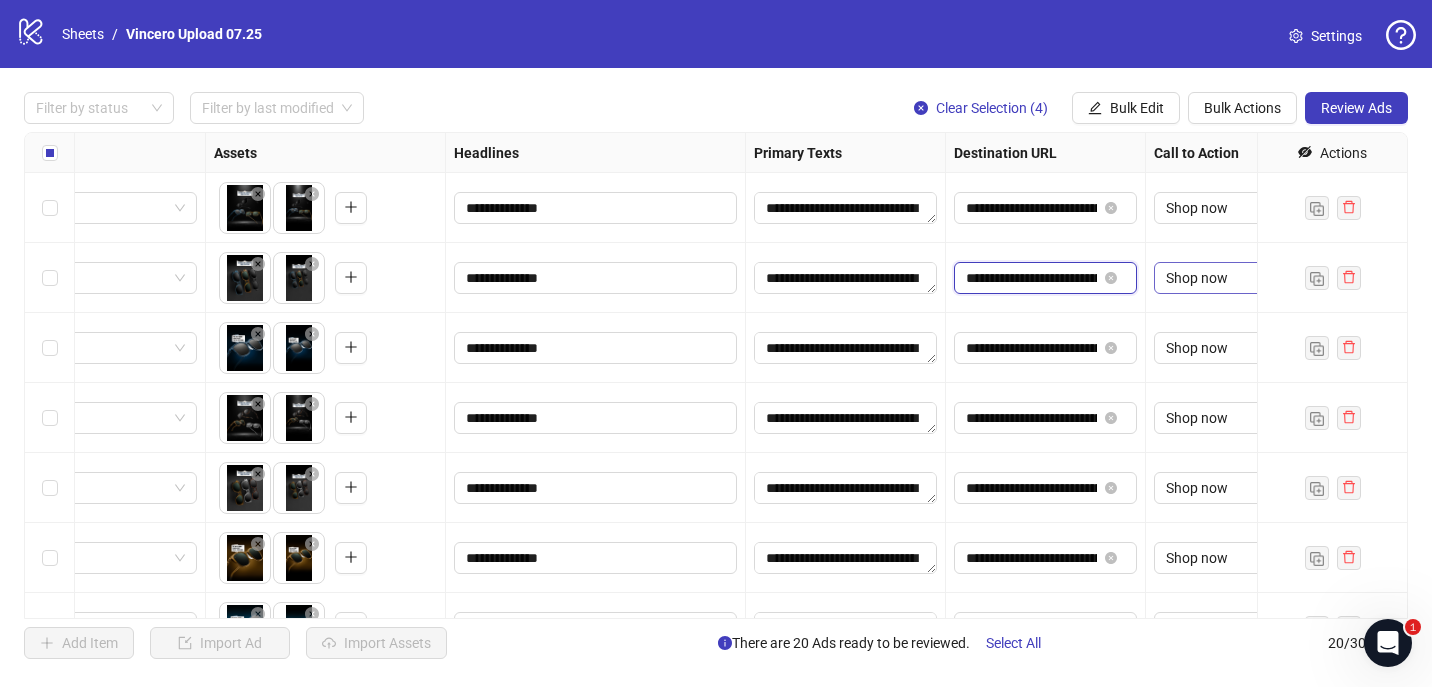 drag, startPoint x: 1014, startPoint y: 285, endPoint x: 1184, endPoint y: 285, distance: 170 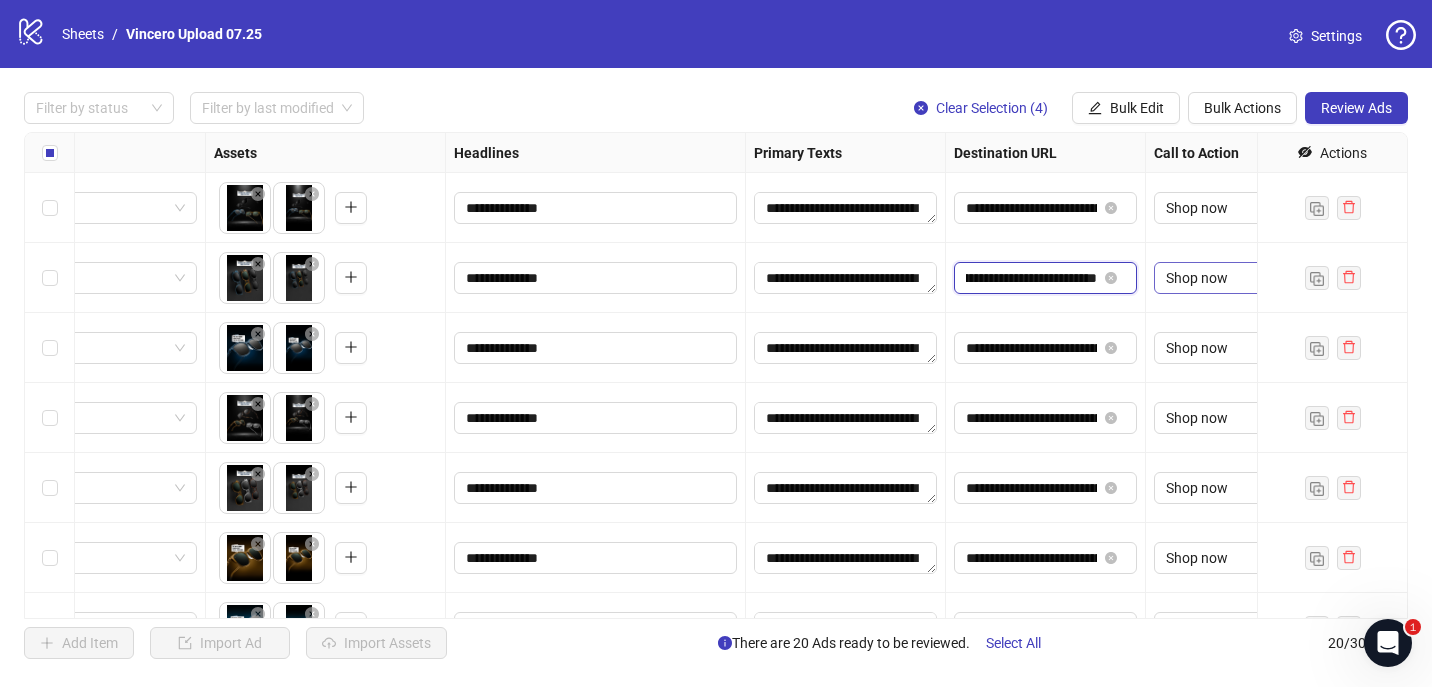 drag, startPoint x: 1067, startPoint y: 270, endPoint x: 1200, endPoint y: 270, distance: 133 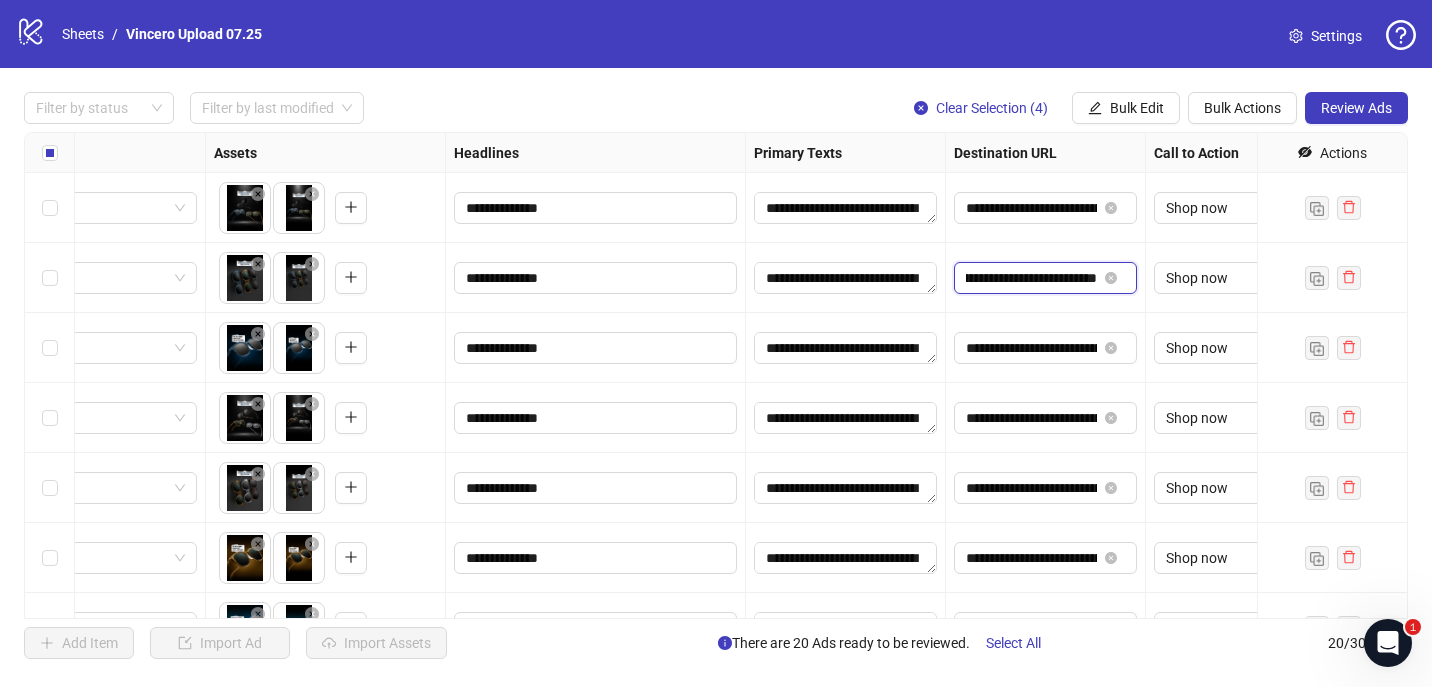 click on "**********" at bounding box center (1031, 278) 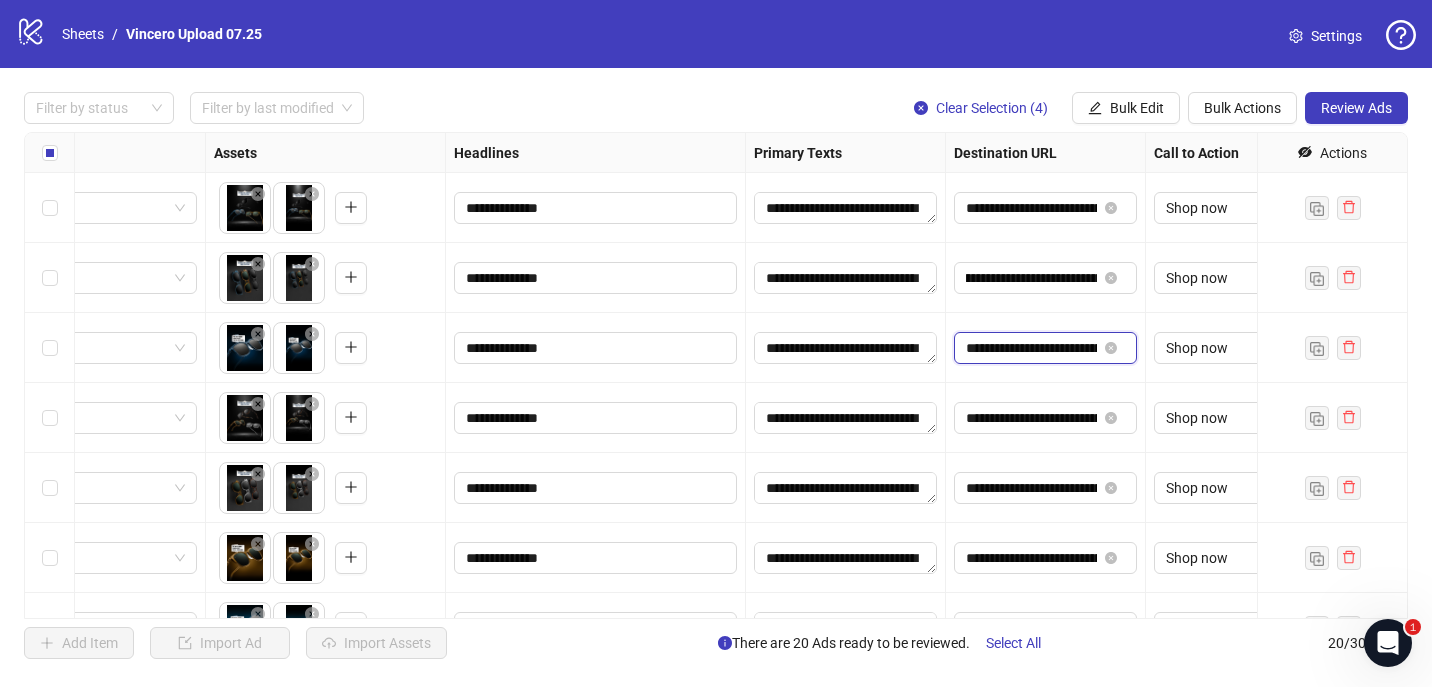 click on "**********" at bounding box center (1031, 348) 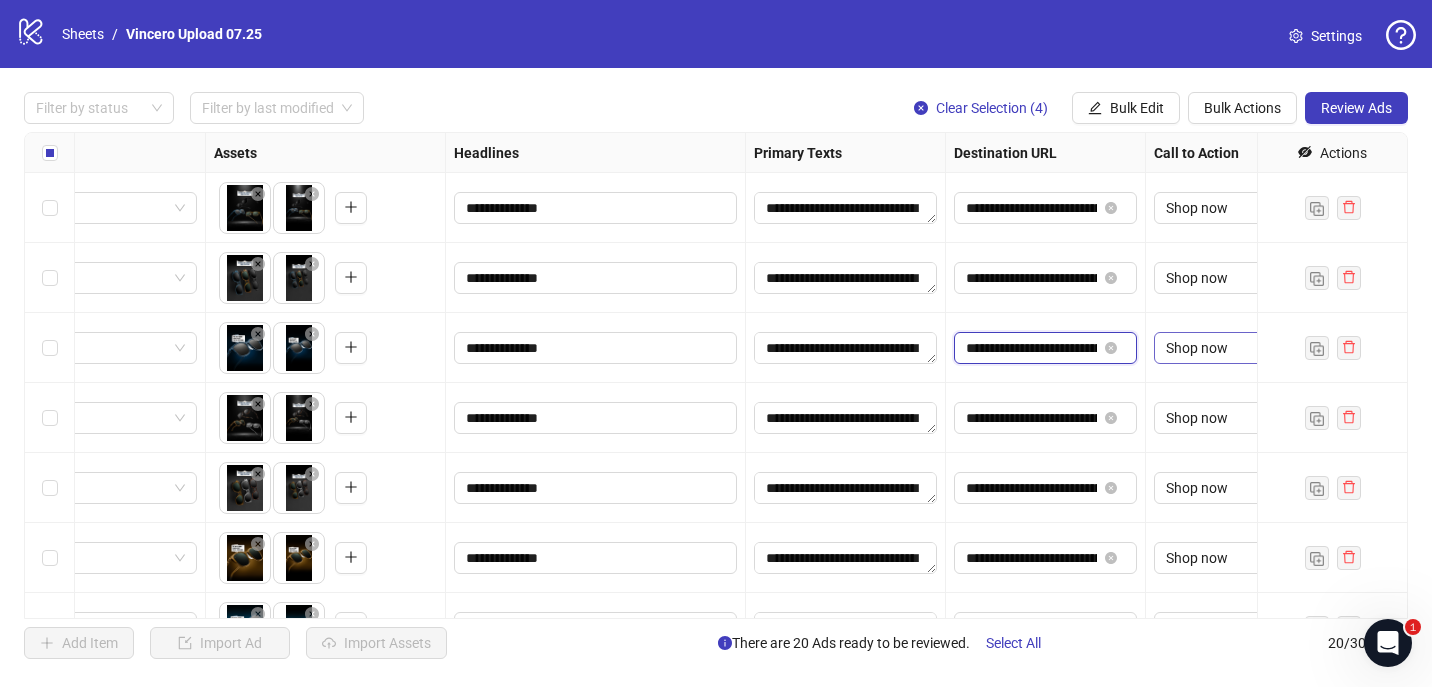 scroll, scrollTop: 0, scrollLeft: 237, axis: horizontal 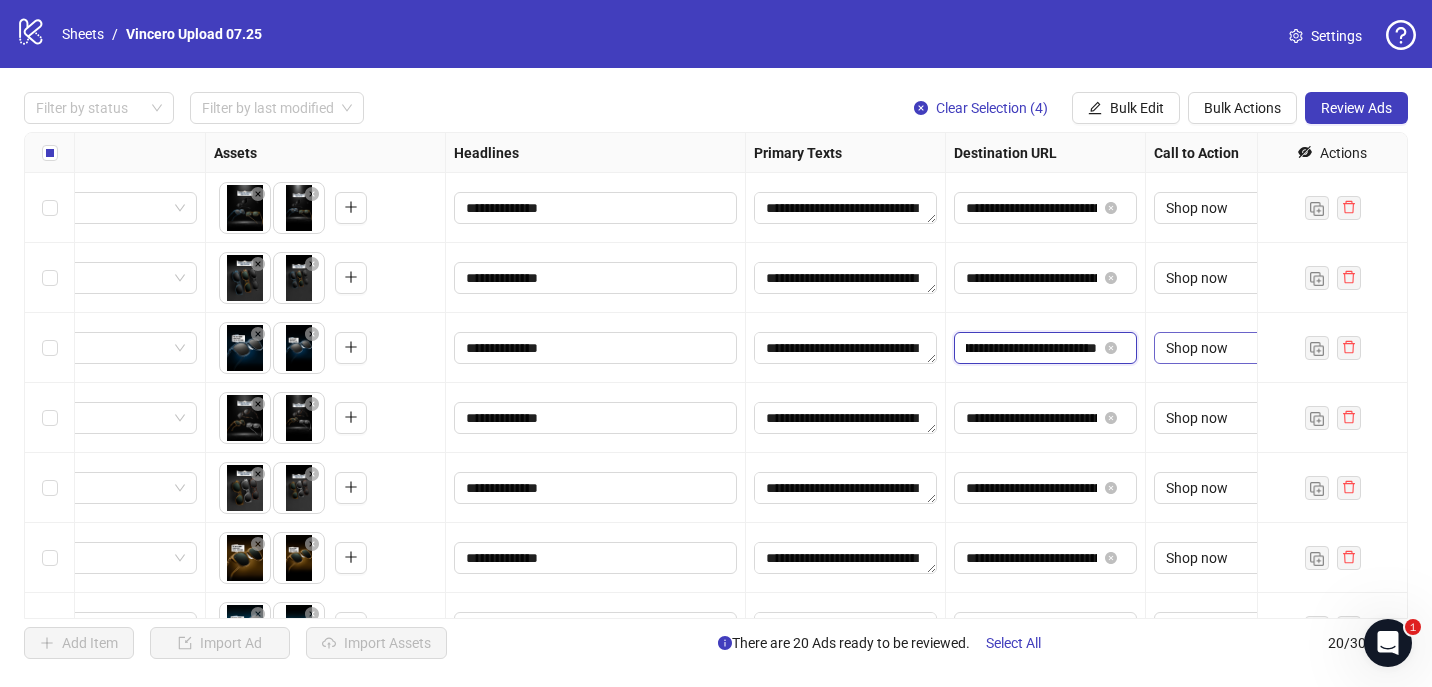 drag, startPoint x: 1015, startPoint y: 350, endPoint x: 1211, endPoint y: 350, distance: 196 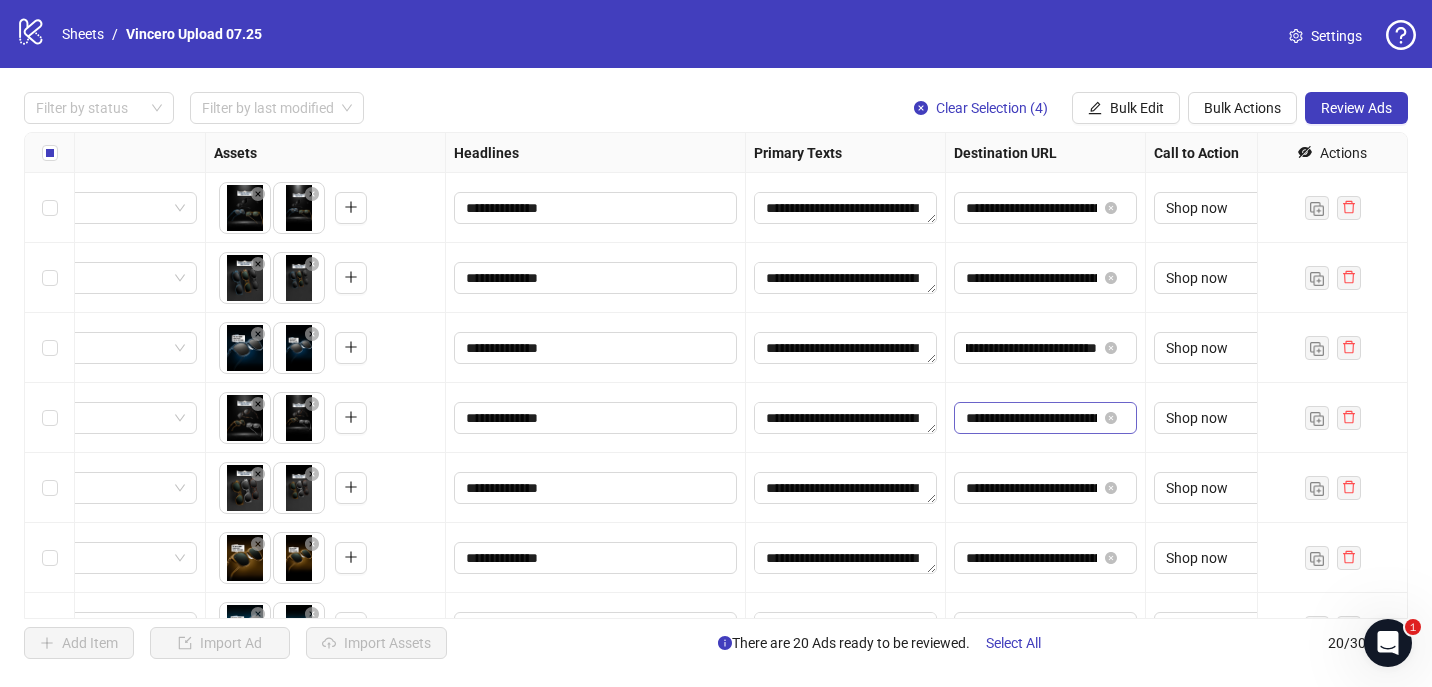 scroll, scrollTop: 0, scrollLeft: 0, axis: both 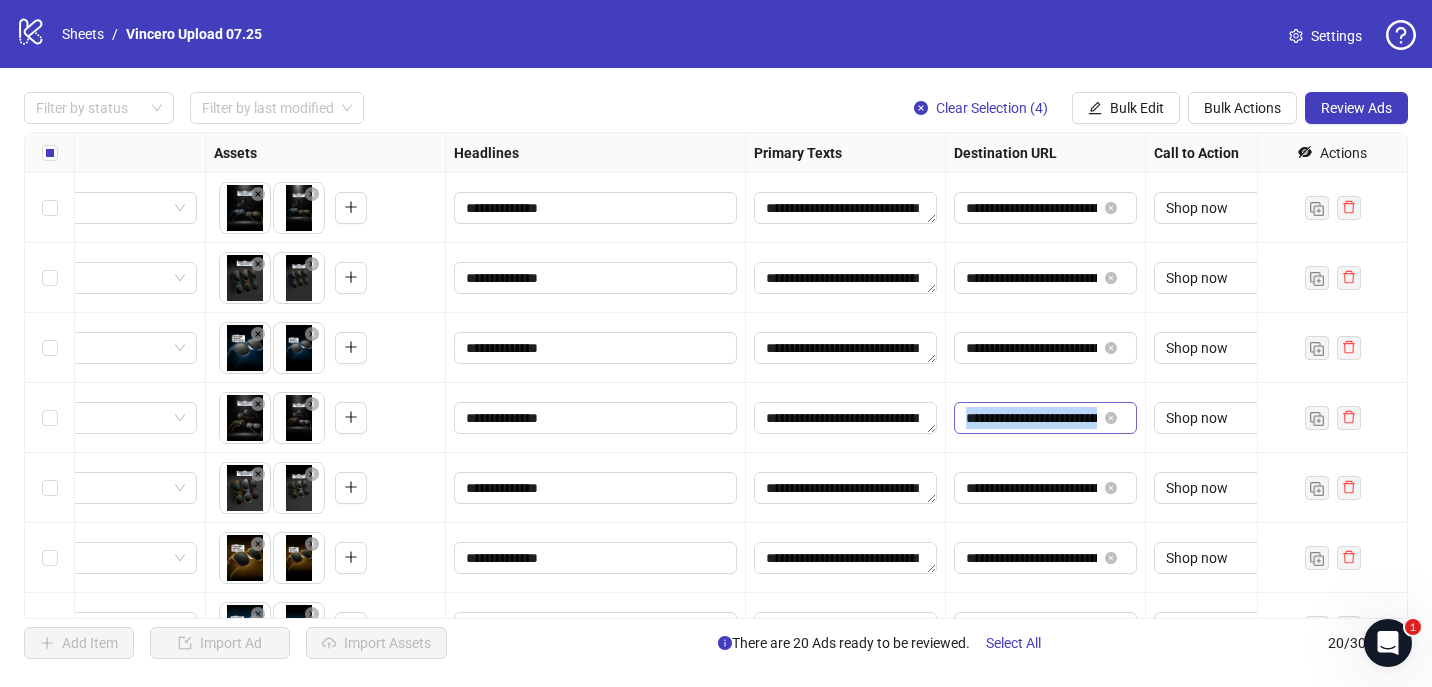drag, startPoint x: 1030, startPoint y: 430, endPoint x: 1117, endPoint y: 428, distance: 87.02299 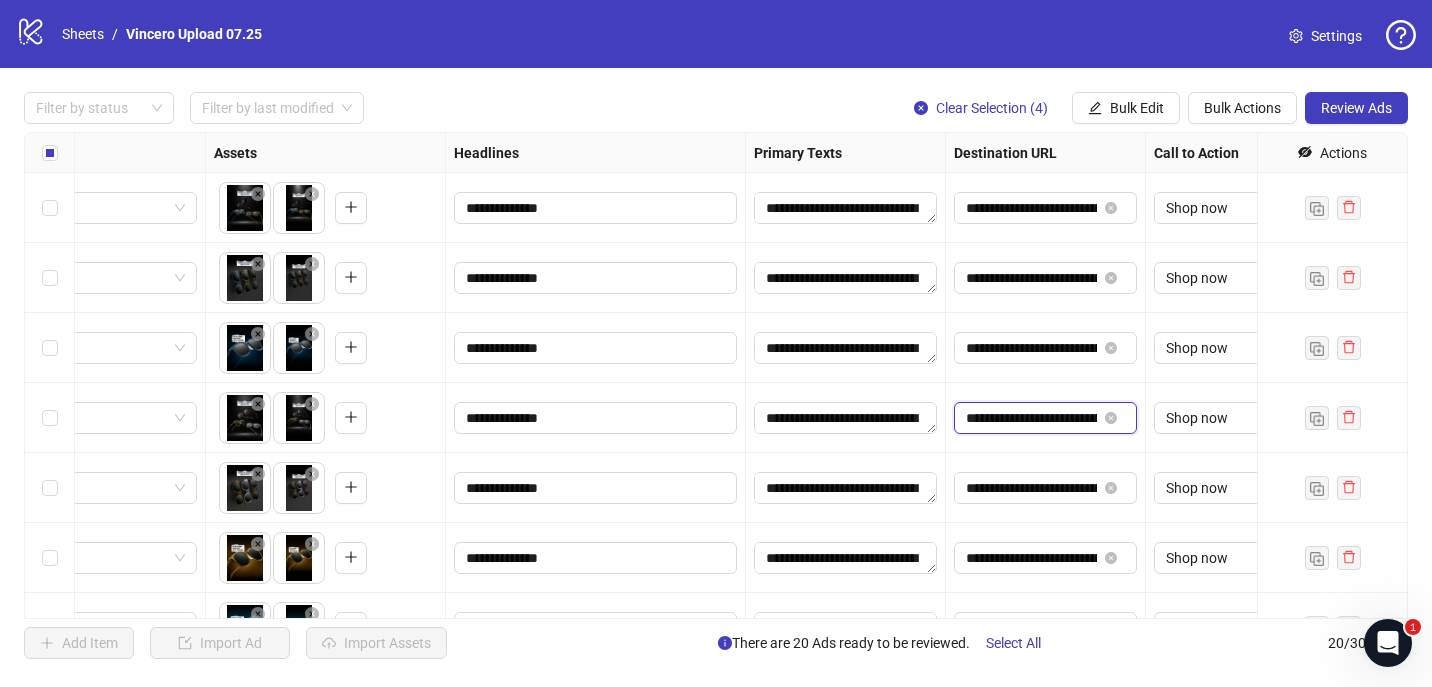 scroll, scrollTop: 0, scrollLeft: 473, axis: horizontal 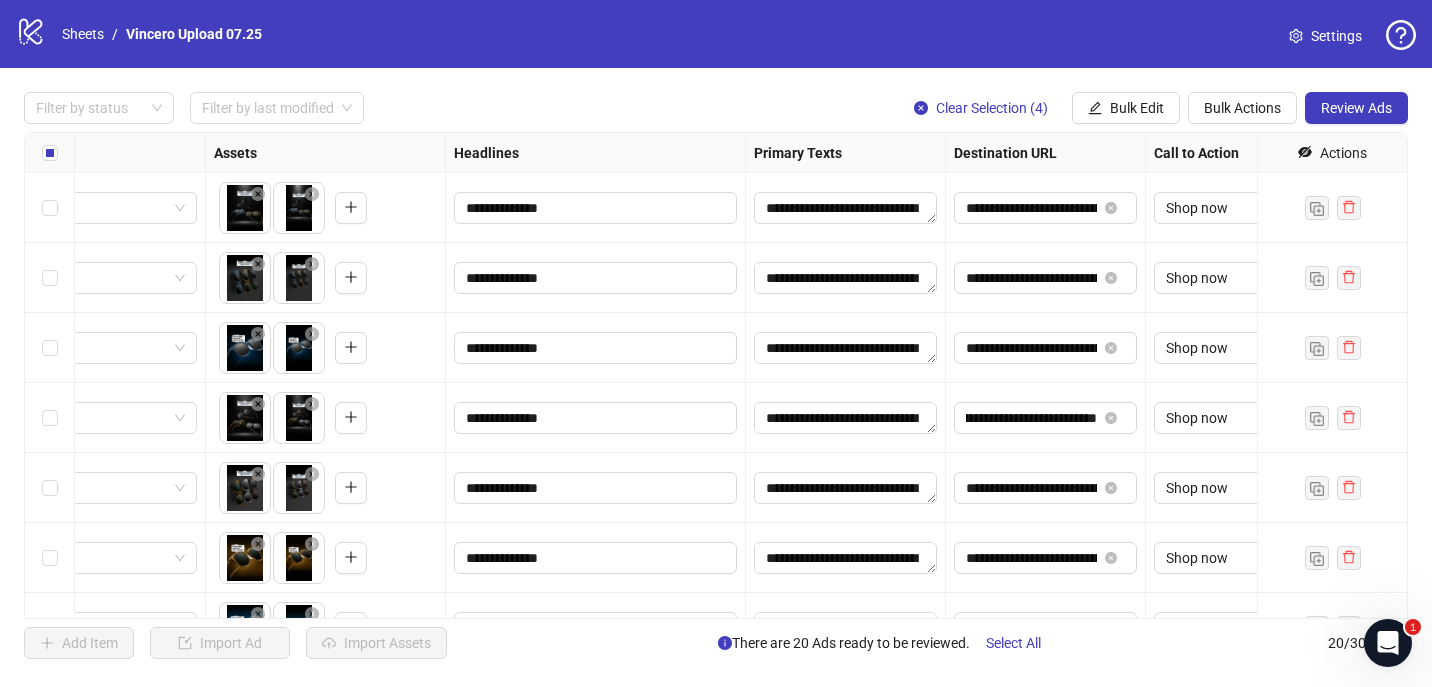 click on "**********" at bounding box center [1046, 418] 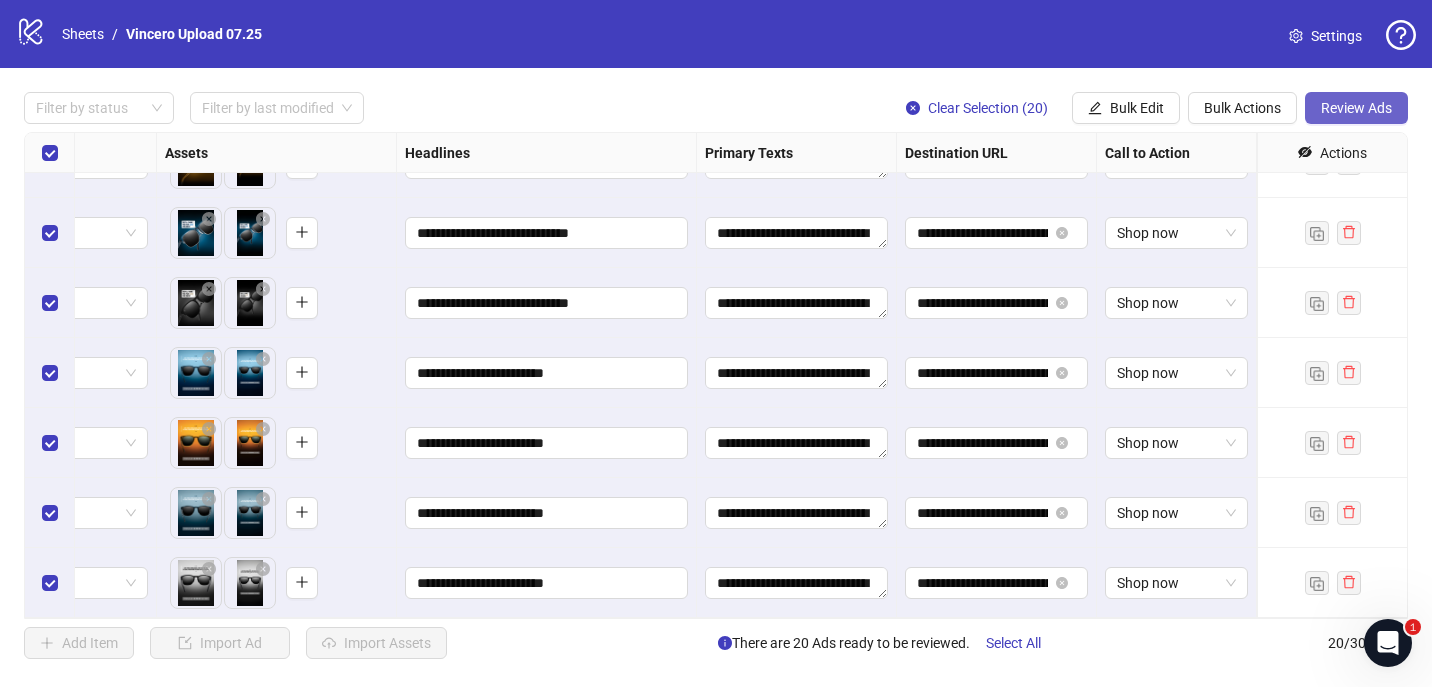 click on "Review Ads" at bounding box center [1356, 108] 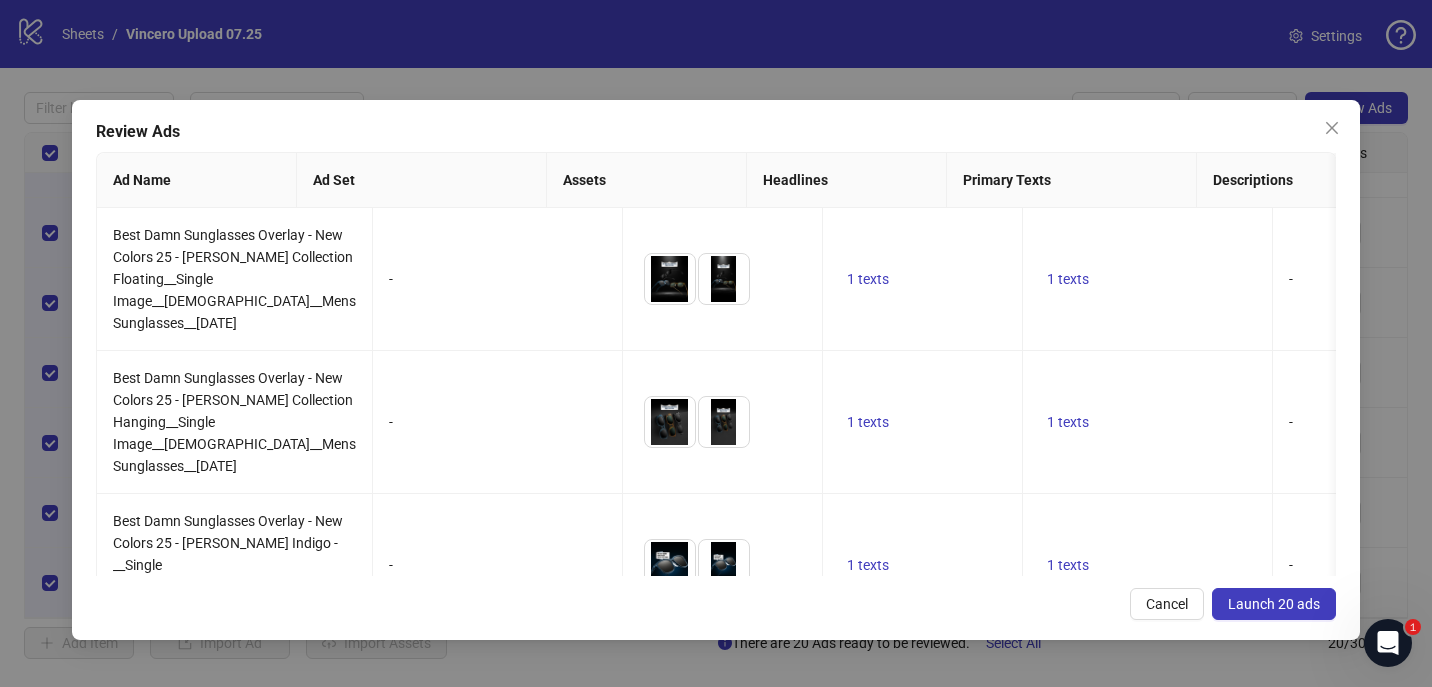click on "Launch 20 ads" at bounding box center [1274, 604] 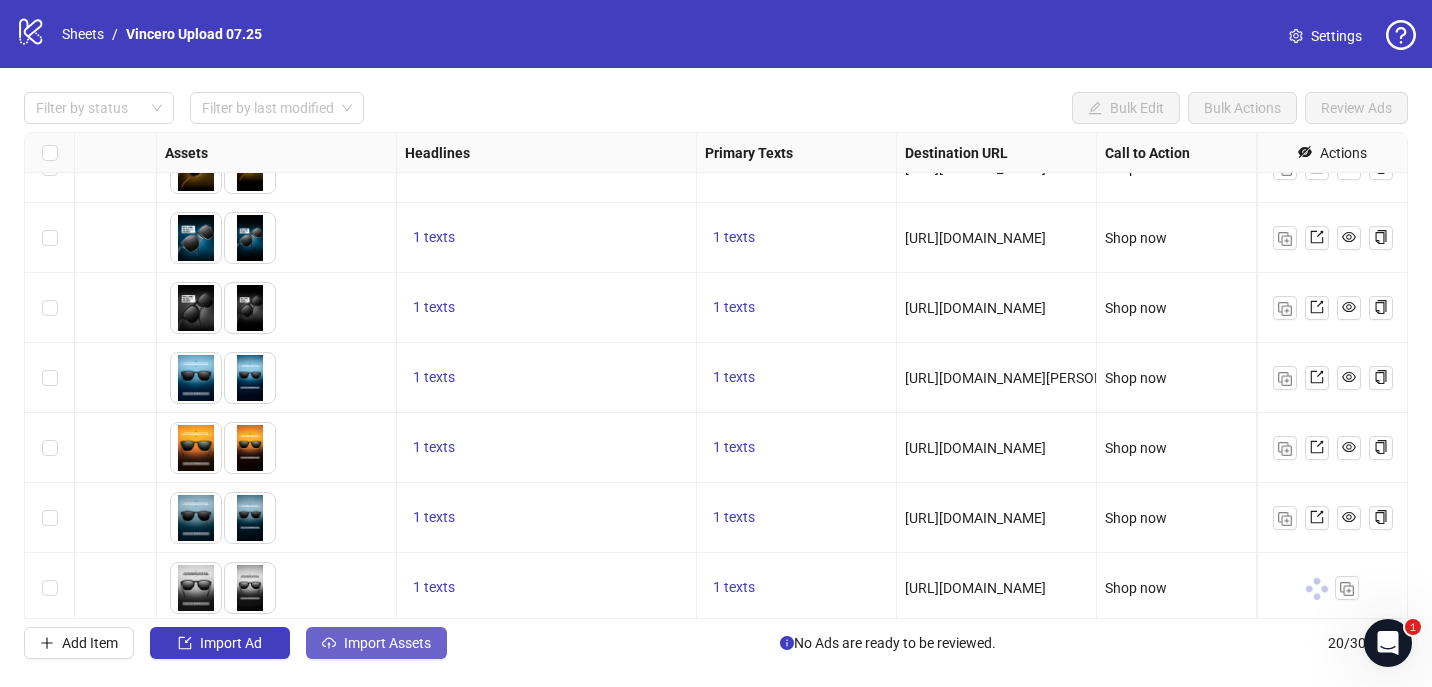 click on "Import Assets" at bounding box center [387, 643] 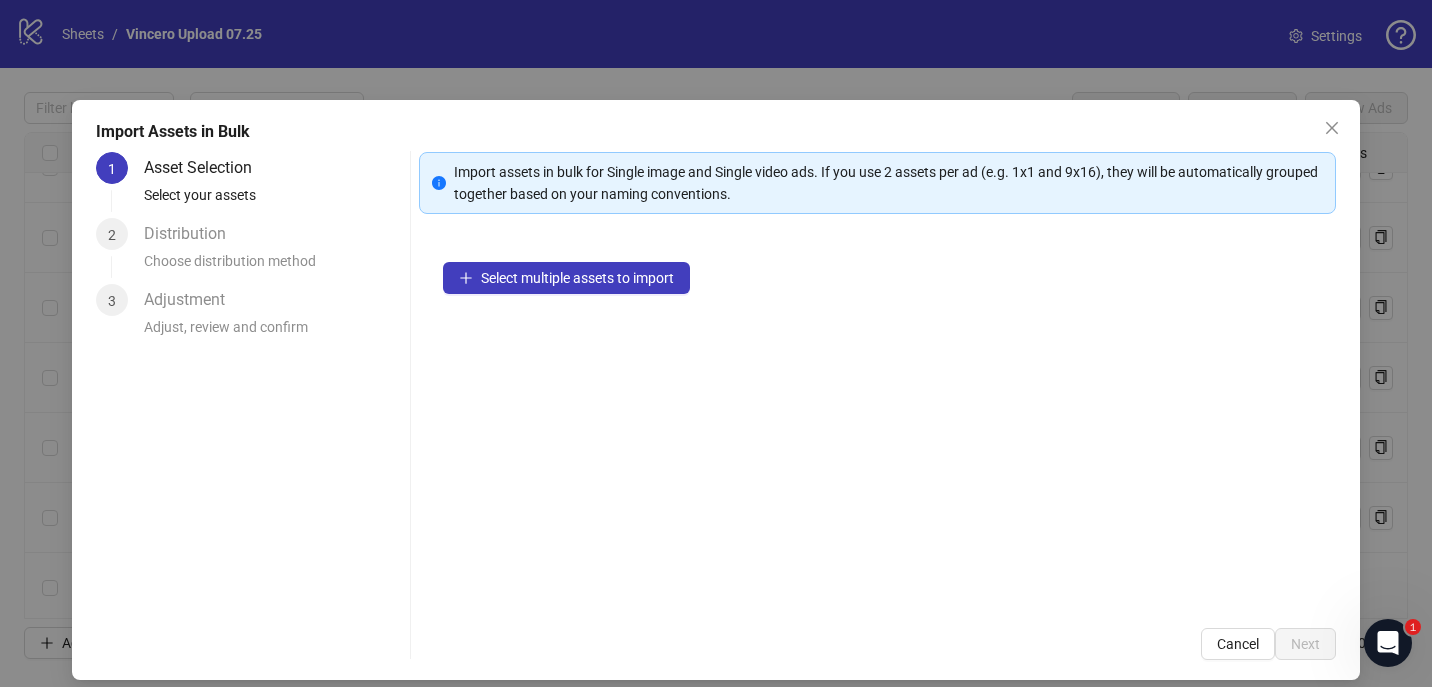click on "Select multiple assets to import" at bounding box center (878, 421) 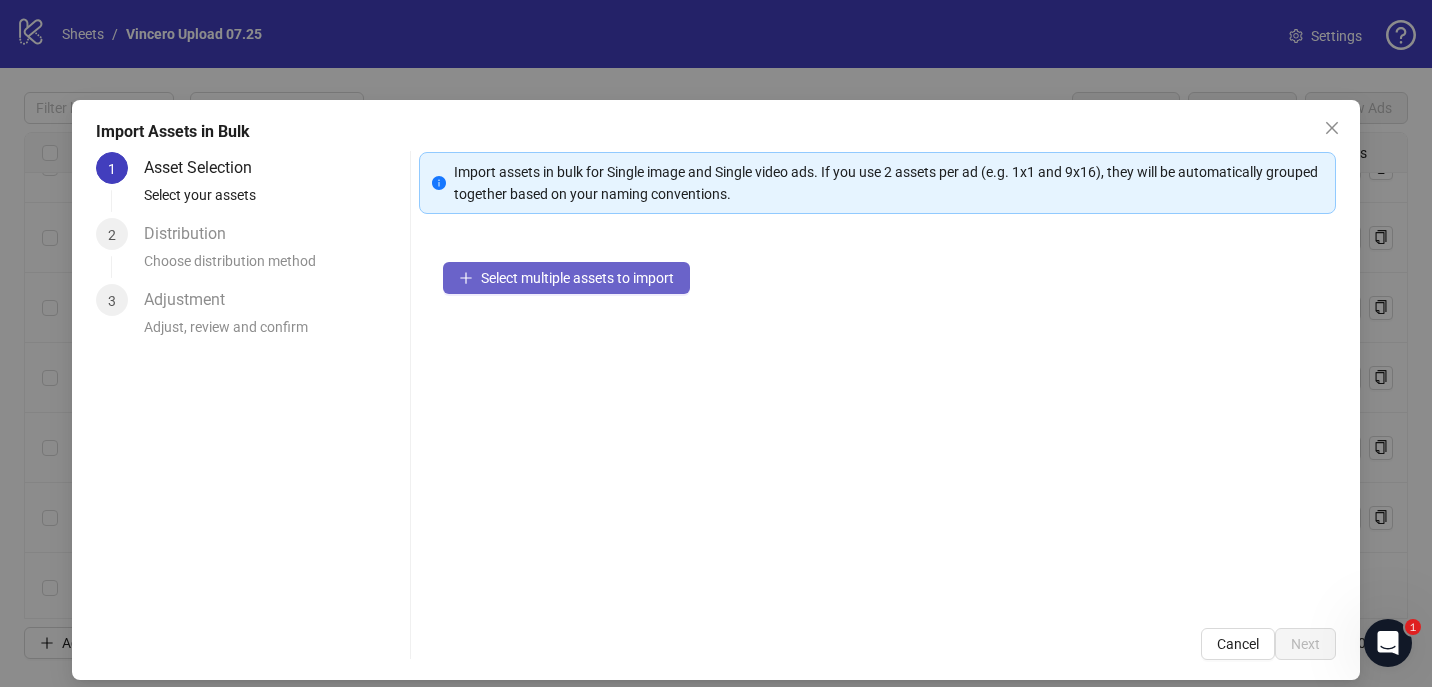 click on "Select multiple assets to import" at bounding box center [566, 278] 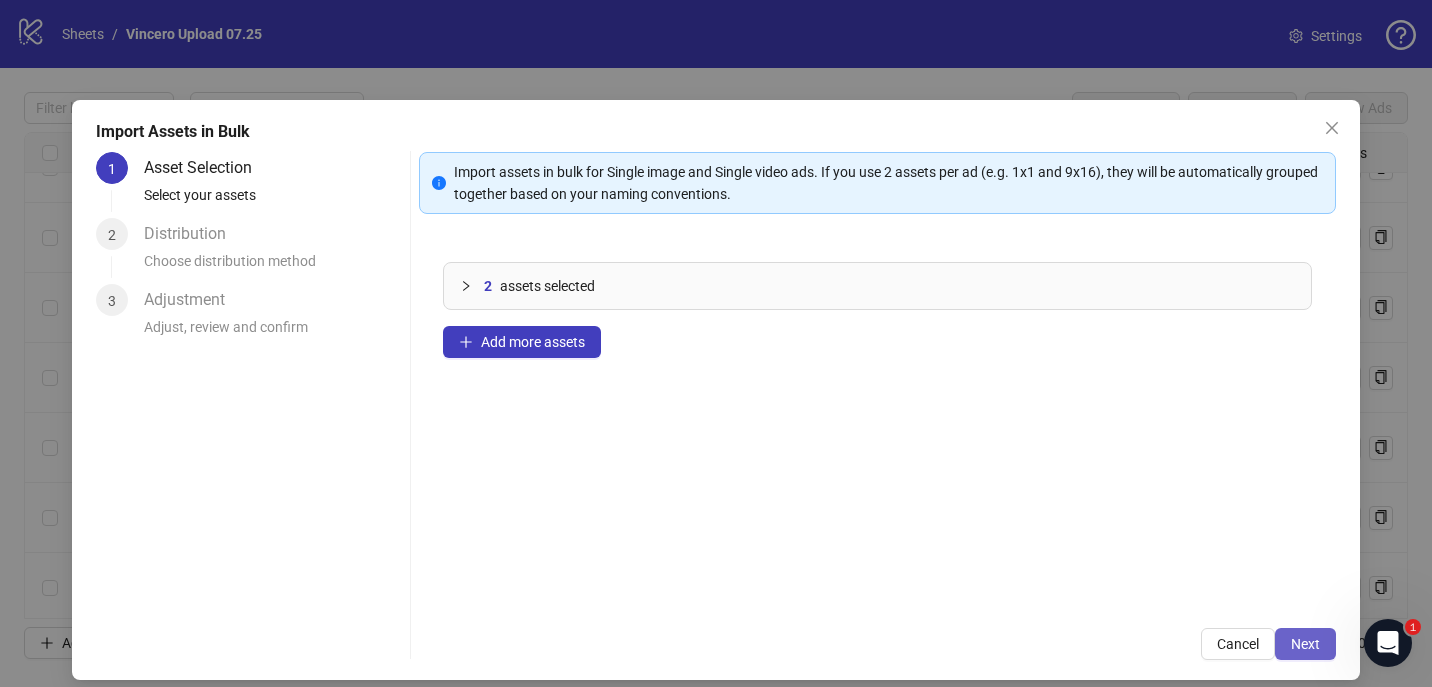 click on "Next" at bounding box center (1305, 644) 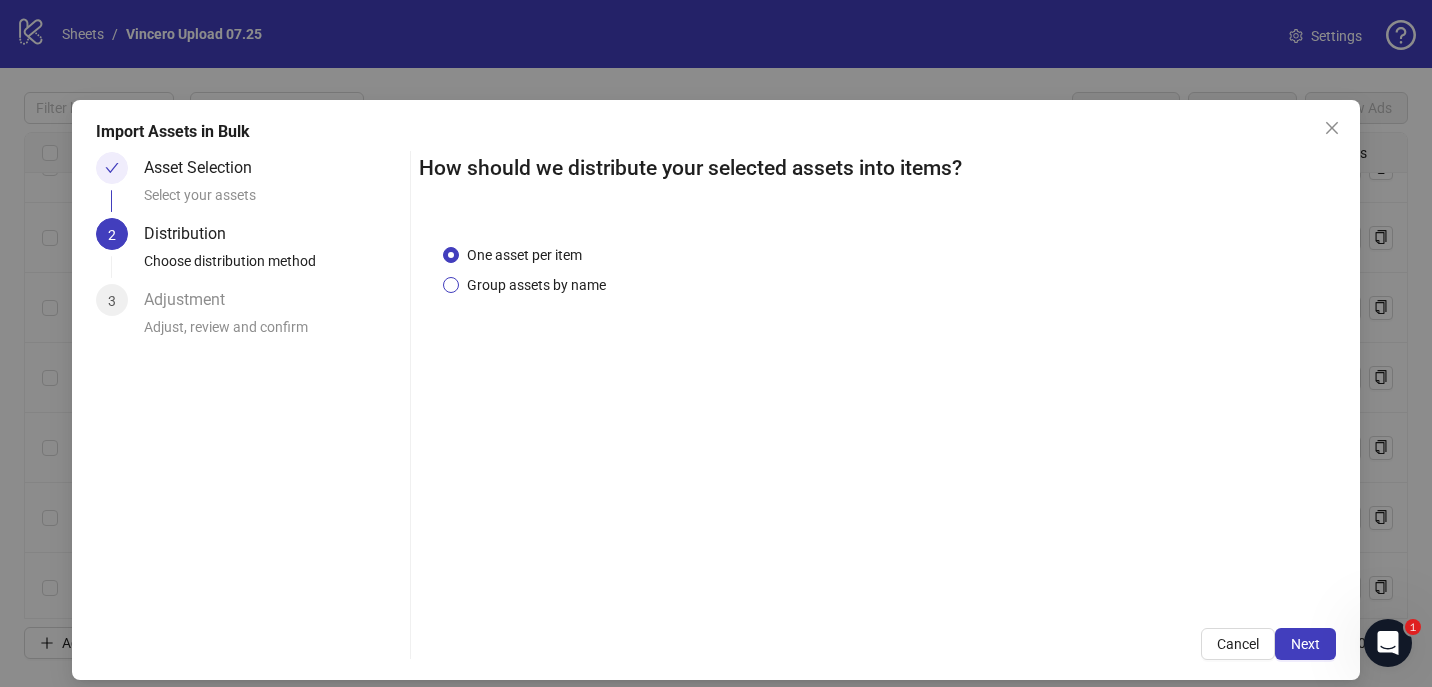 click on "Group assets by name" at bounding box center [536, 285] 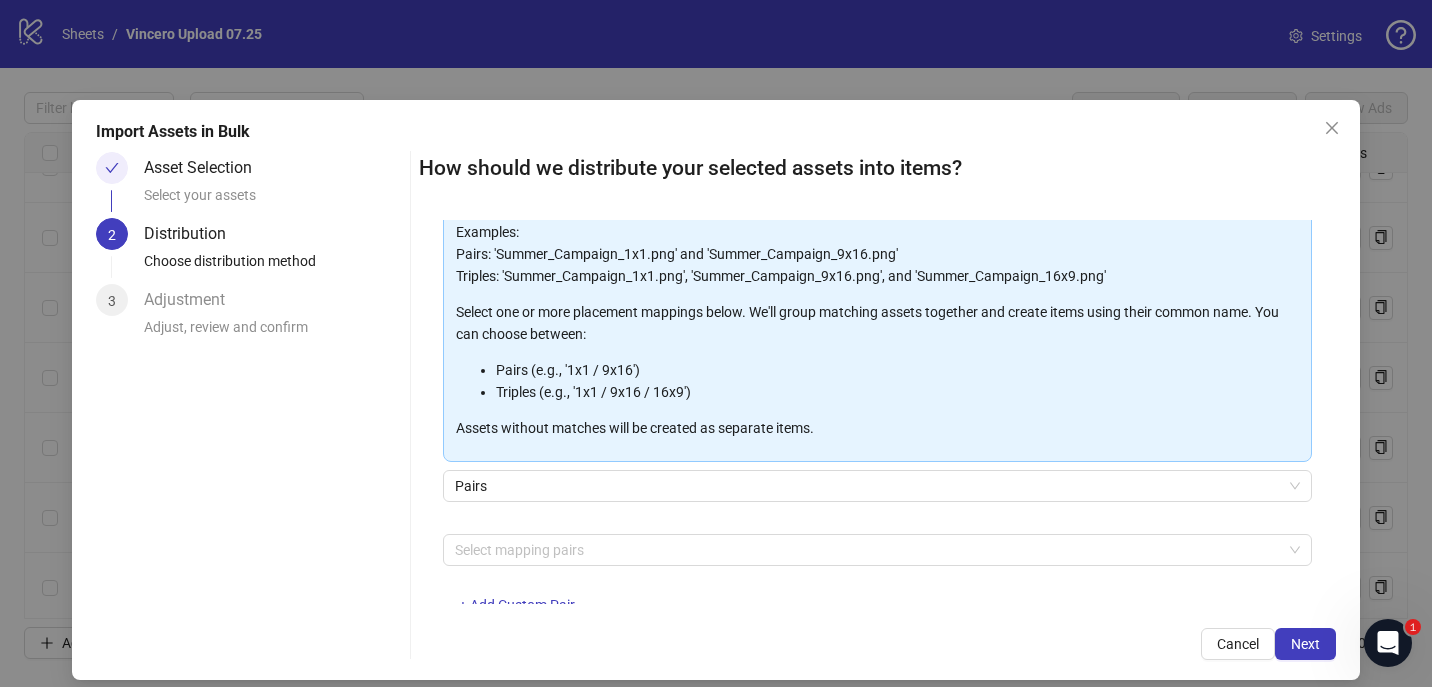 scroll, scrollTop: 201, scrollLeft: 0, axis: vertical 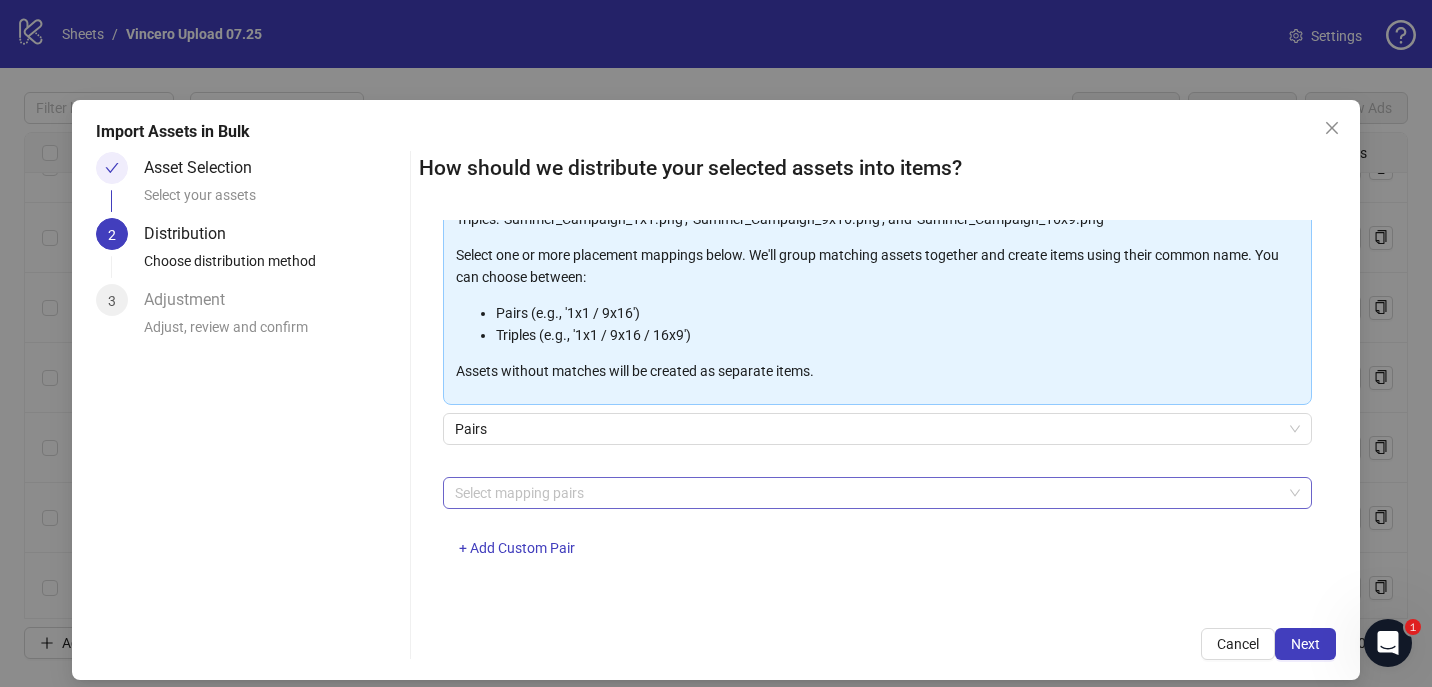 click at bounding box center [867, 493] 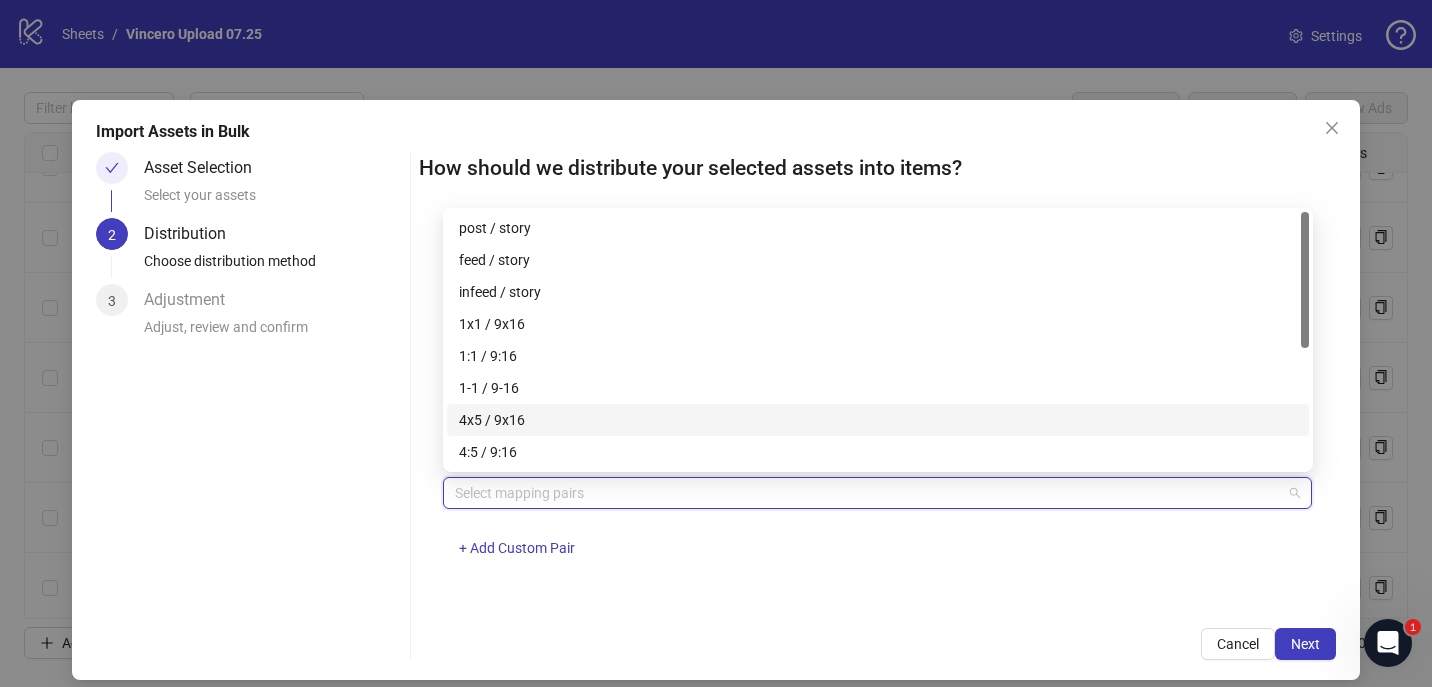click on "4x5 / 9x16" at bounding box center [878, 420] 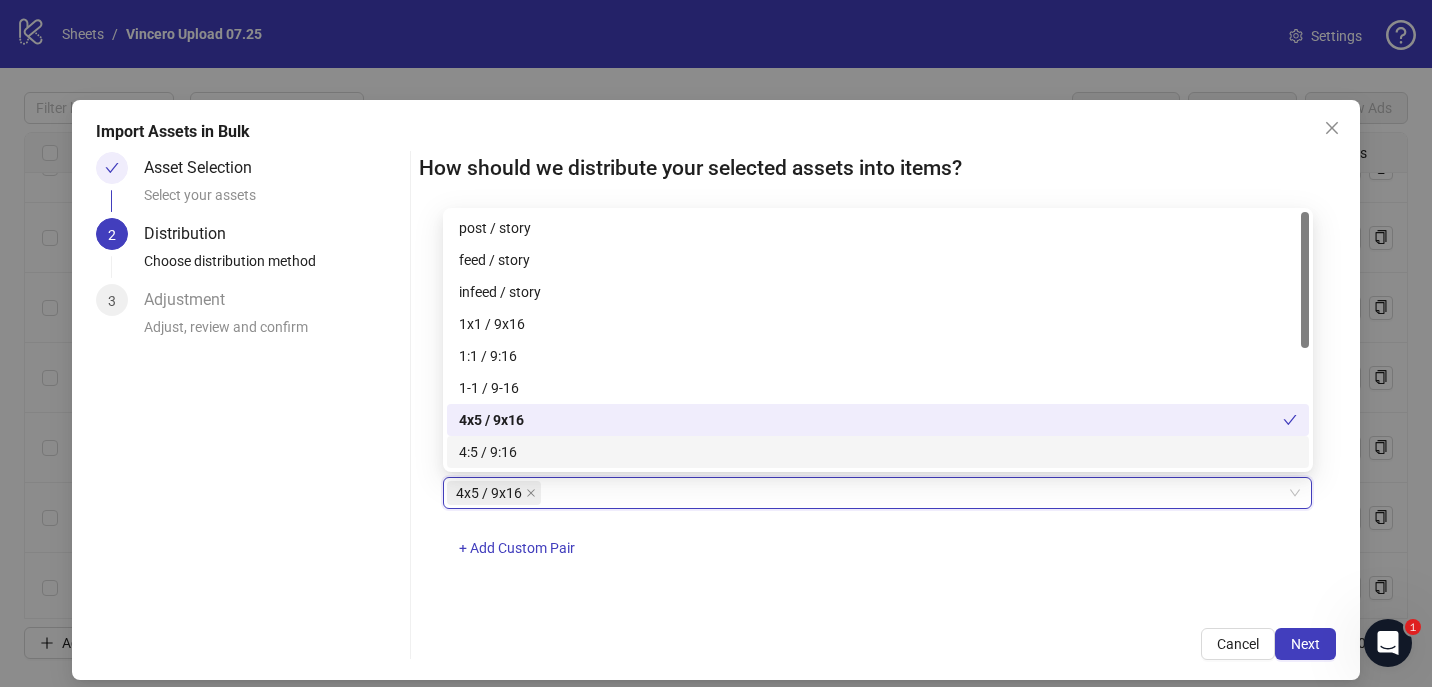 click on "One asset per item Group assets by name Assets must follow a consistent naming pattern to use this feature. Examples: Pairs: 'Summer_Campaign_1x1.png' and 'Summer_Campaign_9x16.png' Triples: 'Summer_Campaign_1x1.png', 'Summer_Campaign_9x16.png', and 'Summer_Campaign_16x9.png' Select one or more placement mappings below. We'll group matching assets together and create items using their common name. You can choose between: Pairs (e.g., '1x1 / 9x16') Triples (e.g., '1x1 / 9x16 / 16x9') Assets without matches will be created as separate items. Pairs 4x5 / 9x16 4x5 / 9x16   + Add Custom Pair" at bounding box center (878, 412) 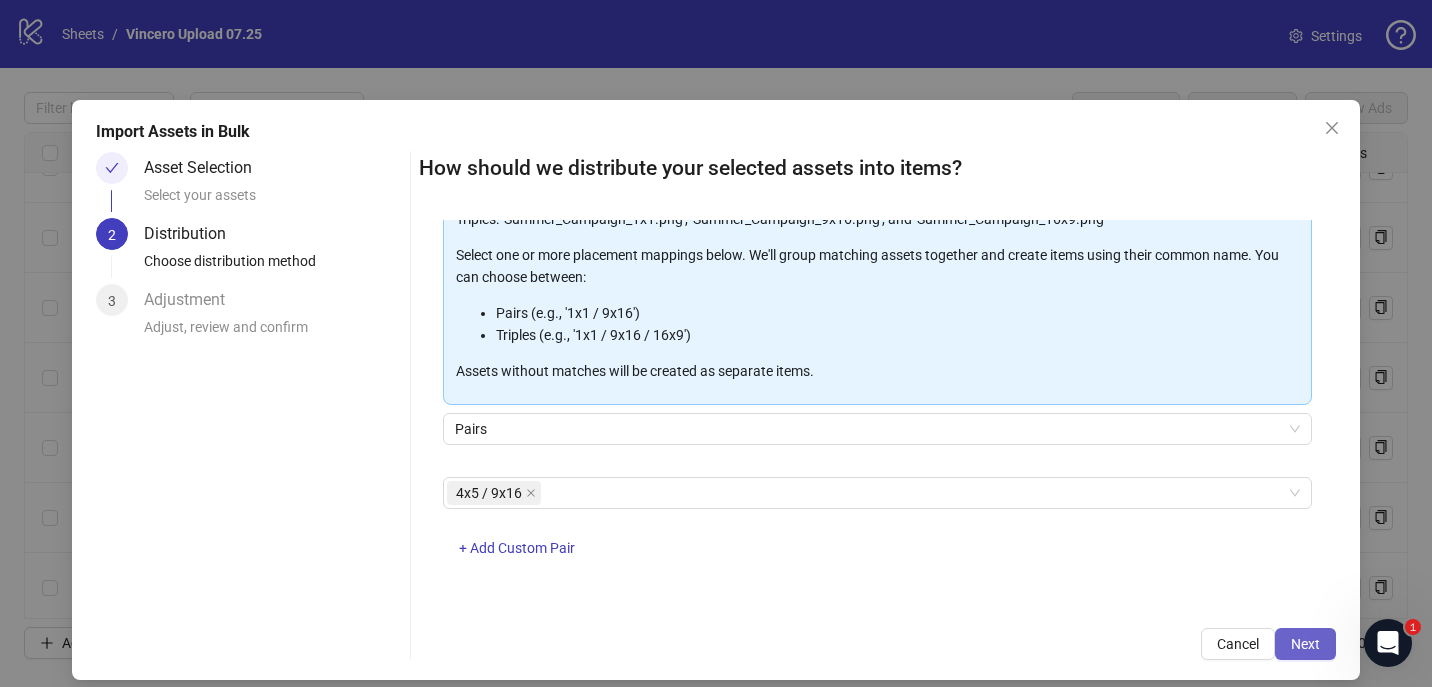click on "Next" at bounding box center [1305, 644] 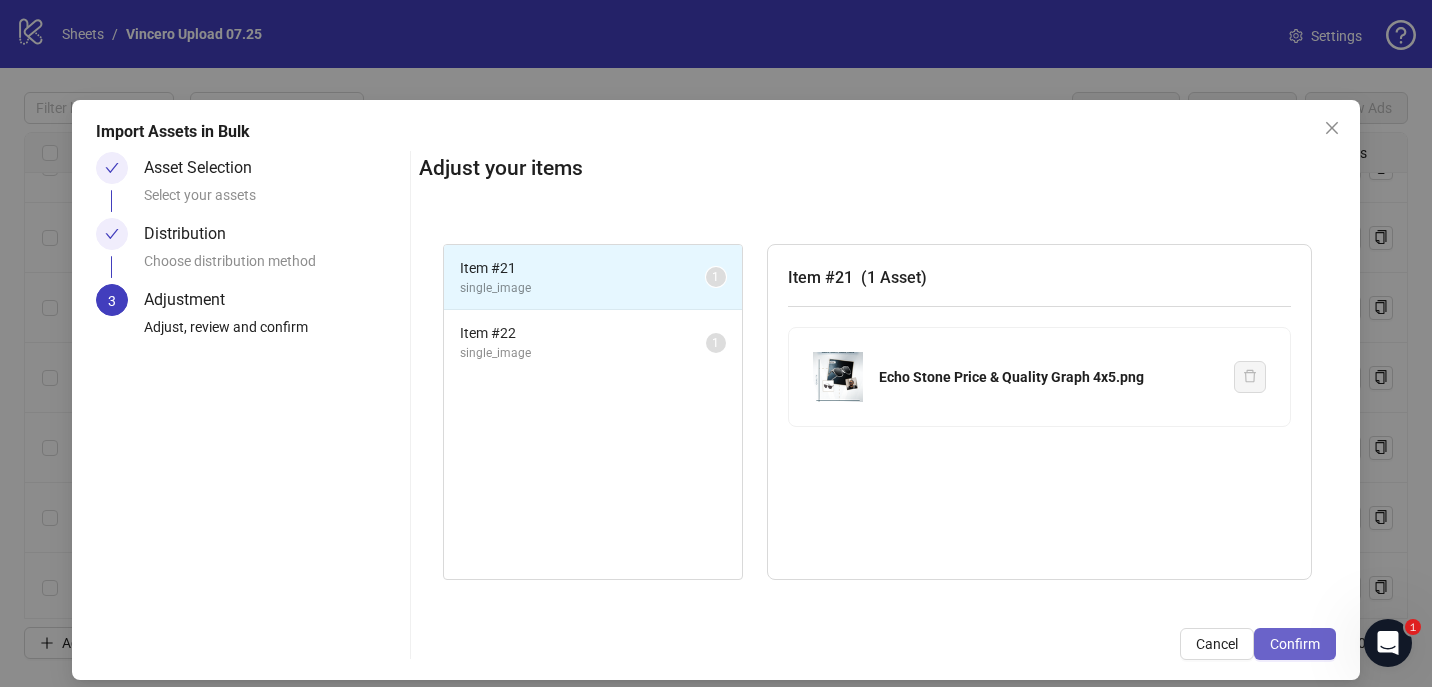 click on "Confirm" at bounding box center [1295, 644] 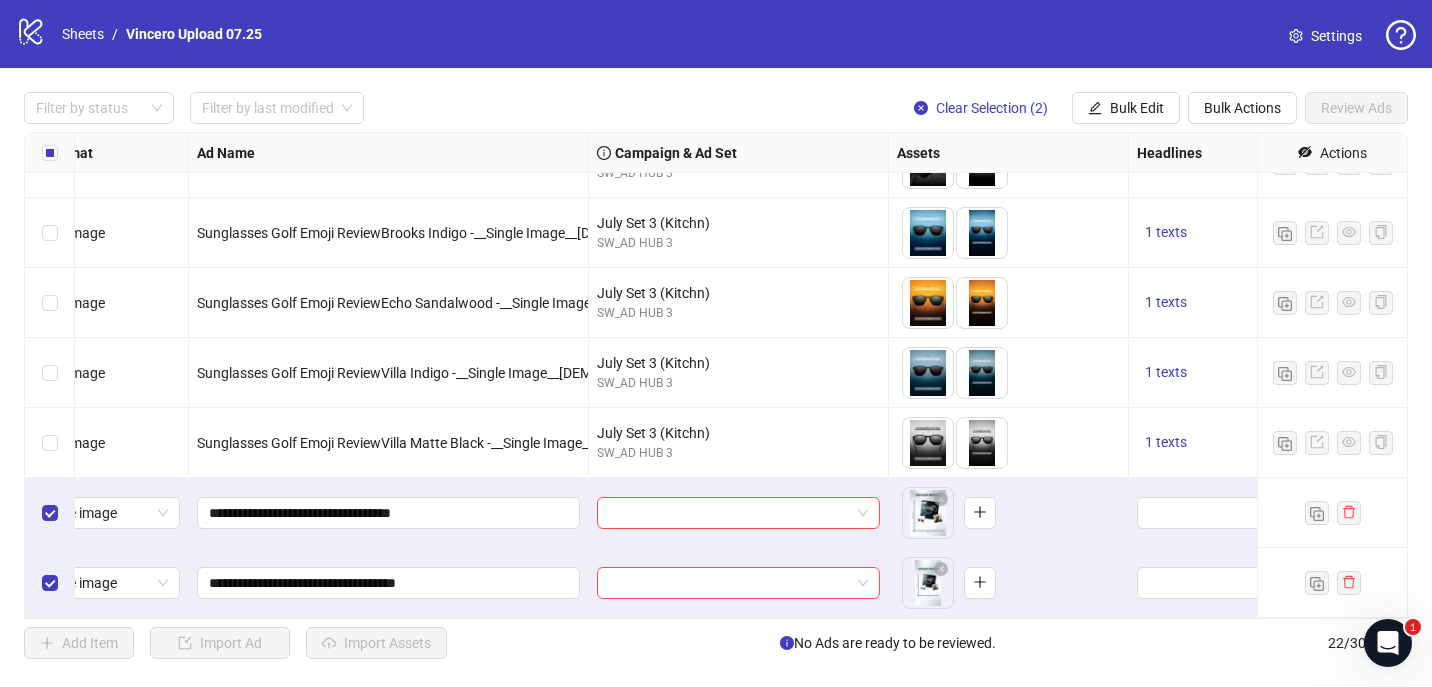 scroll, scrollTop: 1095, scrollLeft: 0, axis: vertical 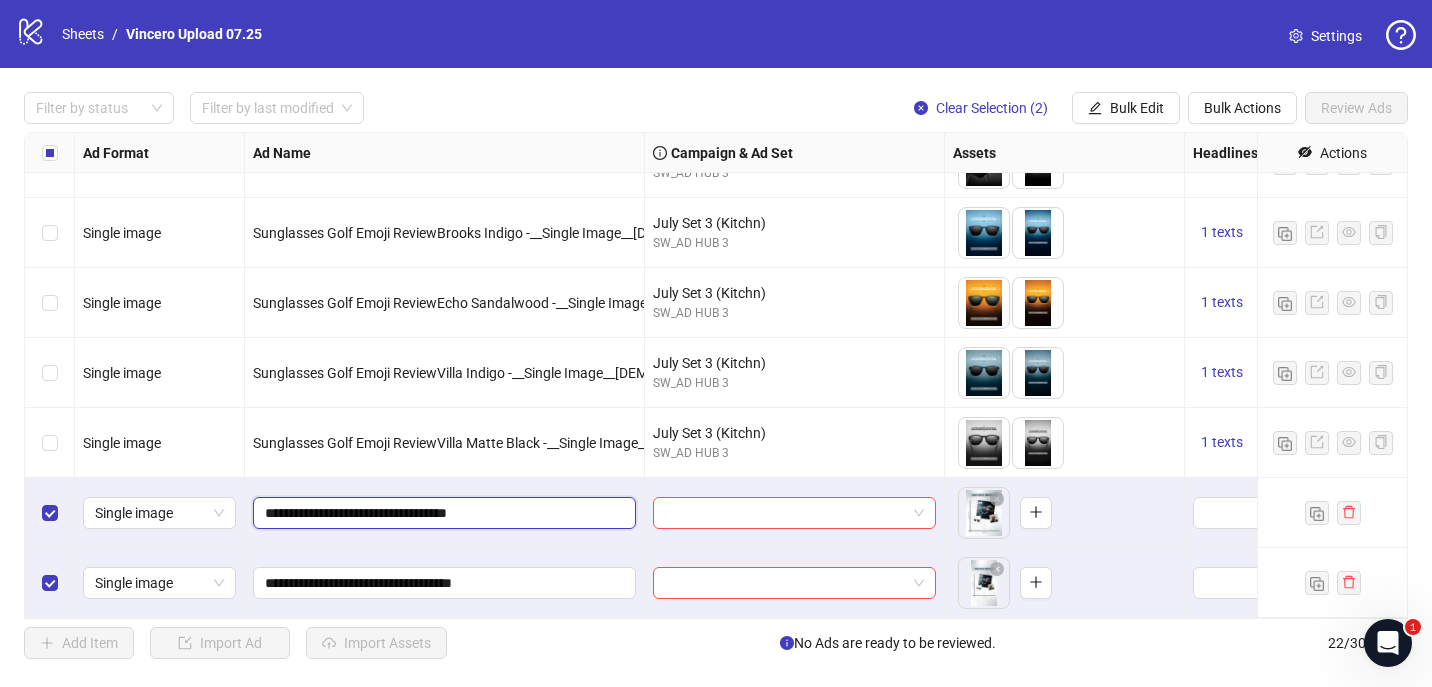 click on "**********" at bounding box center (442, 513) 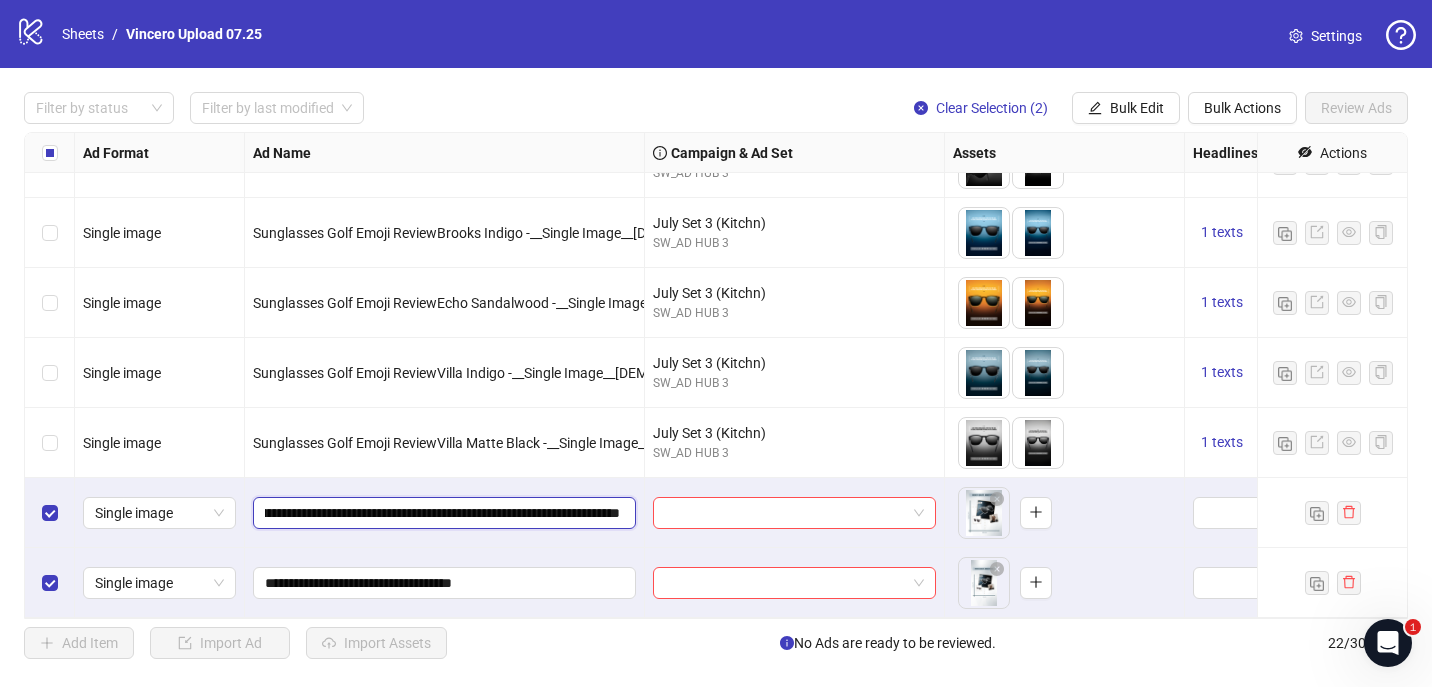 scroll, scrollTop: 0, scrollLeft: 147, axis: horizontal 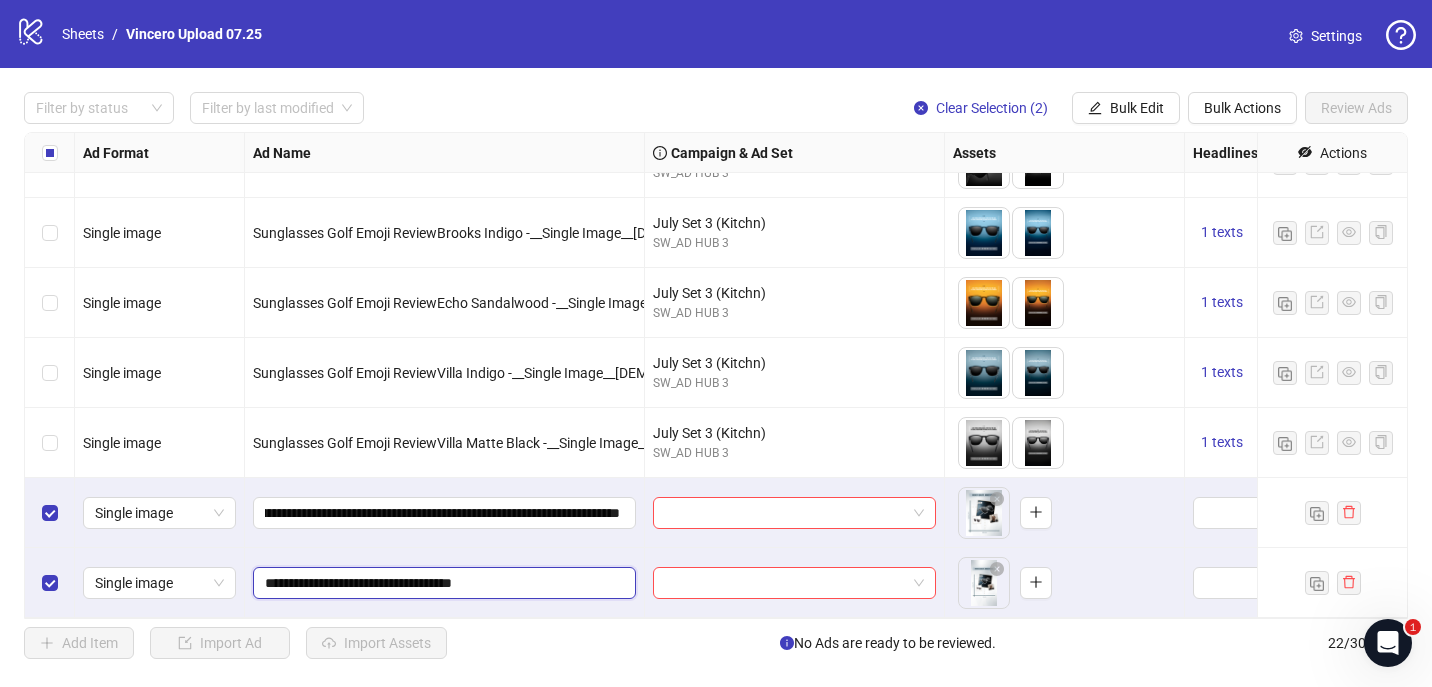 click on "**********" at bounding box center (442, 583) 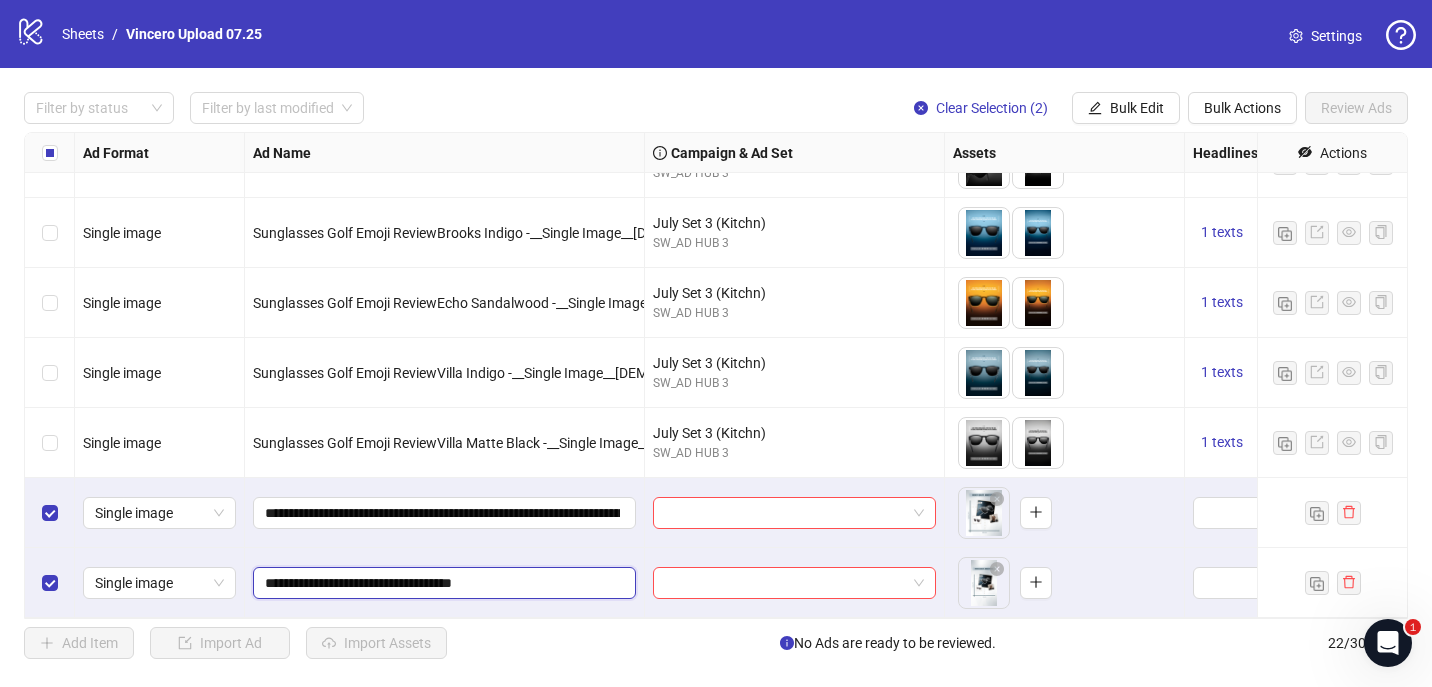 paste on "**********" 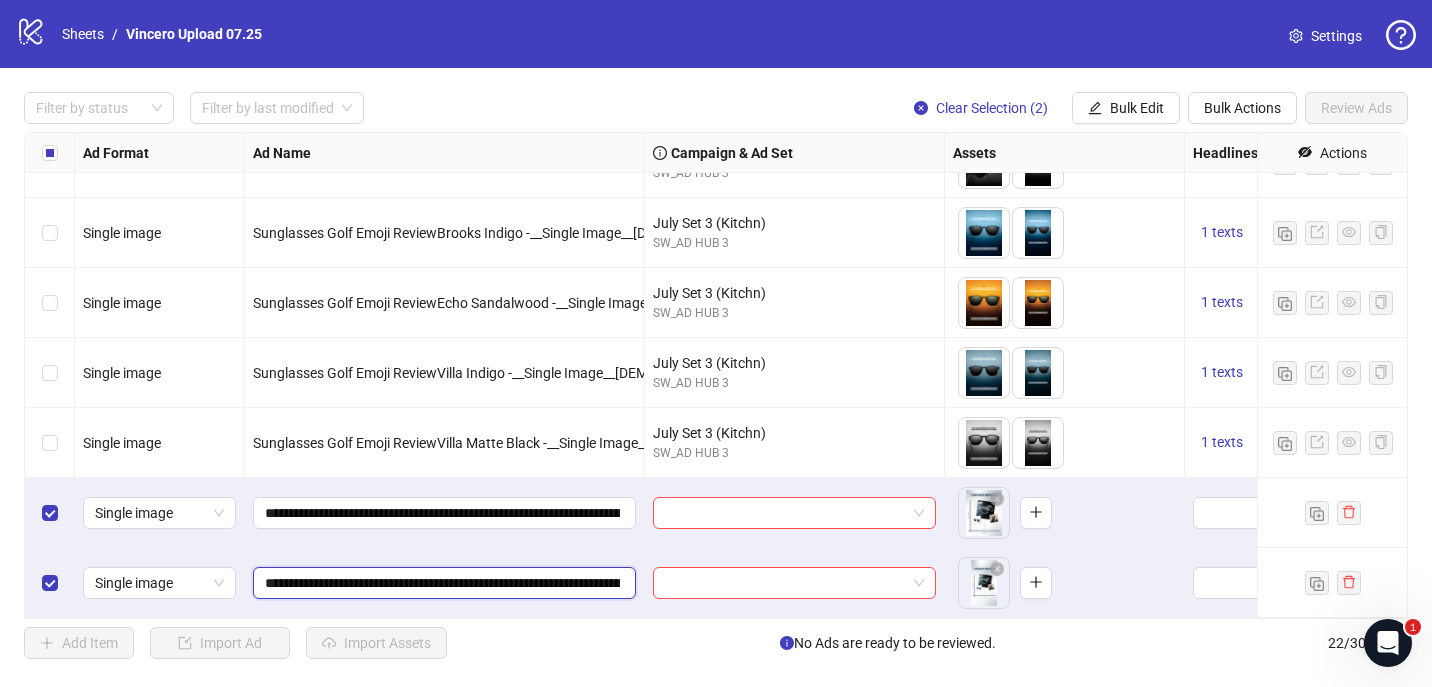scroll, scrollTop: 0, scrollLeft: 226, axis: horizontal 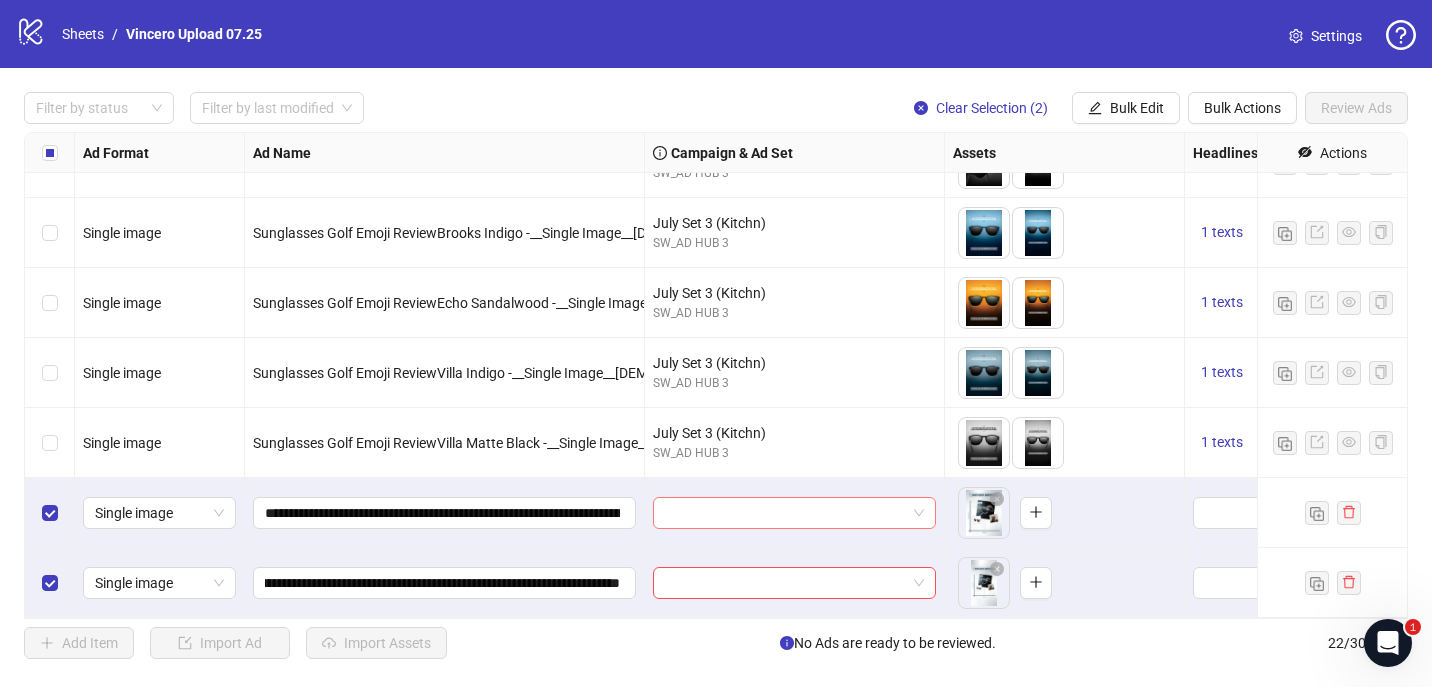 click at bounding box center (785, 513) 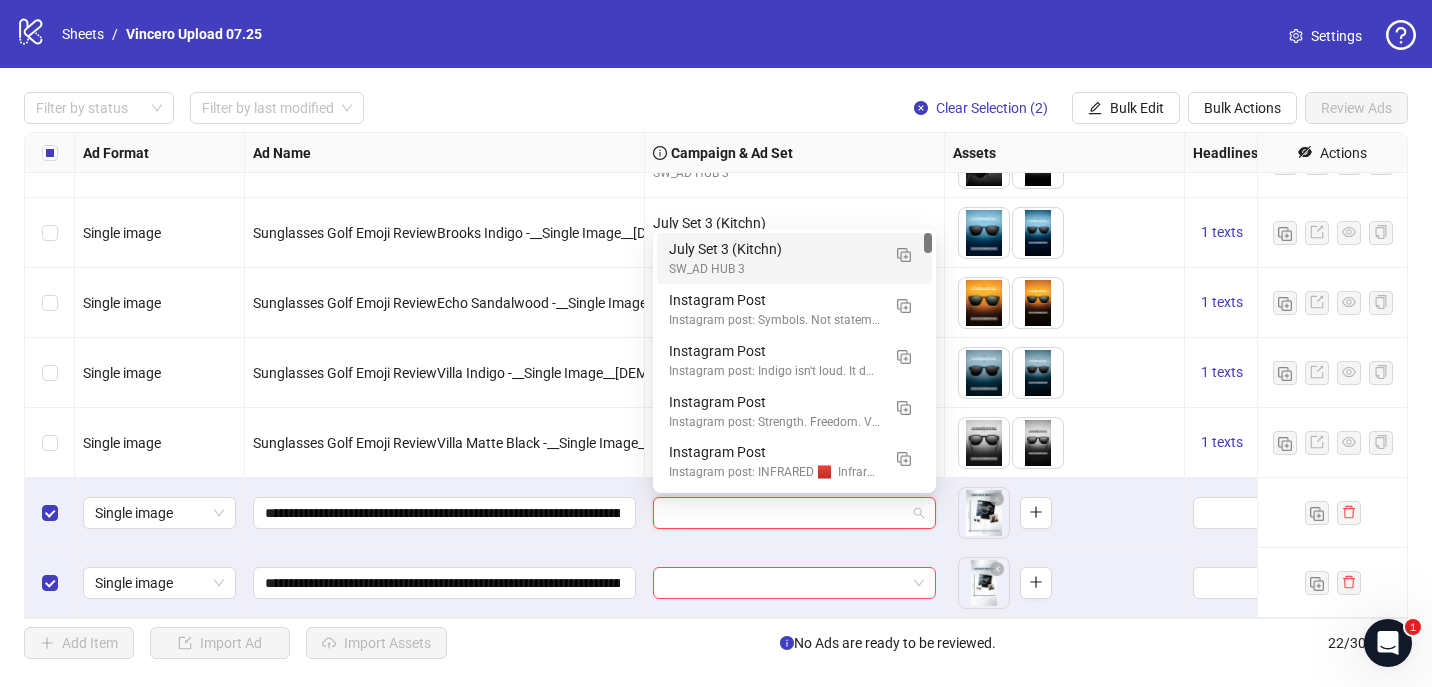 click on "July Set 3 (Kitchn) SW_AD HUB 3" at bounding box center [794, 258] 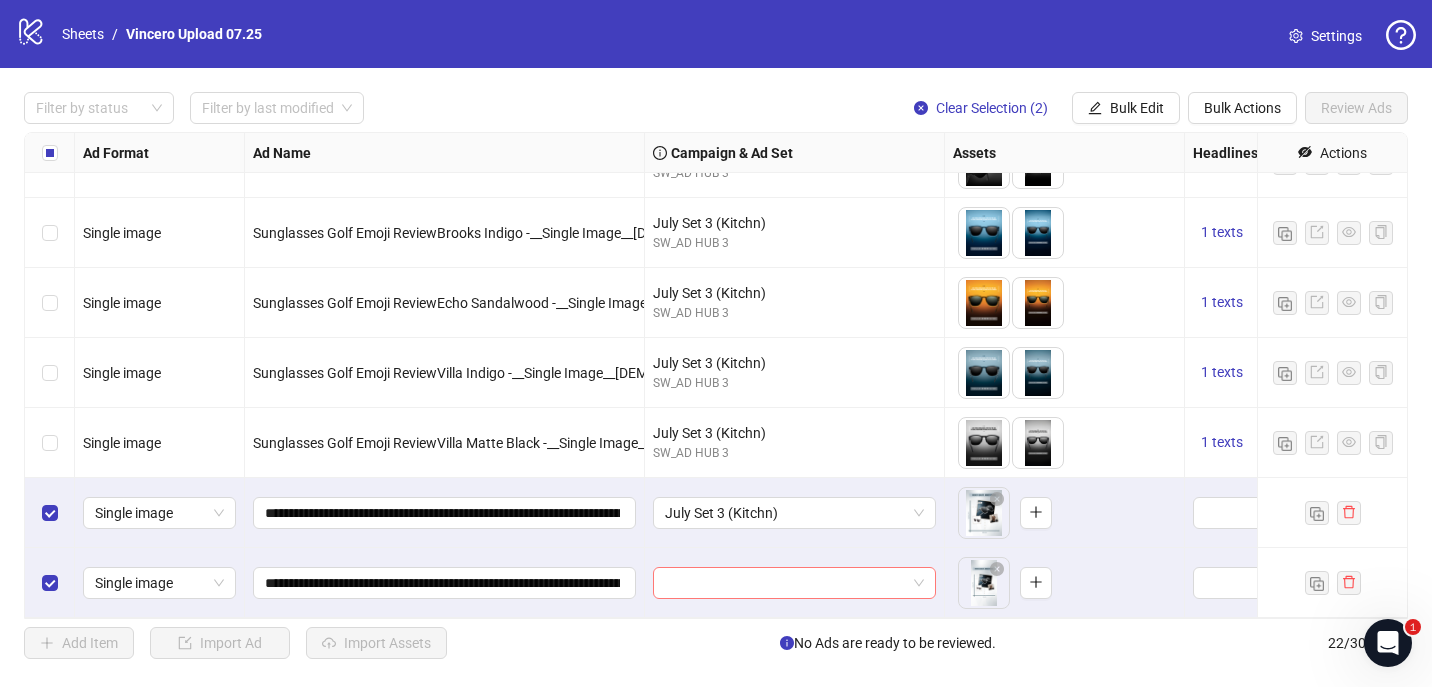 click at bounding box center (785, 583) 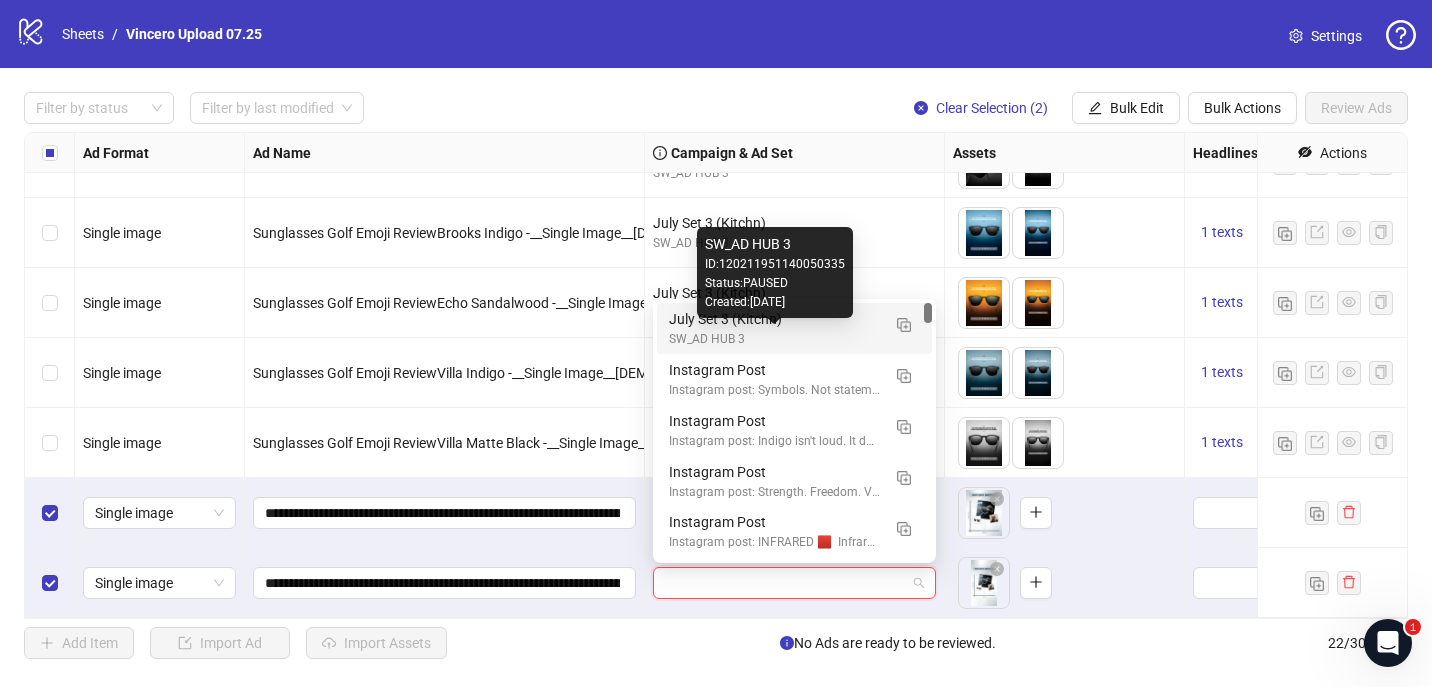 click on "July Set 3 (Kitchn)" at bounding box center (774, 319) 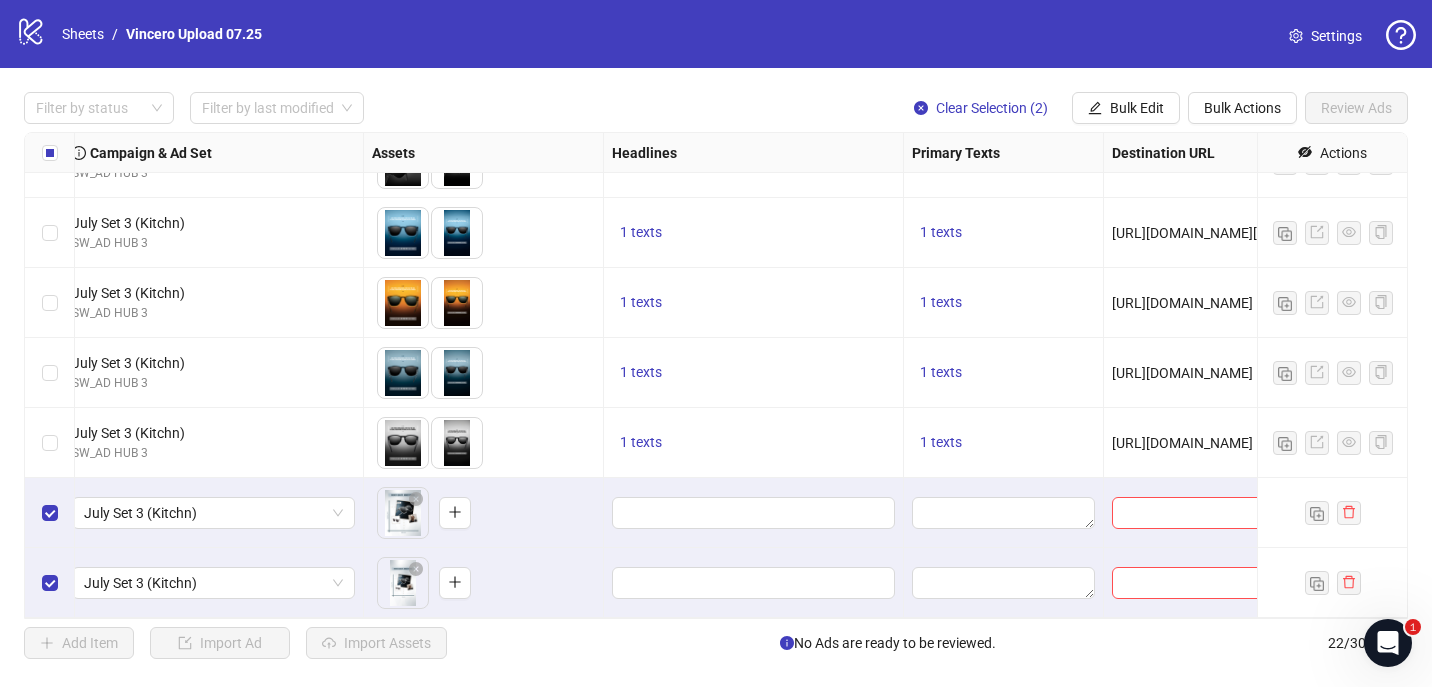 scroll, scrollTop: 1095, scrollLeft: 582, axis: both 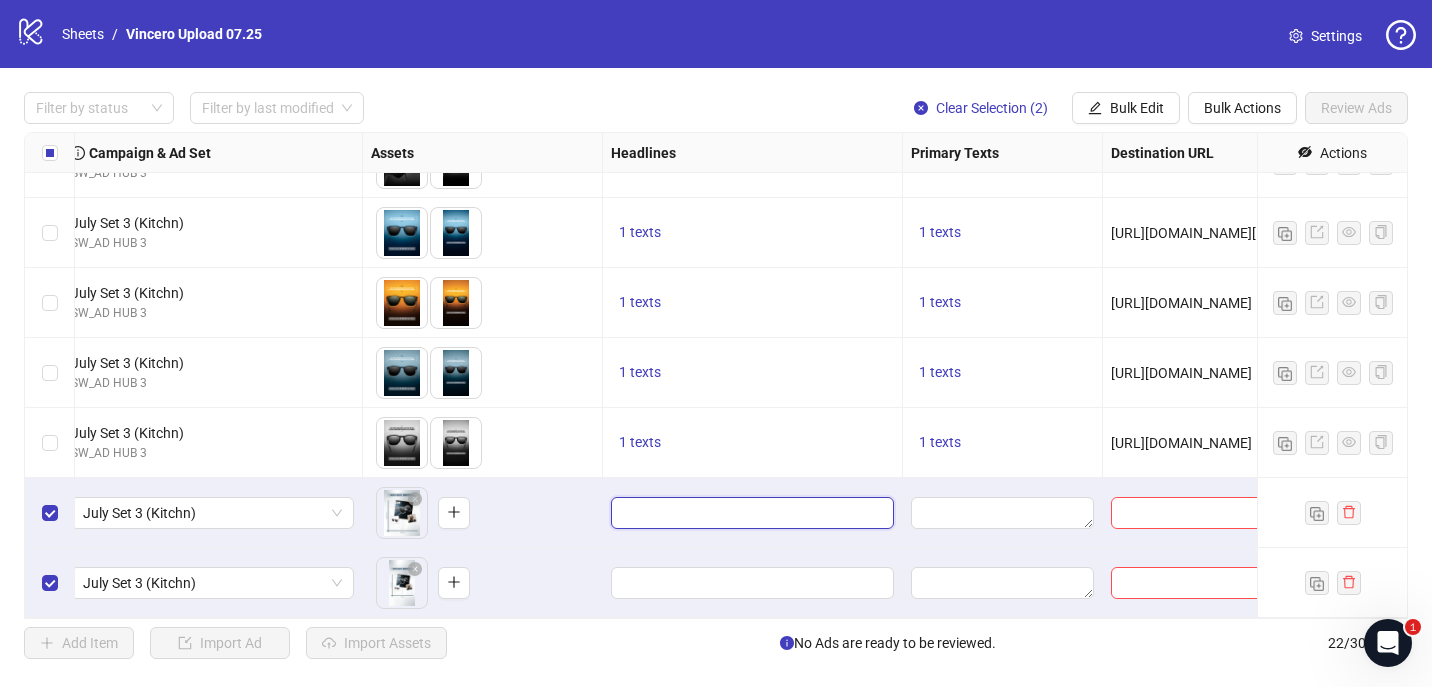 click at bounding box center [750, 513] 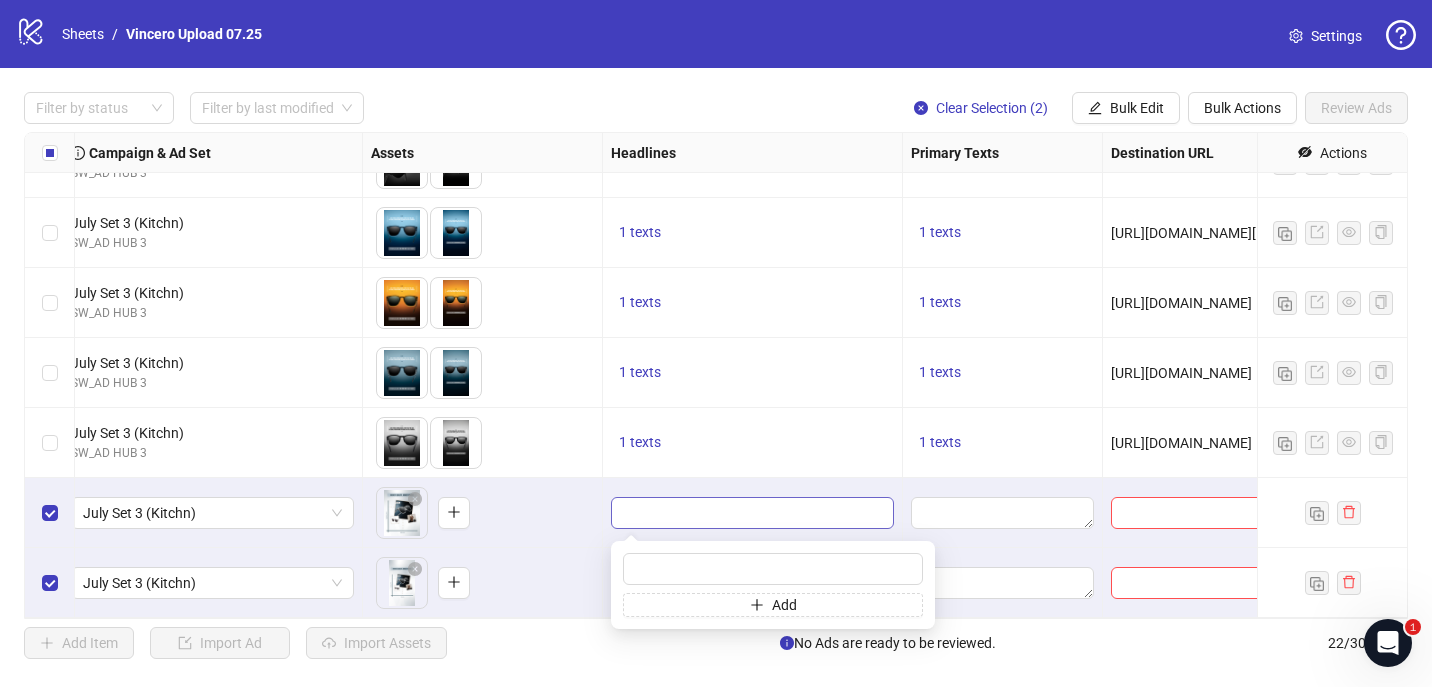 type on "**********" 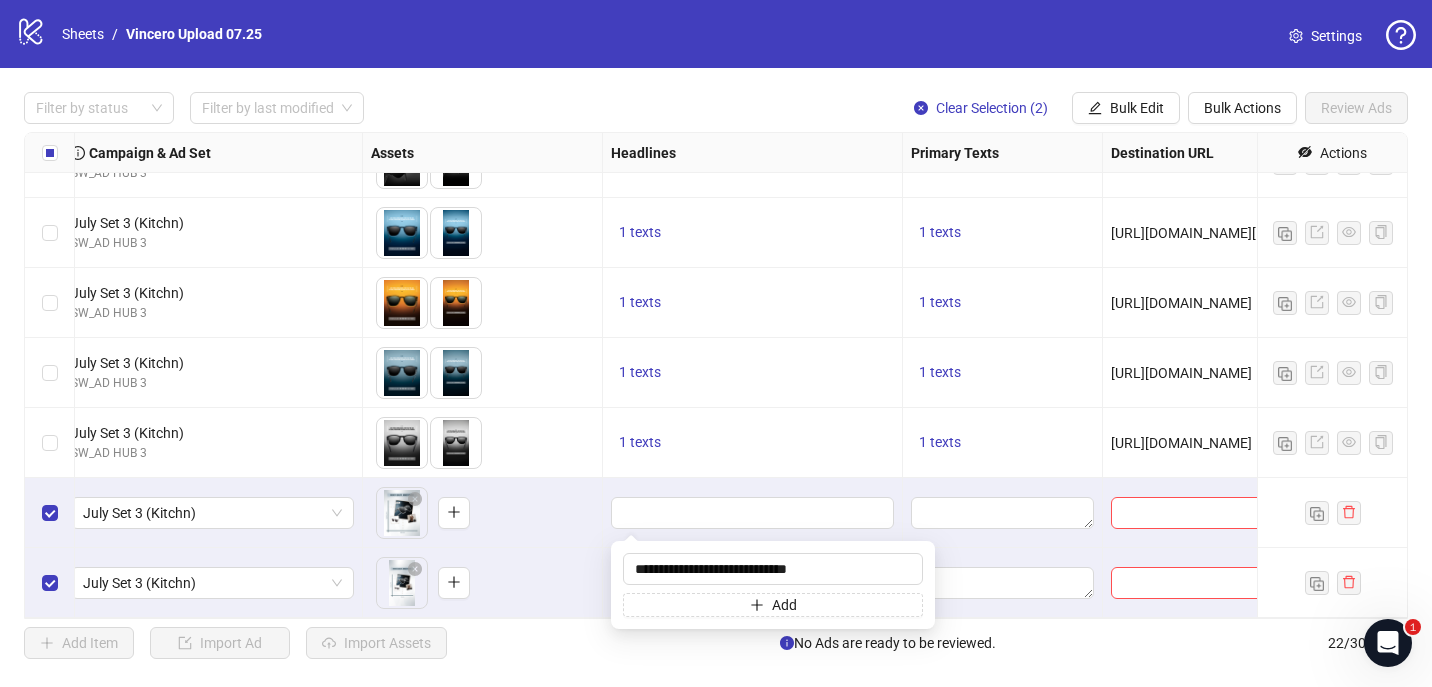 click on "To pick up a draggable item, press the space bar.
While dragging, use the arrow keys to move the item.
Press space again to drop the item in its new position, or press escape to cancel." at bounding box center [483, 513] 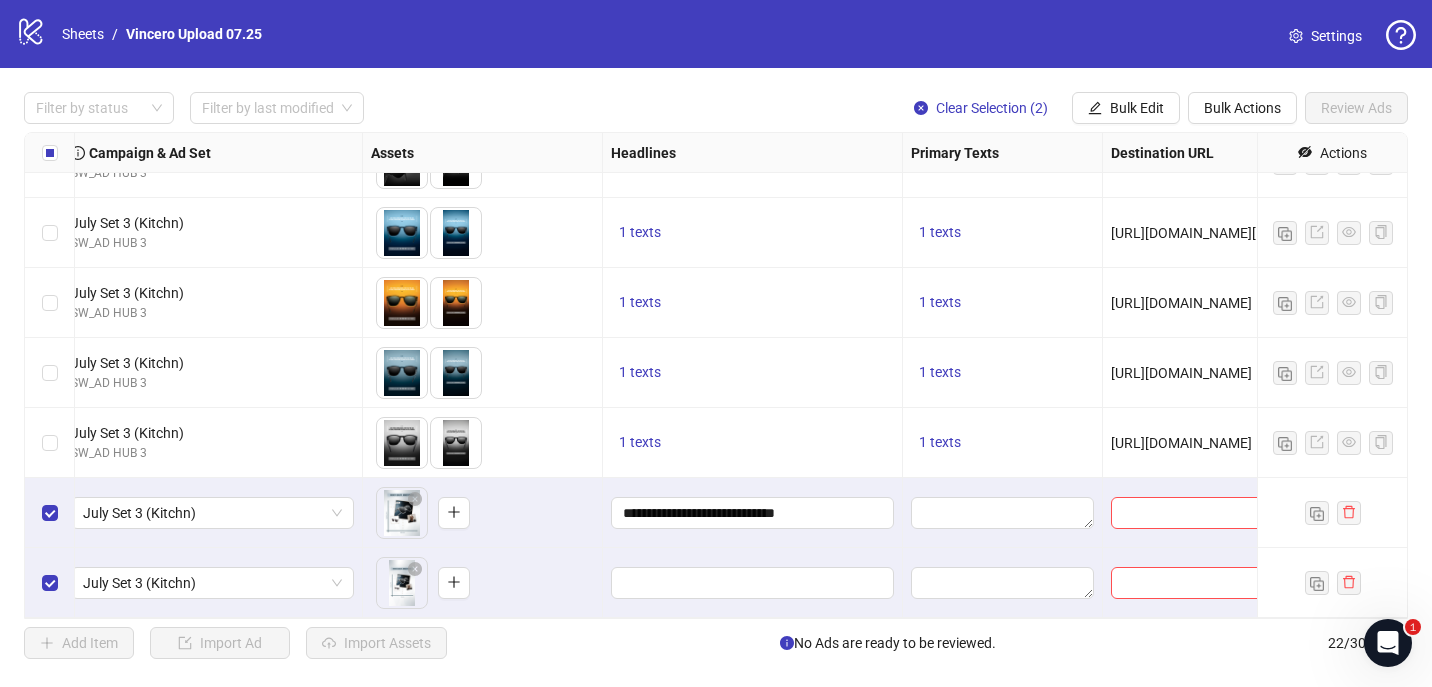 click at bounding box center [753, 583] 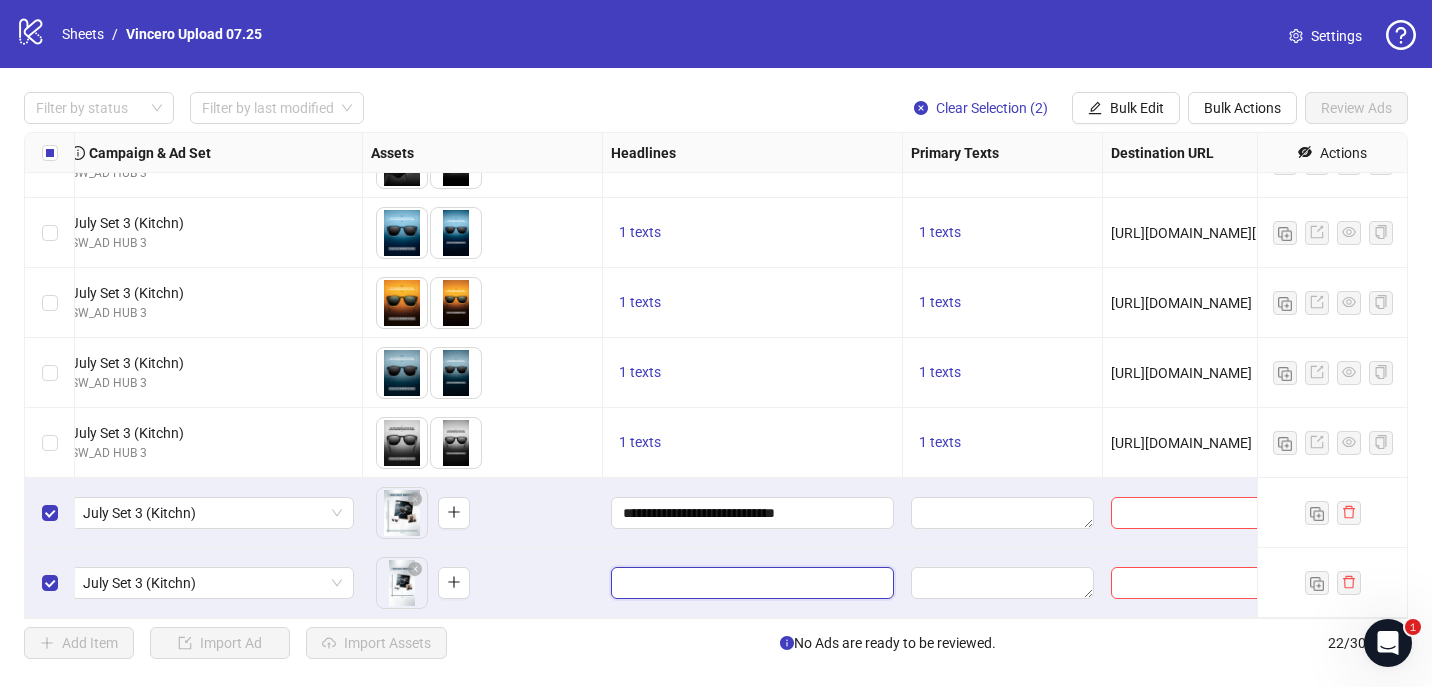 click at bounding box center [750, 583] 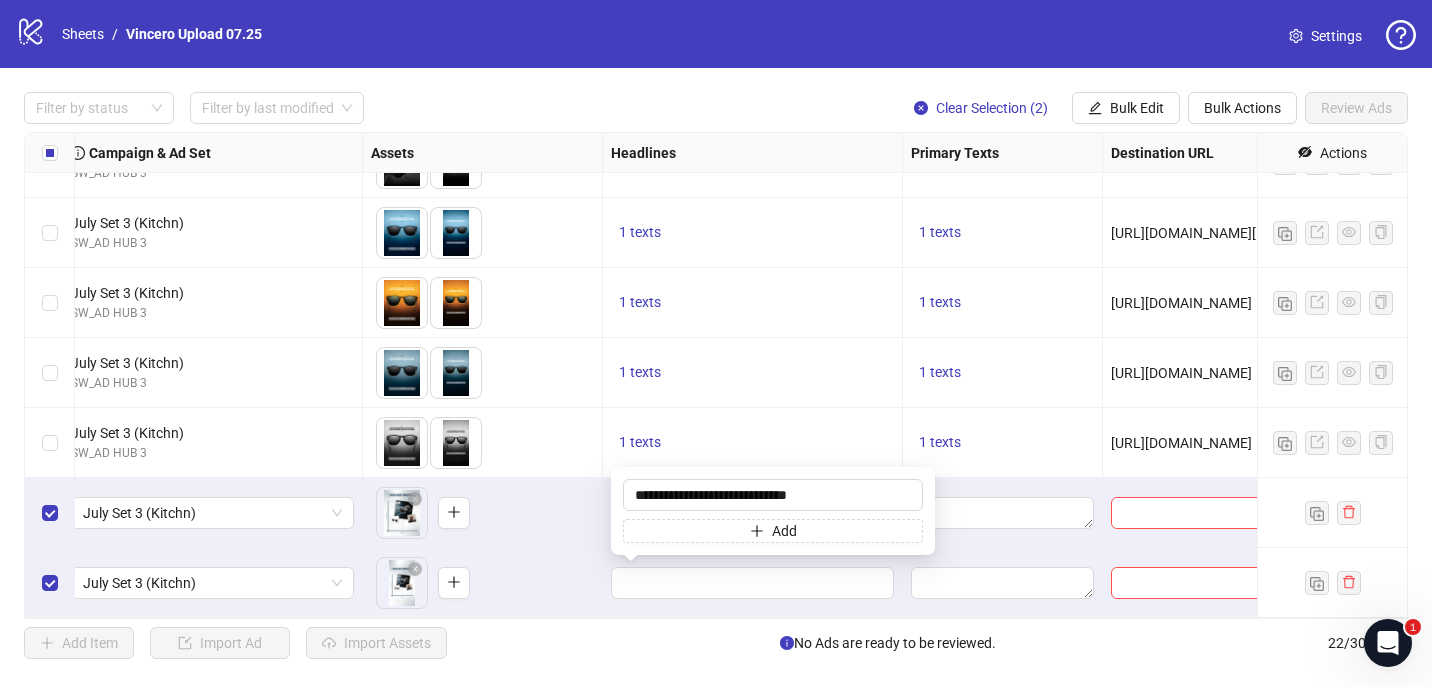 click on "To pick up a draggable item, press the space bar.
While dragging, use the arrow keys to move the item.
Press space again to drop the item in its new position, or press escape to cancel." at bounding box center (482, 583) 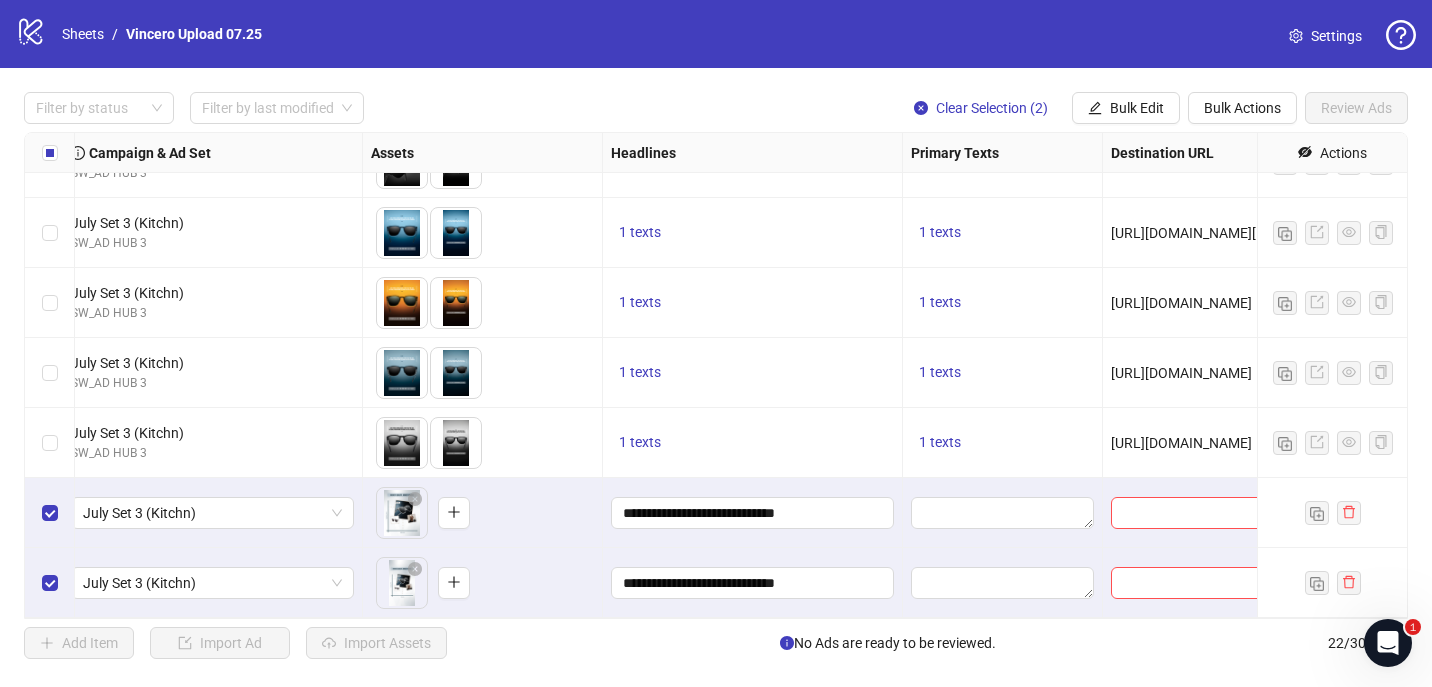 scroll, scrollTop: 1095, scrollLeft: 788, axis: both 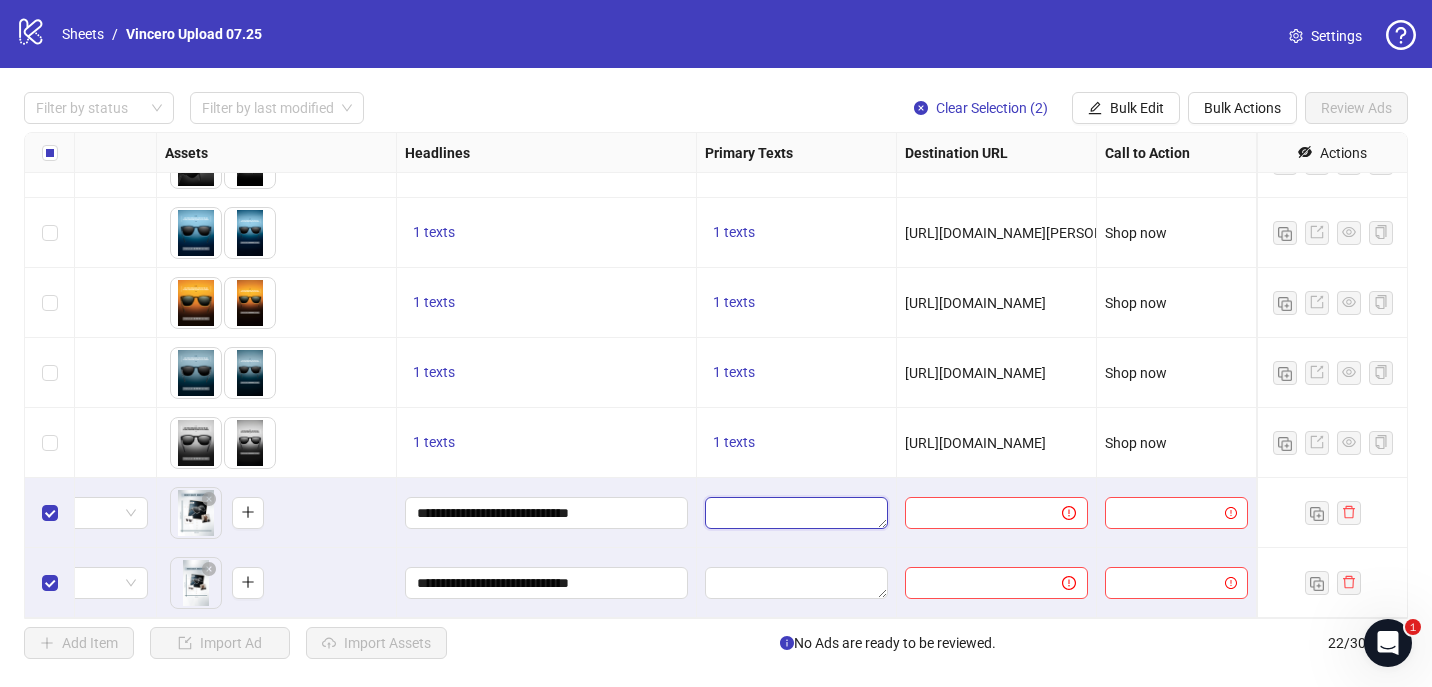 click at bounding box center [796, 513] 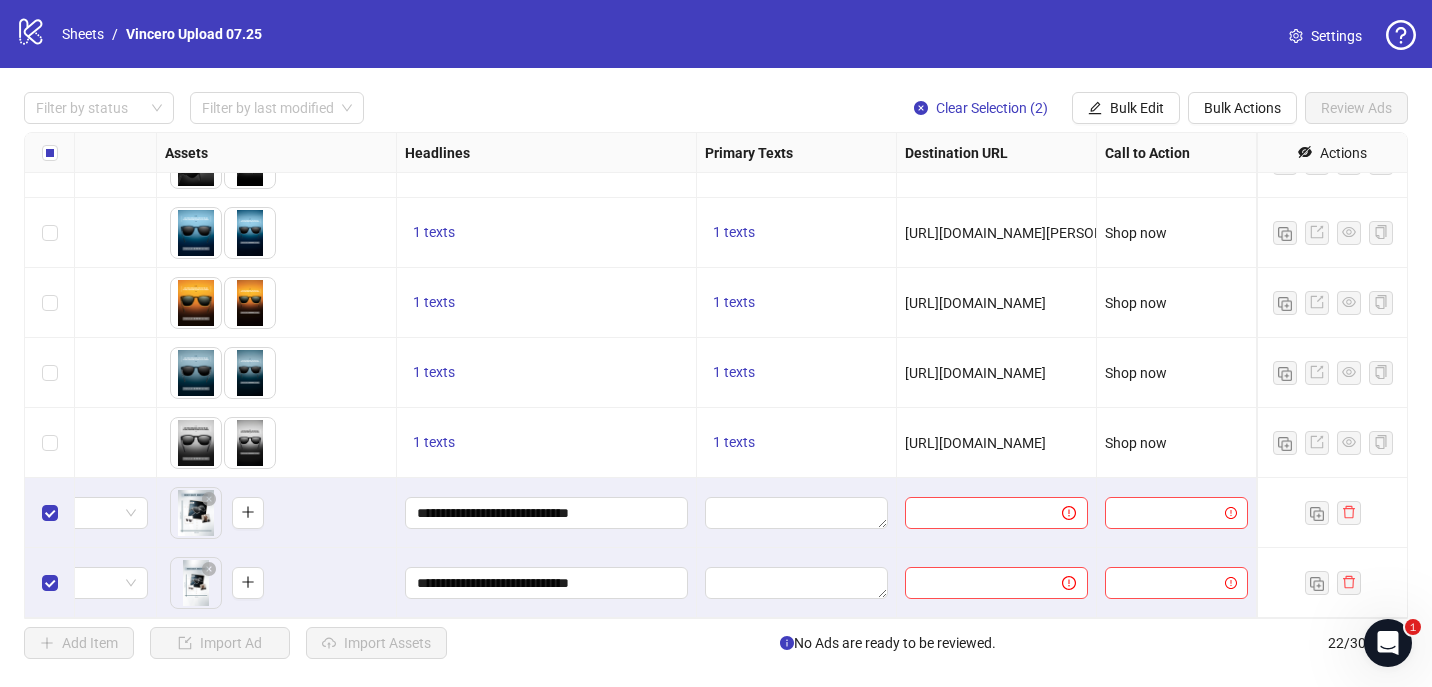 type on "**********" 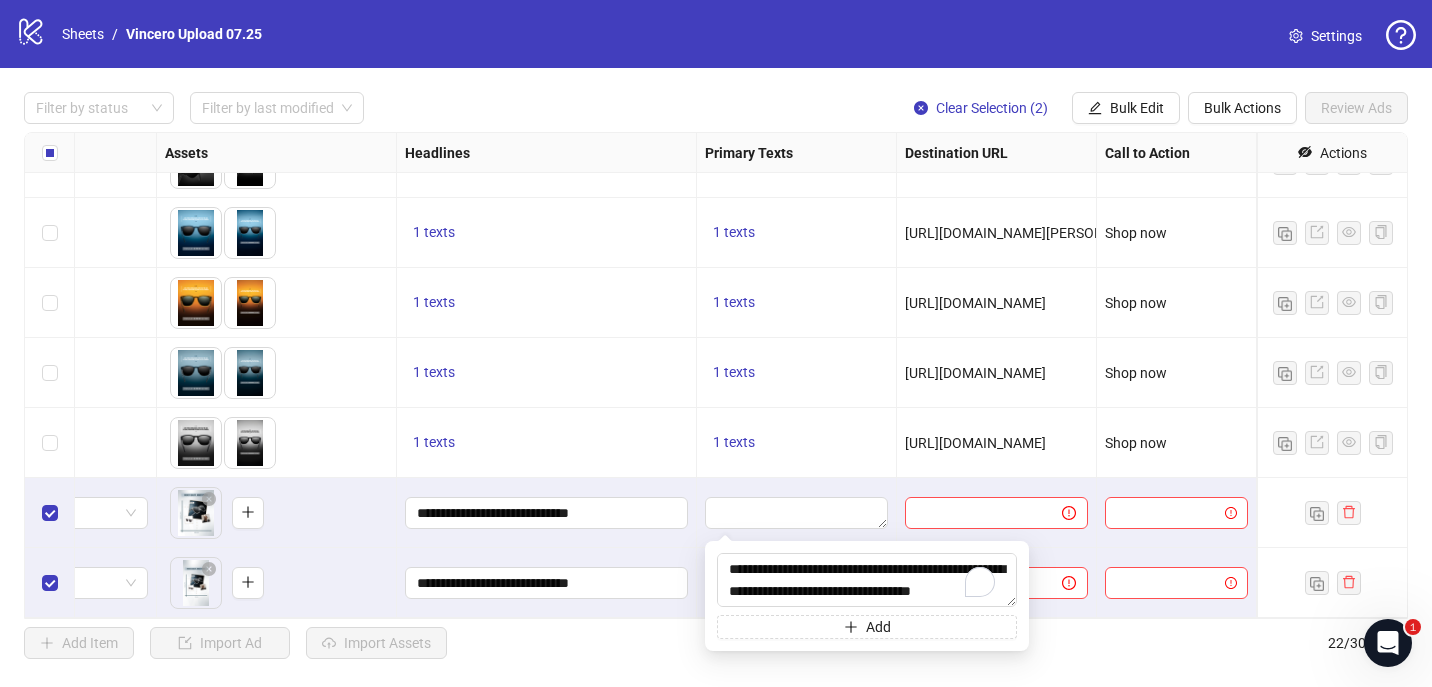 scroll, scrollTop: 125, scrollLeft: 0, axis: vertical 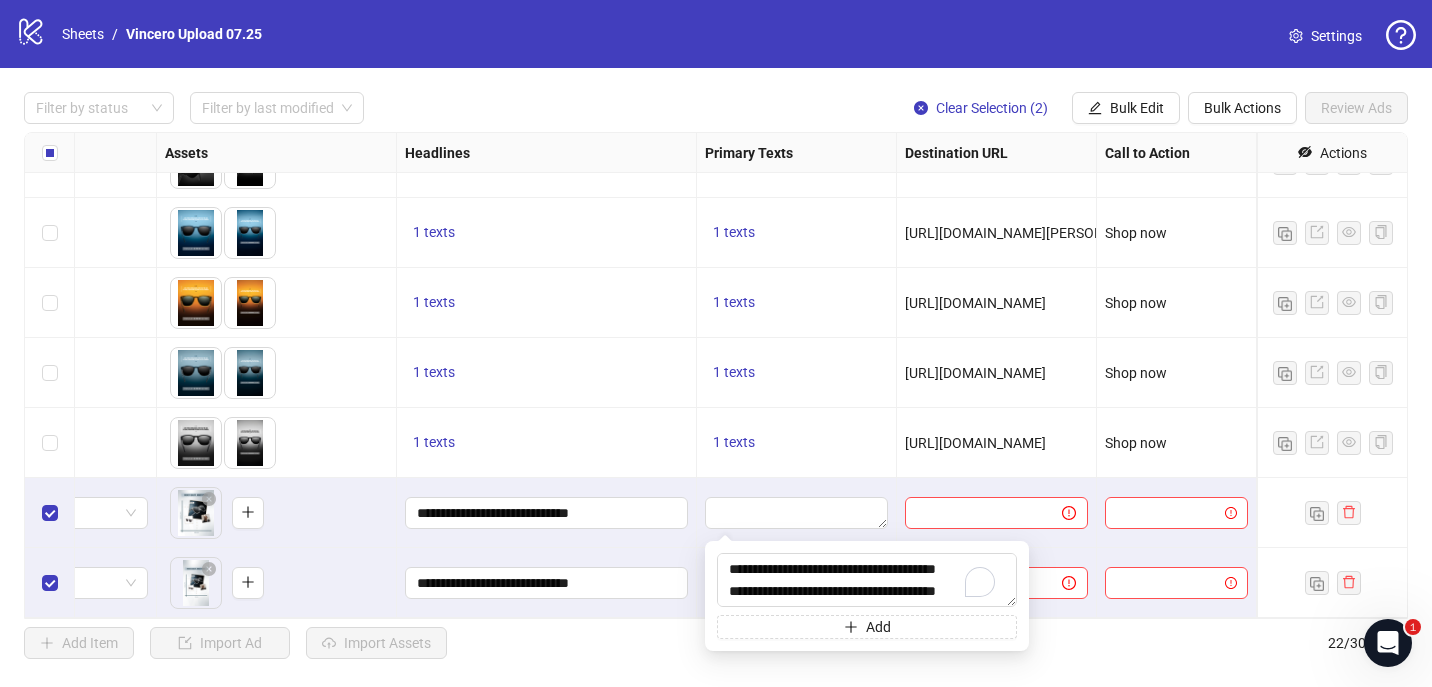click on "1 texts" at bounding box center (796, 443) 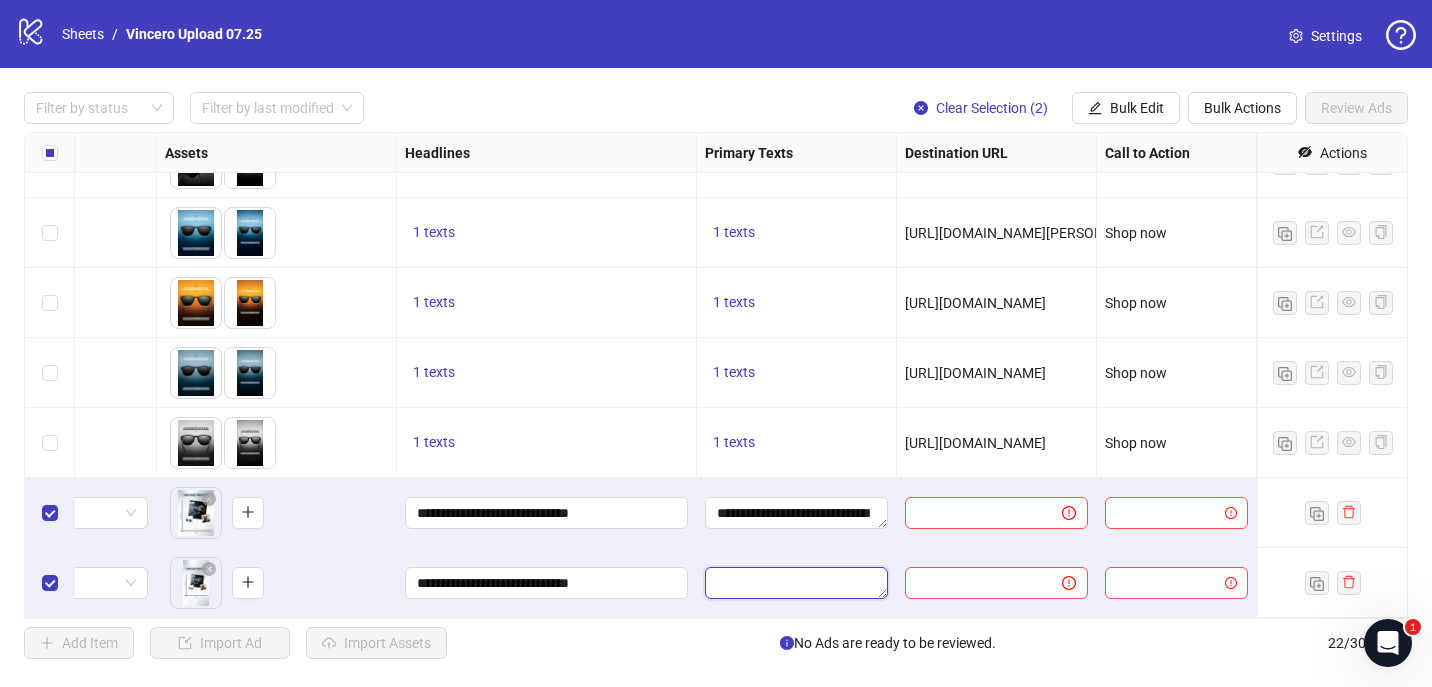 click at bounding box center (796, 583) 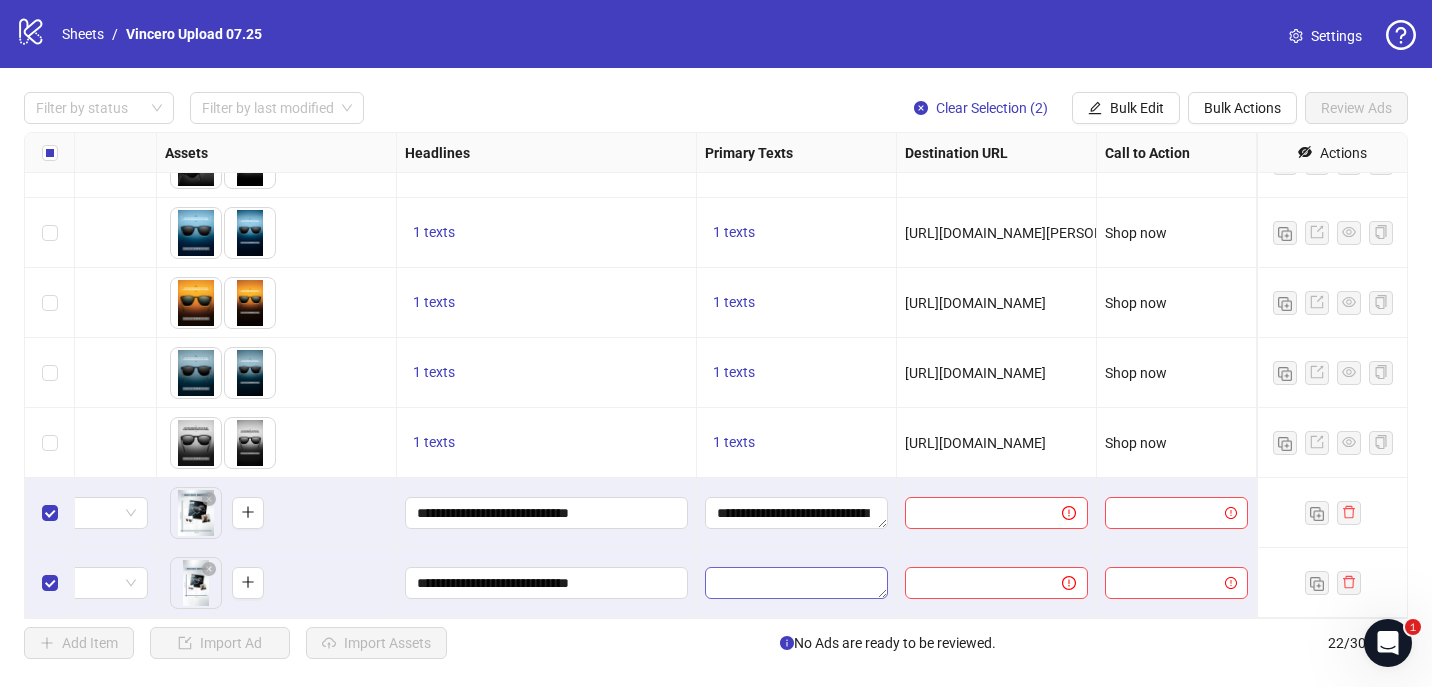 type on "**********" 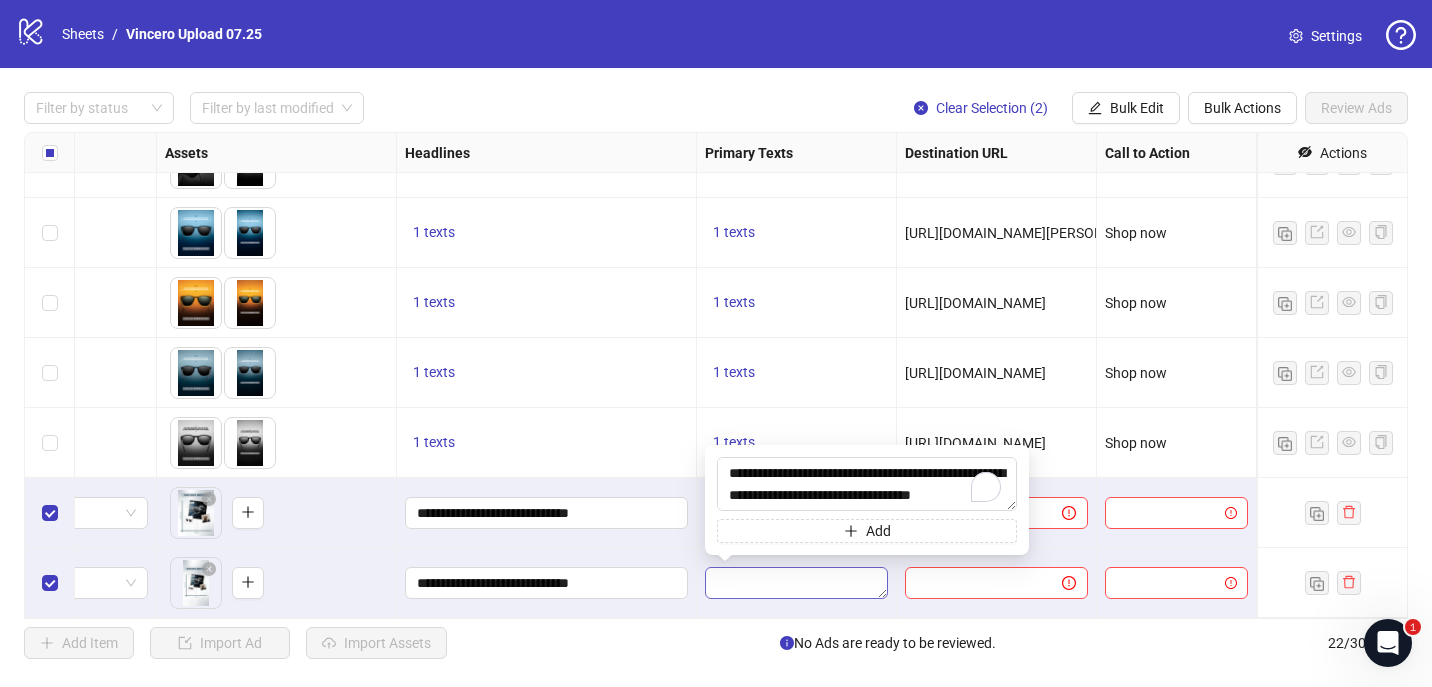 scroll, scrollTop: 125, scrollLeft: 0, axis: vertical 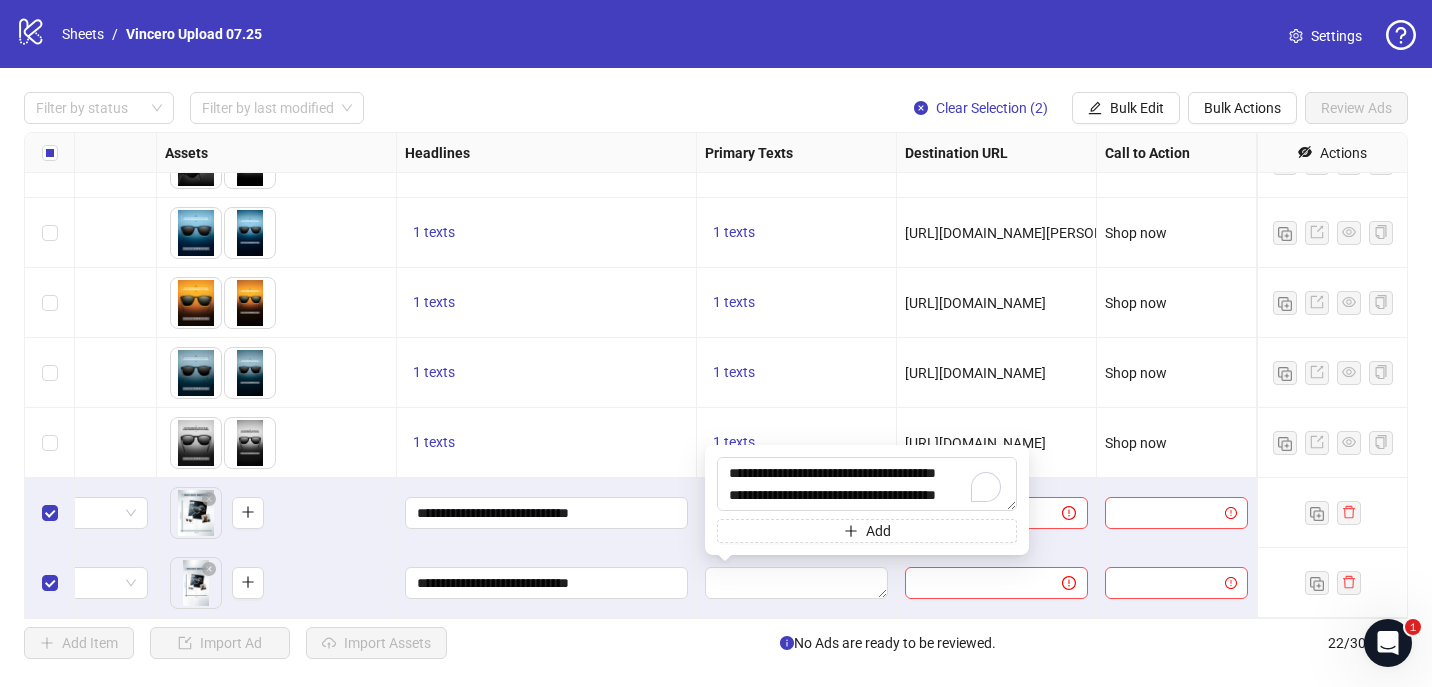 click on "1 texts" at bounding box center [797, 373] 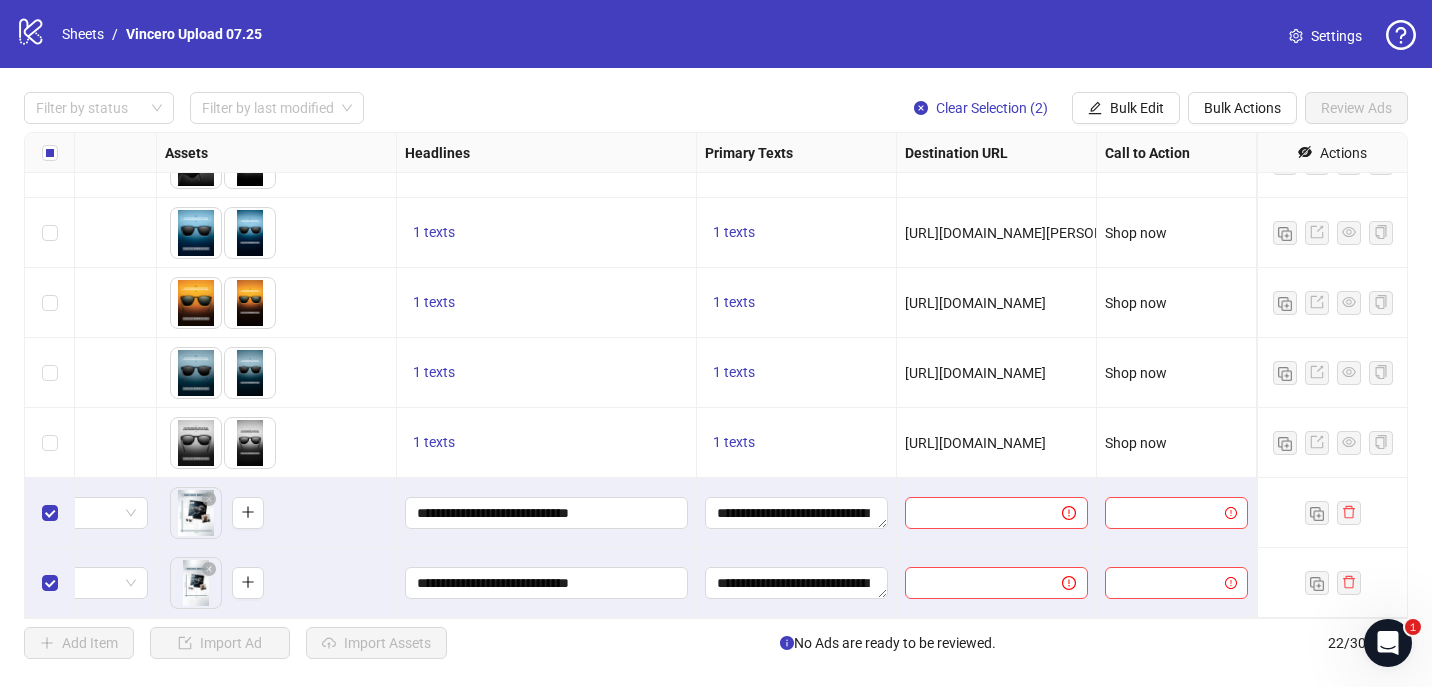 drag, startPoint x: 1037, startPoint y: 305, endPoint x: 1108, endPoint y: 306, distance: 71.00704 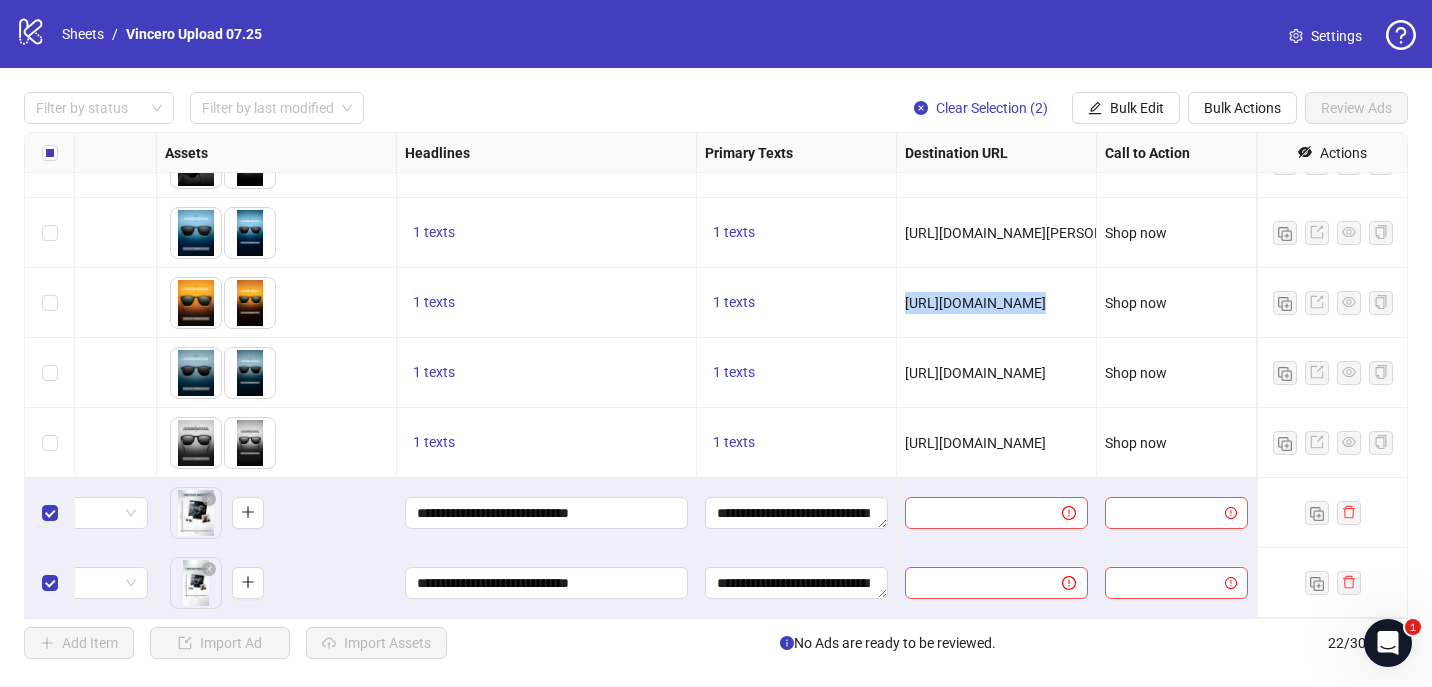 click on "[URL][DOMAIN_NAME]" at bounding box center (975, 303) 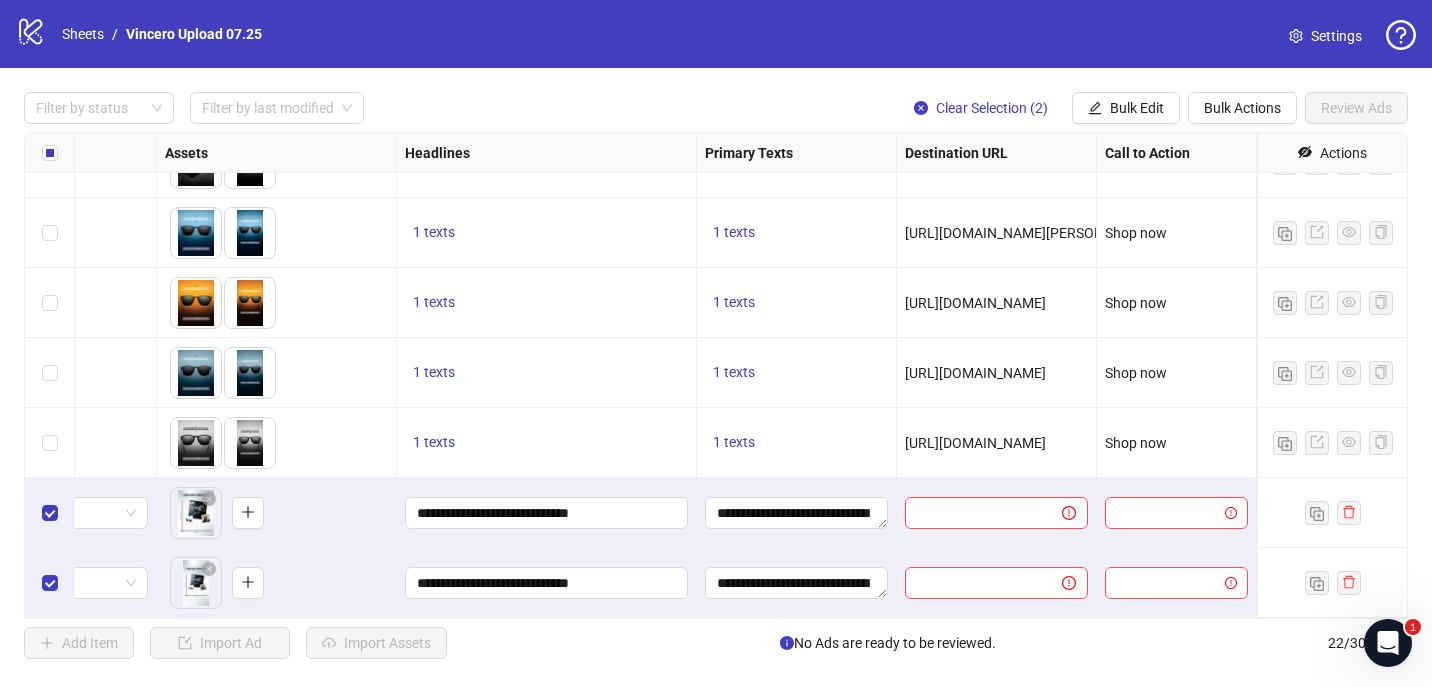 click on "[URL][DOMAIN_NAME]" at bounding box center [975, 443] 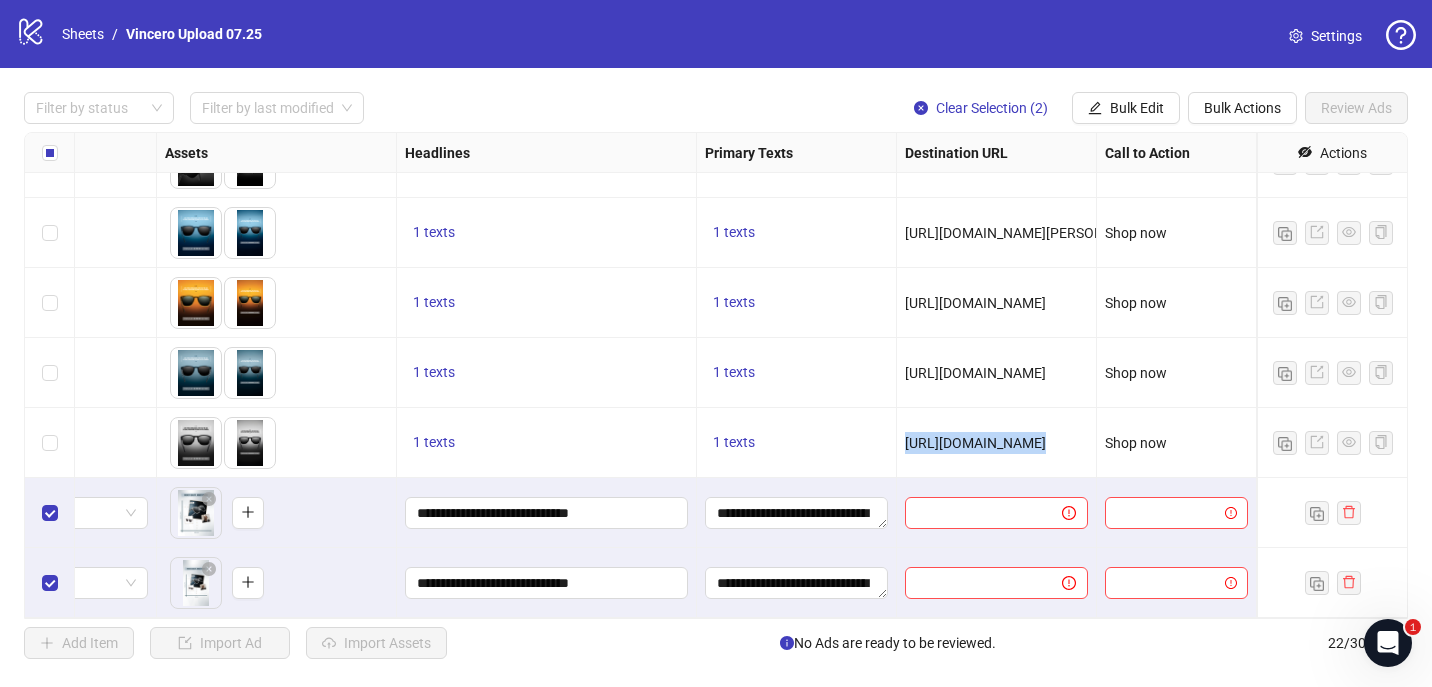 click on "[URL][DOMAIN_NAME]" at bounding box center [975, 443] 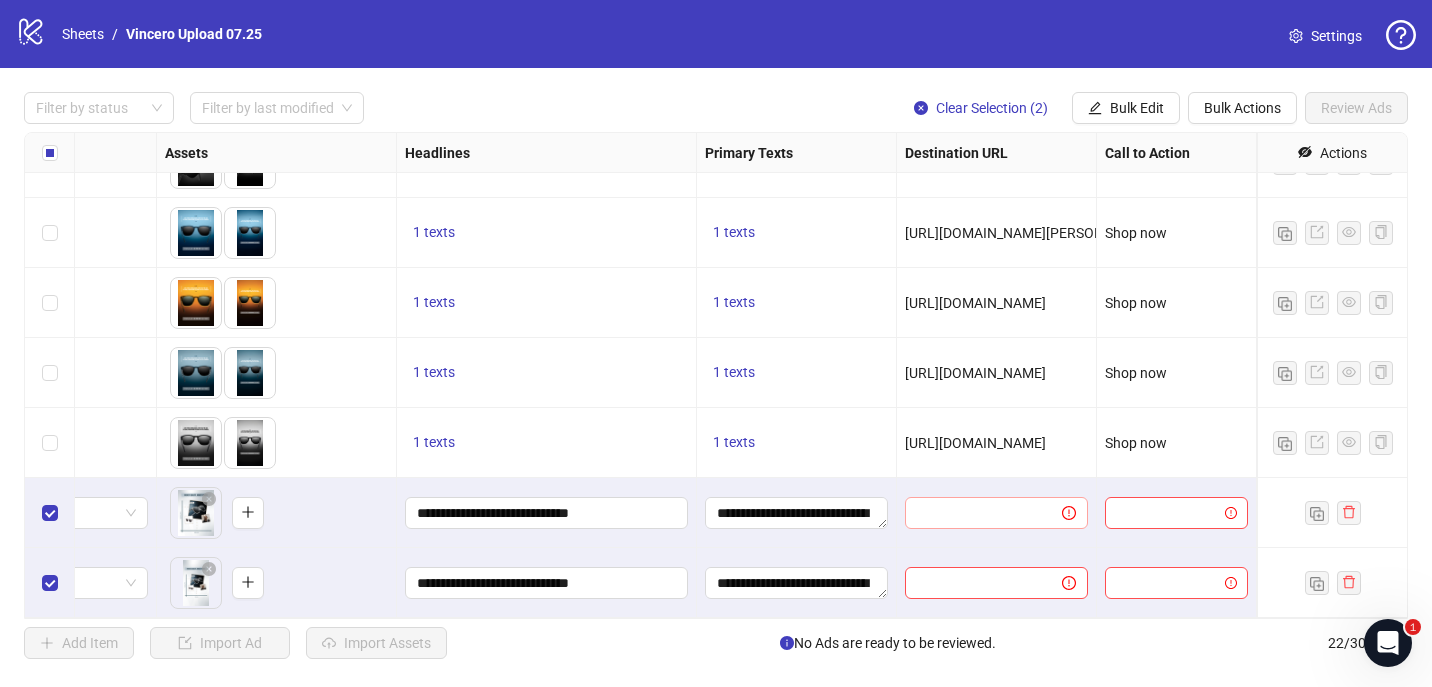 click at bounding box center [996, 513] 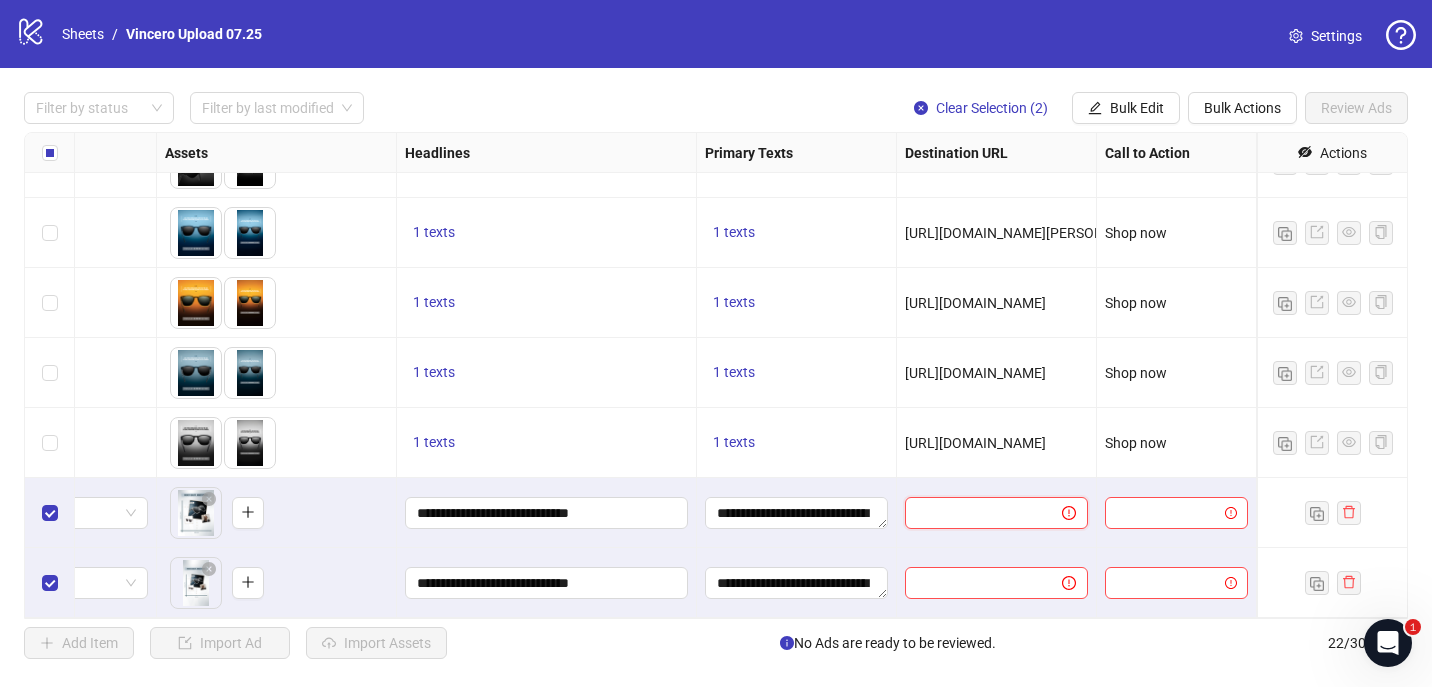 paste on "**********" 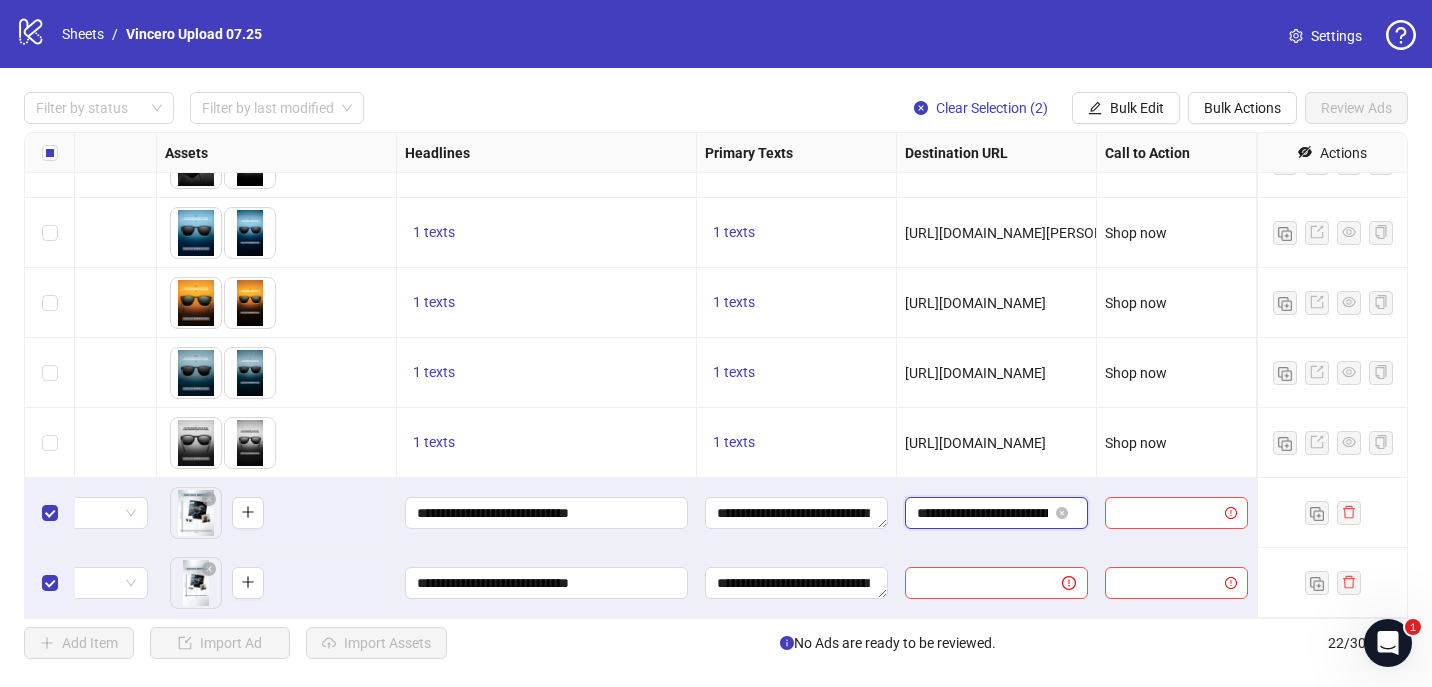 scroll, scrollTop: 0, scrollLeft: 209, axis: horizontal 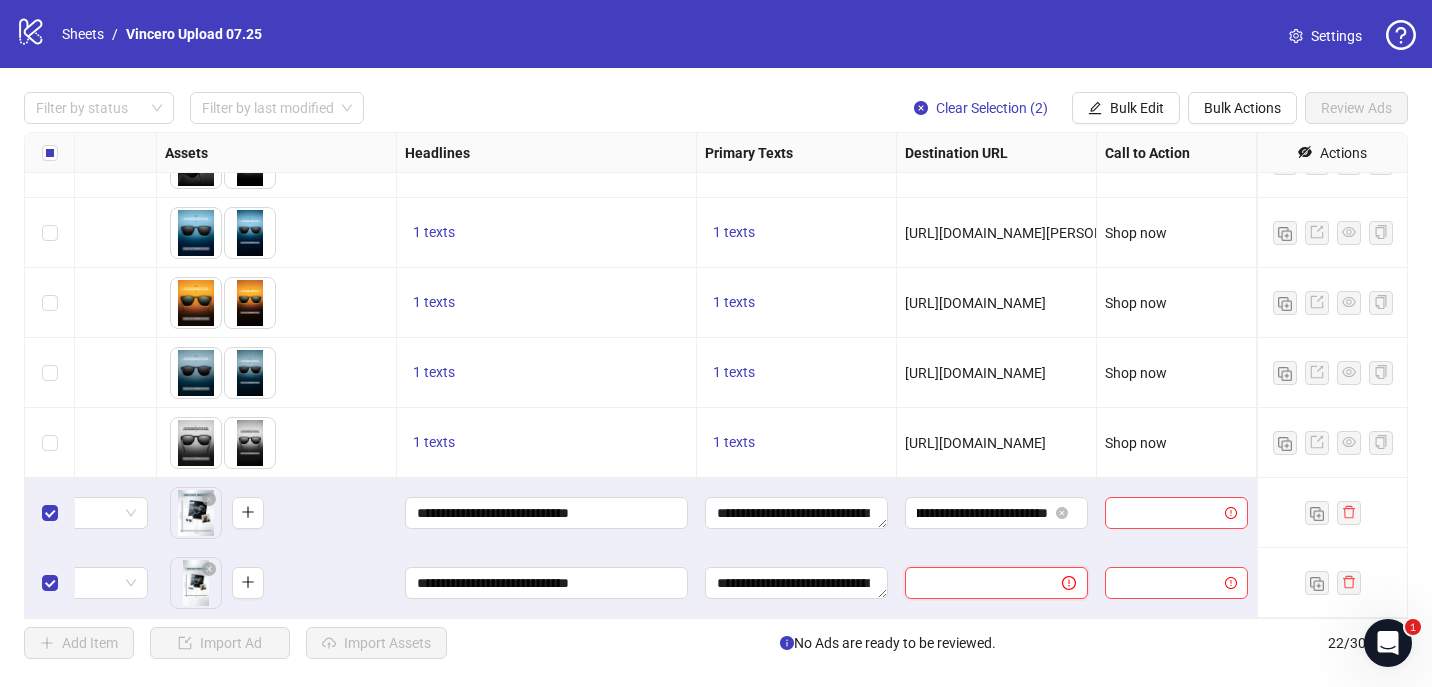 click at bounding box center (975, 583) 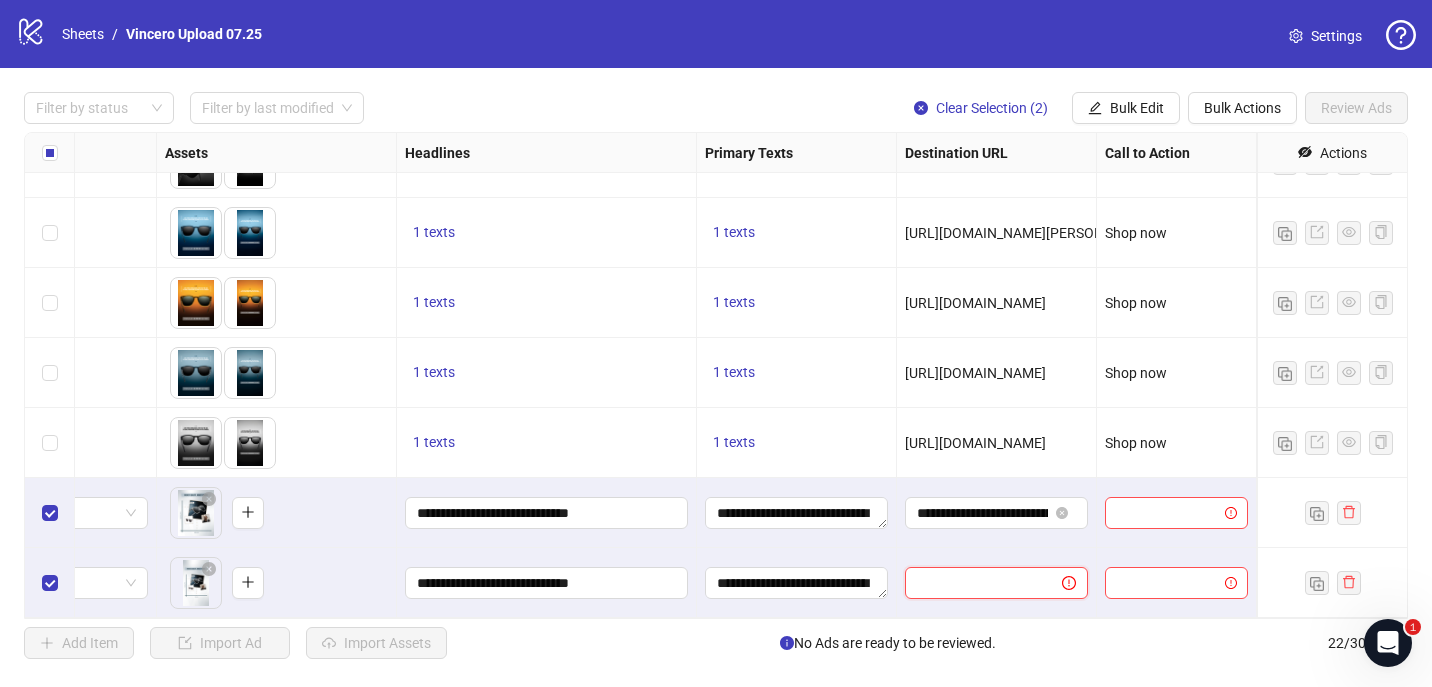 paste on "**********" 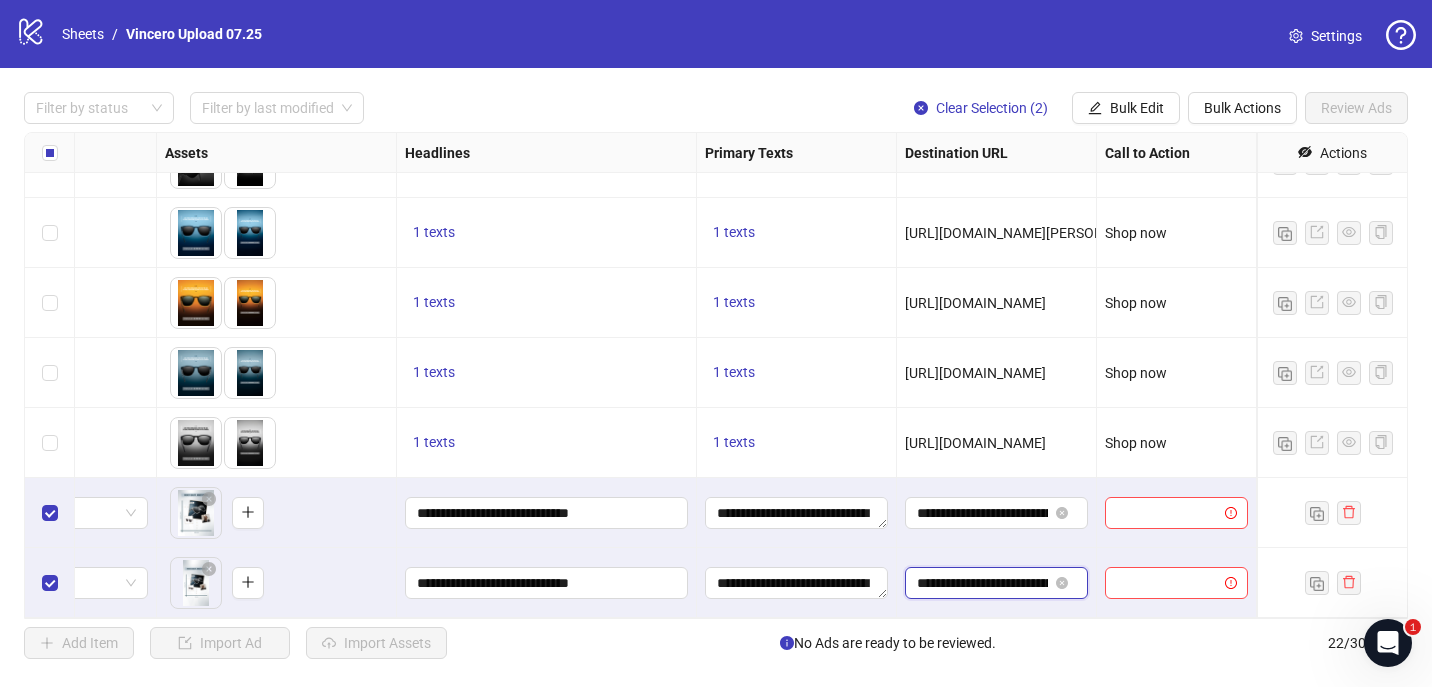 scroll, scrollTop: 0, scrollLeft: 209, axis: horizontal 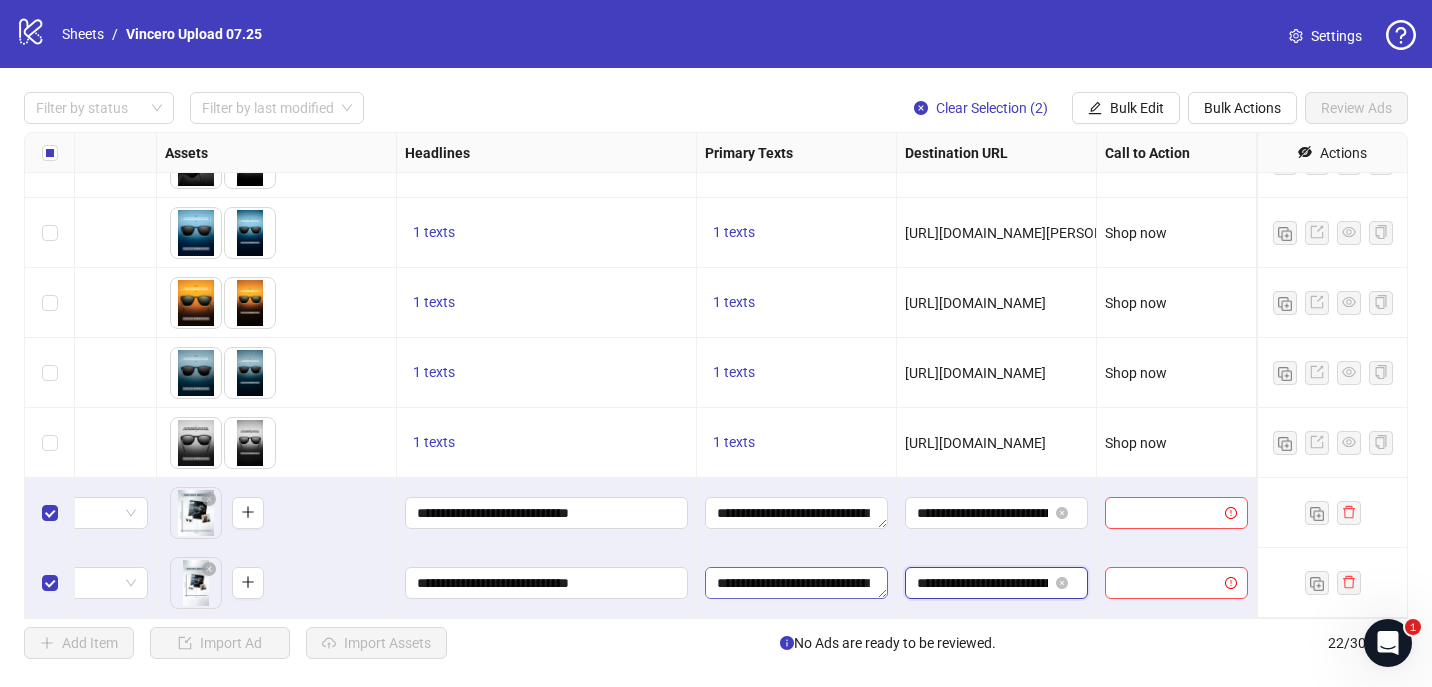 drag, startPoint x: 927, startPoint y: 585, endPoint x: 857, endPoint y: 585, distance: 70 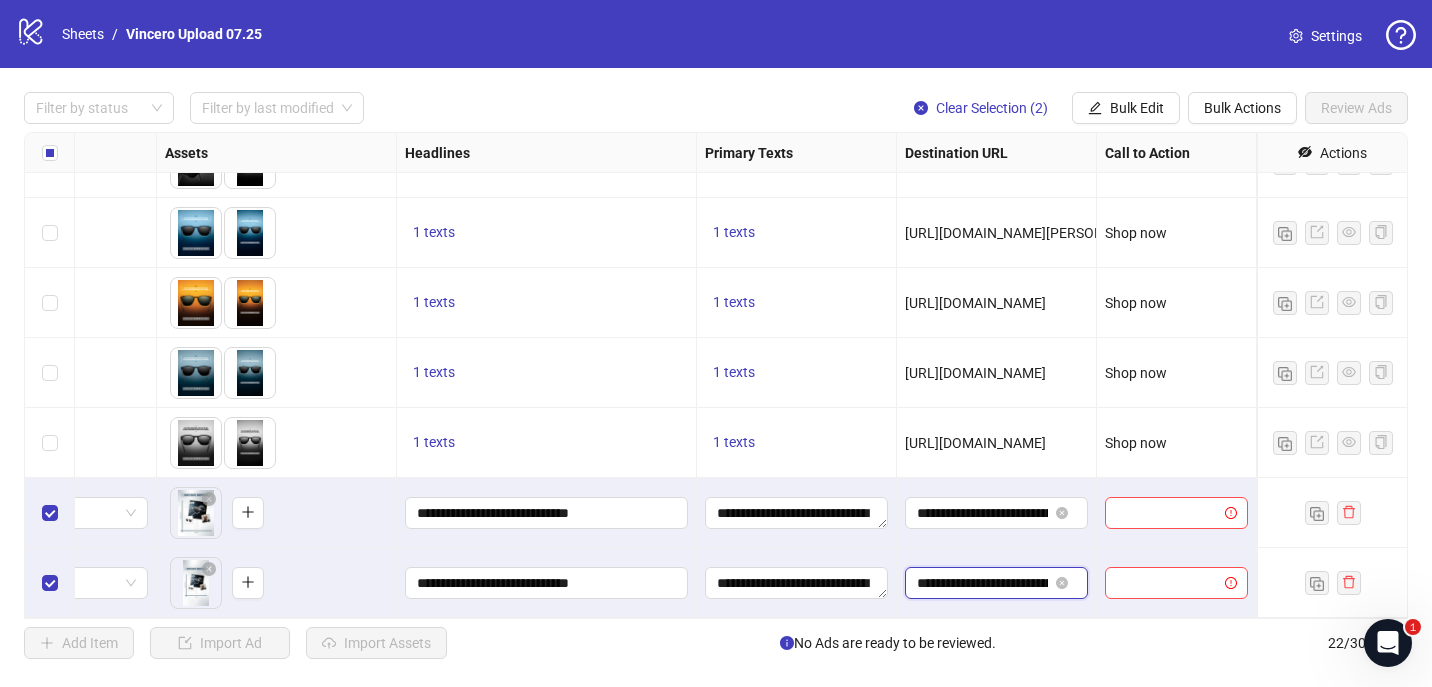 click on "**********" at bounding box center (982, 583) 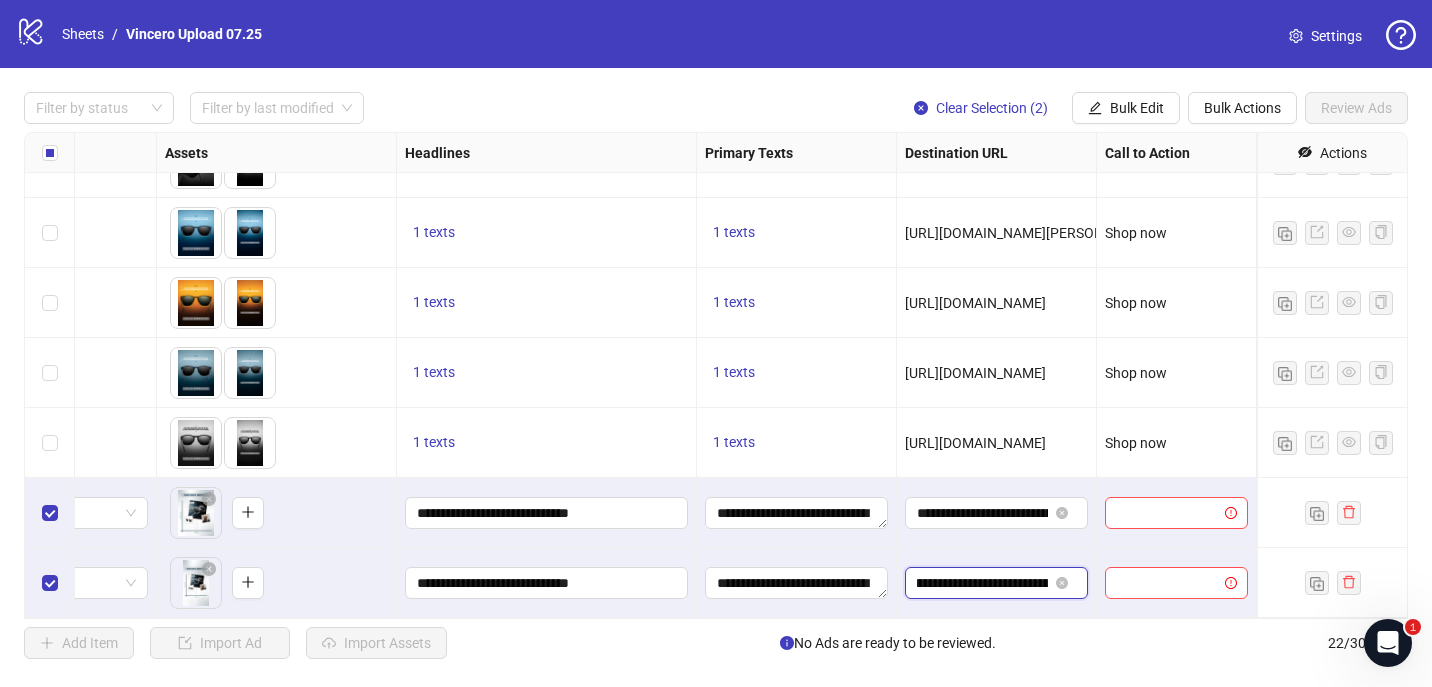 drag, startPoint x: 1009, startPoint y: 582, endPoint x: 1051, endPoint y: 582, distance: 42 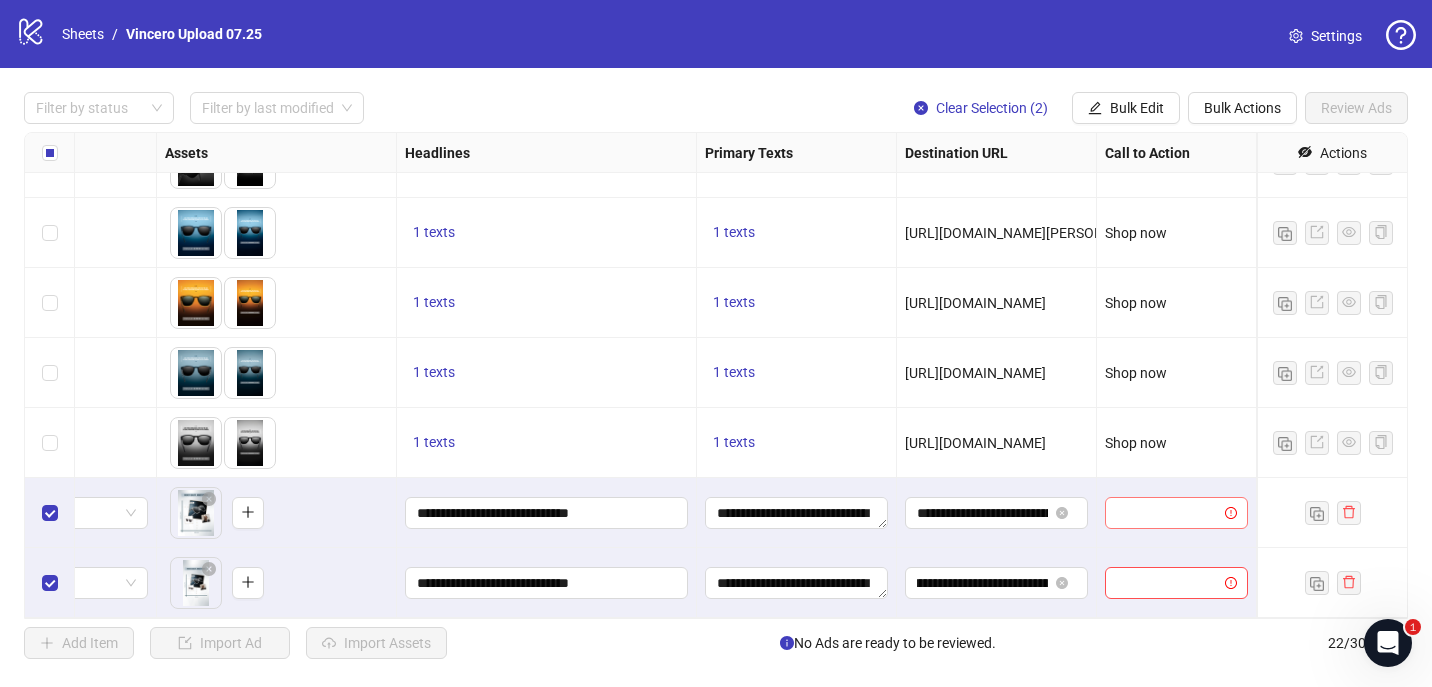 click at bounding box center [1167, 513] 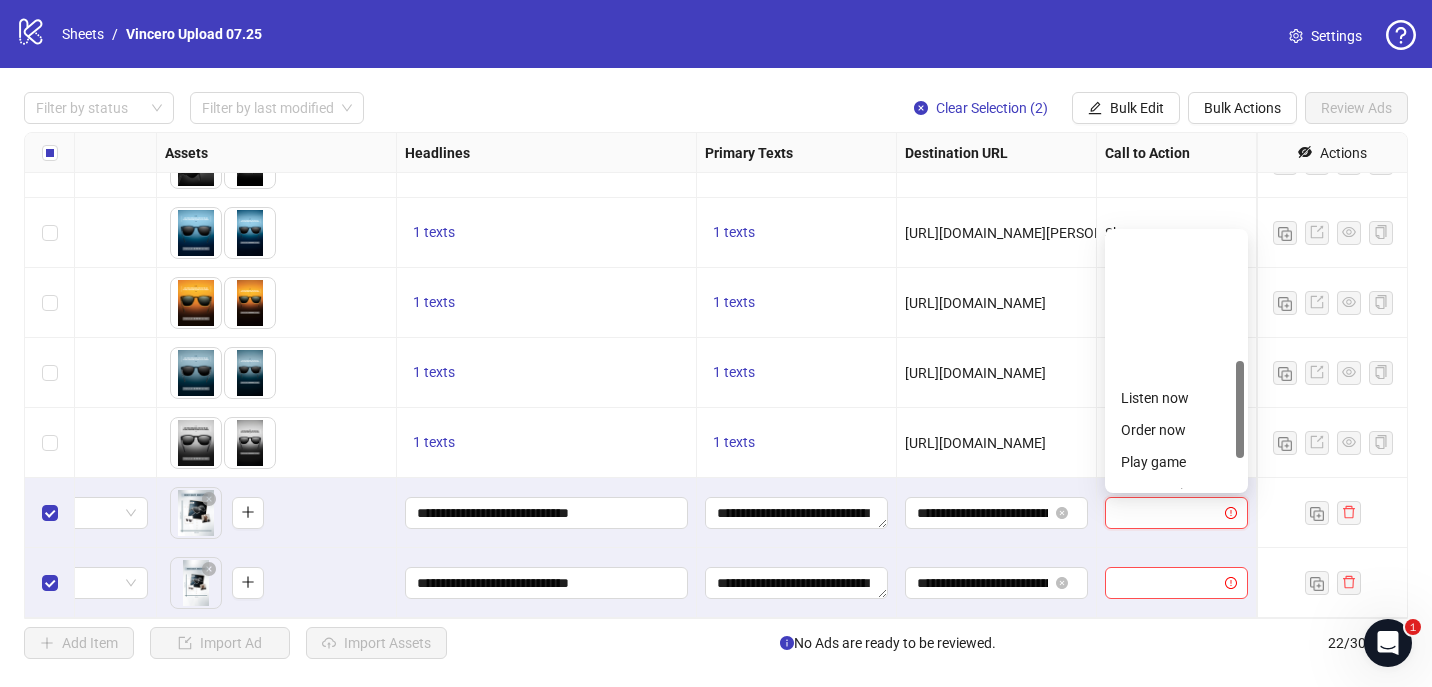 scroll, scrollTop: 416, scrollLeft: 0, axis: vertical 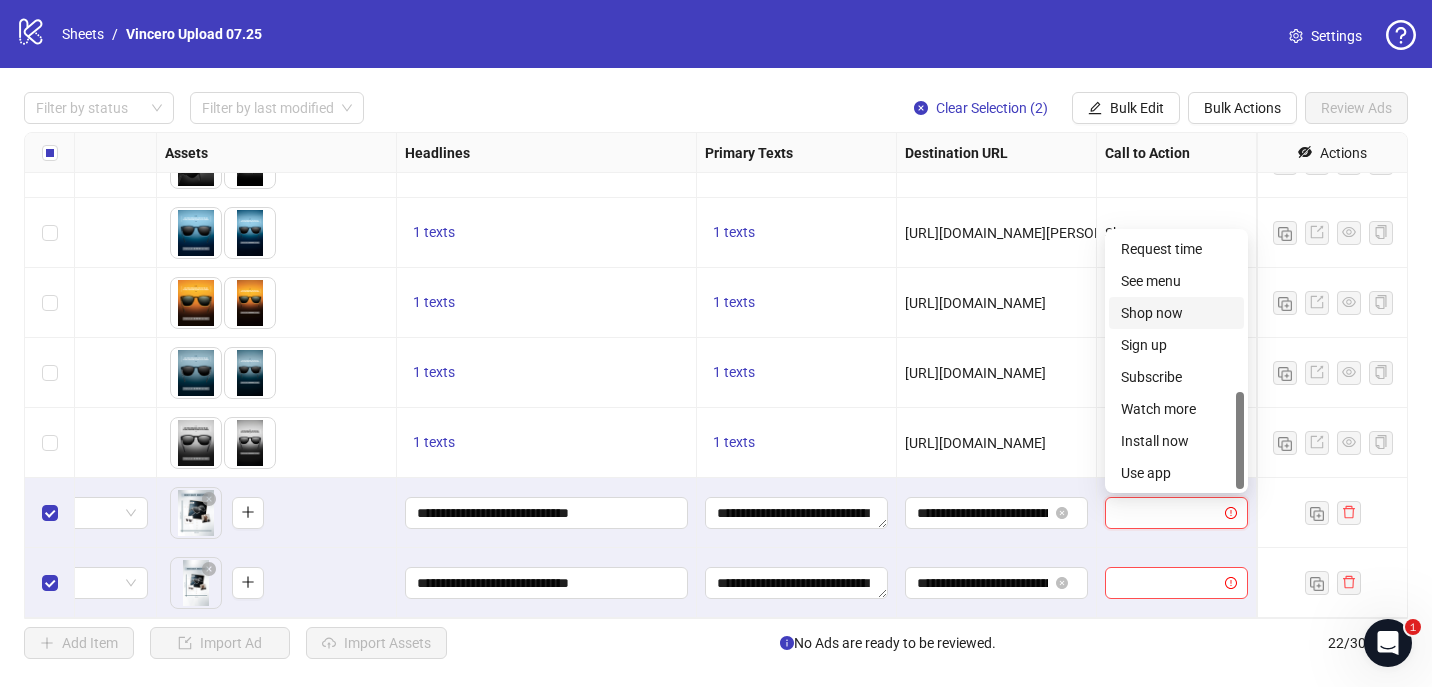 click on "Shop now" at bounding box center (1176, 313) 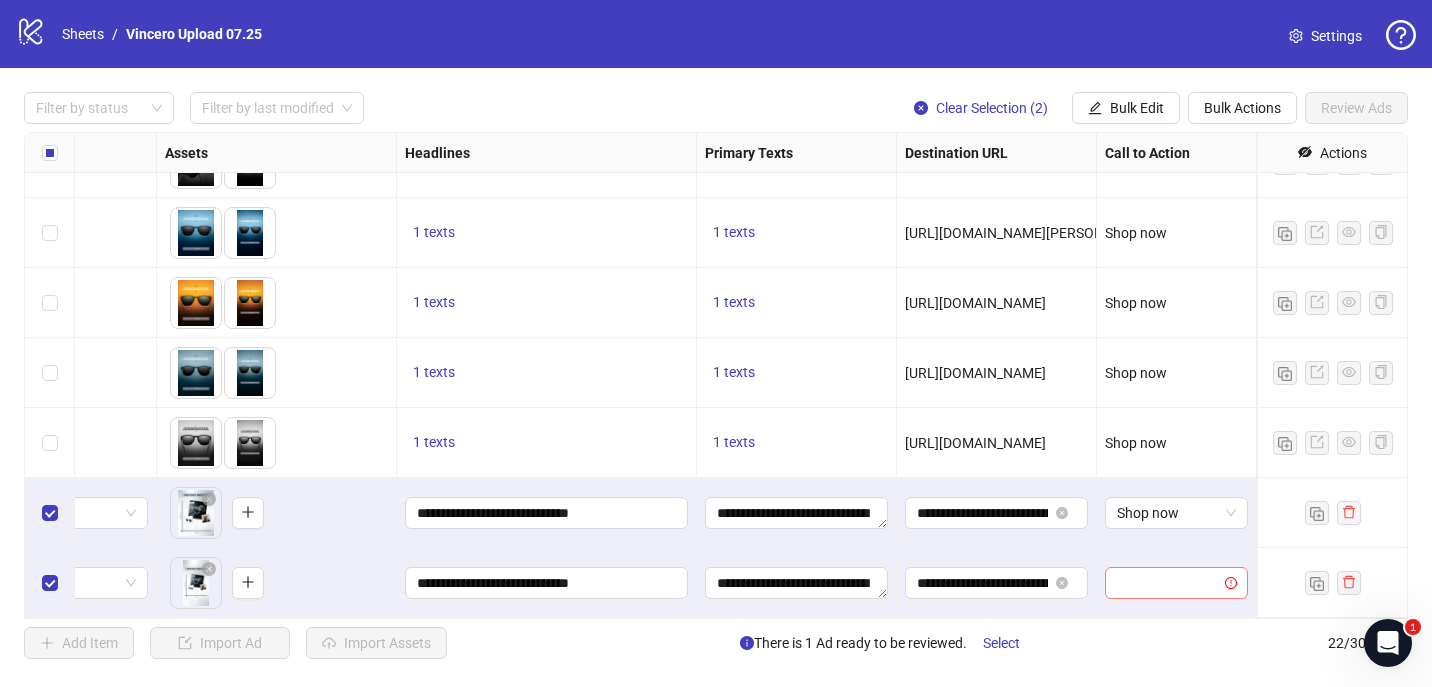 click at bounding box center (1167, 583) 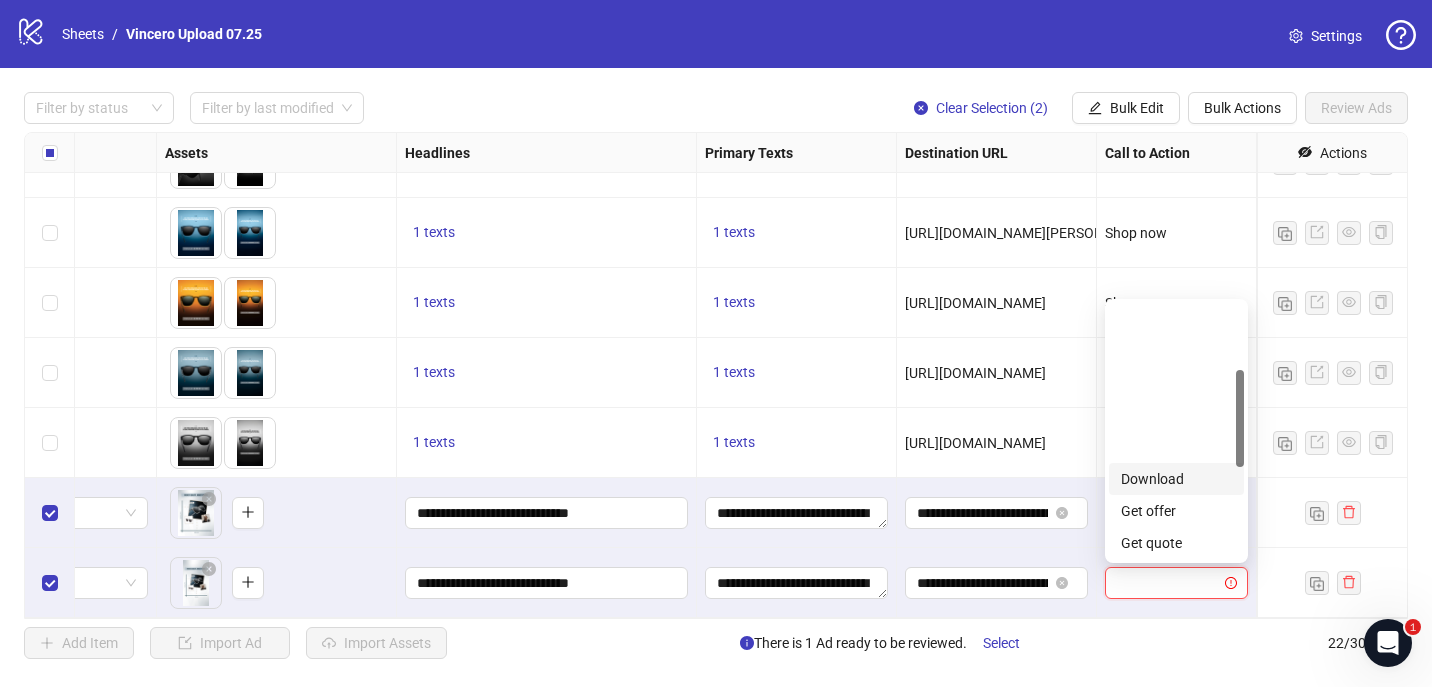 scroll, scrollTop: 416, scrollLeft: 0, axis: vertical 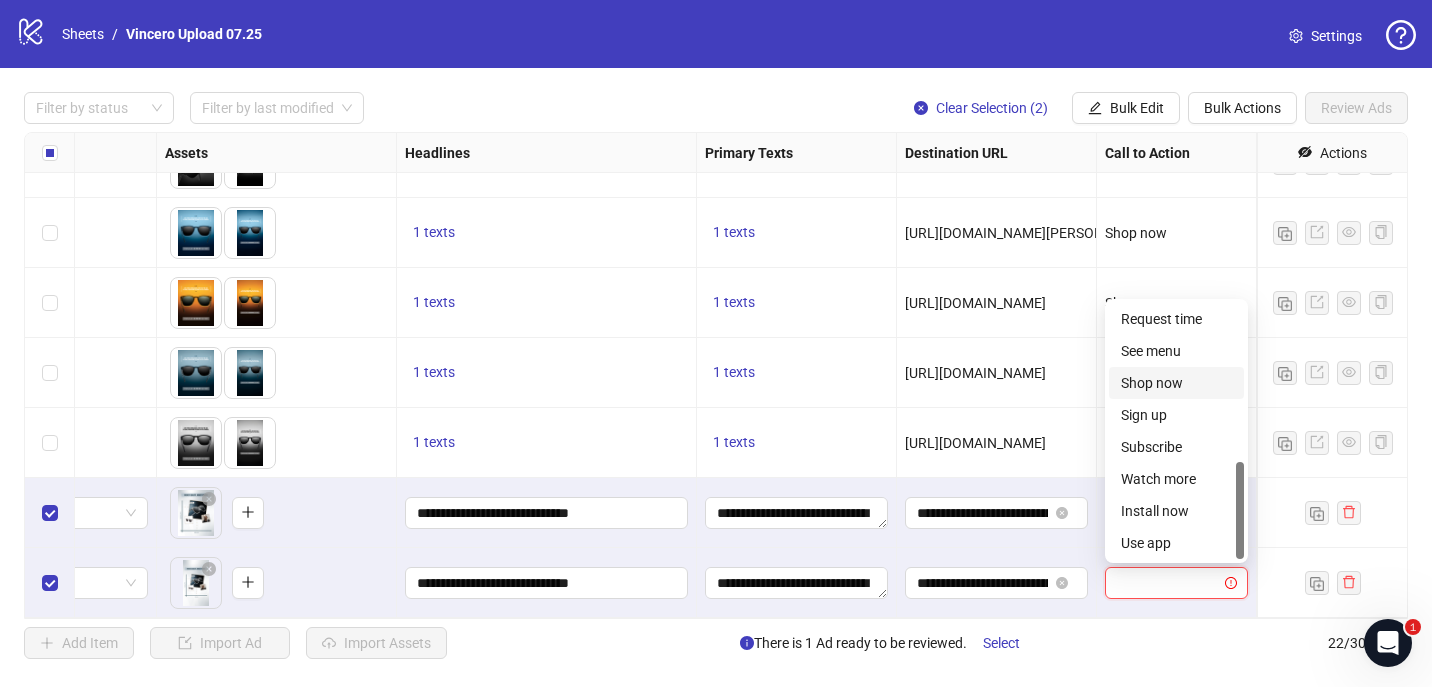 click on "Shop now" at bounding box center [1176, 383] 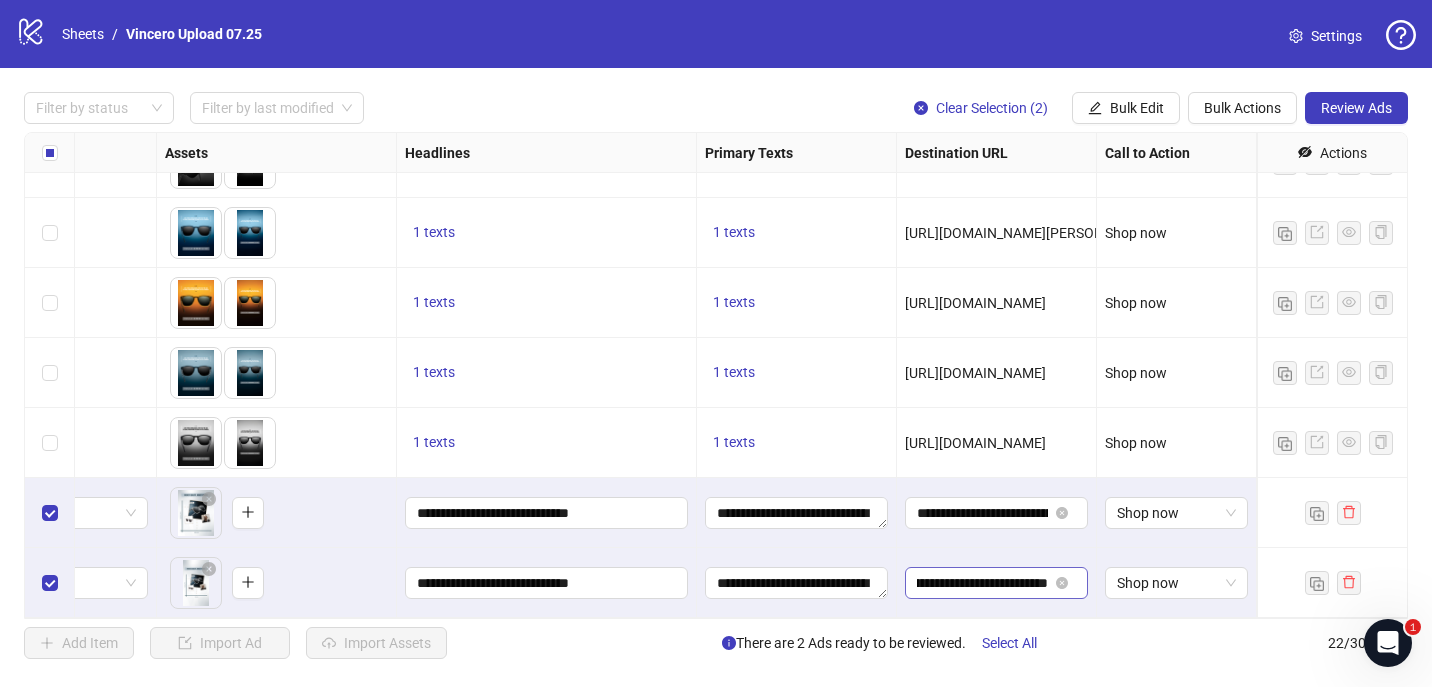 scroll, scrollTop: 0, scrollLeft: 209, axis: horizontal 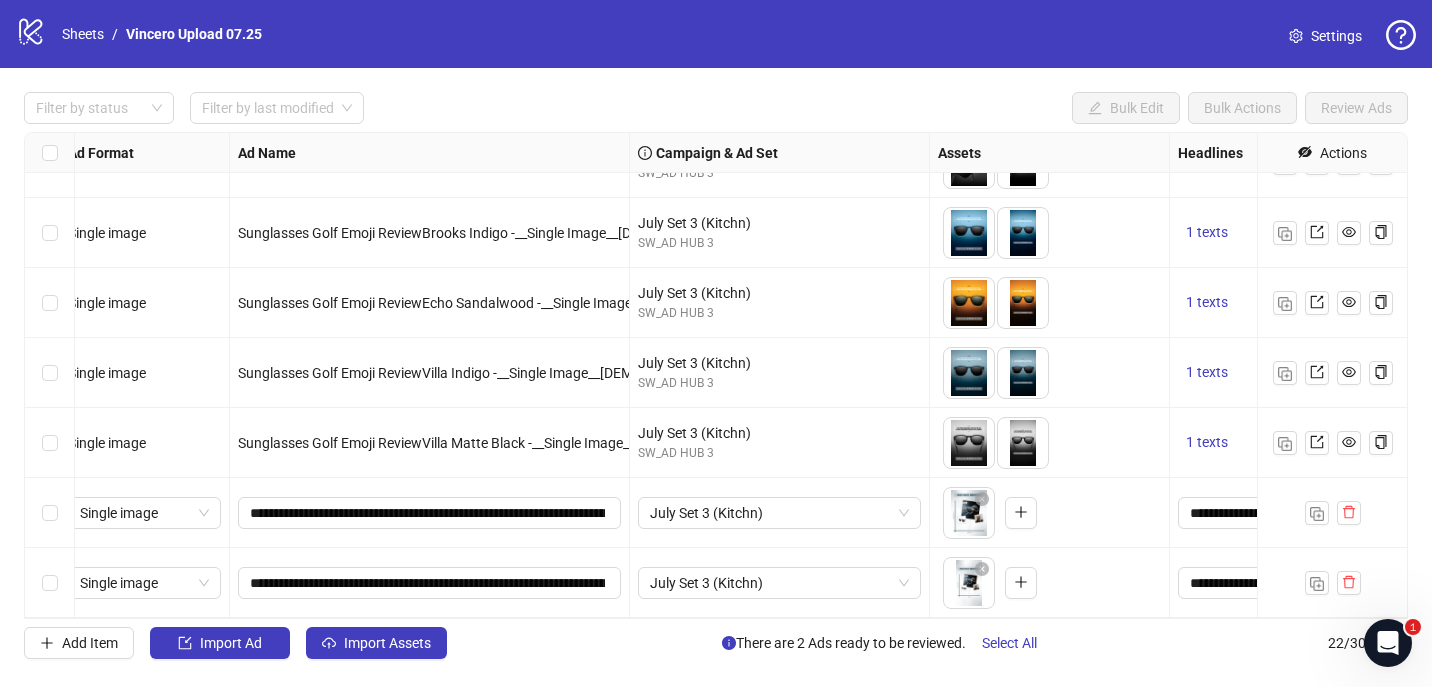 click at bounding box center [50, 513] 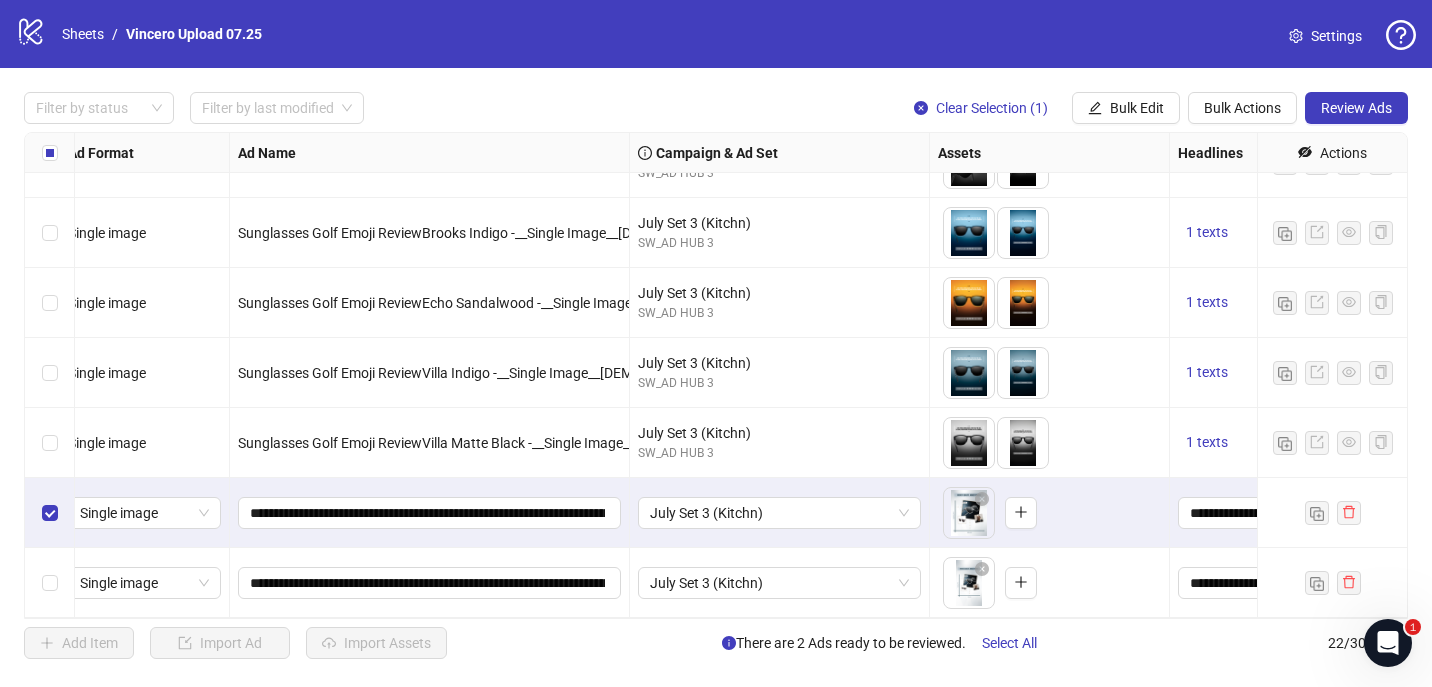 click at bounding box center (50, 583) 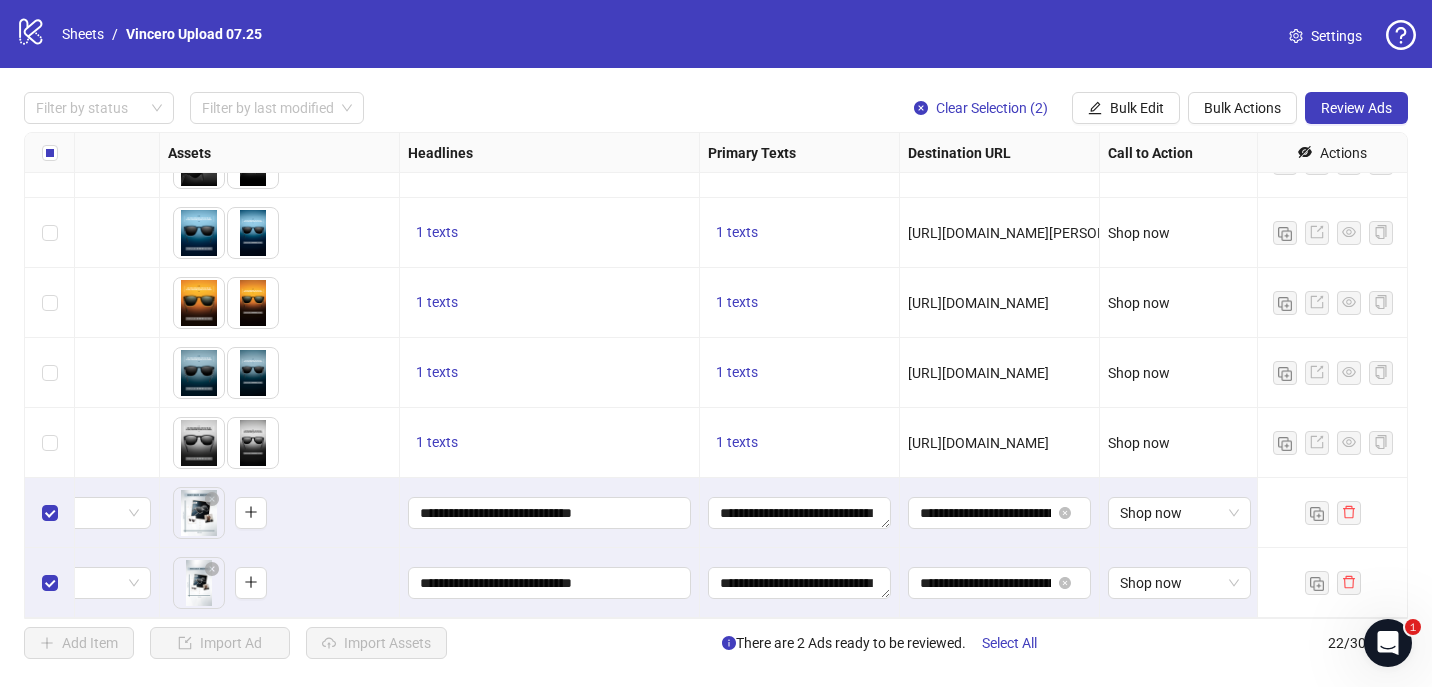 scroll, scrollTop: 1095, scrollLeft: 788, axis: both 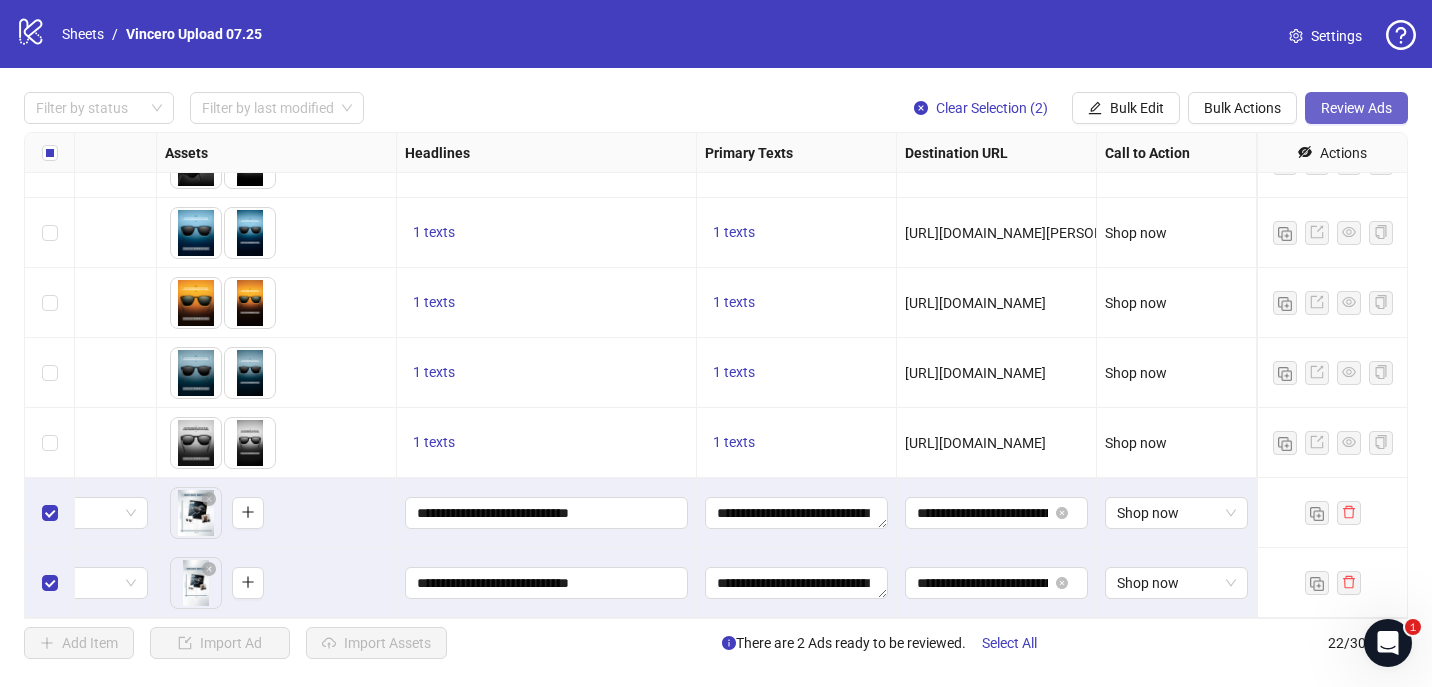 click on "Review Ads" at bounding box center [1356, 108] 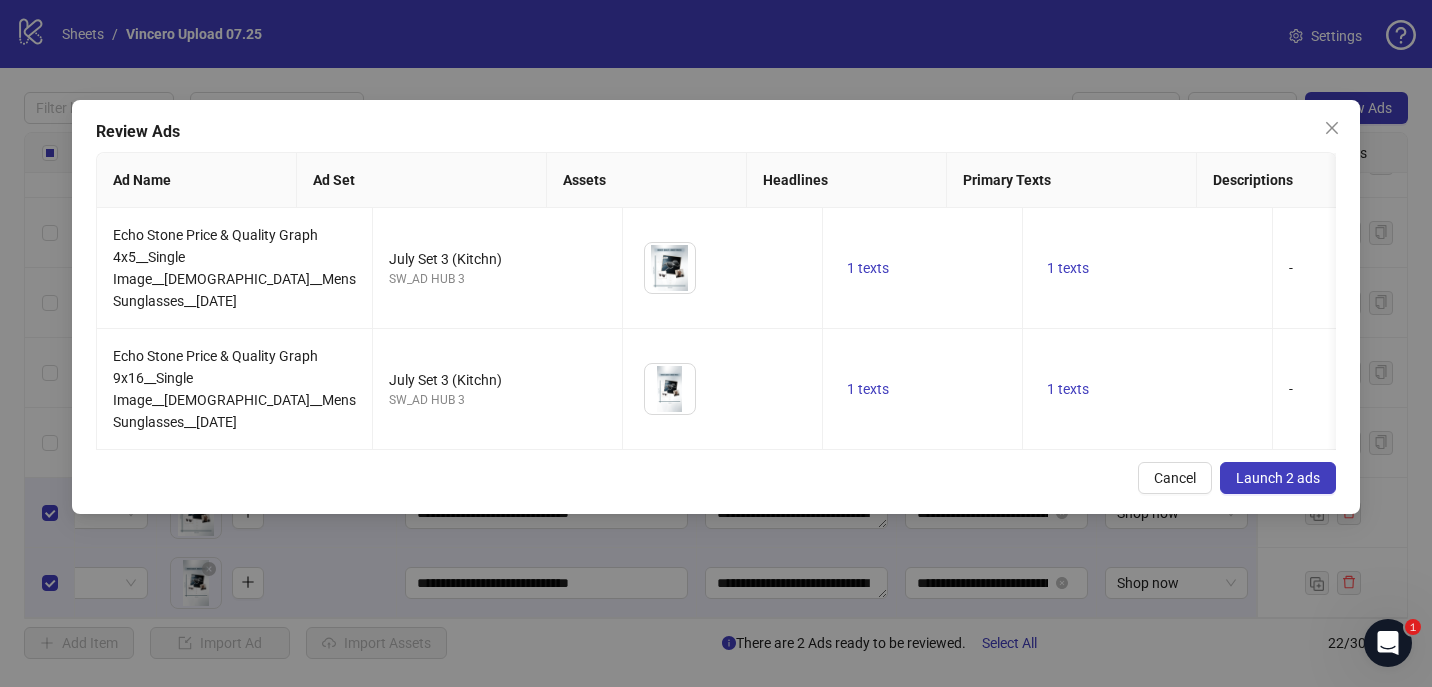 click on "Launch 2 ads" at bounding box center (1278, 478) 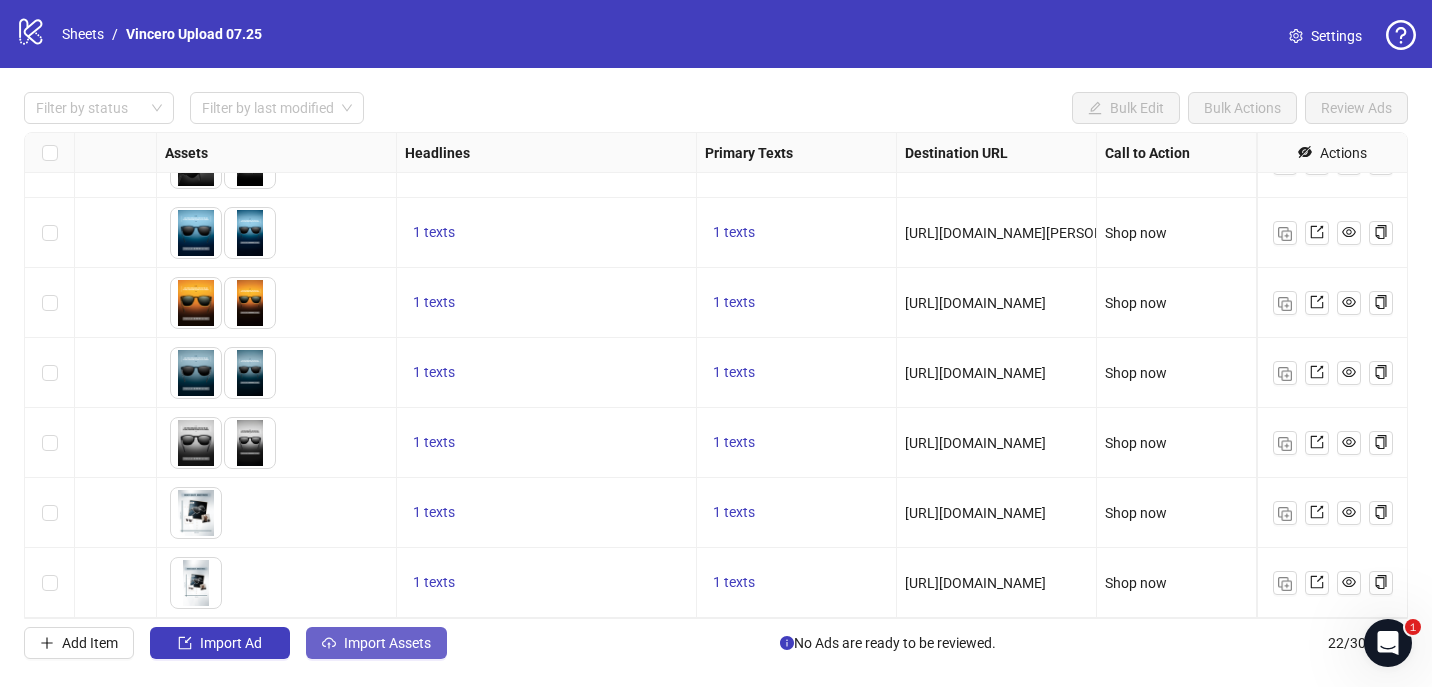 click on "Import Assets" at bounding box center (387, 643) 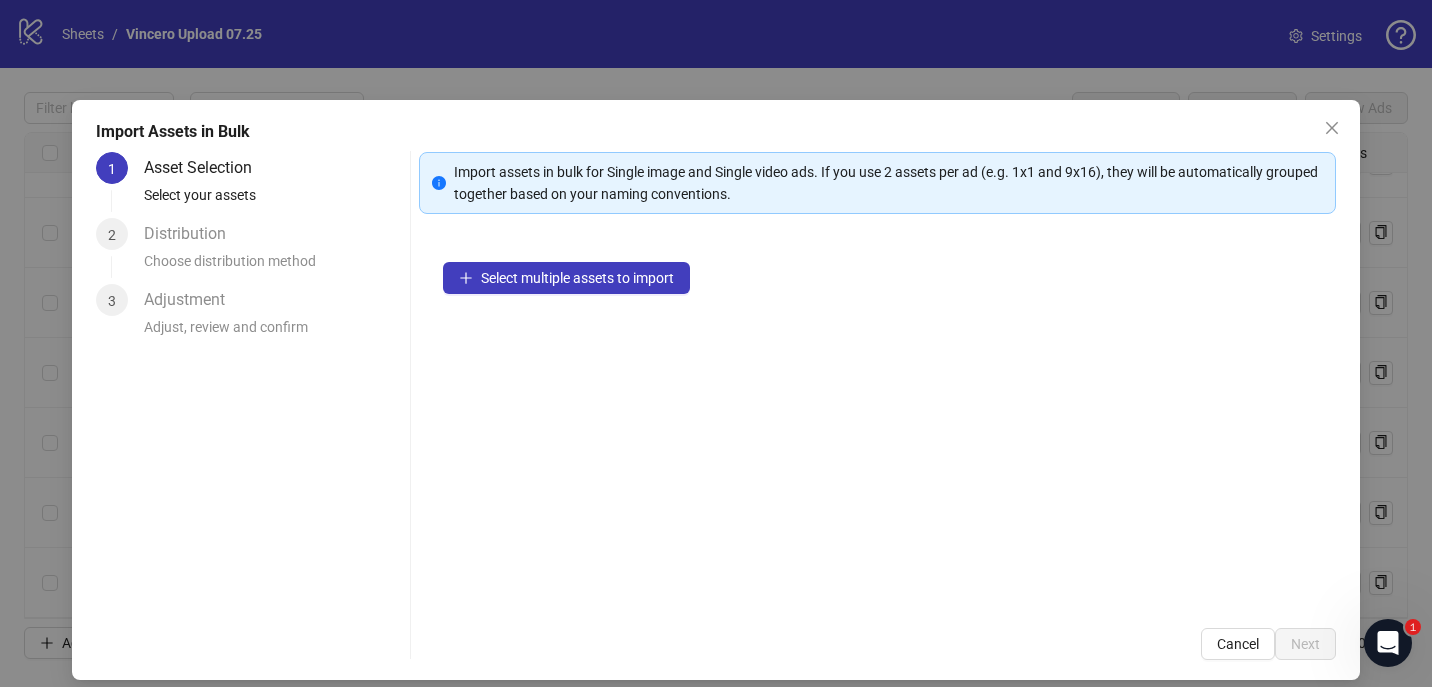 click on "Select multiple assets to import" at bounding box center [878, 421] 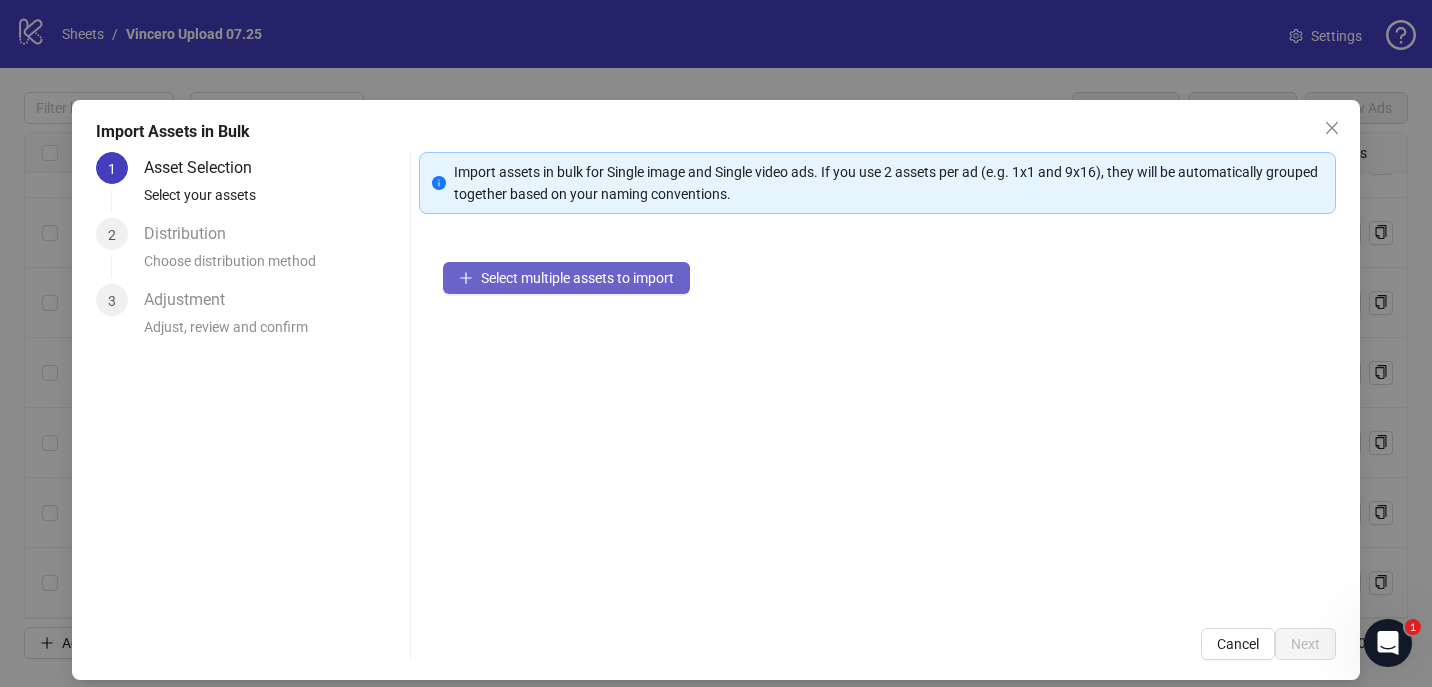 click on "Select multiple assets to import" at bounding box center (566, 278) 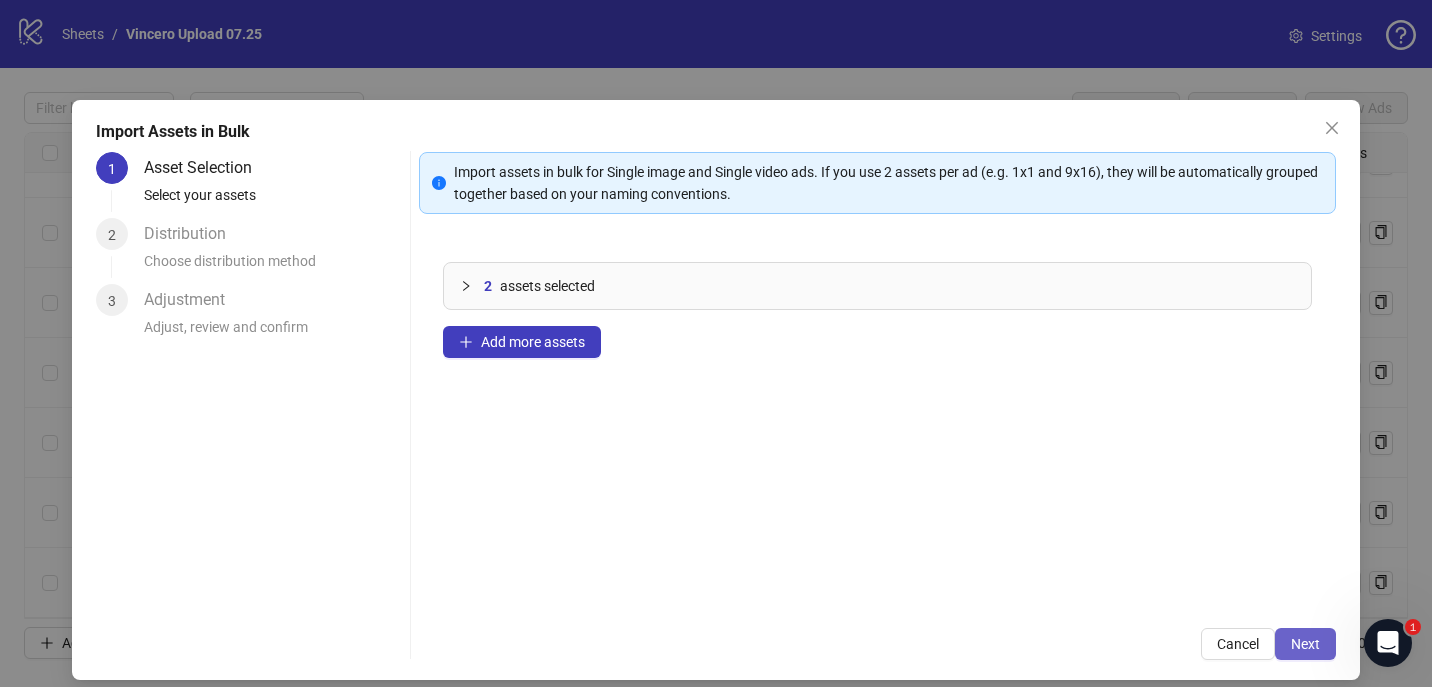 click on "Next" at bounding box center [1305, 644] 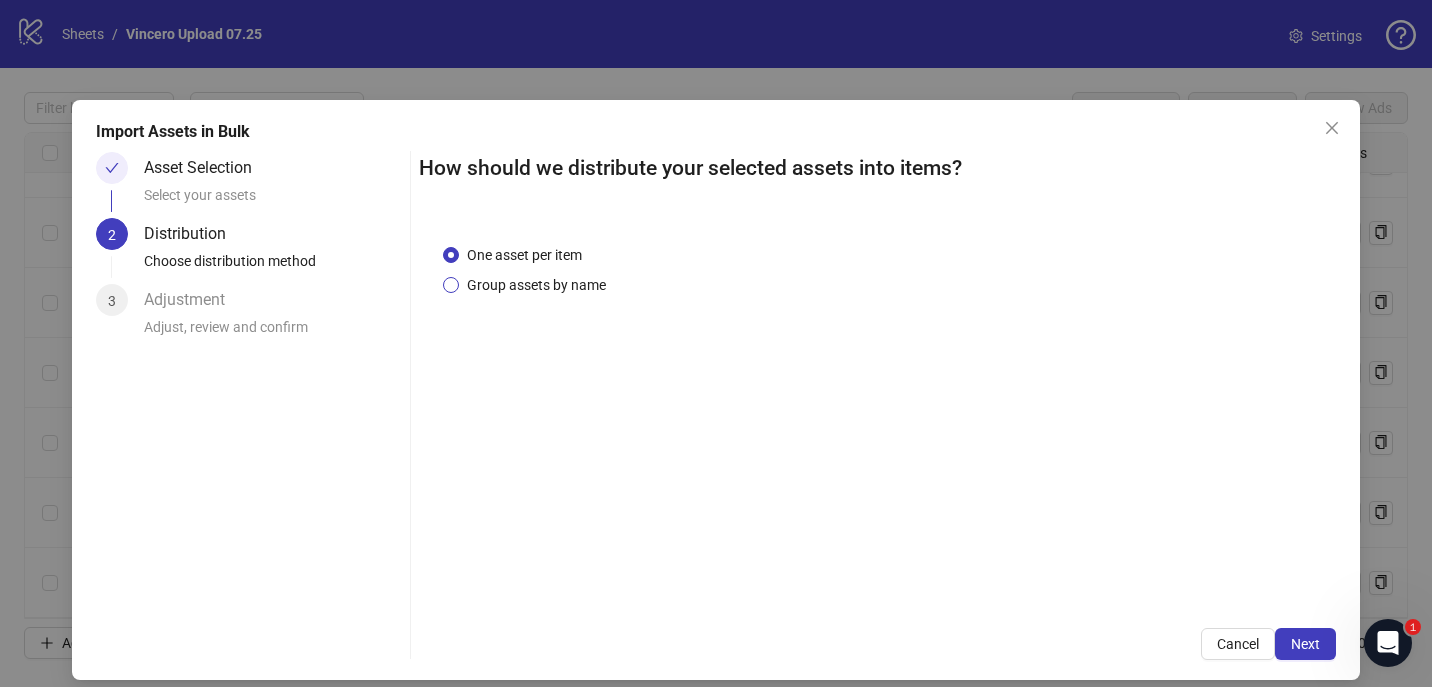 click on "Group assets by name" at bounding box center (536, 285) 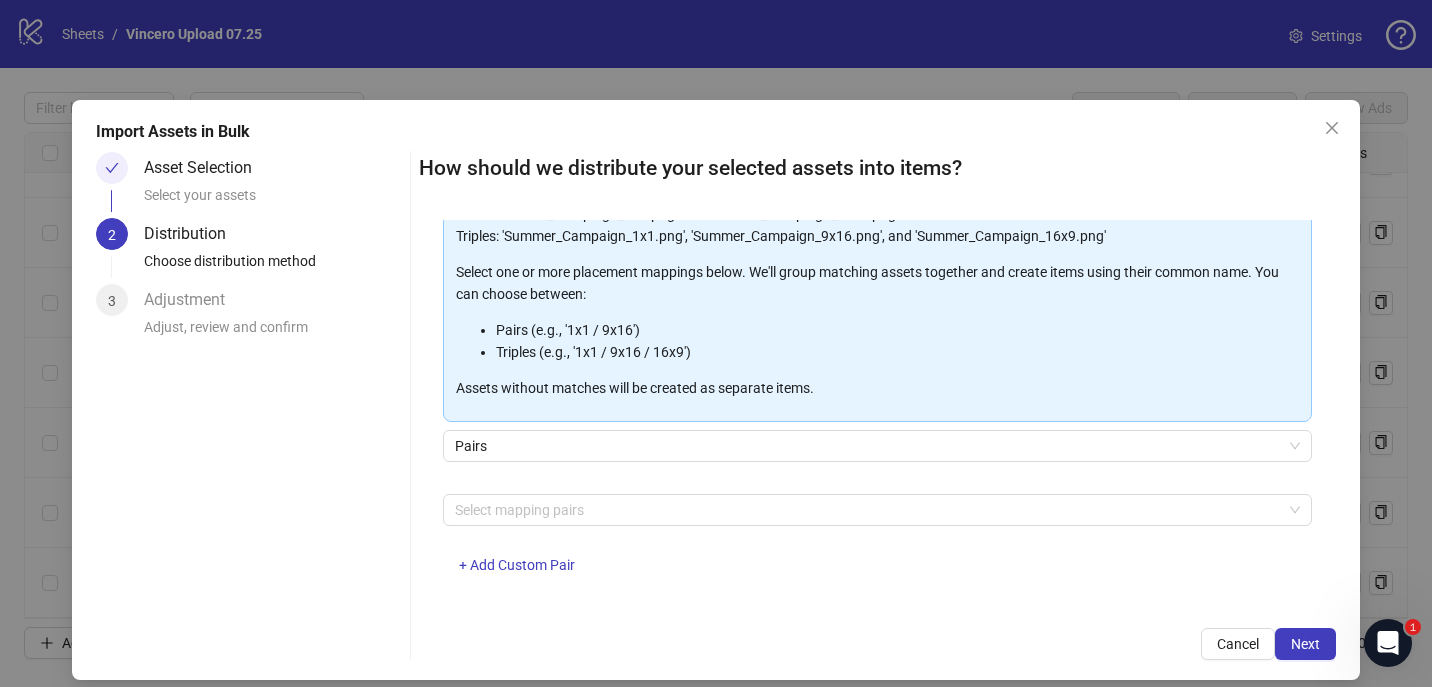 scroll, scrollTop: 201, scrollLeft: 0, axis: vertical 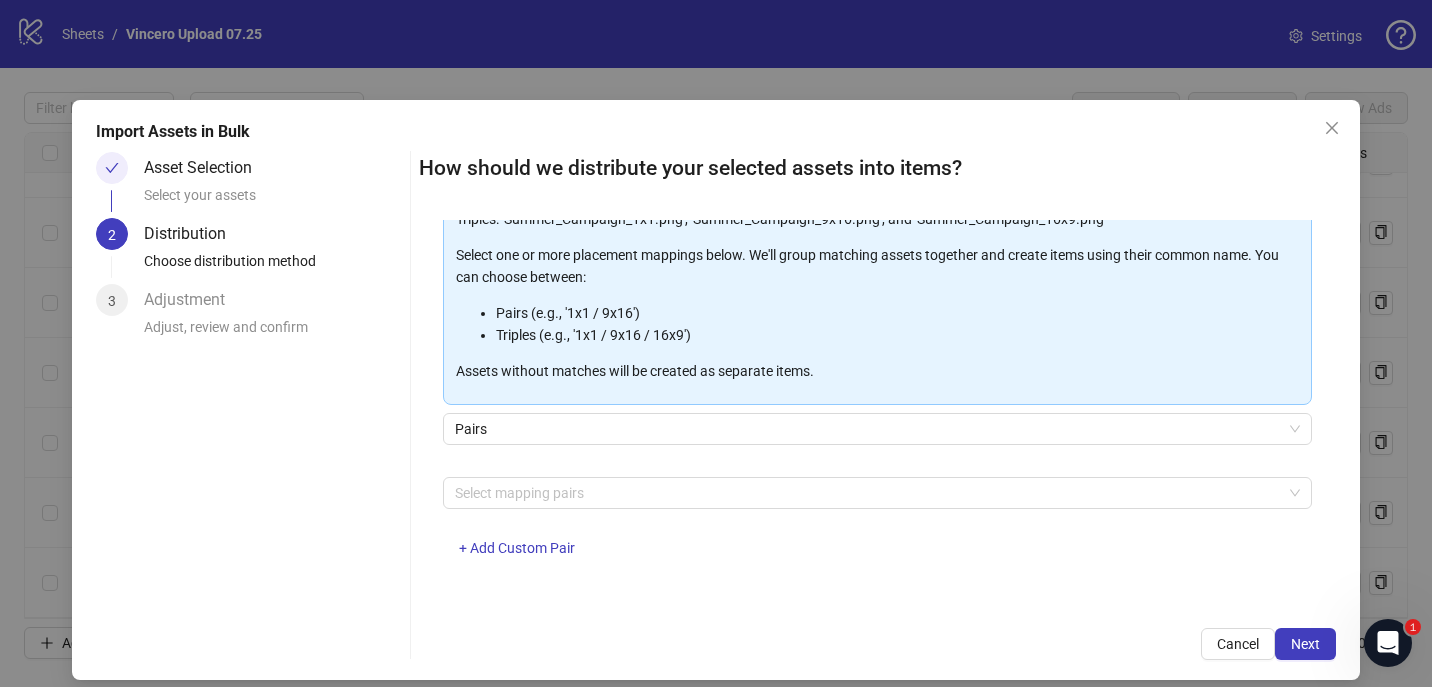 click on "Assets must follow a consistent naming pattern to use this feature. Examples: Pairs: 'Summer_Campaign_1x1.png' and 'Summer_Campaign_9x16.png' Triples: 'Summer_Campaign_1x1.png', 'Summer_Campaign_9x16.png', and 'Summer_Campaign_16x9.png' Select one or more placement mappings below. We'll group matching assets together and create items using their common name. You can choose between: Pairs (e.g., '1x1 / 9x16') Triples (e.g., '1x1 / 9x16 / 16x9') Assets without matches will be created as separate items. Pairs   Select mapping pairs + Add Custom Pair" at bounding box center (878, 350) 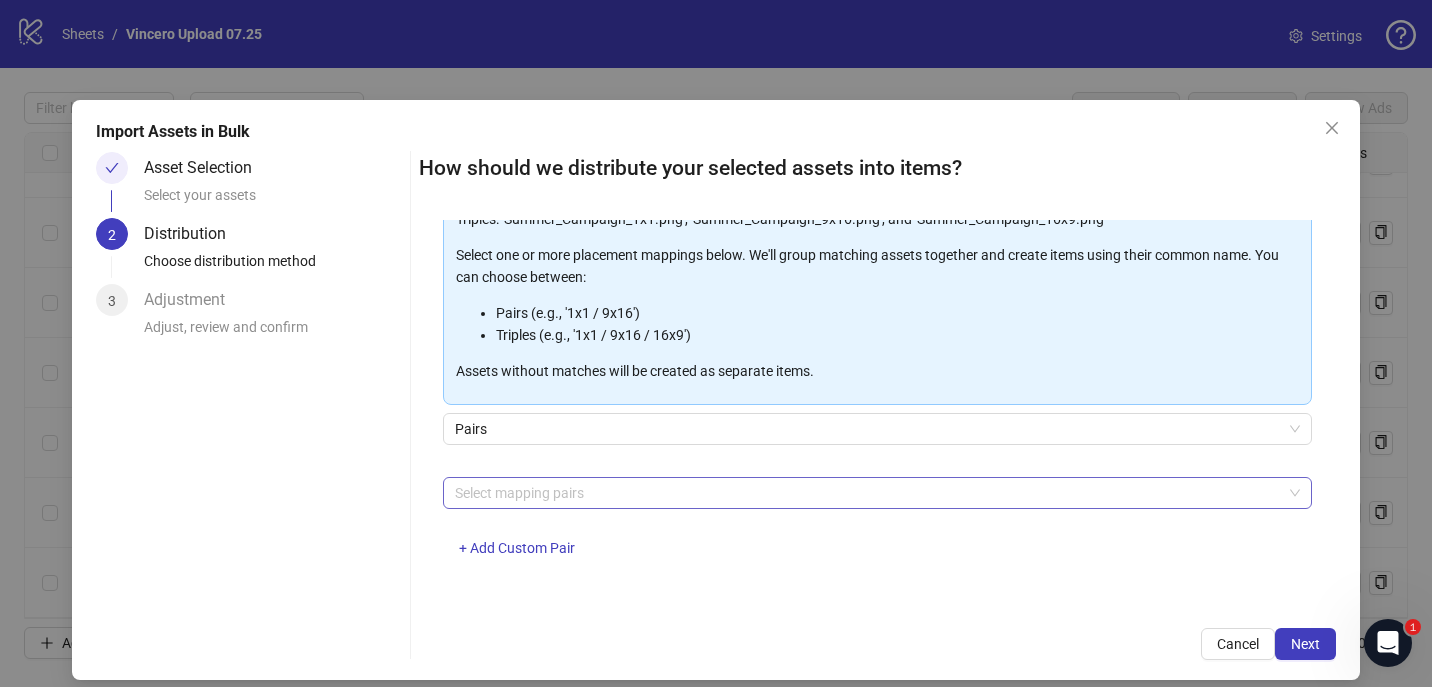 click at bounding box center (867, 493) 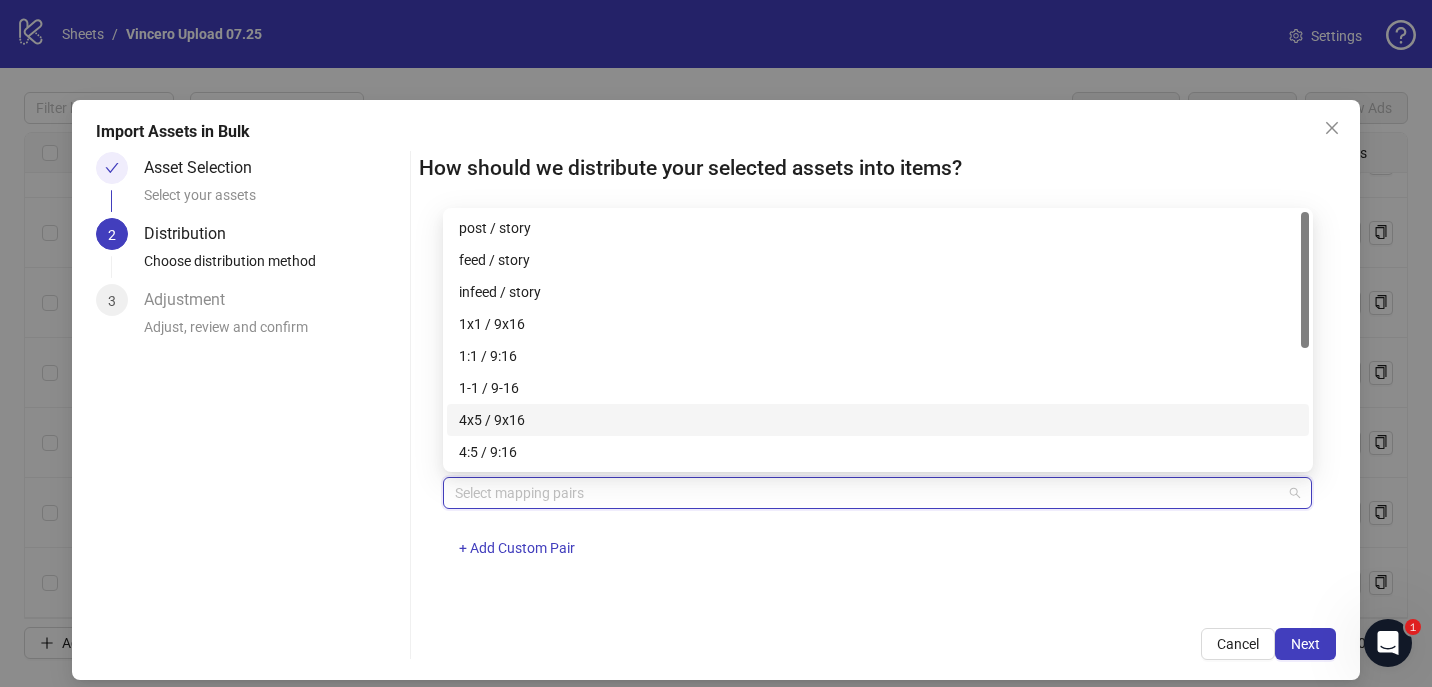 click on "4x5 / 9x16" at bounding box center [878, 420] 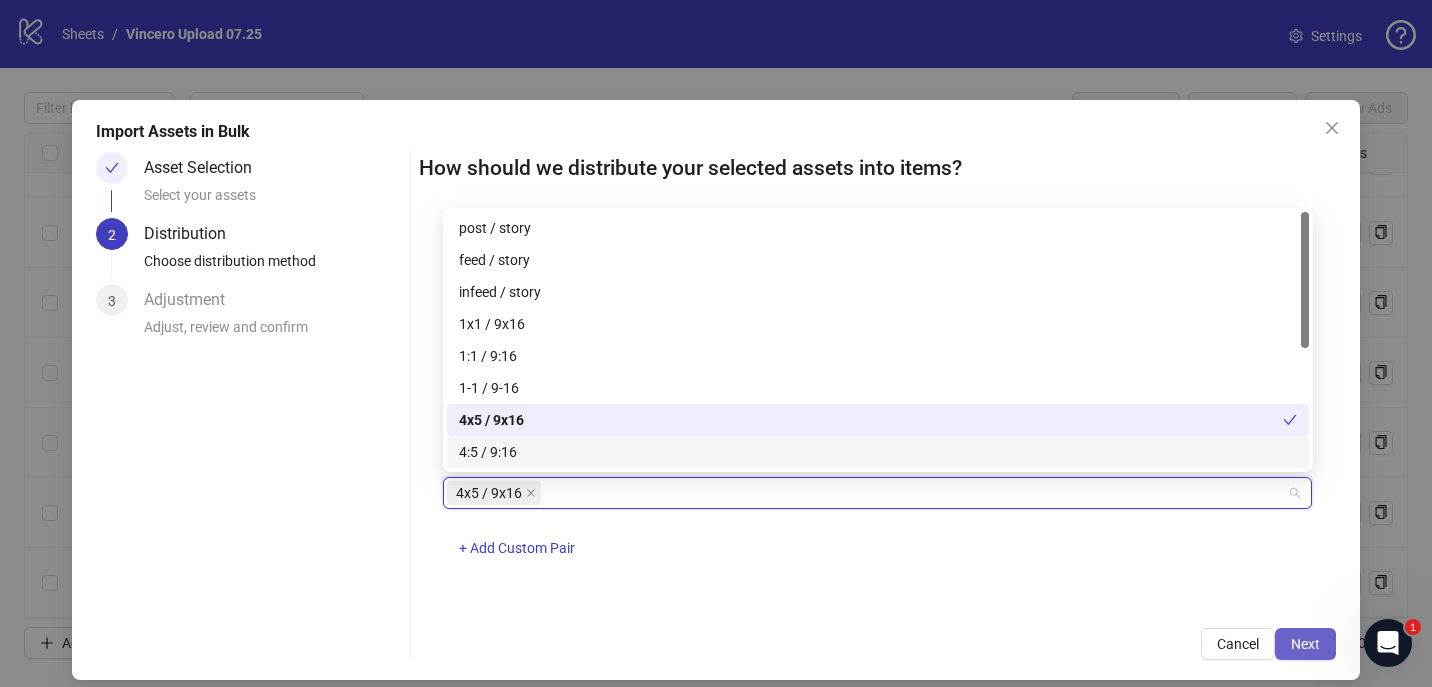 click on "Next" at bounding box center (1305, 644) 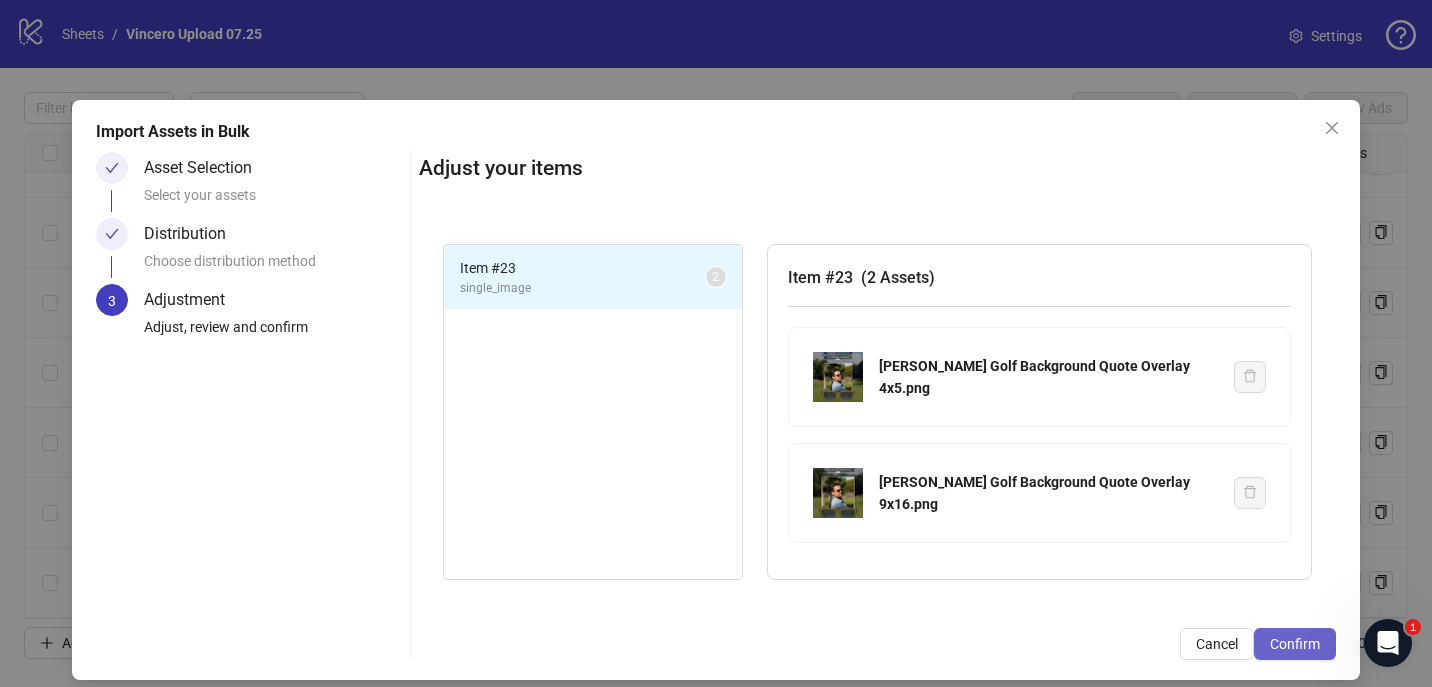 click on "Confirm" at bounding box center (1295, 644) 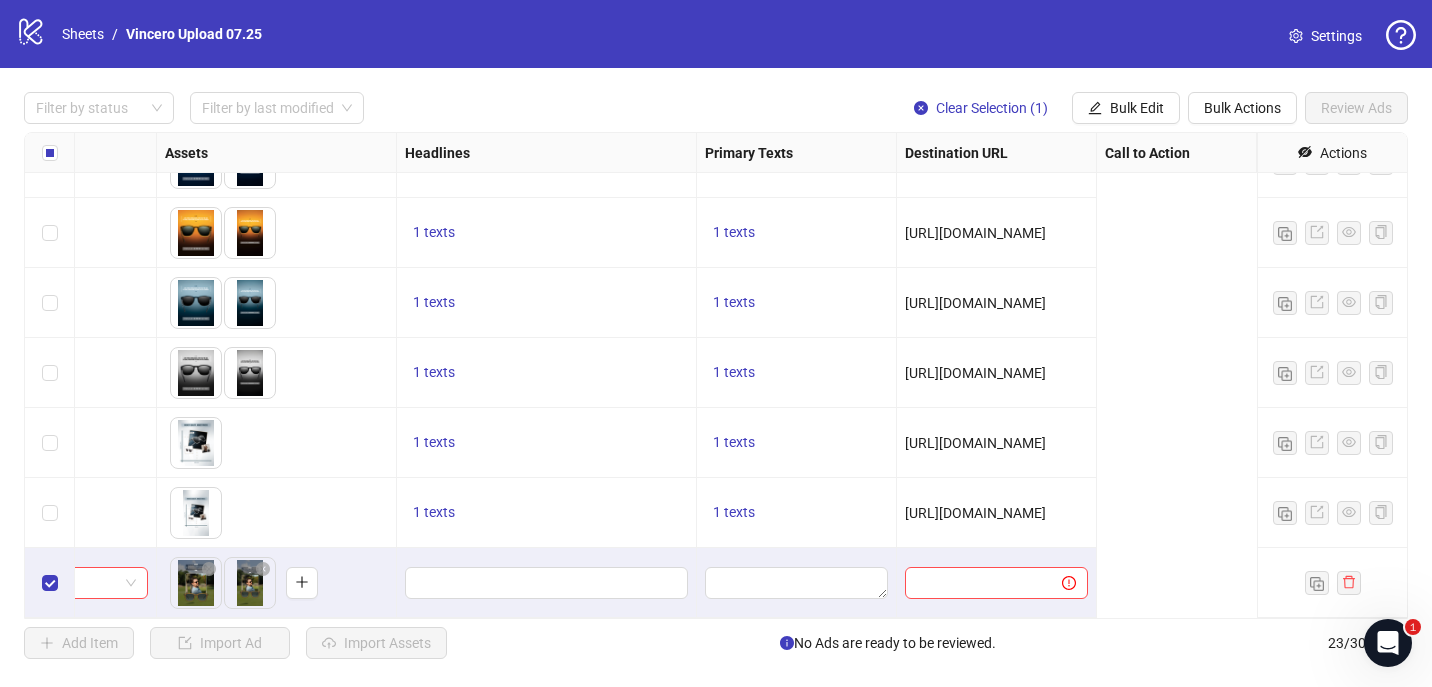scroll, scrollTop: 1165, scrollLeft: 0, axis: vertical 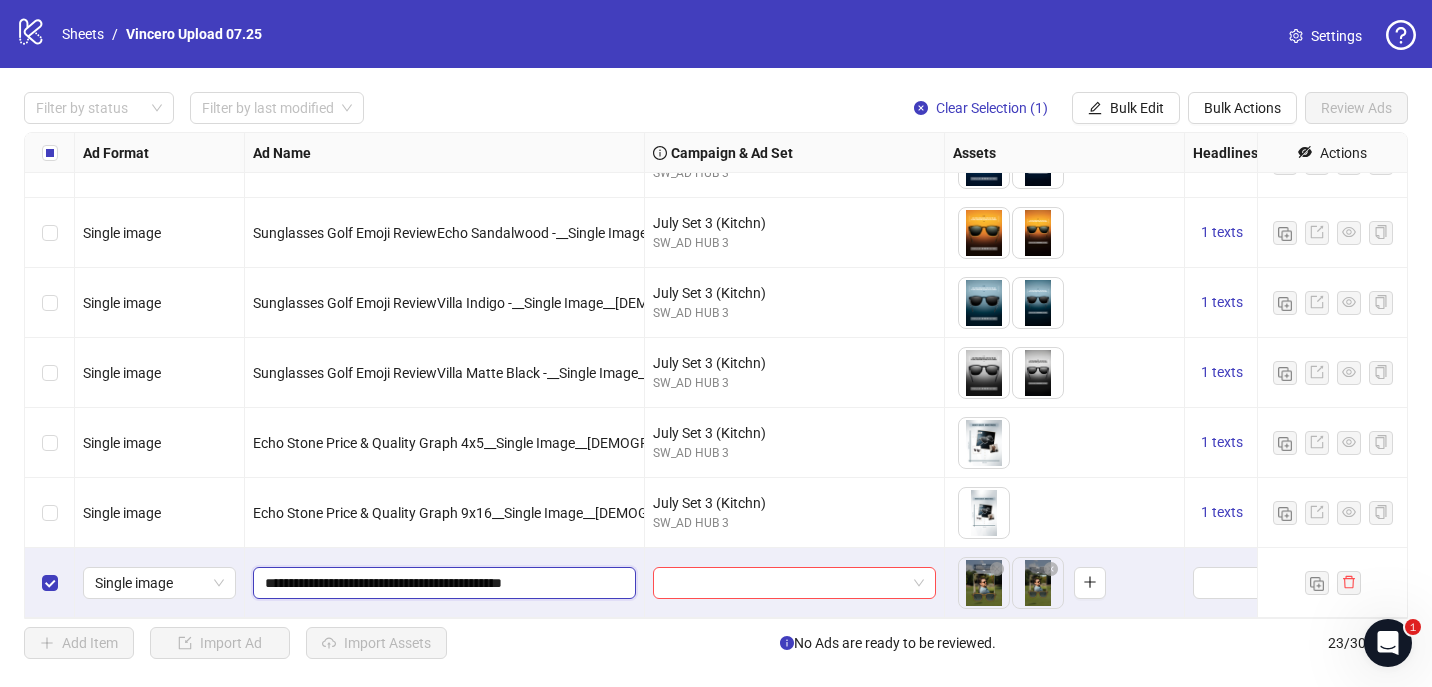 click on "**********" at bounding box center [442, 583] 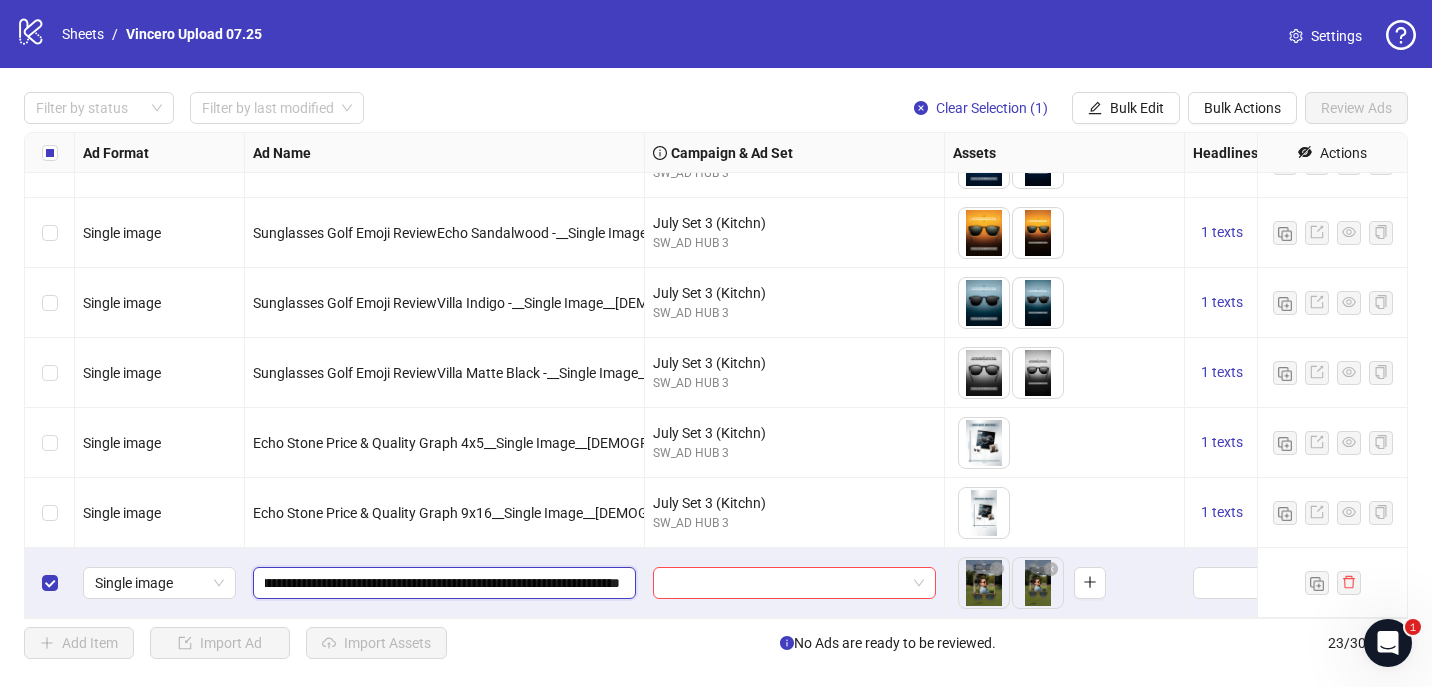 type on "**********" 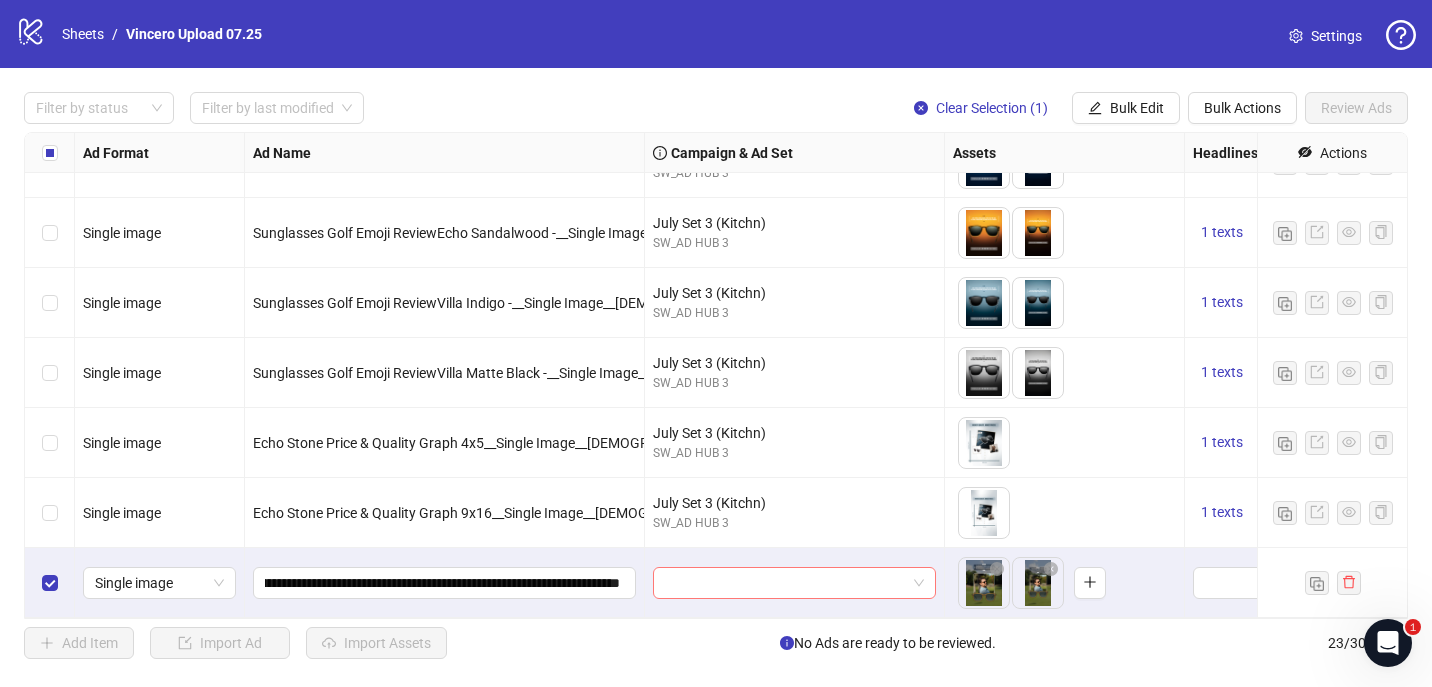 click at bounding box center (785, 583) 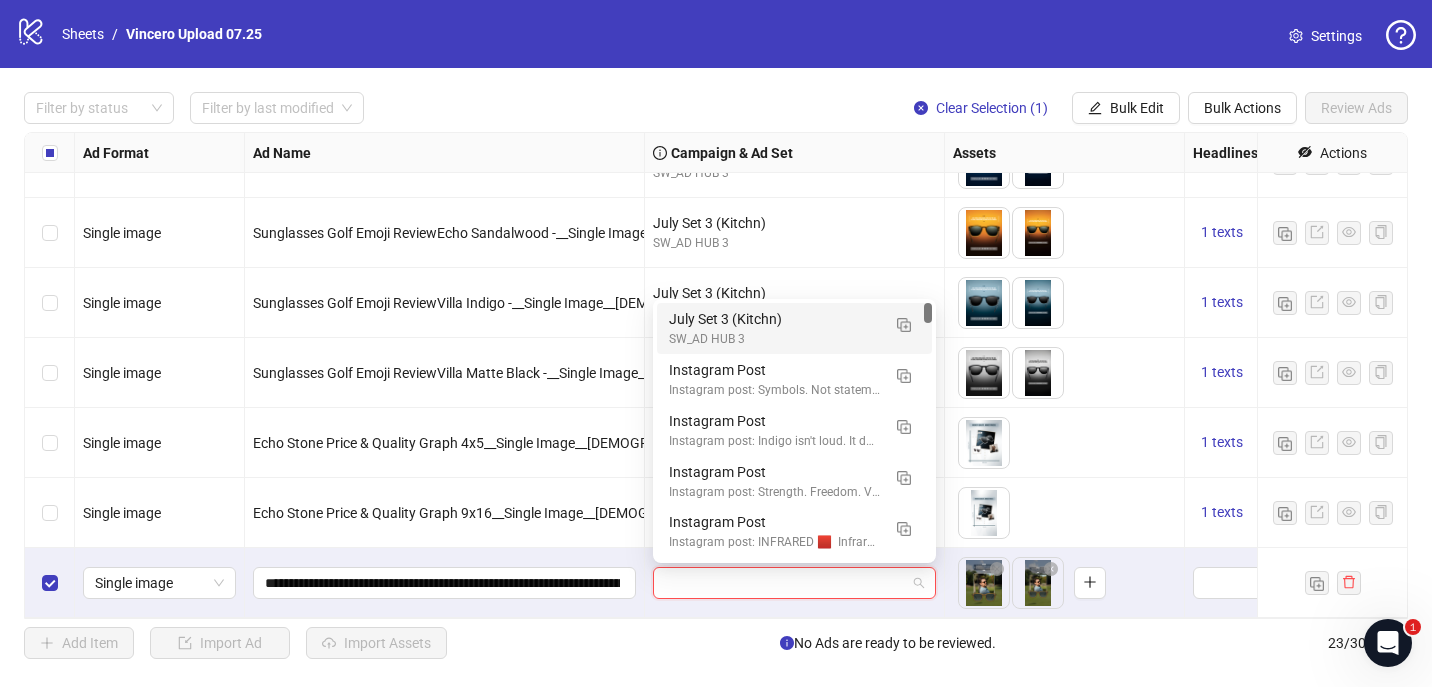 click on "July Set 3 (Kitchn)" at bounding box center (774, 319) 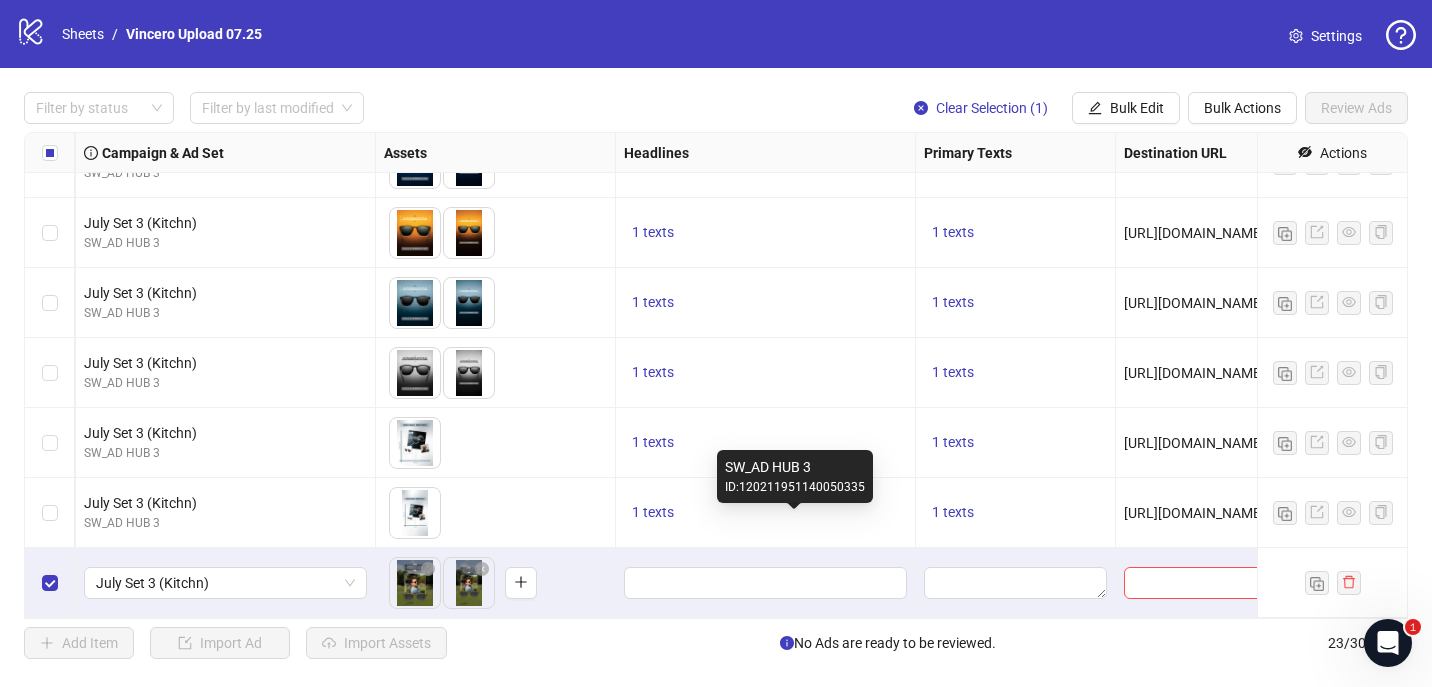 scroll, scrollTop: 1165, scrollLeft: 788, axis: both 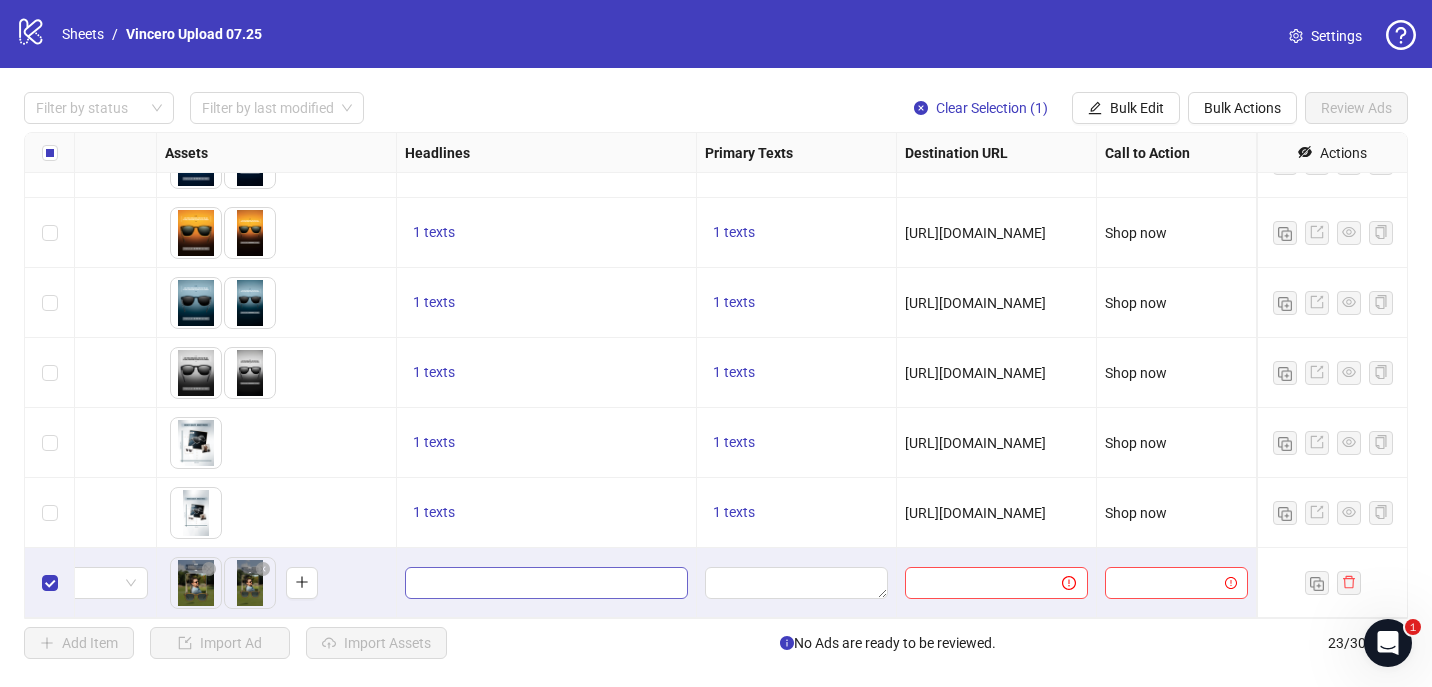 click at bounding box center (546, 583) 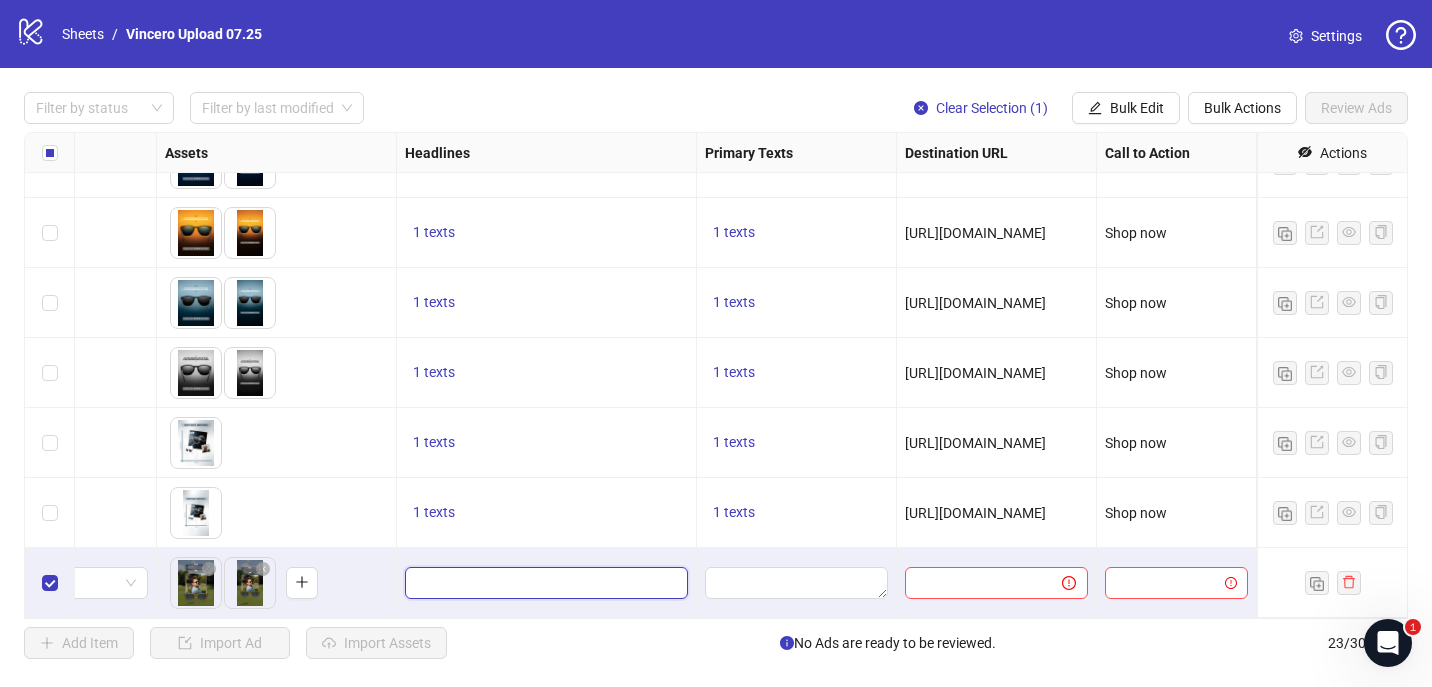 click at bounding box center (544, 583) 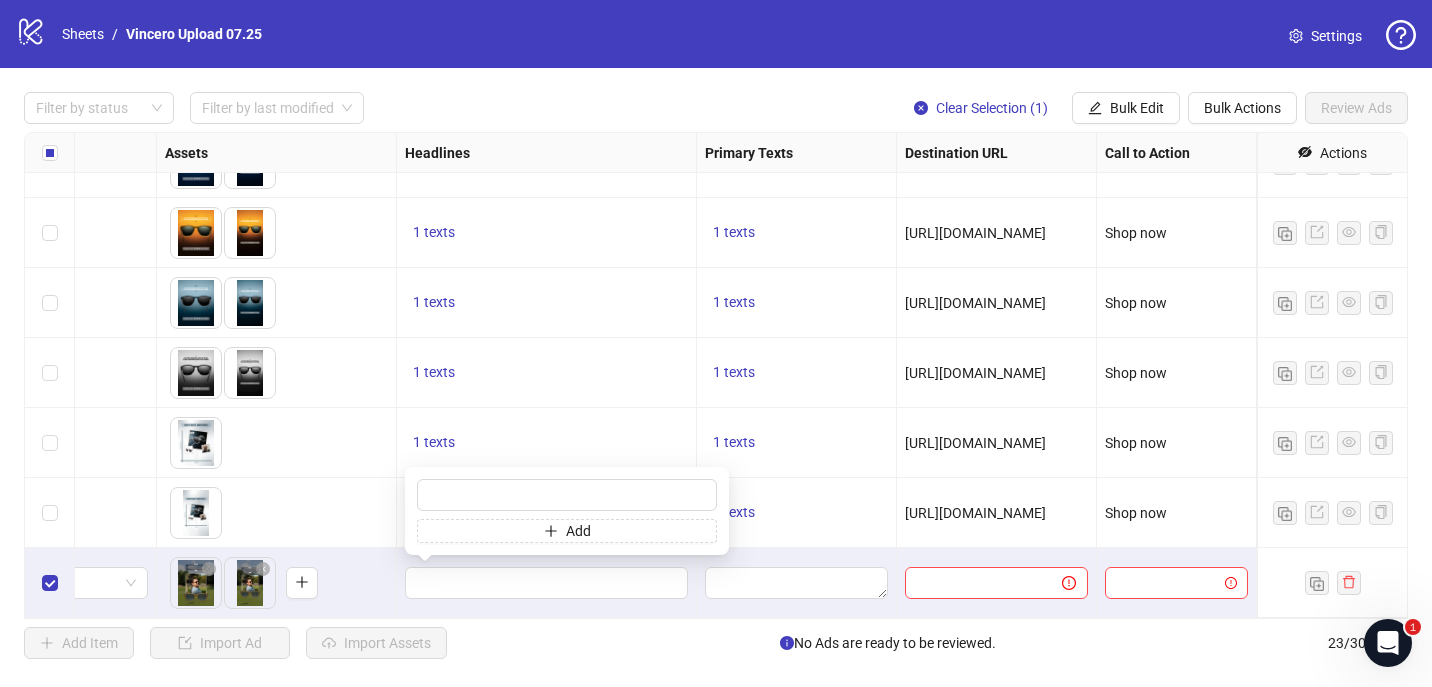 type on "**********" 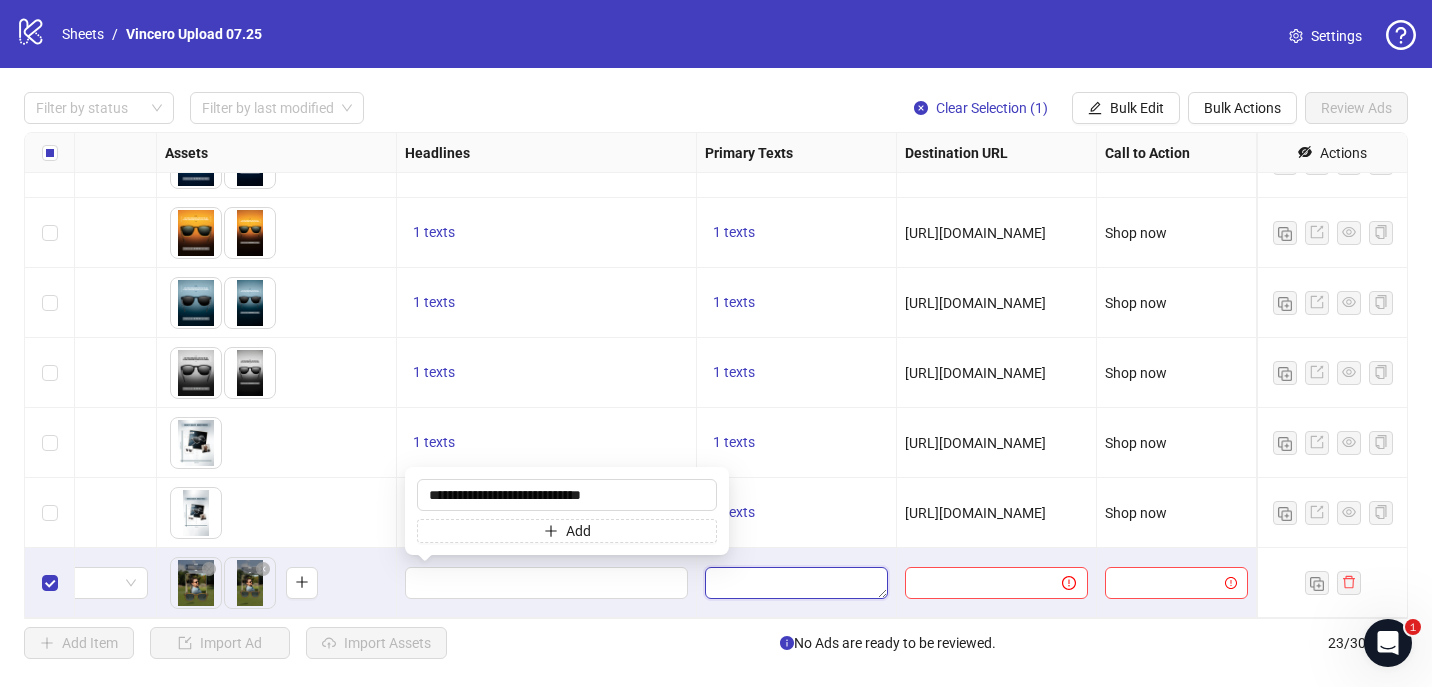 click at bounding box center (796, 583) 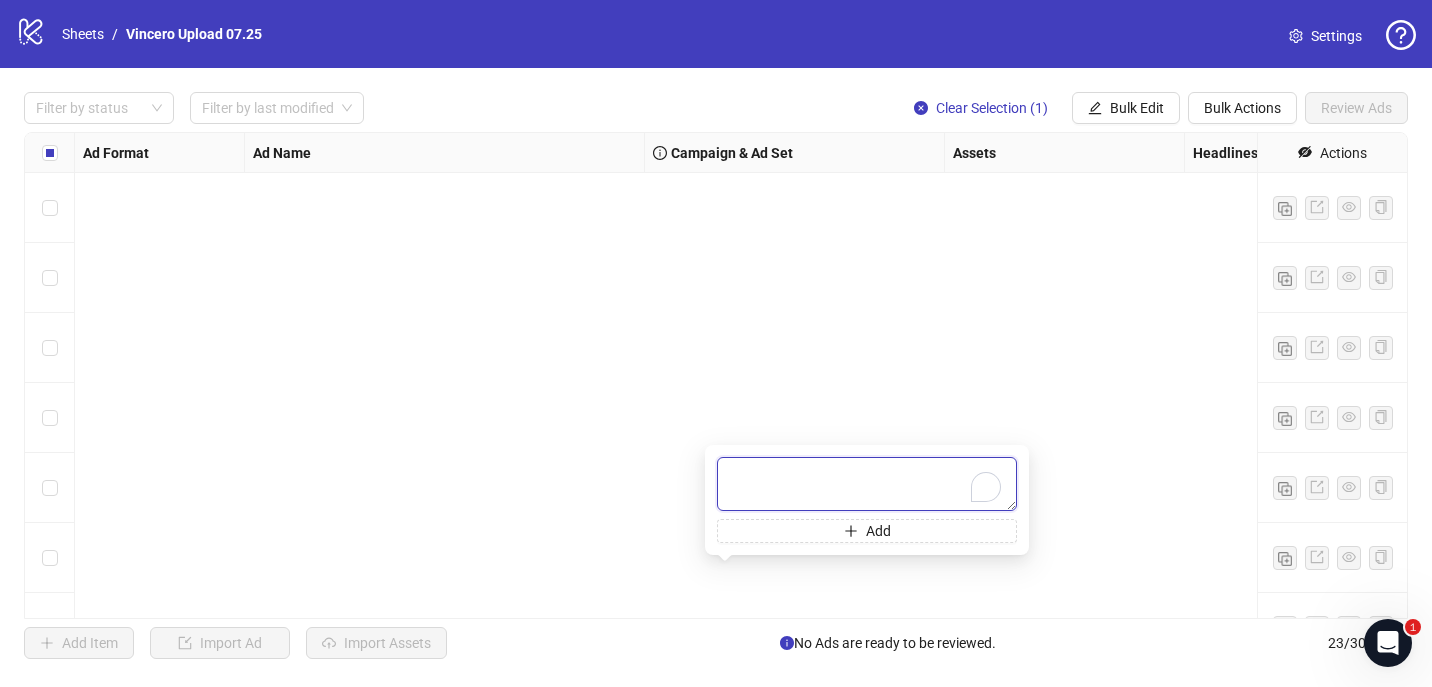 scroll, scrollTop: 0, scrollLeft: 0, axis: both 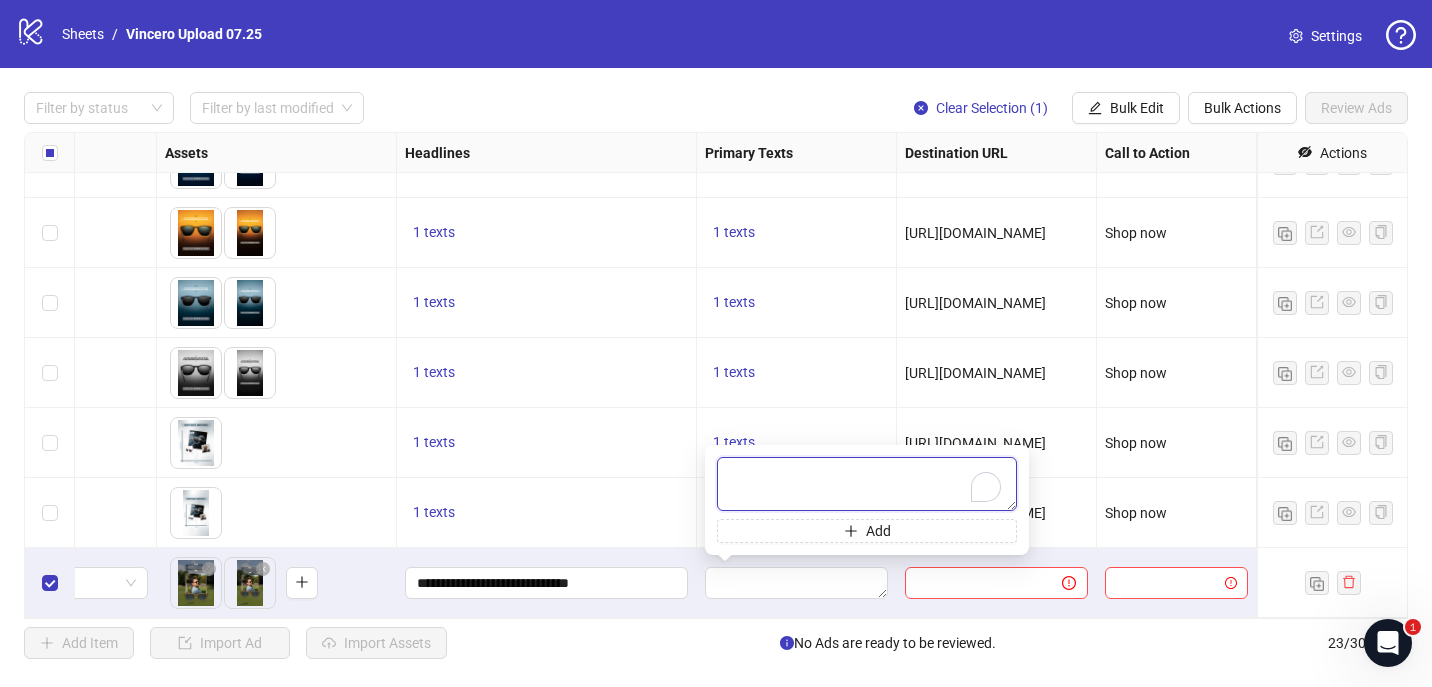paste on "**********" 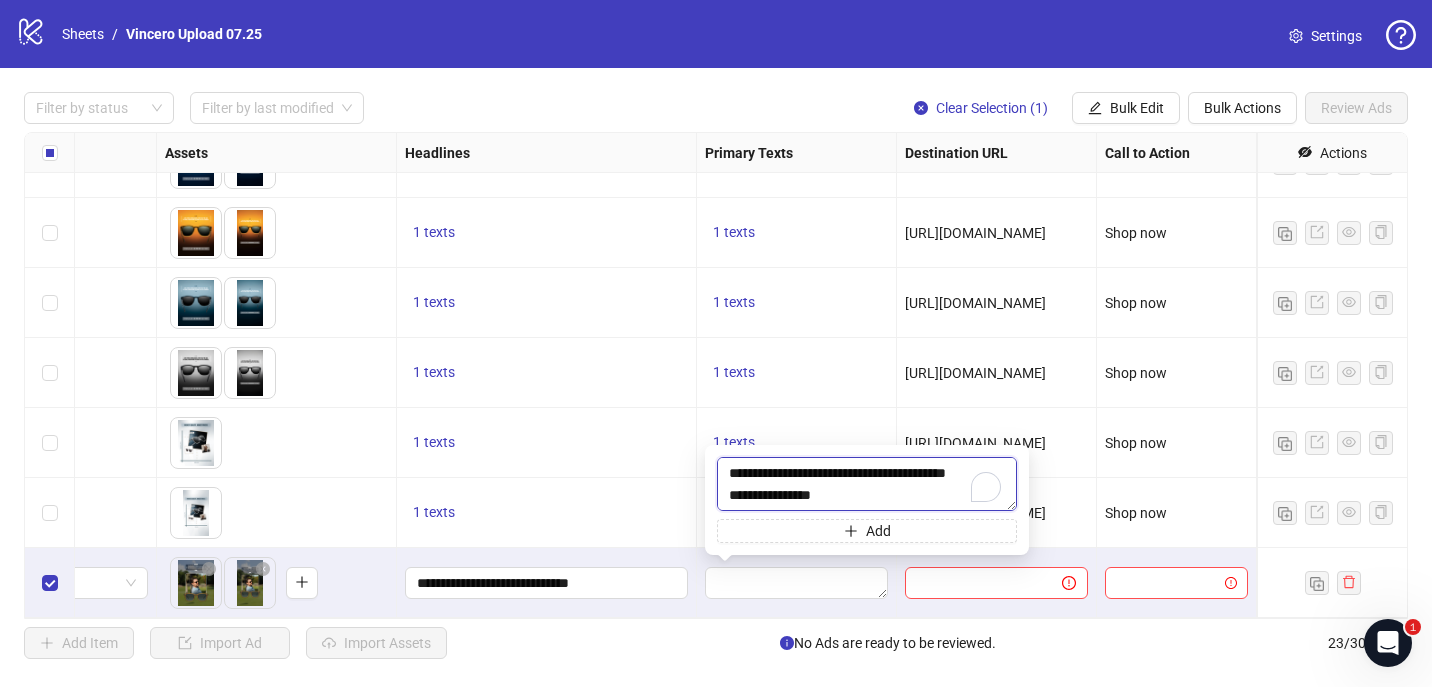 scroll, scrollTop: 103, scrollLeft: 0, axis: vertical 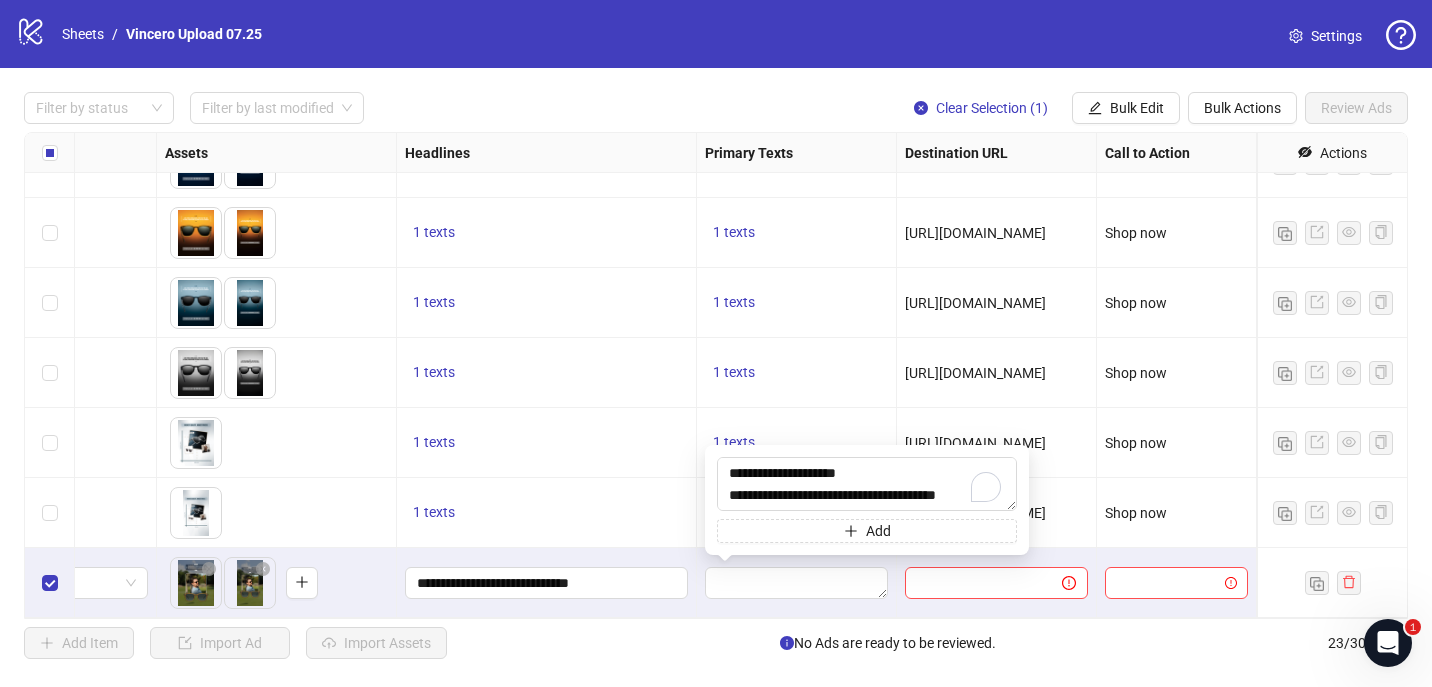 click on "1 texts" at bounding box center [547, 513] 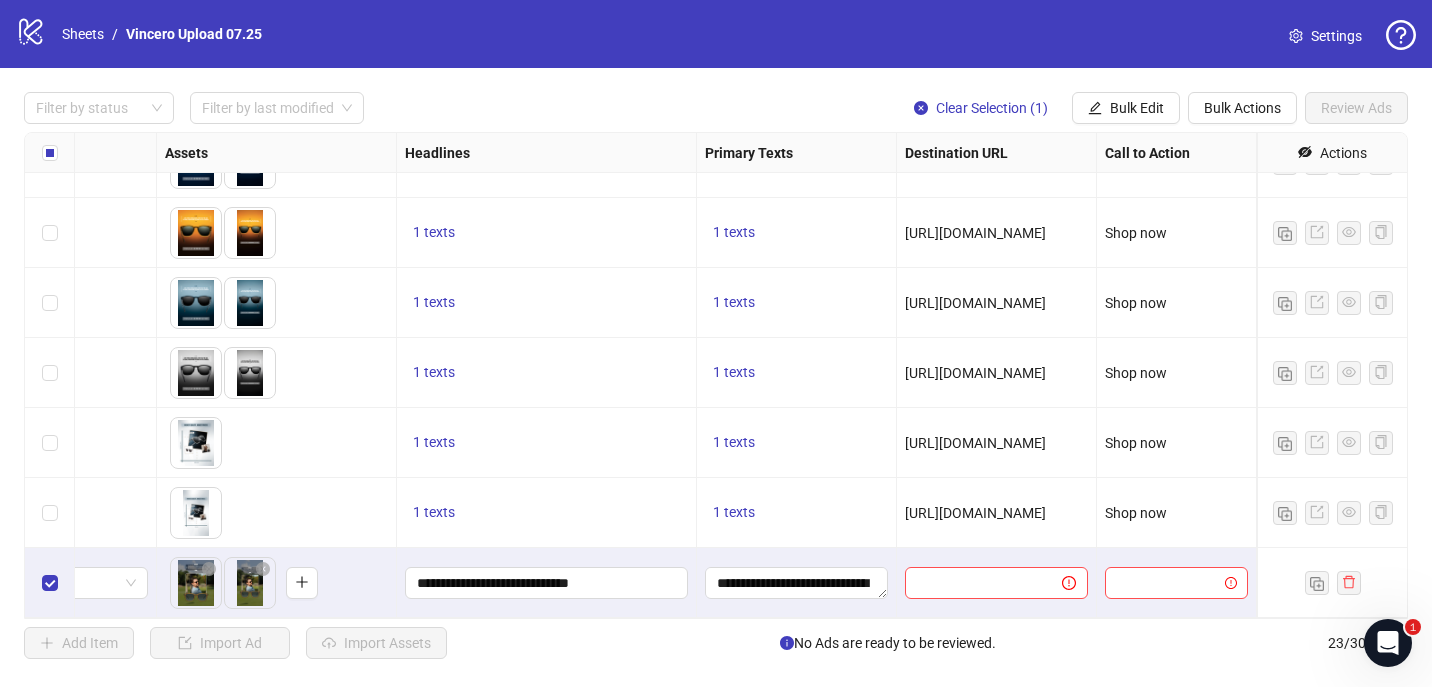 click at bounding box center (997, 583) 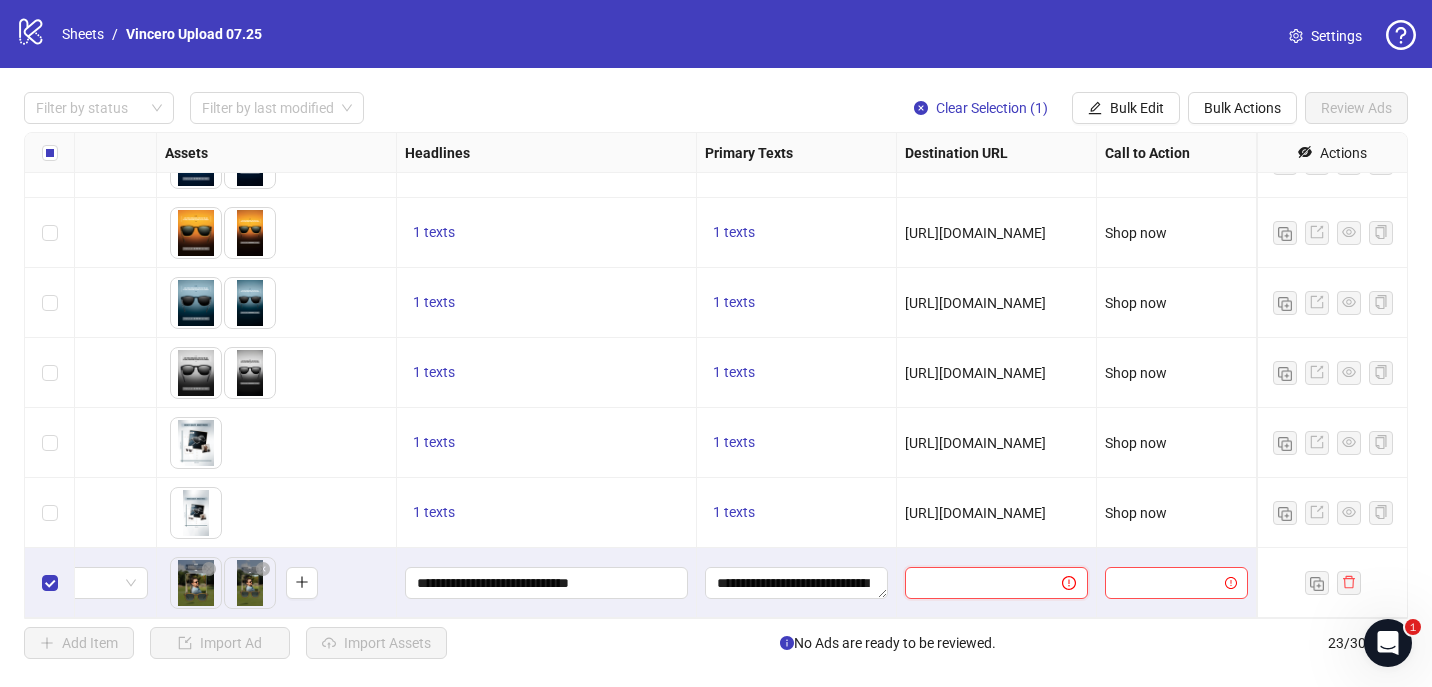 click at bounding box center [975, 583] 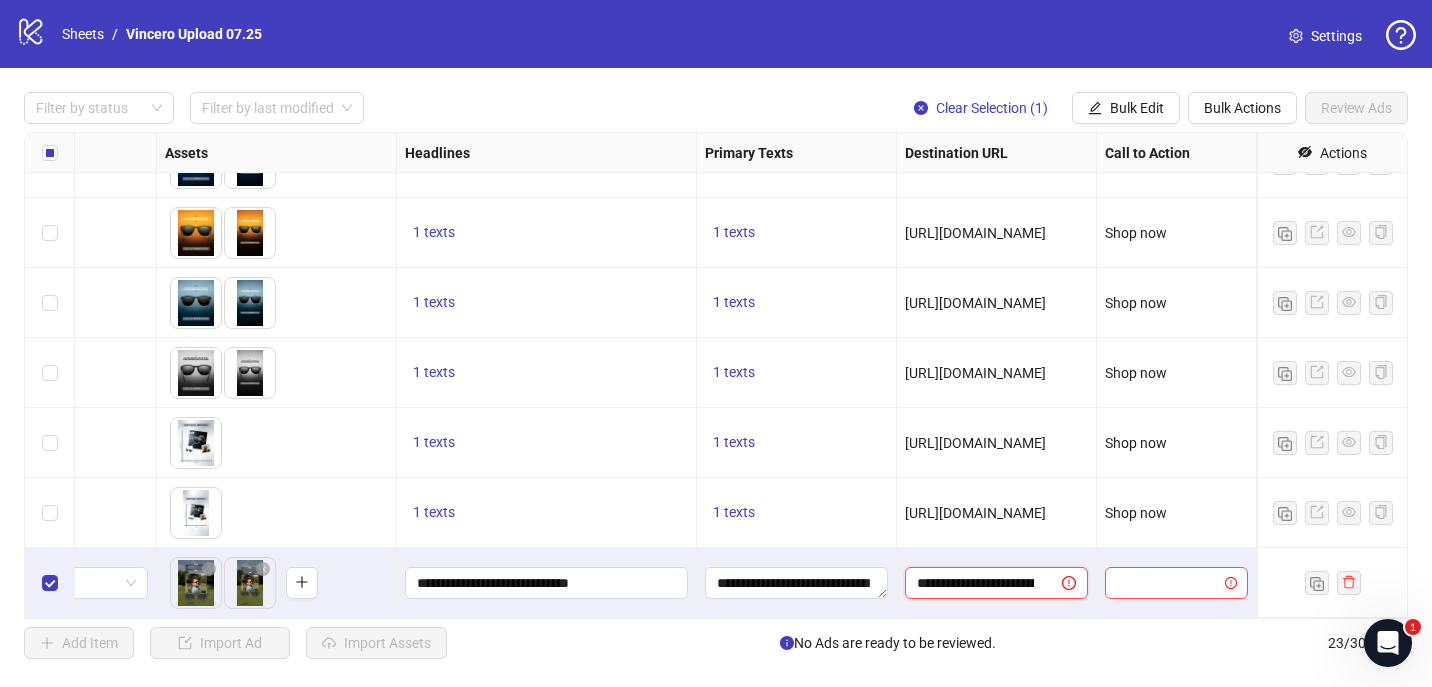 scroll, scrollTop: 0, scrollLeft: 262, axis: horizontal 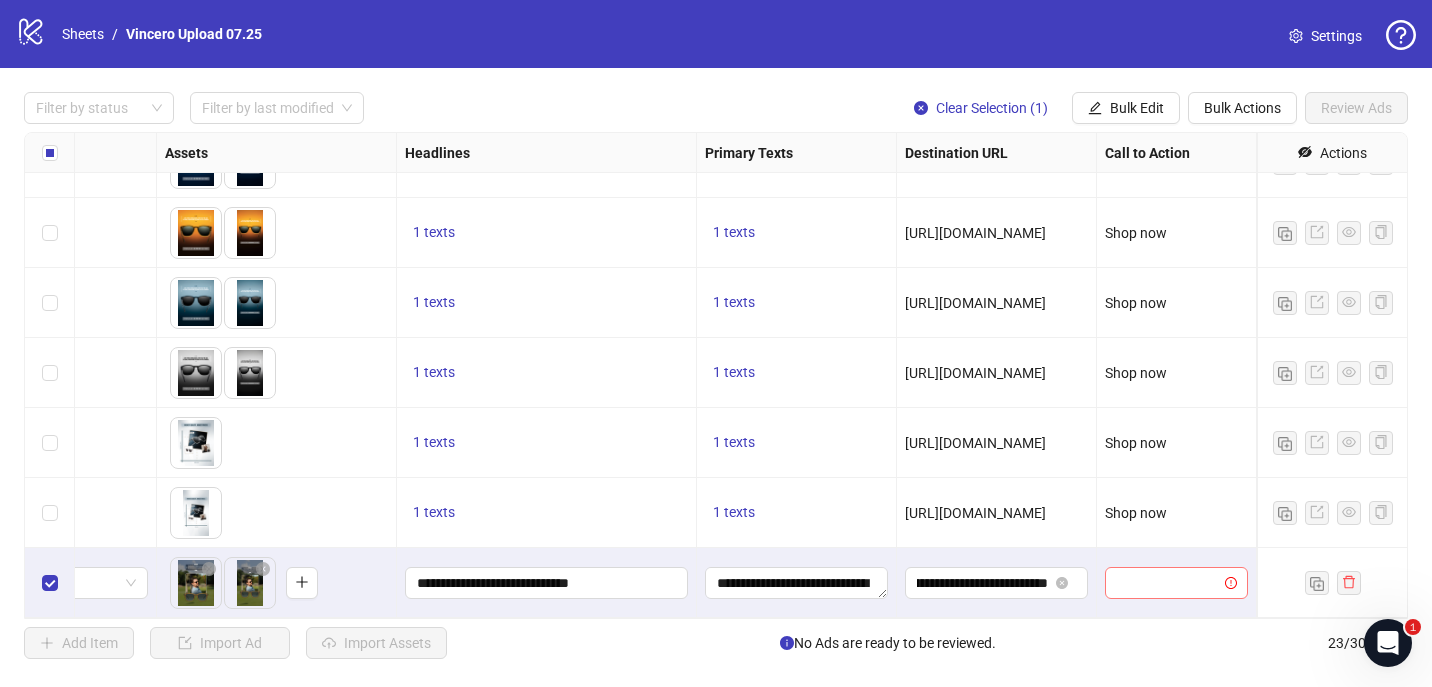 click at bounding box center [1167, 583] 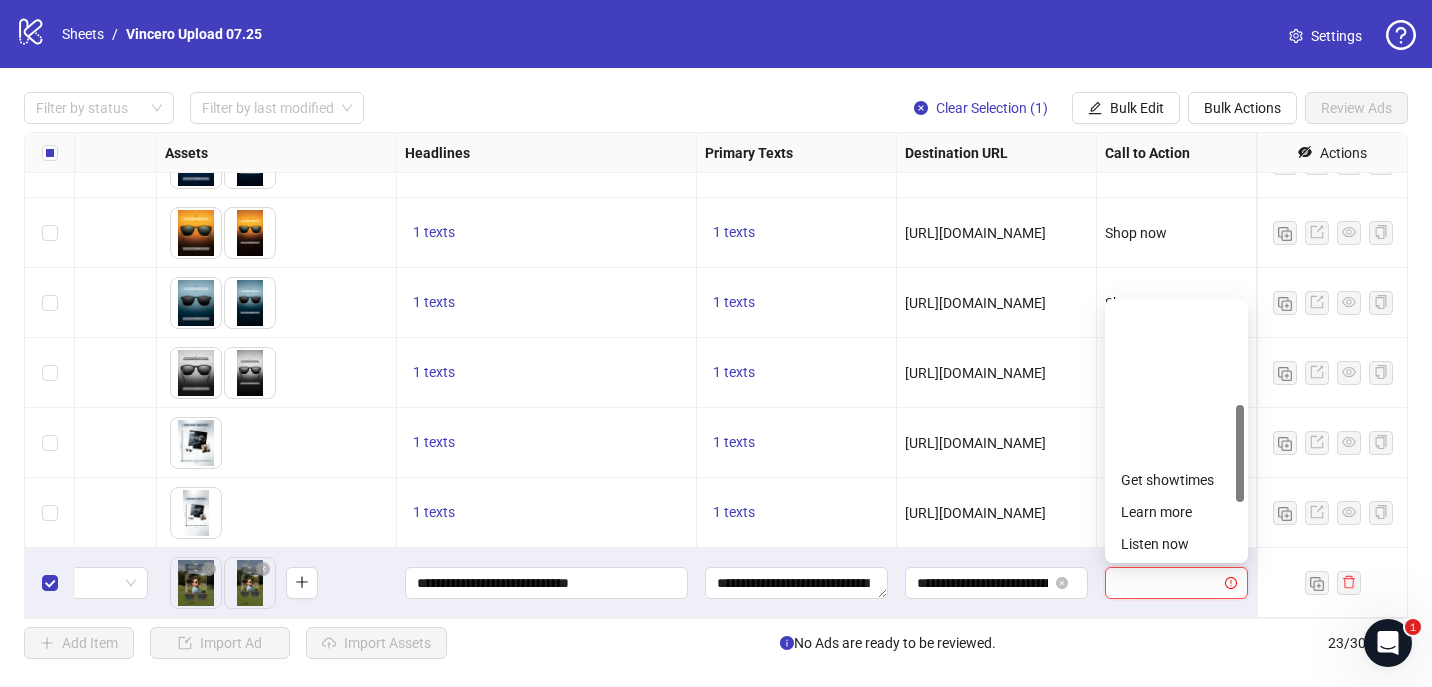 scroll, scrollTop: 354, scrollLeft: 0, axis: vertical 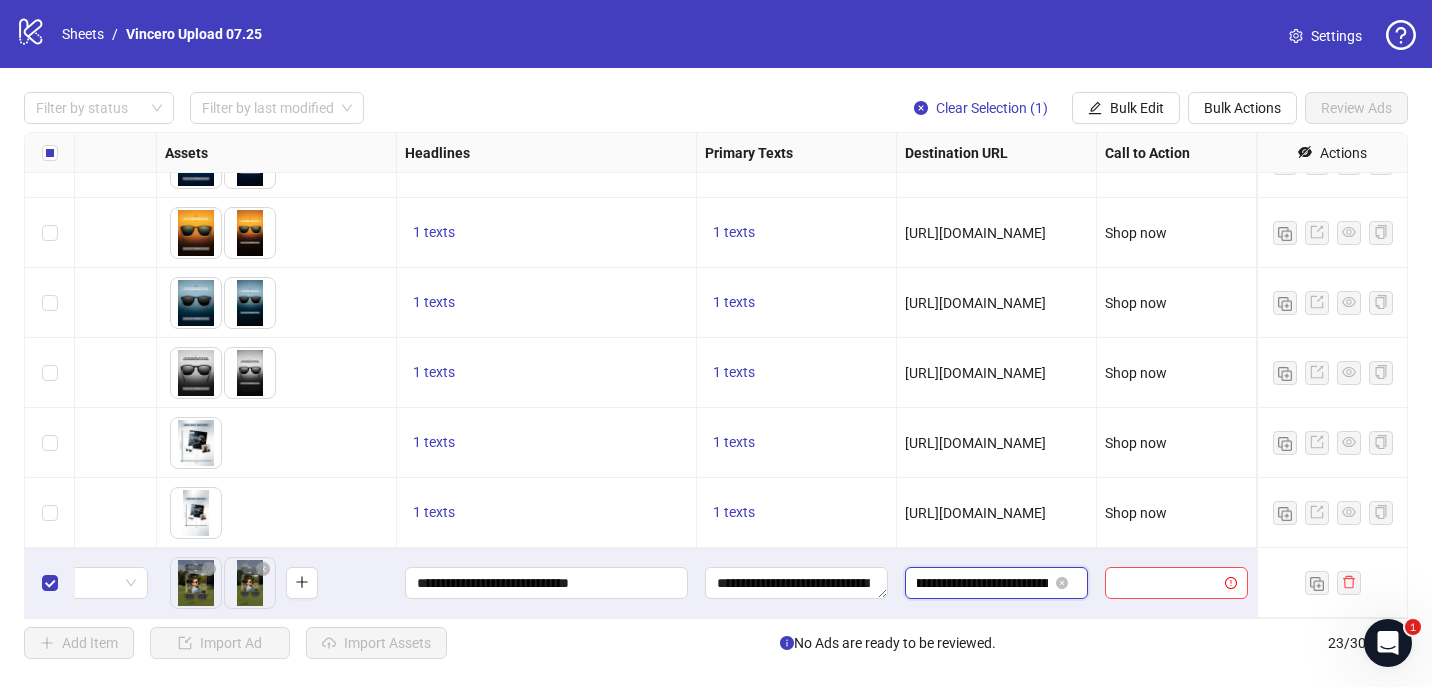 drag, startPoint x: 1015, startPoint y: 580, endPoint x: 1039, endPoint y: 581, distance: 24.020824 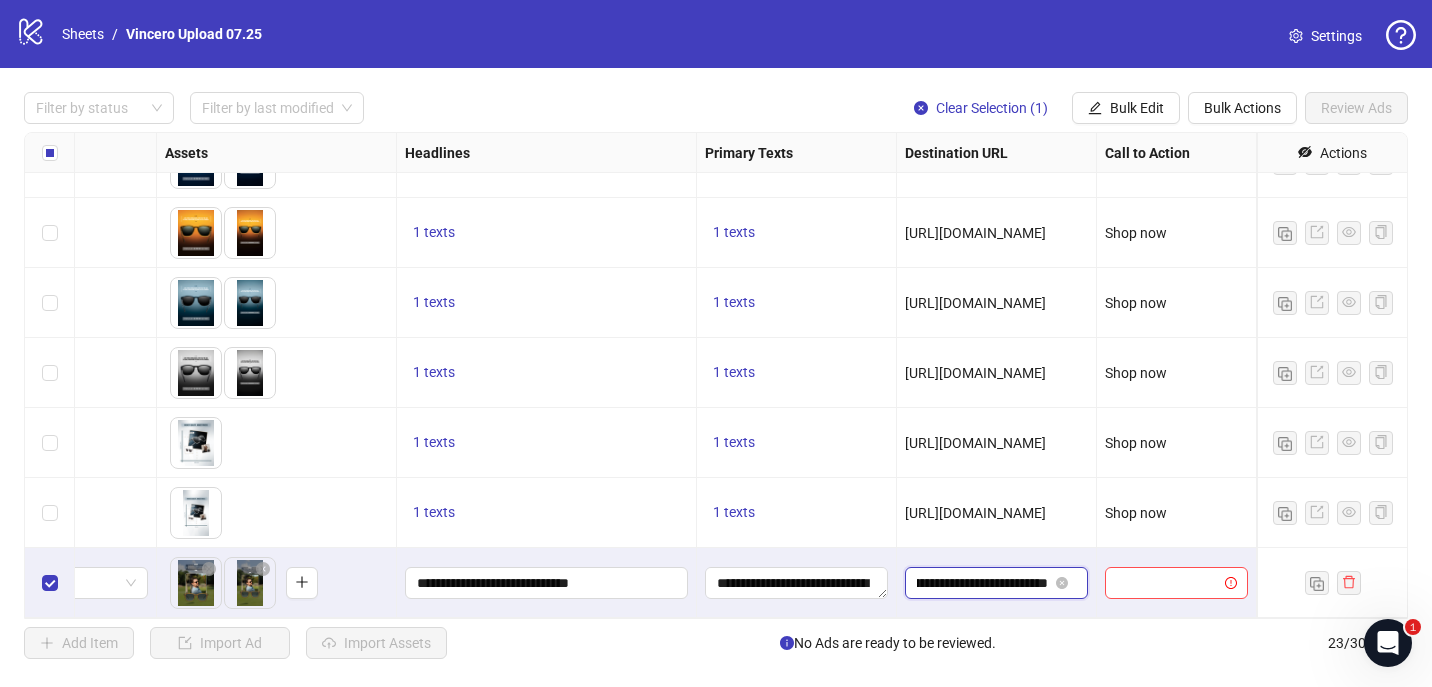 drag, startPoint x: 1023, startPoint y: 583, endPoint x: 1073, endPoint y: 583, distance: 50 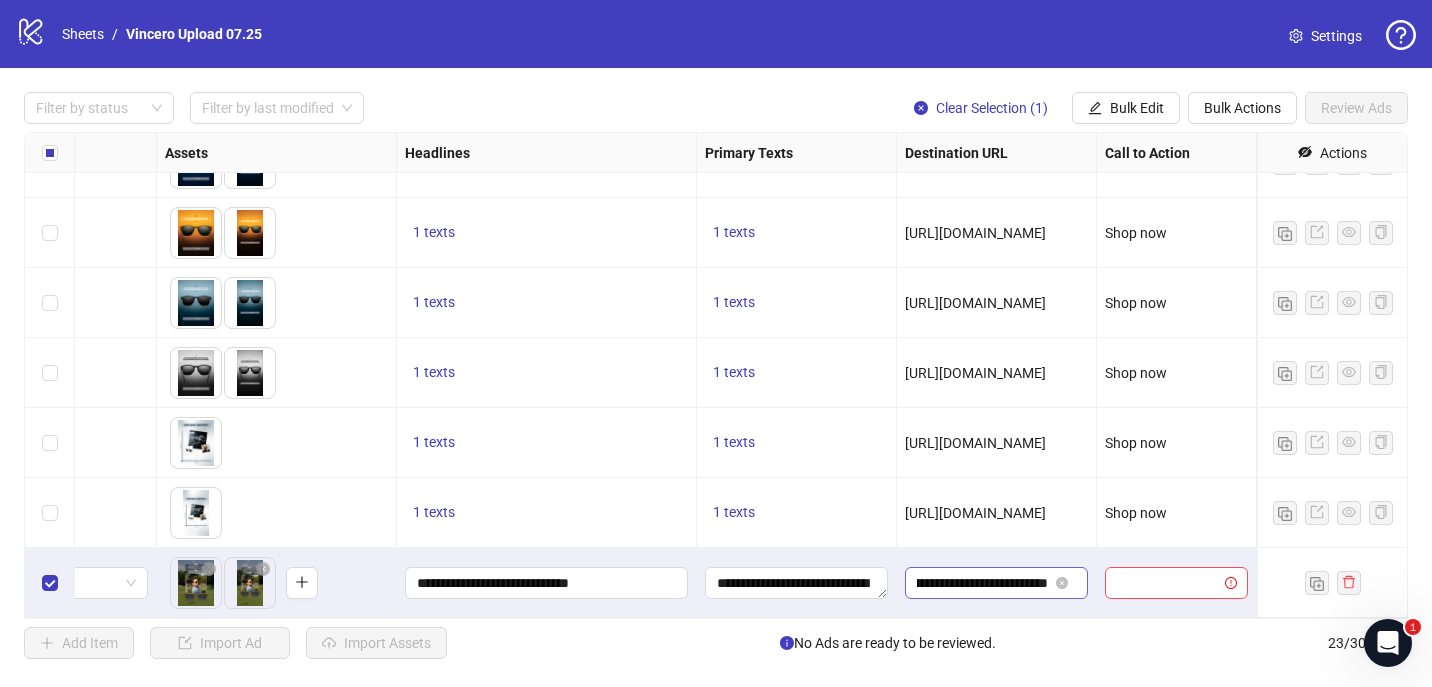 scroll, scrollTop: 0, scrollLeft: 0, axis: both 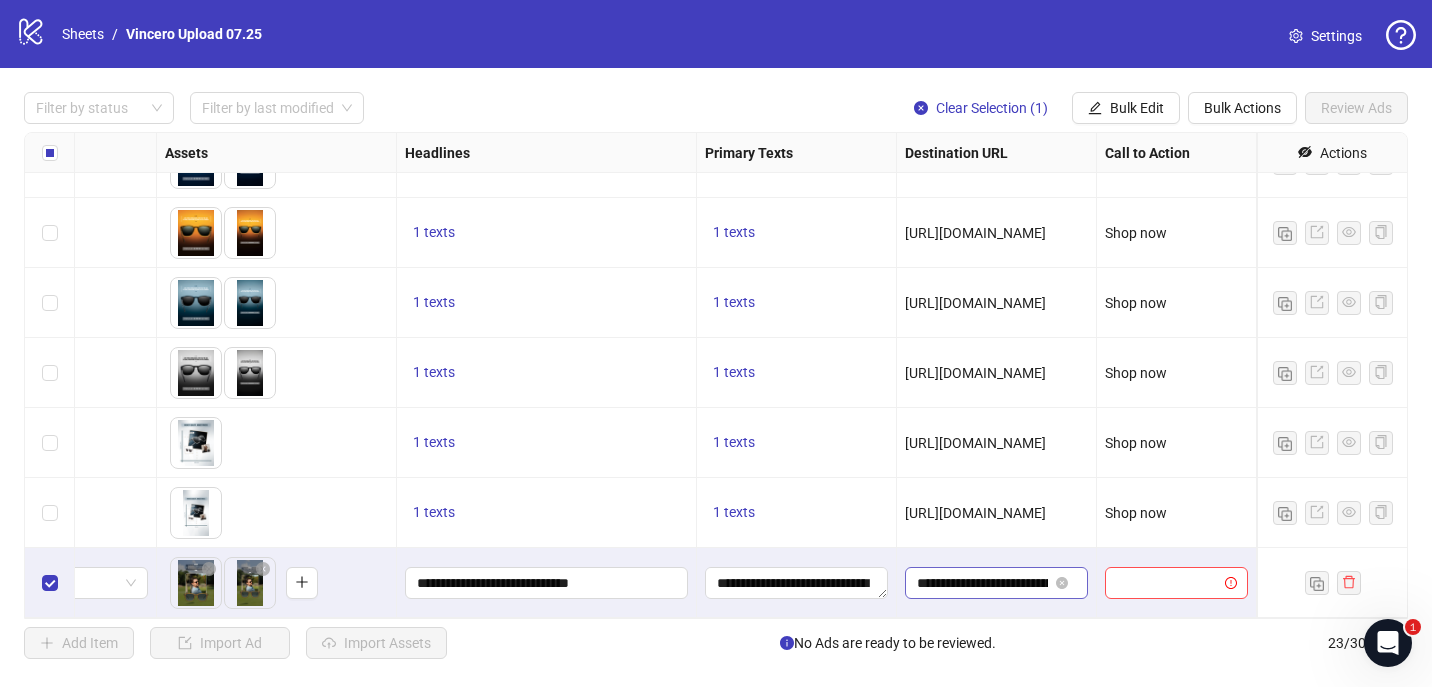 drag, startPoint x: 945, startPoint y: 596, endPoint x: 910, endPoint y: 596, distance: 35 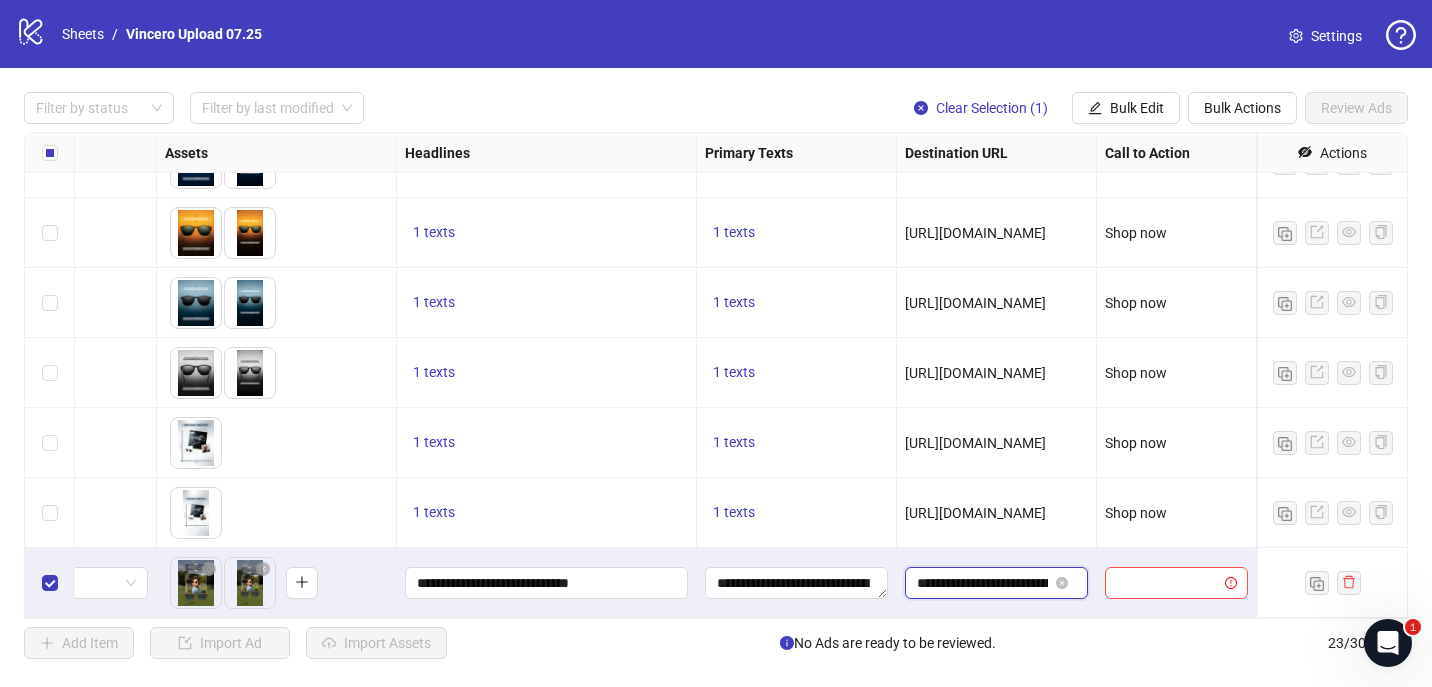 scroll, scrollTop: 0, scrollLeft: 226, axis: horizontal 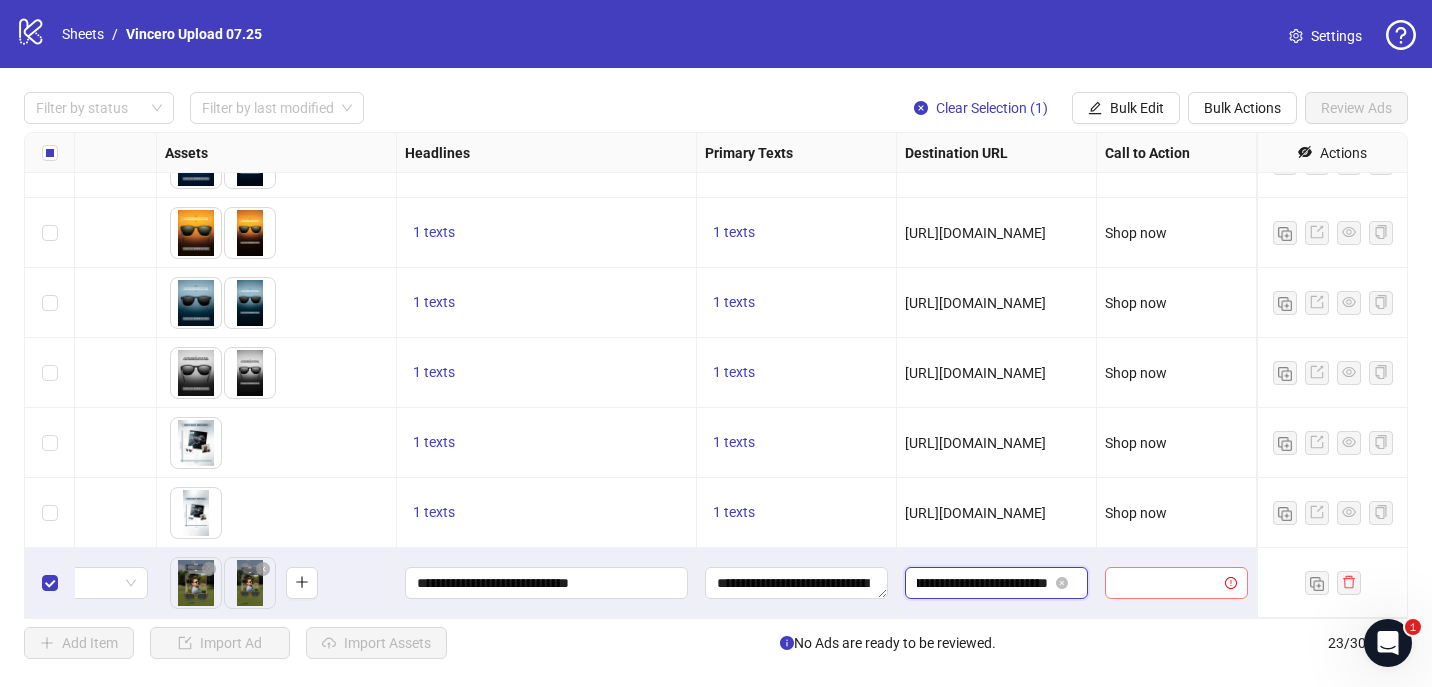 drag, startPoint x: 991, startPoint y: 580, endPoint x: 1215, endPoint y: 580, distance: 224 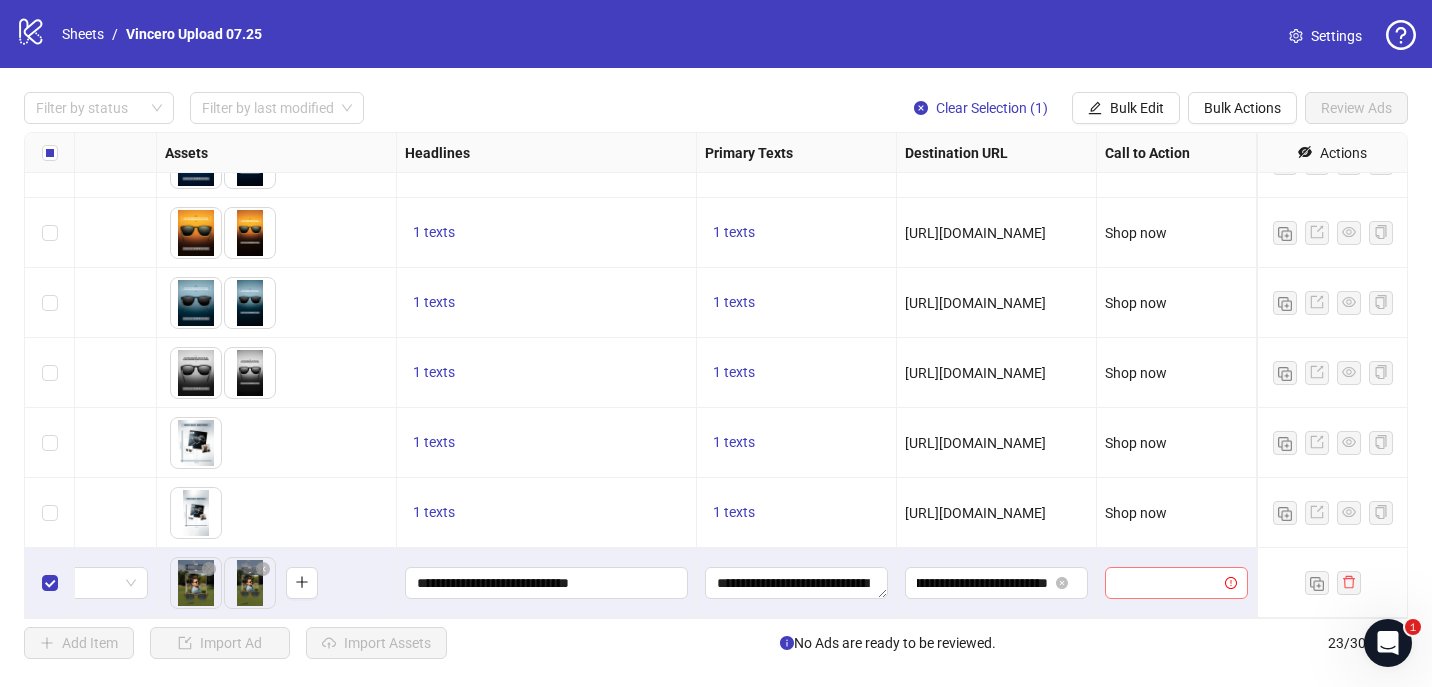 click at bounding box center [1167, 583] 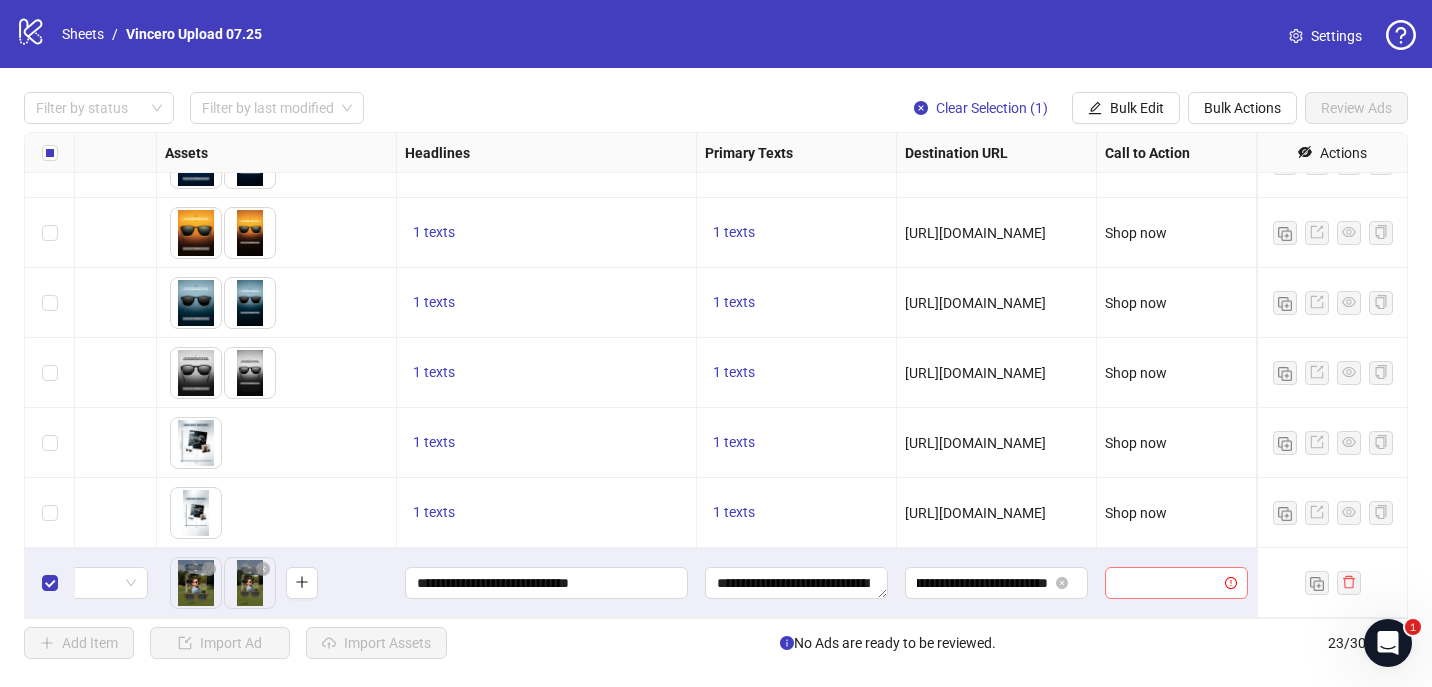 scroll, scrollTop: 0, scrollLeft: 0, axis: both 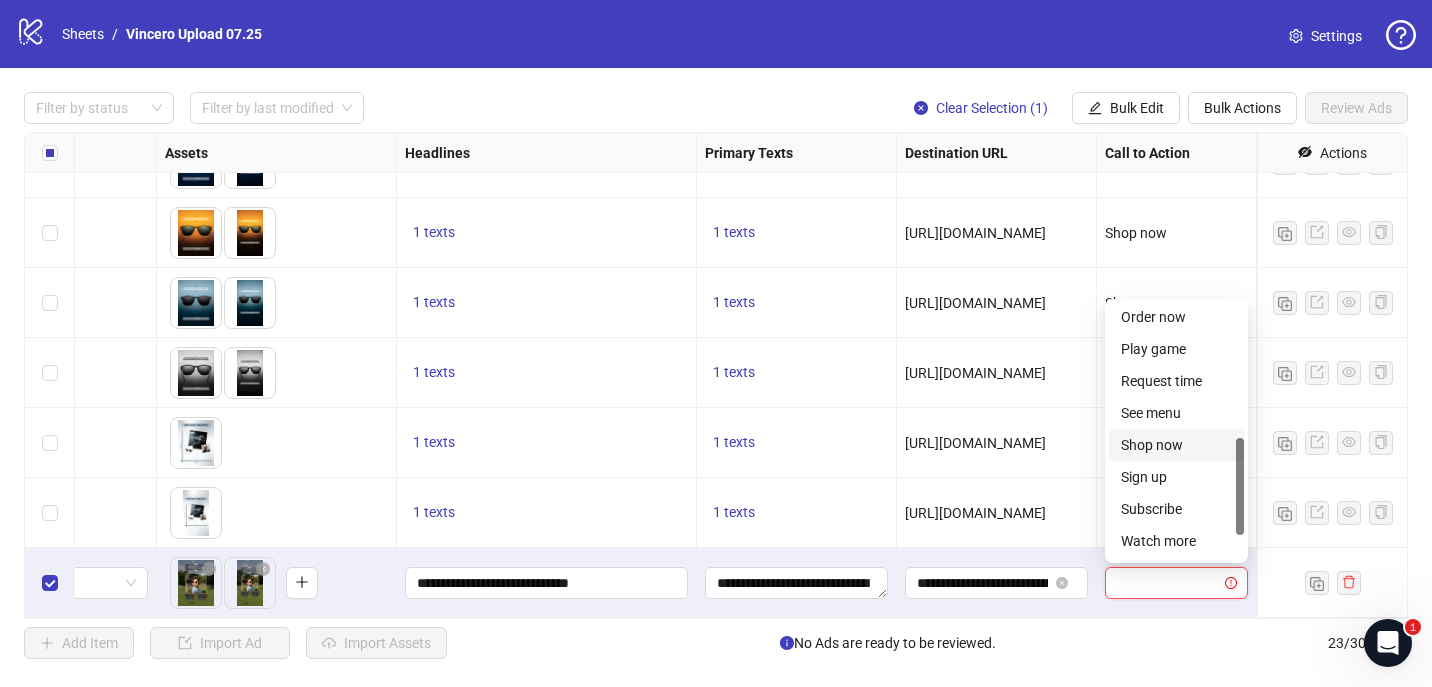 click on "Shop now" at bounding box center [1176, 445] 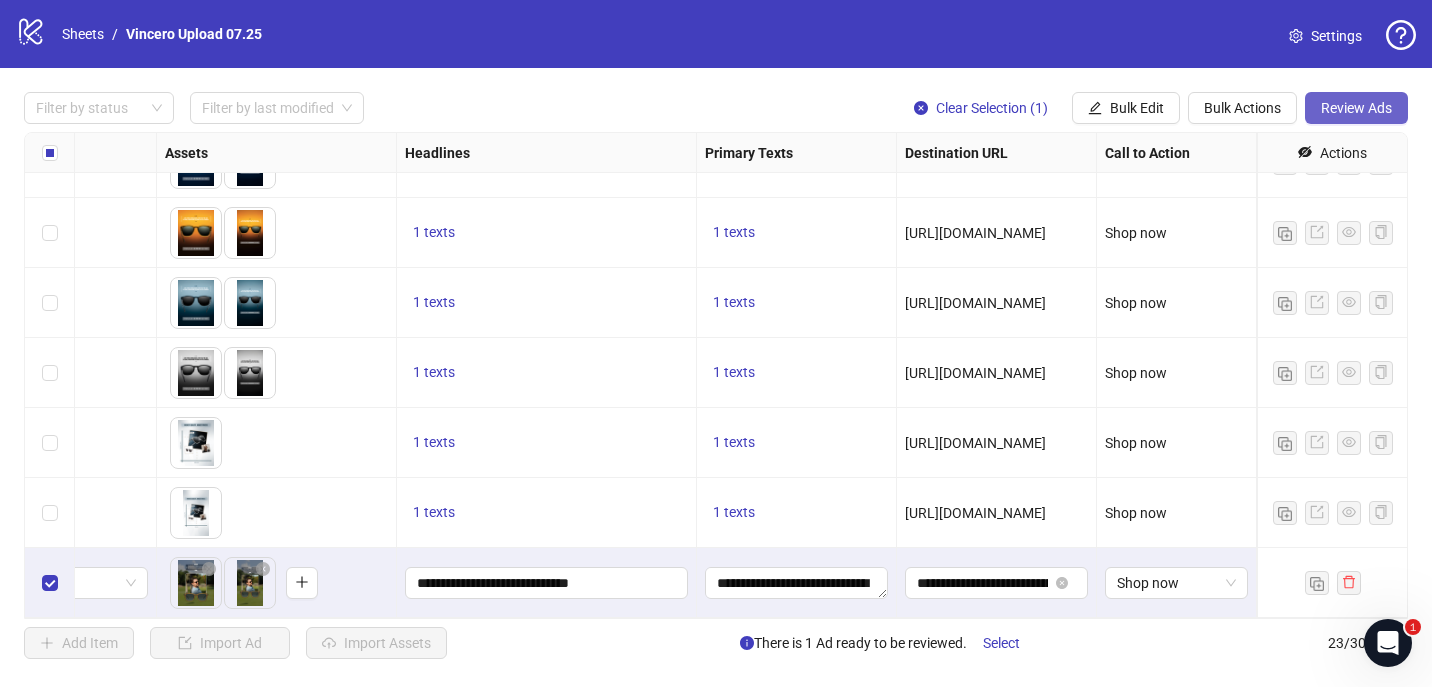 click on "Review Ads" at bounding box center [1356, 108] 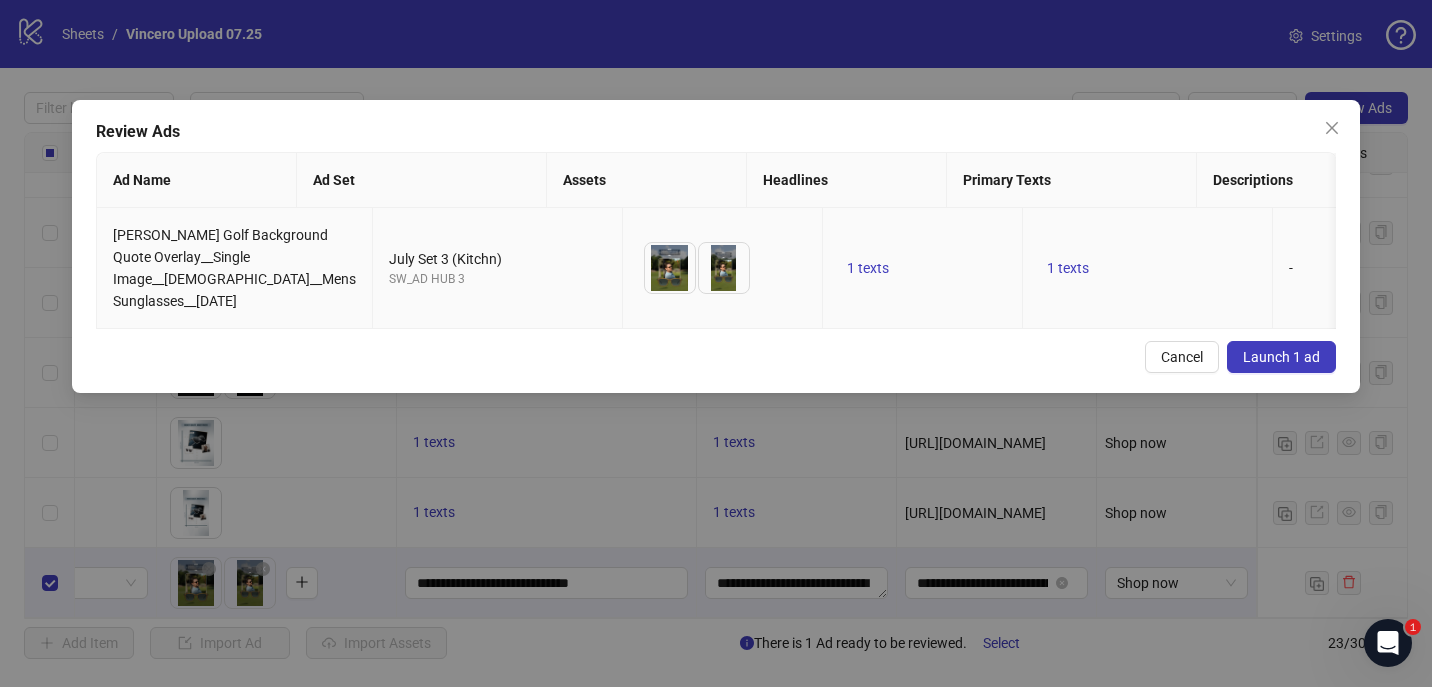 scroll, scrollTop: 0, scrollLeft: 190, axis: horizontal 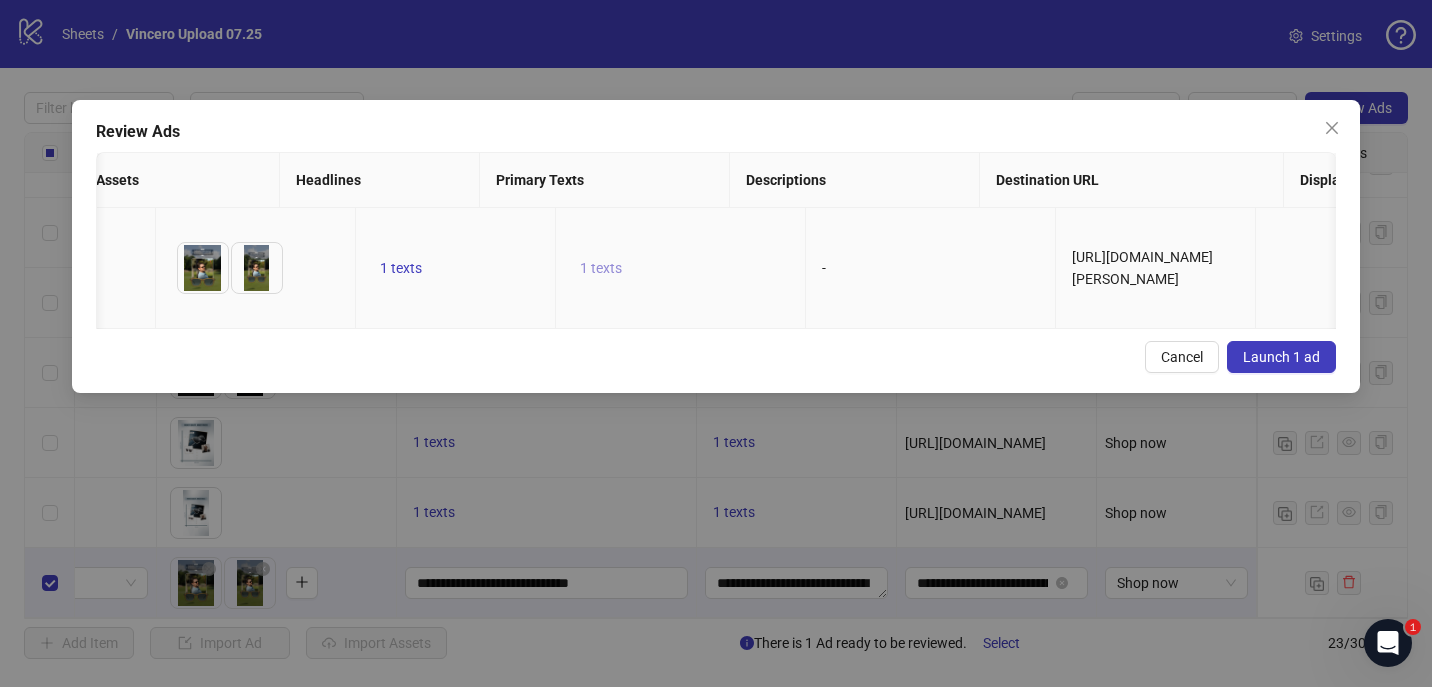 click on "1 texts" at bounding box center (601, 268) 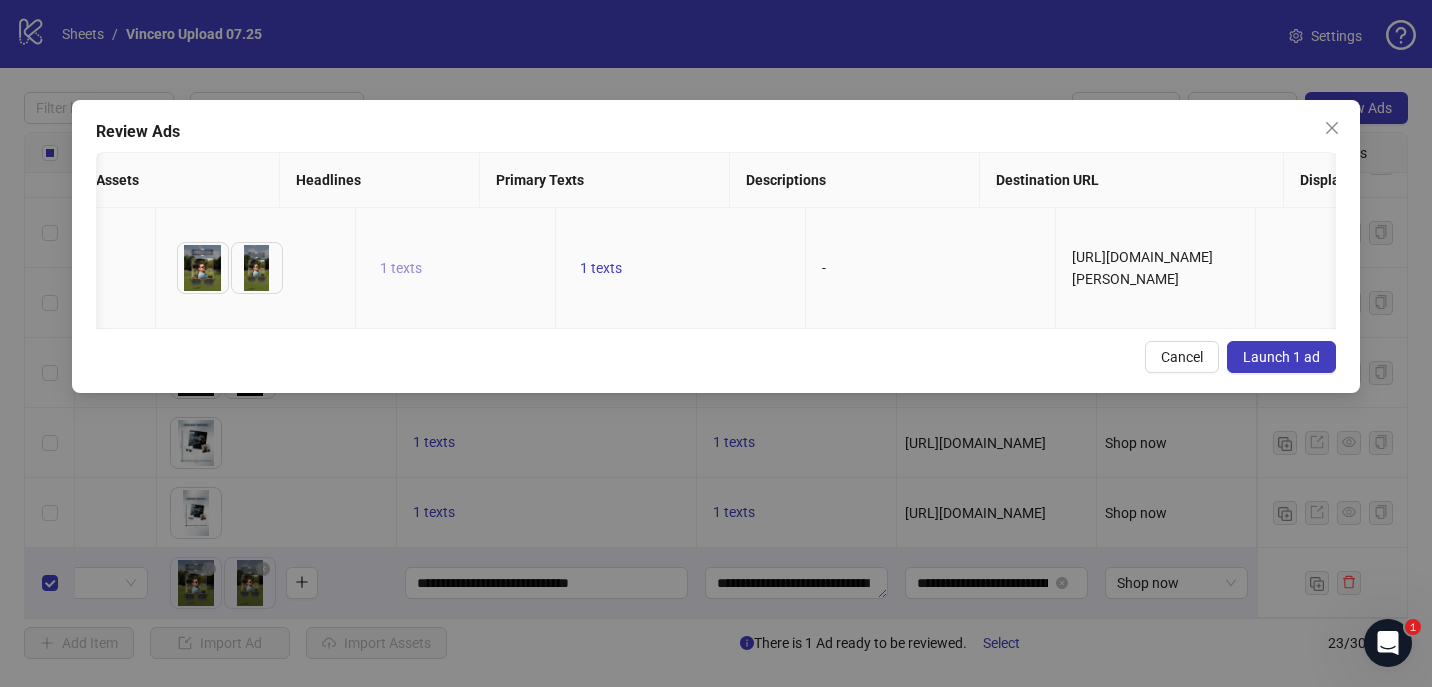 click on "1 texts" at bounding box center [401, 268] 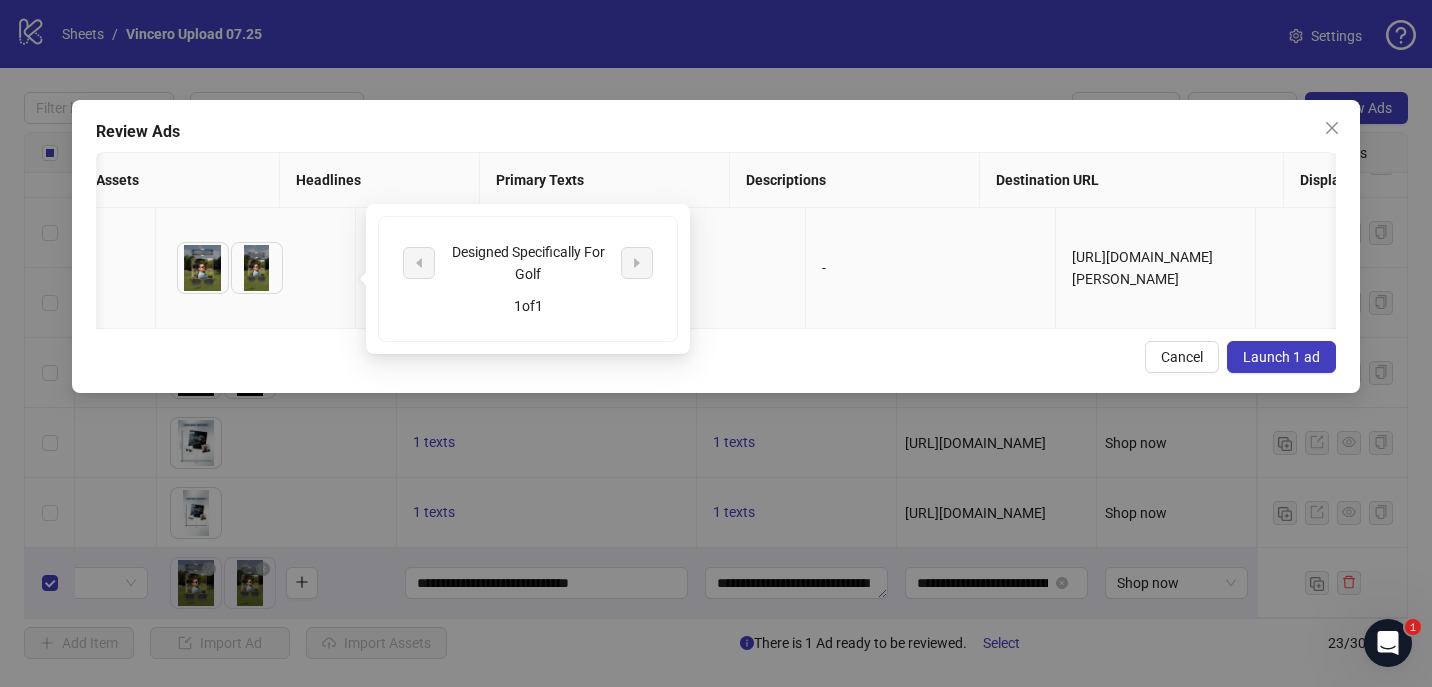 click on "[URL][DOMAIN_NAME][PERSON_NAME]" at bounding box center (1156, 268) 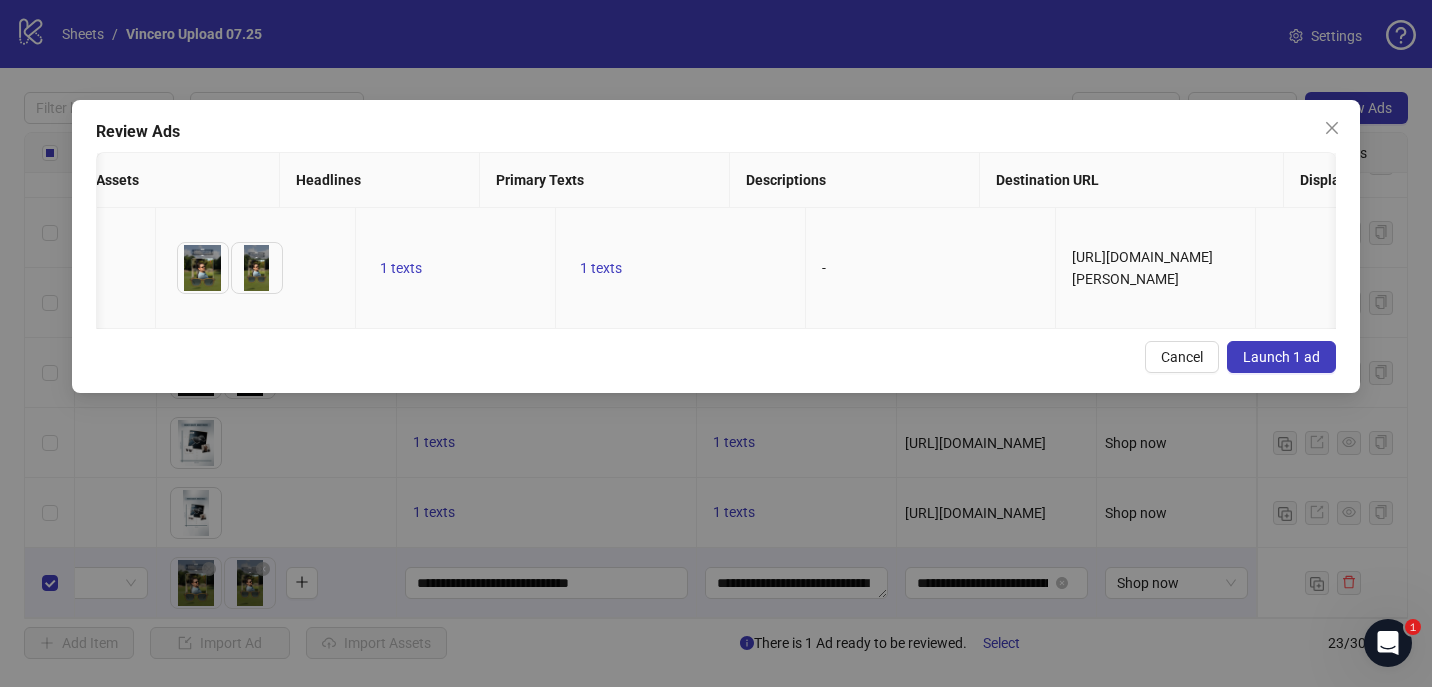 scroll, scrollTop: 0, scrollLeft: 536, axis: horizontal 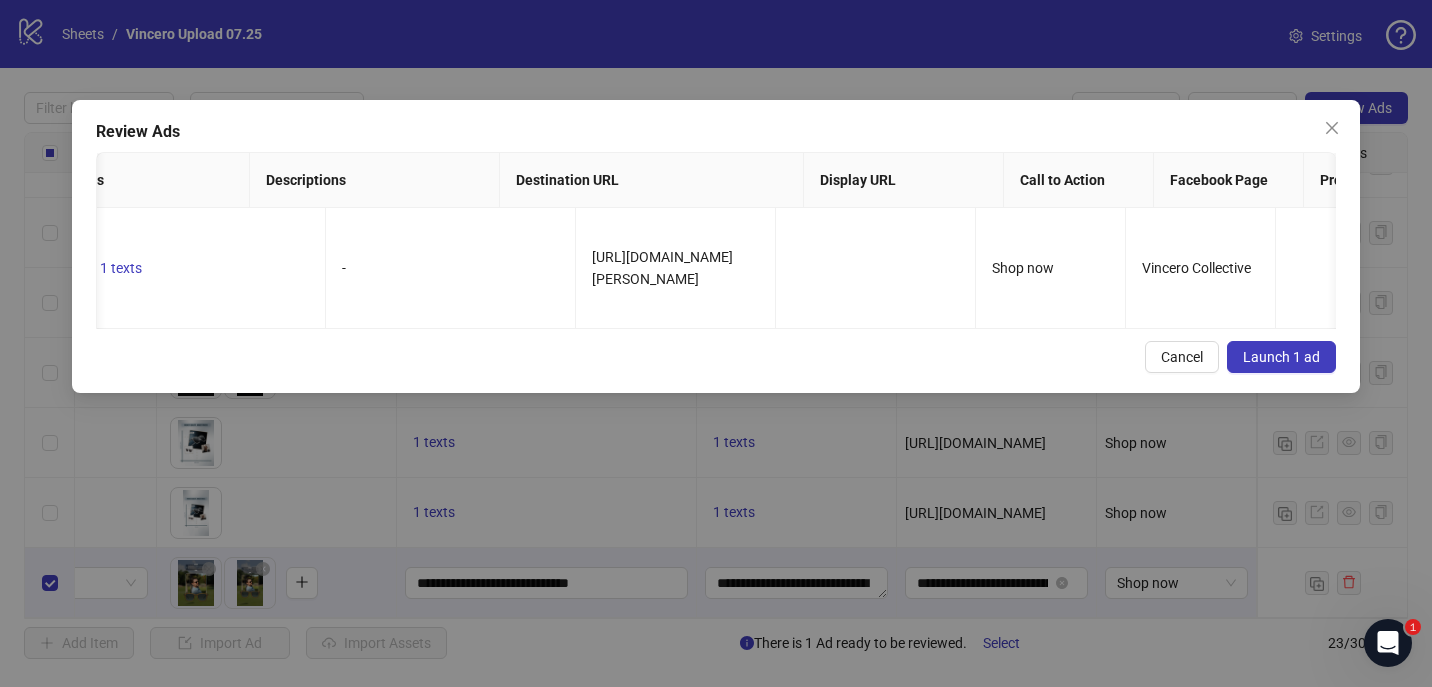 click on "Launch 1 ad" at bounding box center (1281, 357) 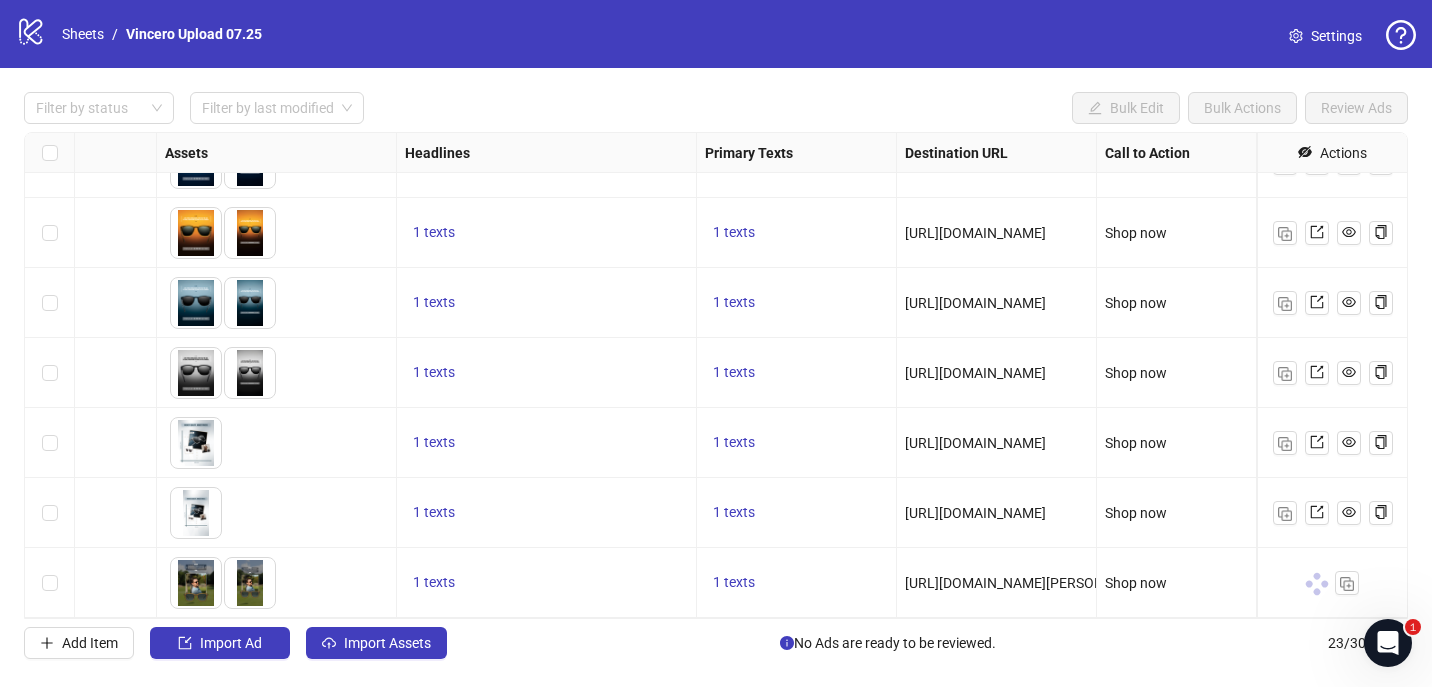 click on "Filter by status Filter by last modified Bulk Edit Bulk Actions Review Ads Ad Format Ad Name Campaign & Ad Set Assets Headlines Primary Texts Destination URL Call to Action Actions $300 Overlay - New Sunnies Colors 25Villa Matte Black -__Single Image__[DEMOGRAPHIC_DATA]__Mens Sunglasses__[DATE] July Set 3 (Kitchn) SW_AD HUB 3
To pick up a draggable item, press the space bar.
While dragging, use the arrow keys to move the item.
Press space again to drop the item in its new position, or press escape to cancel.
1 texts 1 texts [URL][DOMAIN_NAME] Shop now Sunglasses Golf Emoji ReviewBrooks Indigo -__Single Image__[DEMOGRAPHIC_DATA]__Mens Sunglasses__[DATE] July Set 3 (Kitchn) SW_AD HUB 3
To pick up a draggable item, press the space bar.
While dragging, use the arrow keys to move the item.
Press space again to drop the item in its new position, or press escape to cancel.
1 texts 1 texts [URL][DOMAIN_NAME][PERSON_NAME] Shop now" at bounding box center (716, 375) 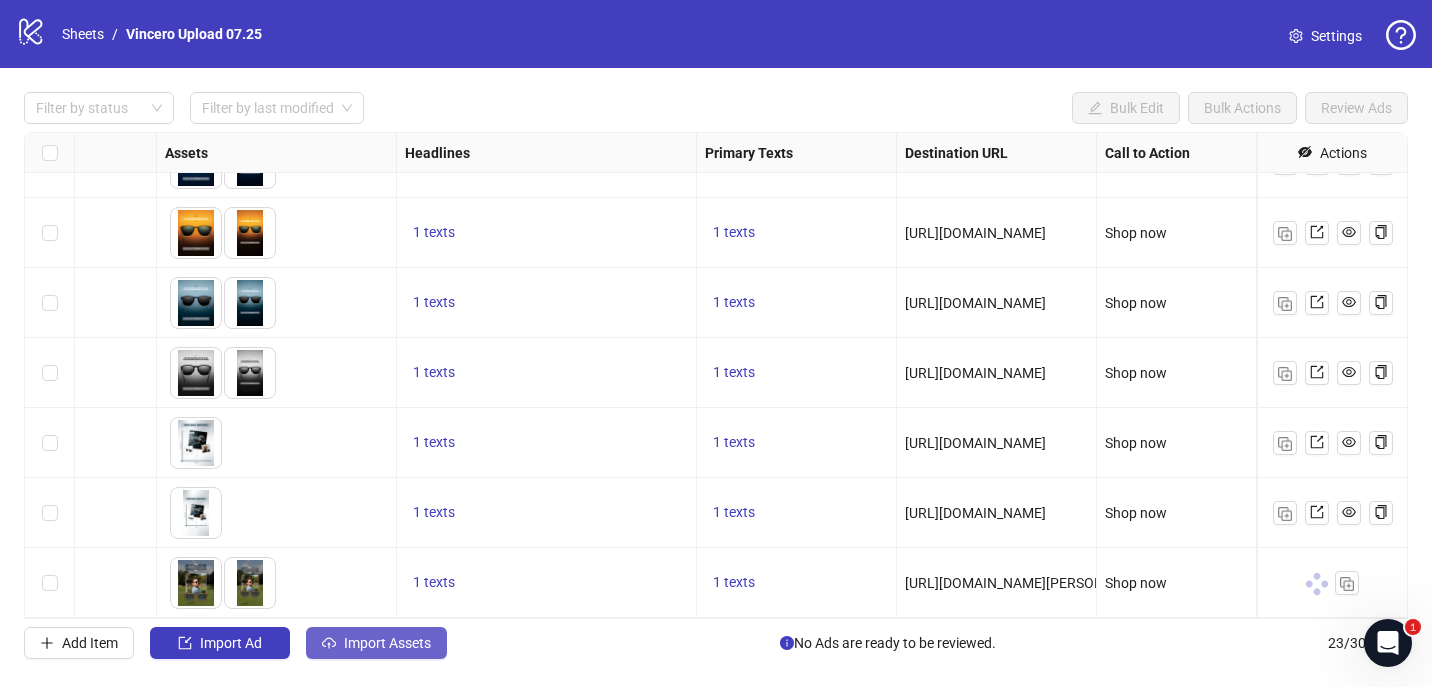 click on "Import Assets" at bounding box center [387, 643] 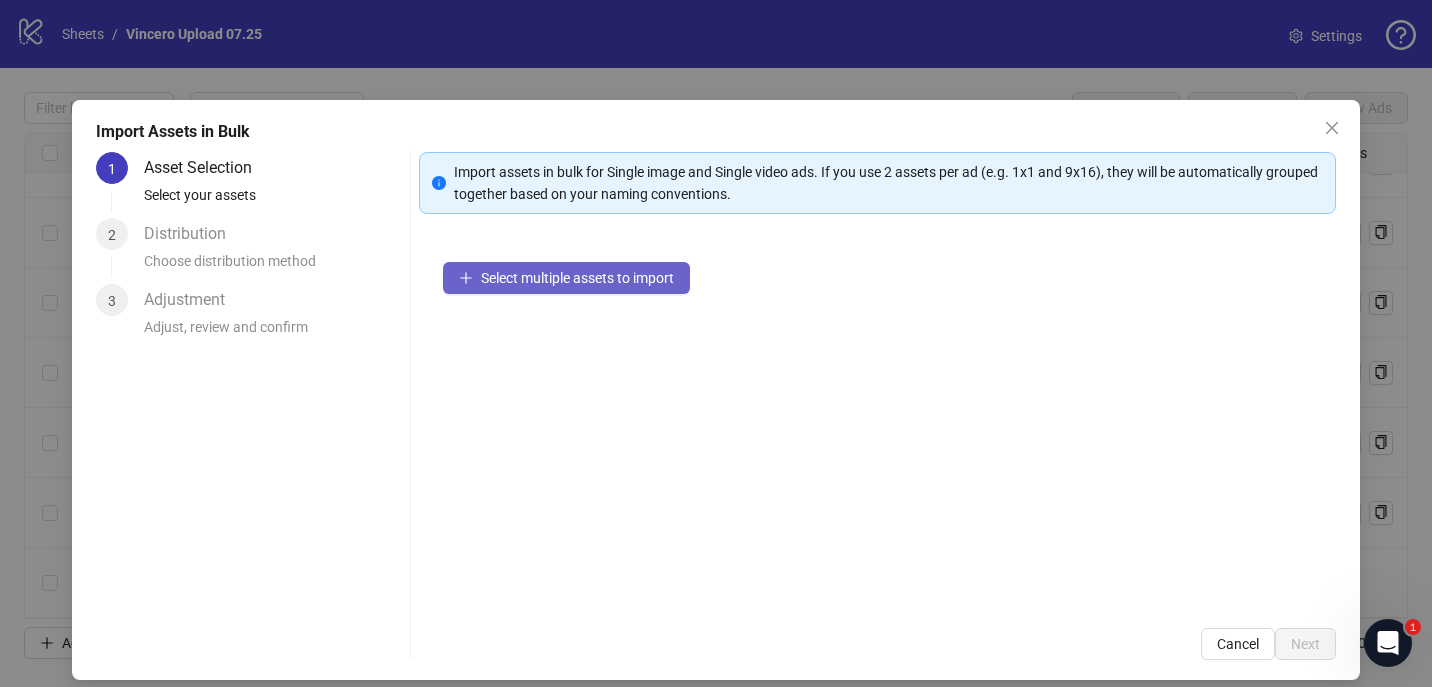 click on "Select multiple assets to import" at bounding box center [577, 278] 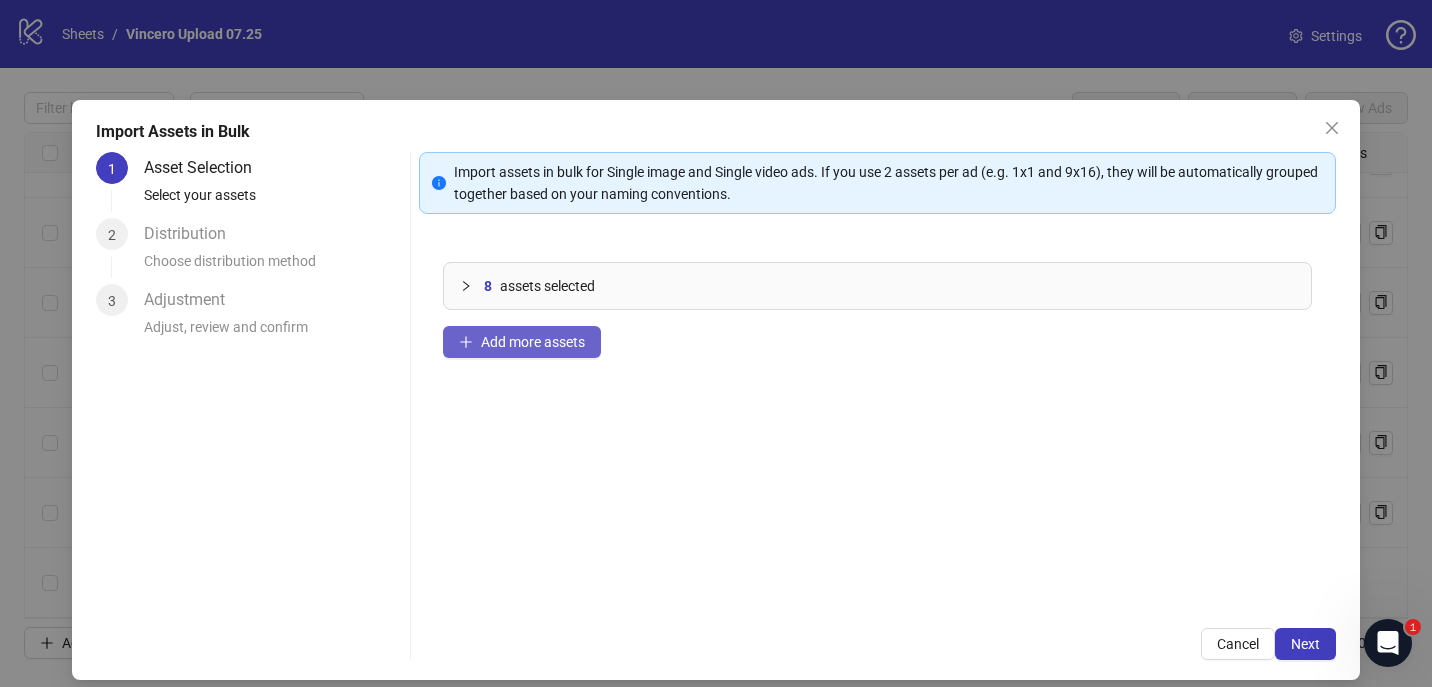 click on "Add more assets" at bounding box center [533, 342] 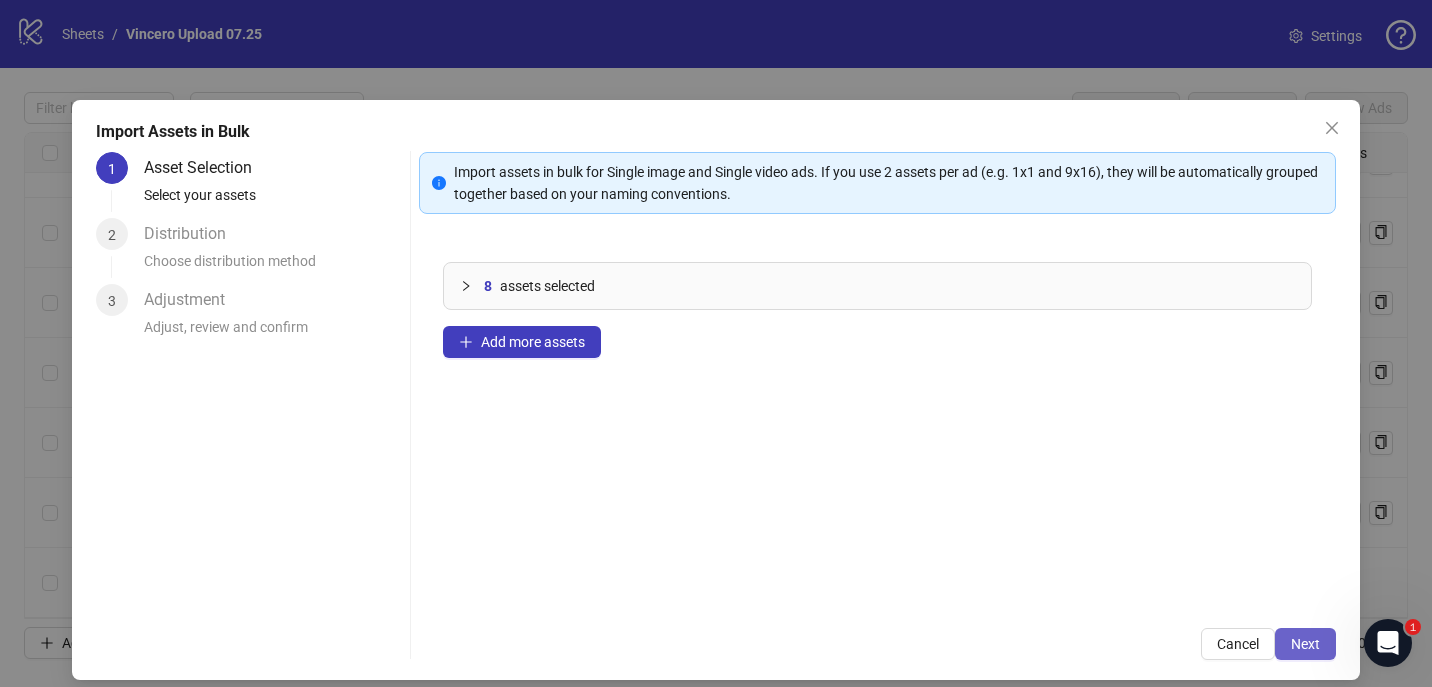 click on "Next" at bounding box center [1305, 644] 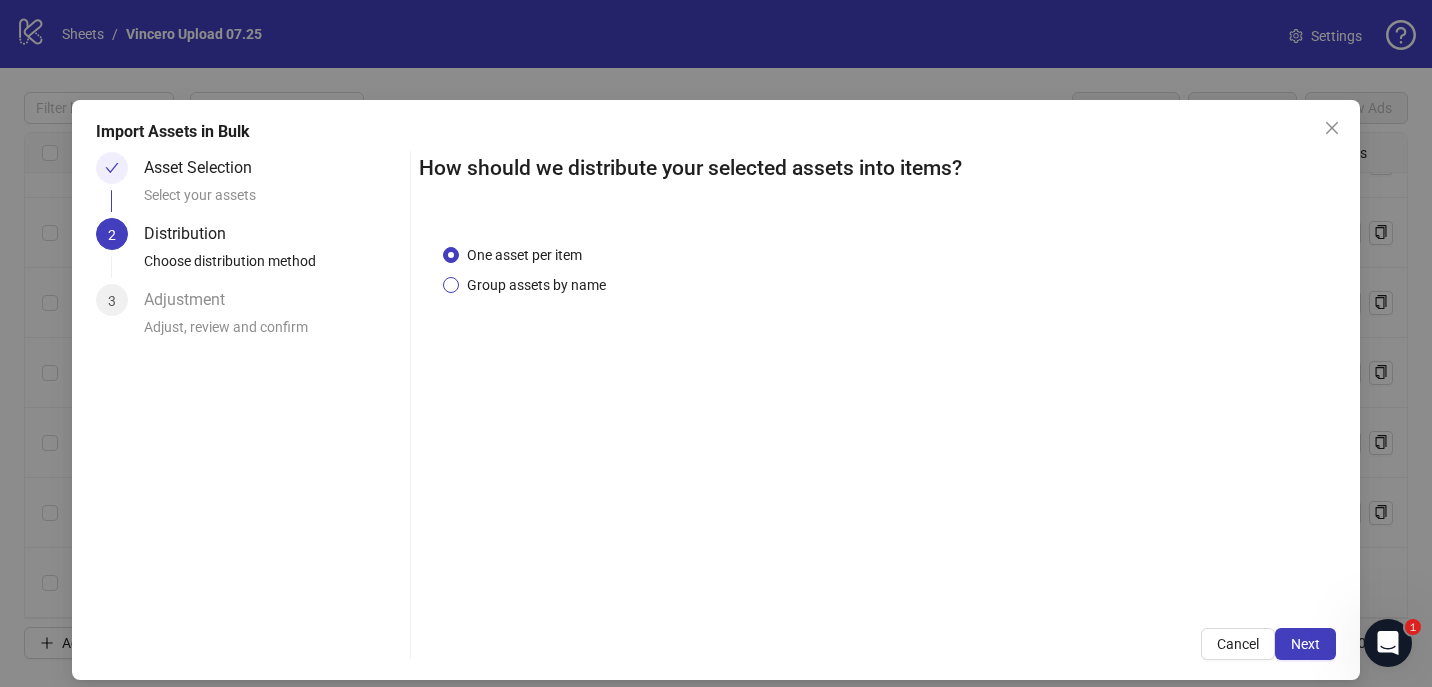 click on "Group assets by name" at bounding box center (536, 285) 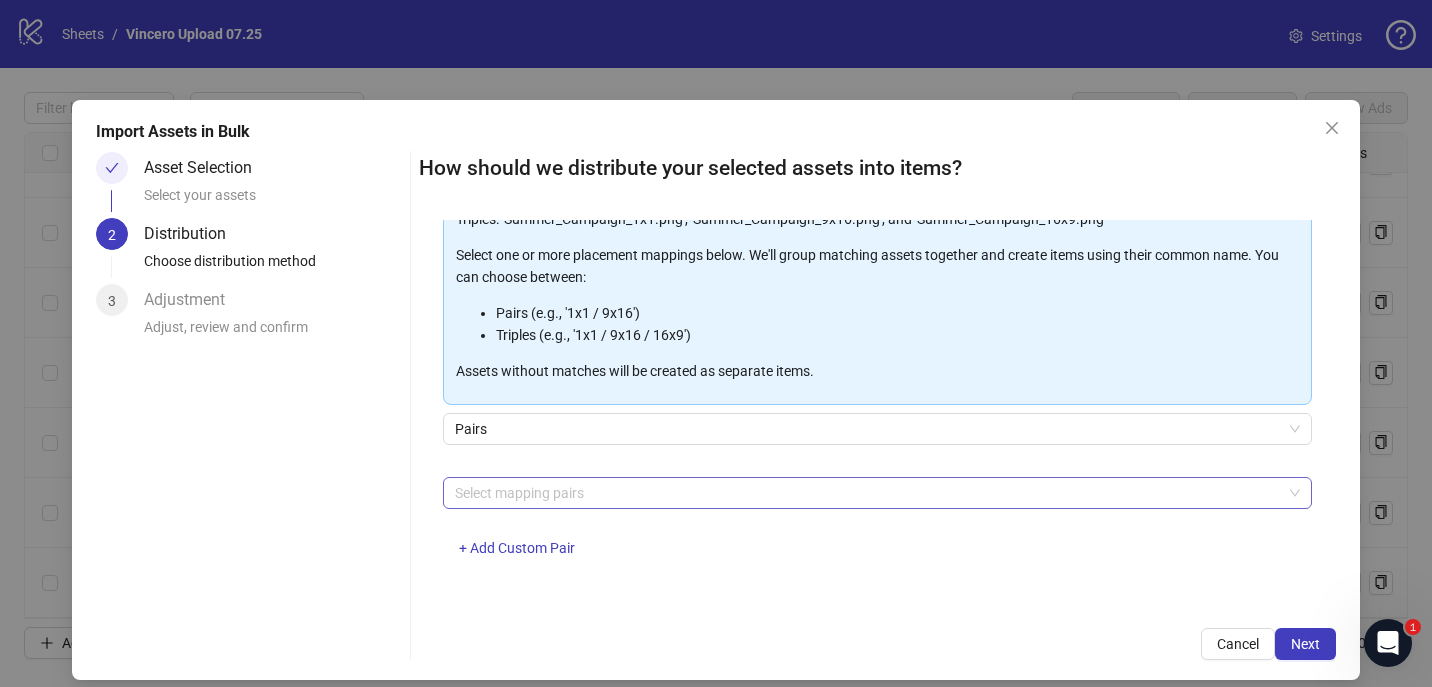 click at bounding box center [867, 493] 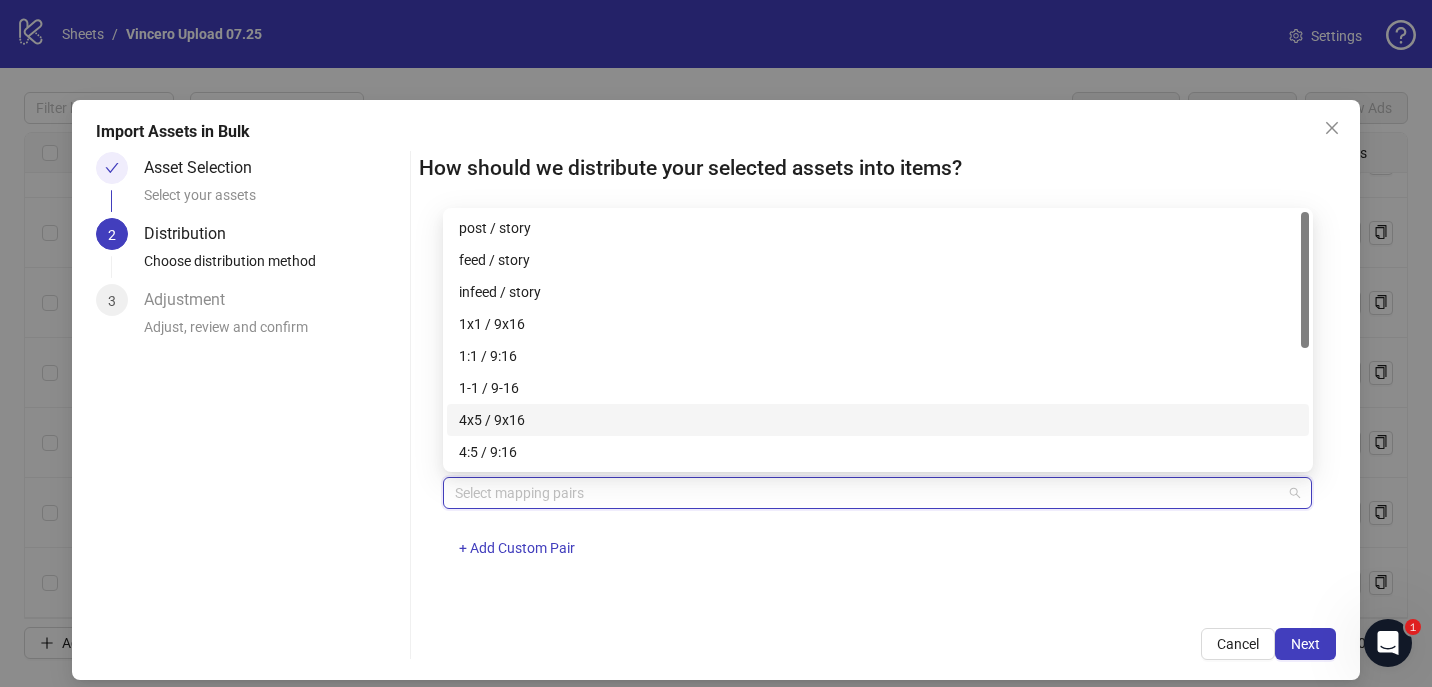 click on "4x5 / 9x16" at bounding box center (878, 420) 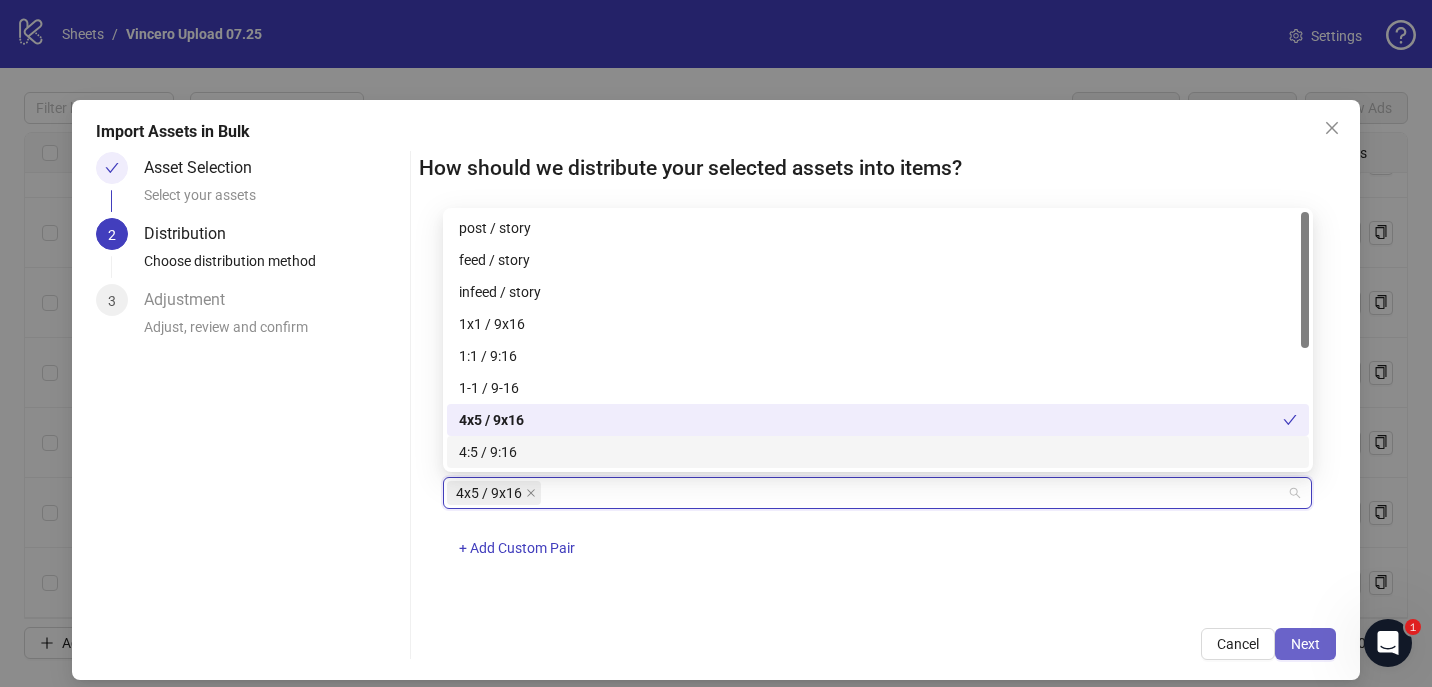 click on "Next" at bounding box center [1305, 644] 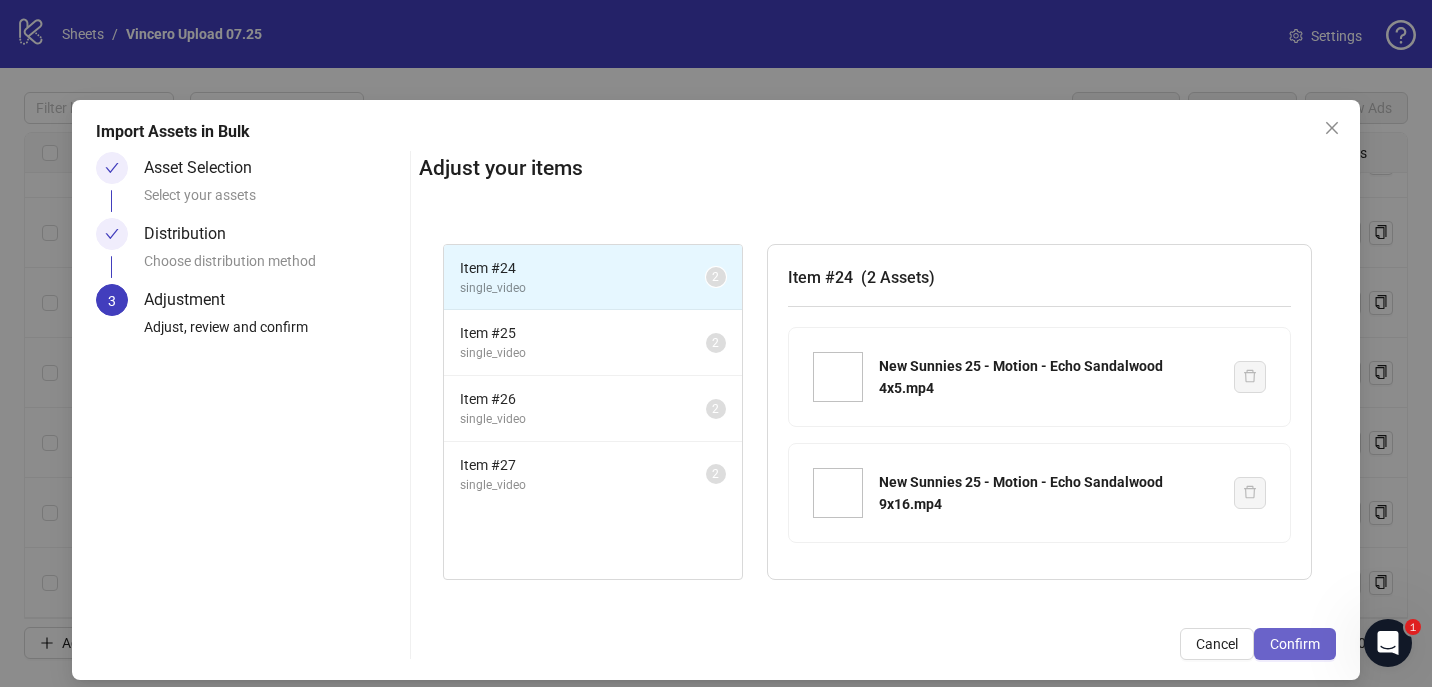 click on "Confirm" at bounding box center [1295, 644] 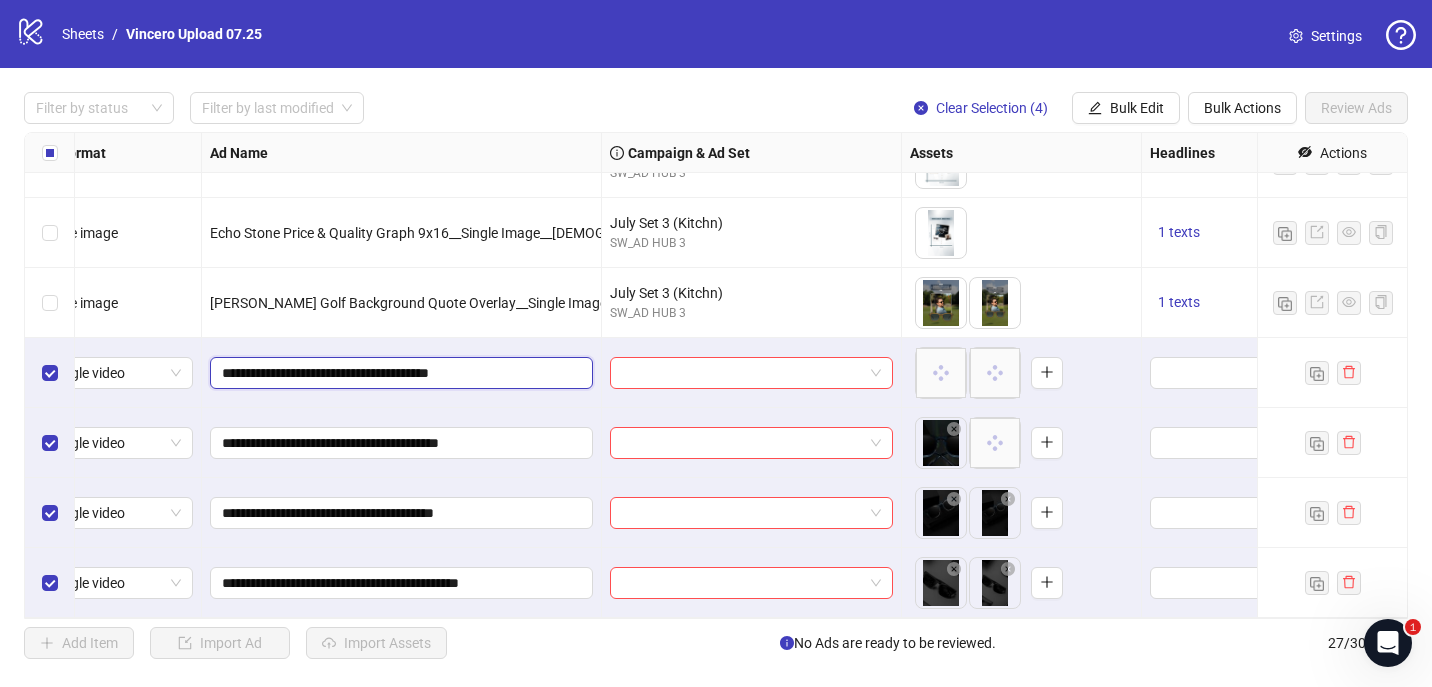 click on "**********" at bounding box center [399, 373] 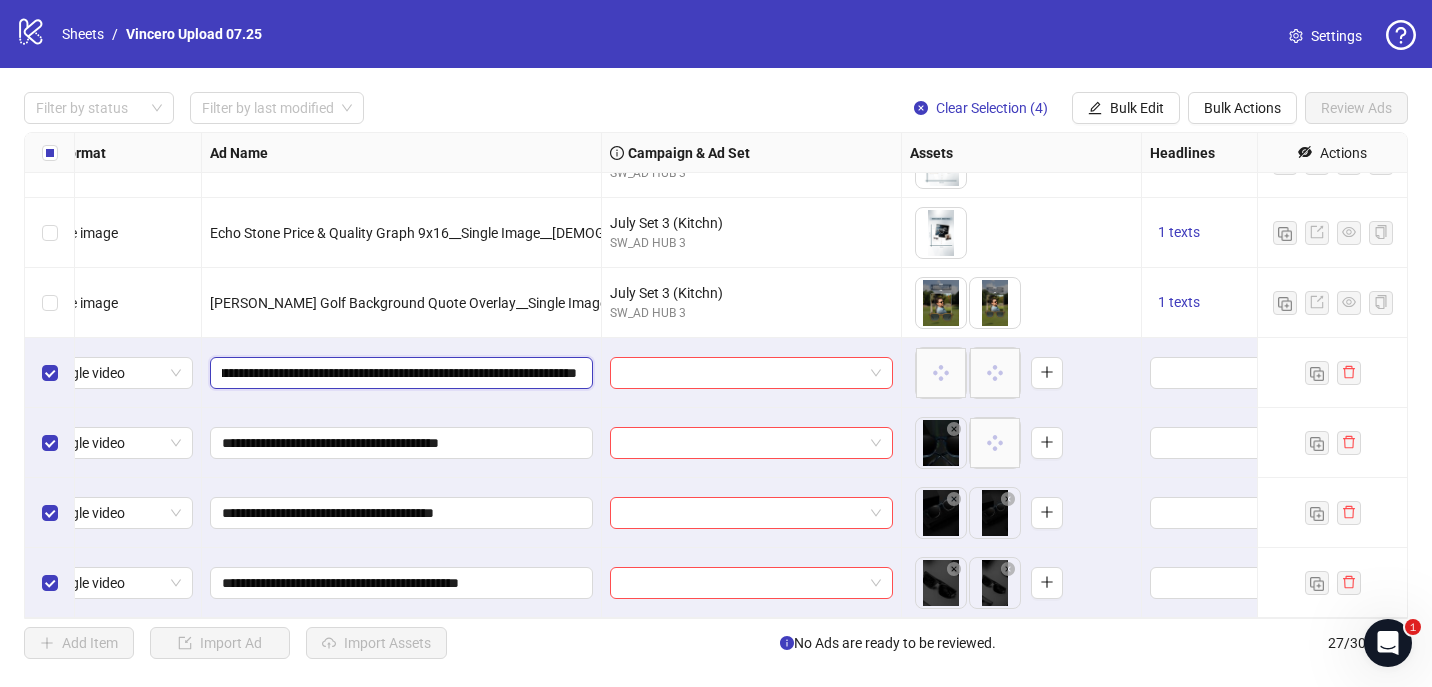 scroll, scrollTop: 0, scrollLeft: 193, axis: horizontal 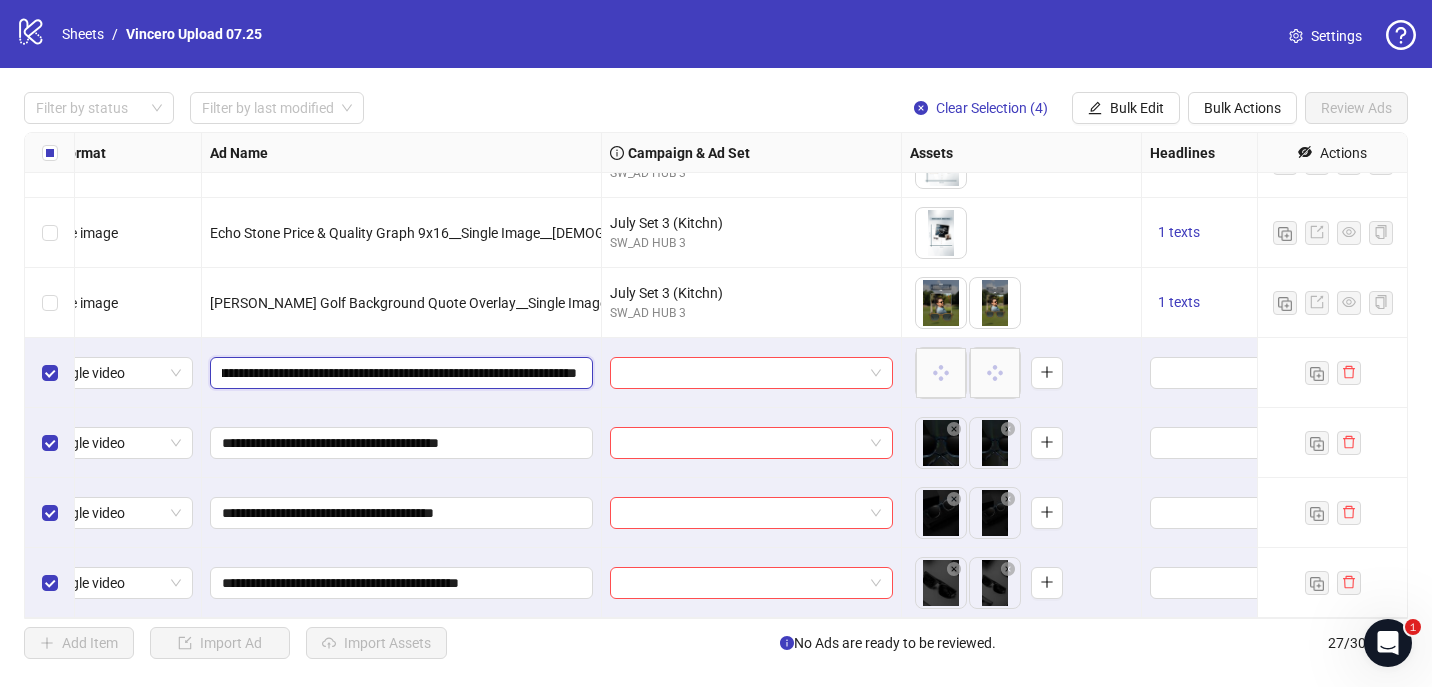 type on "**********" 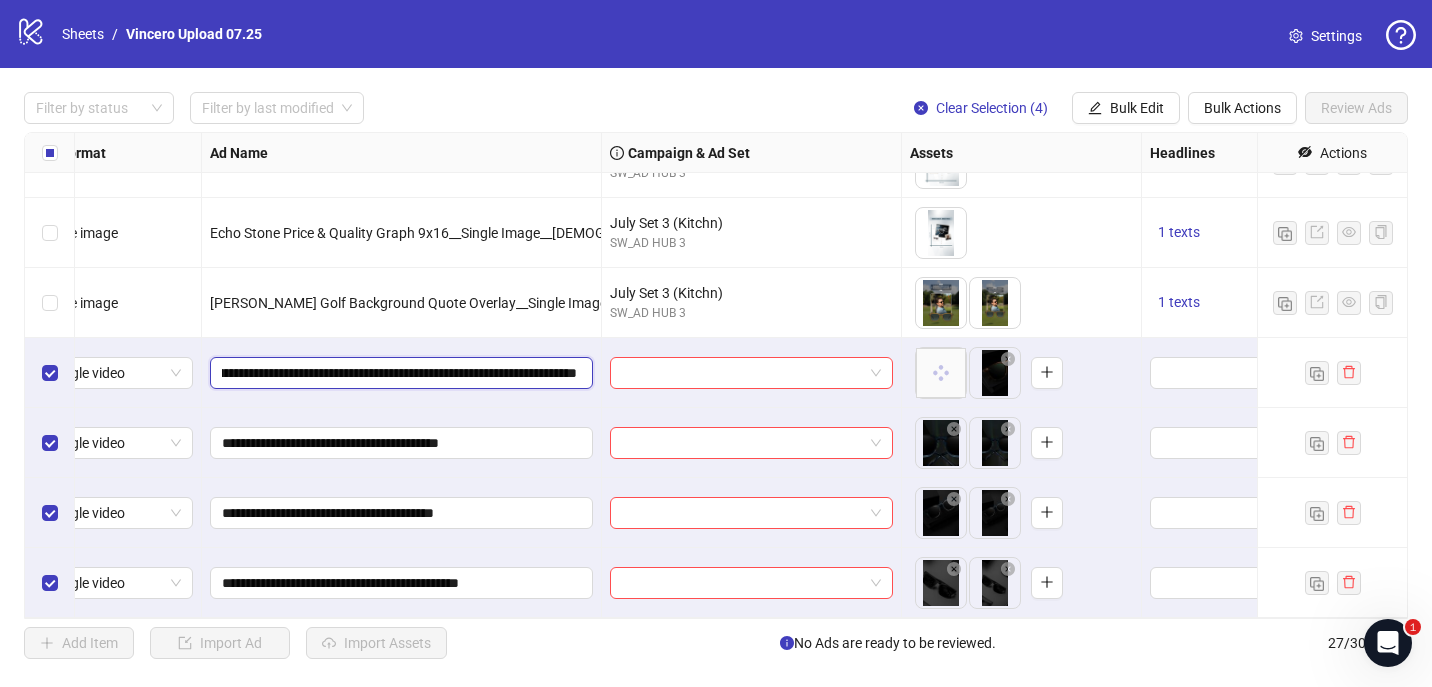 scroll, scrollTop: 0, scrollLeft: 221, axis: horizontal 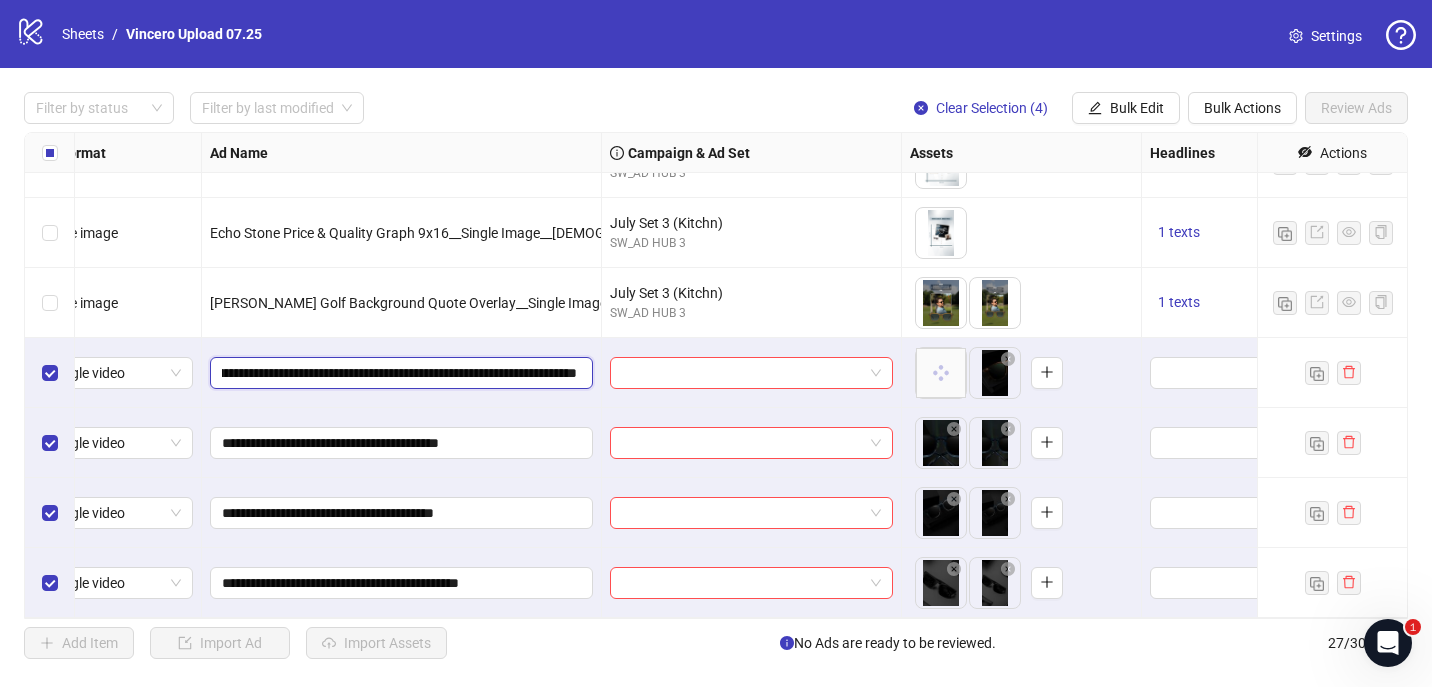 click on "**********" at bounding box center (399, 373) 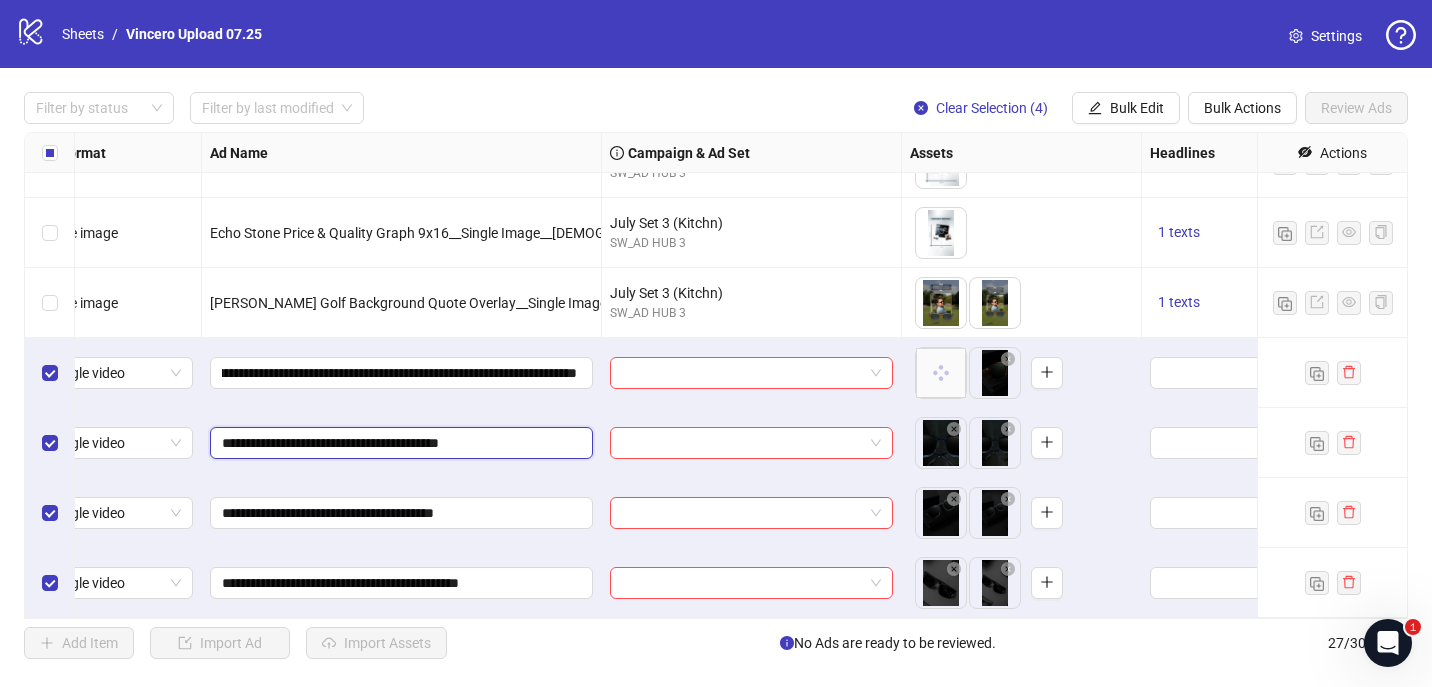 click on "**********" at bounding box center [399, 443] 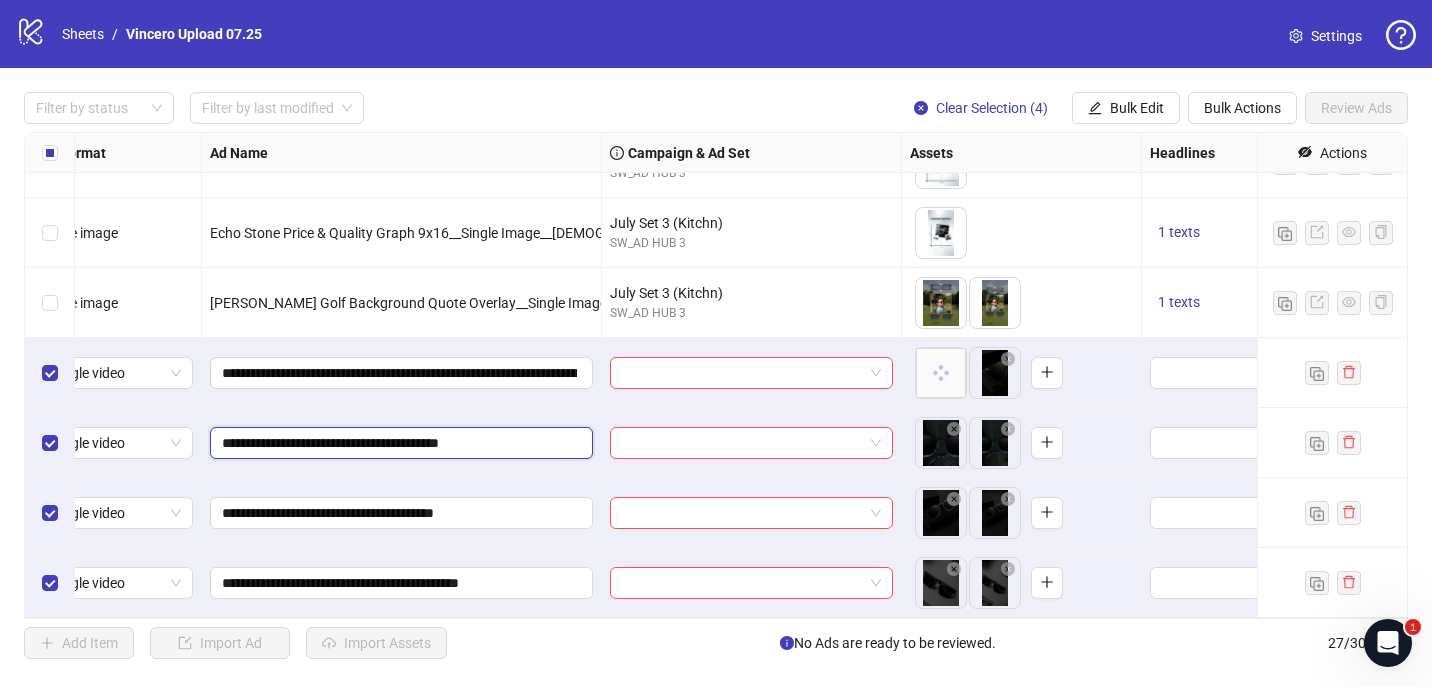 paste on "**********" 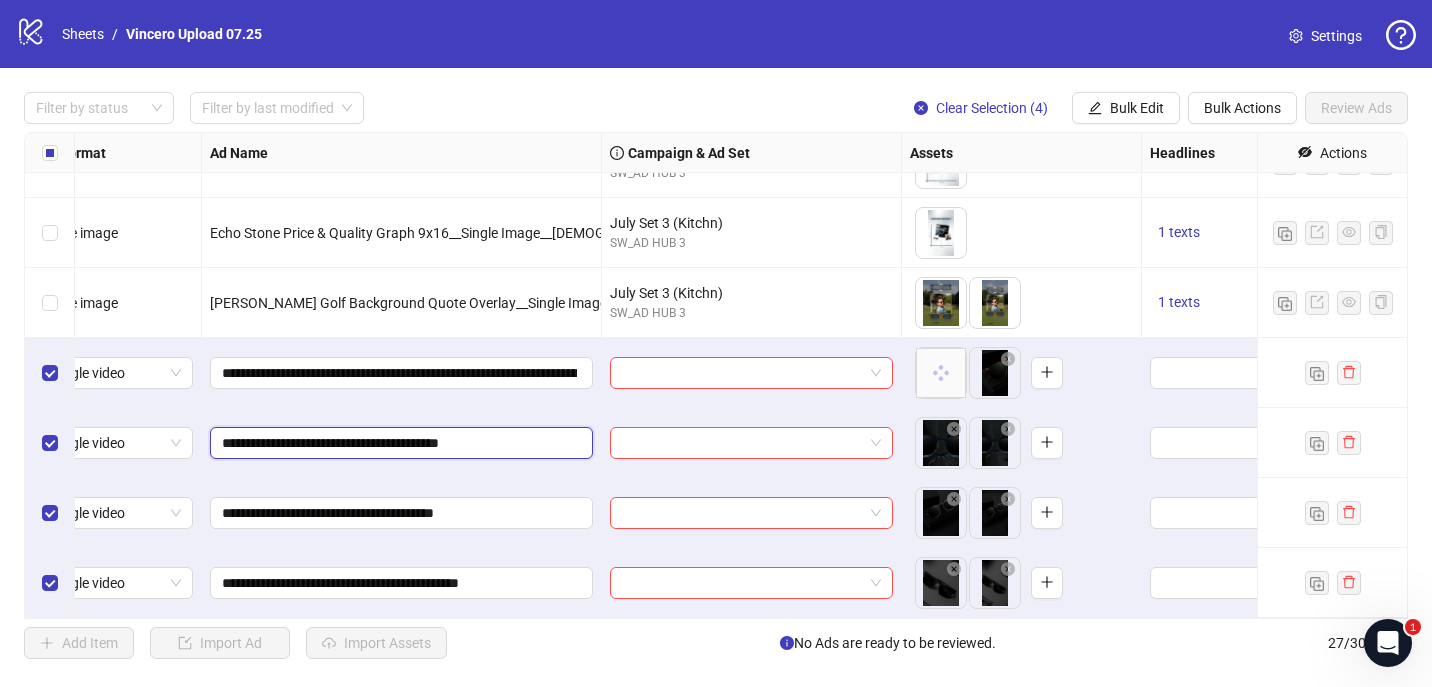 type on "**********" 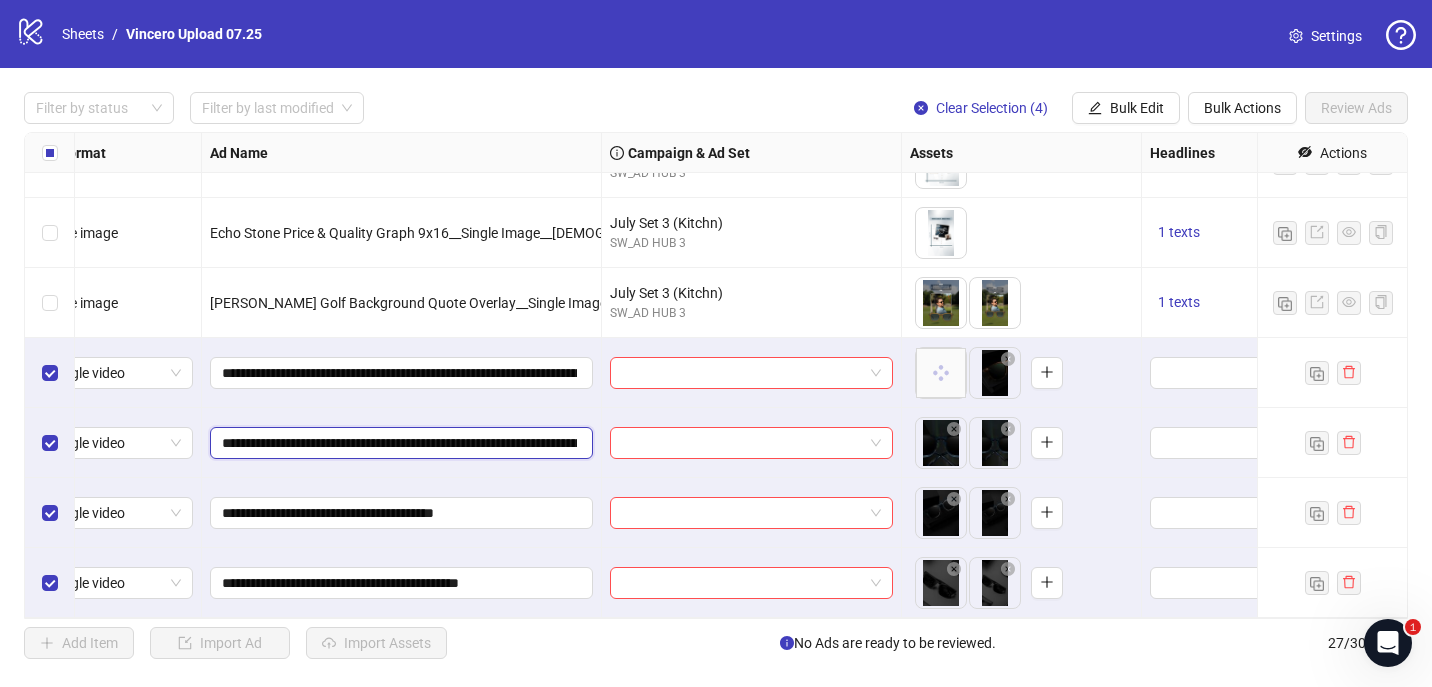 scroll, scrollTop: 0, scrollLeft: 265, axis: horizontal 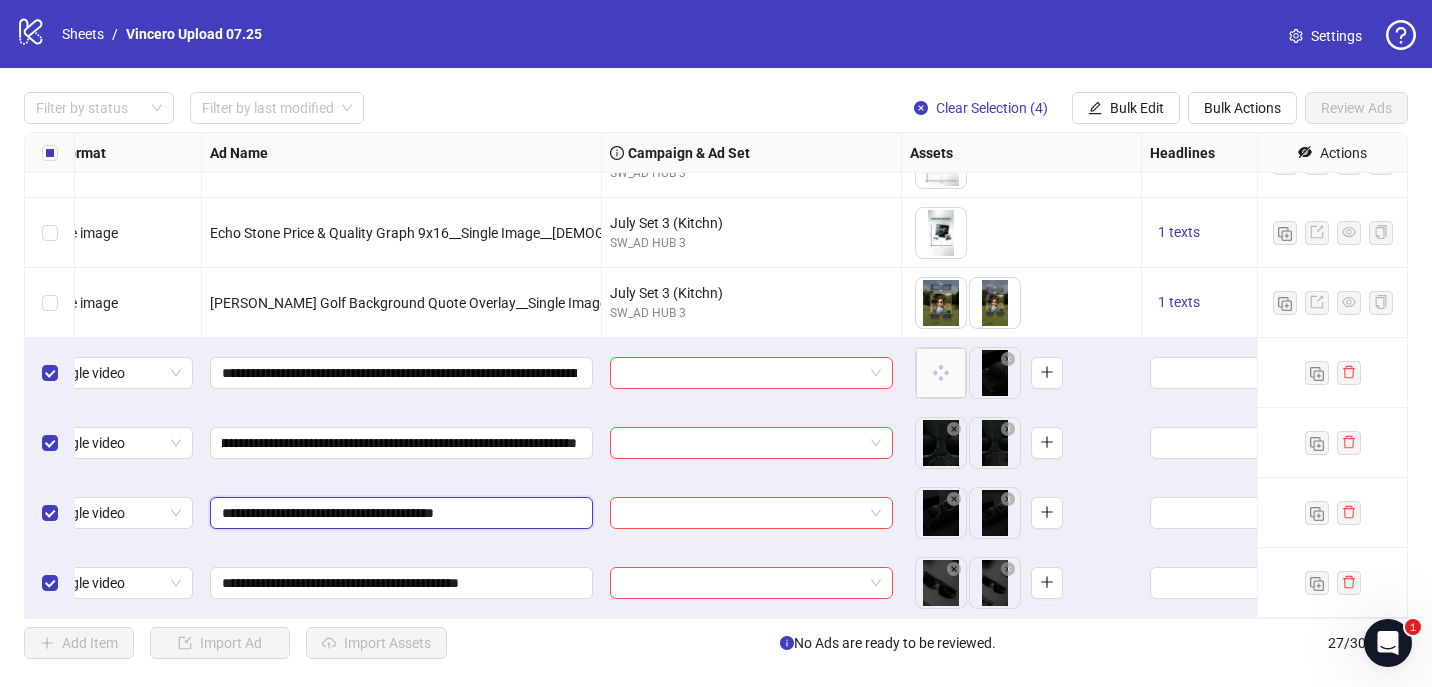 click on "**********" at bounding box center (399, 513) 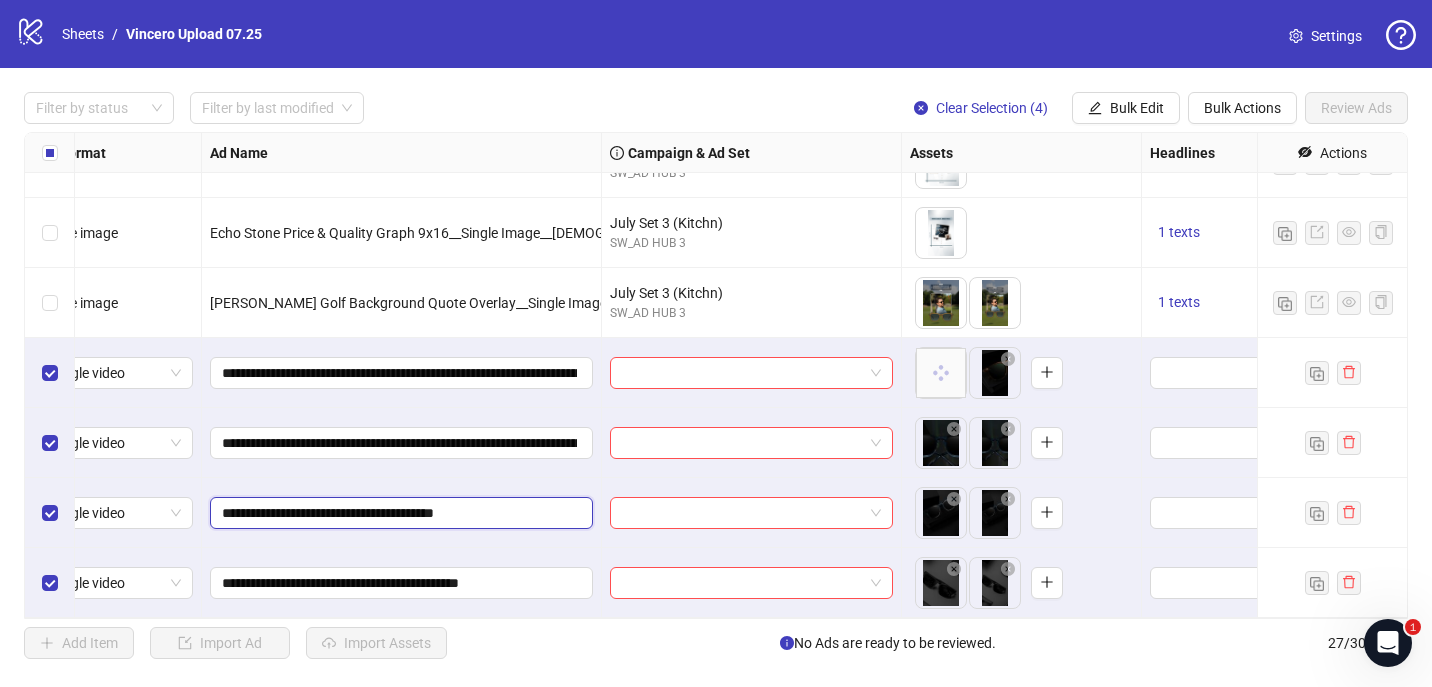 paste on "**********" 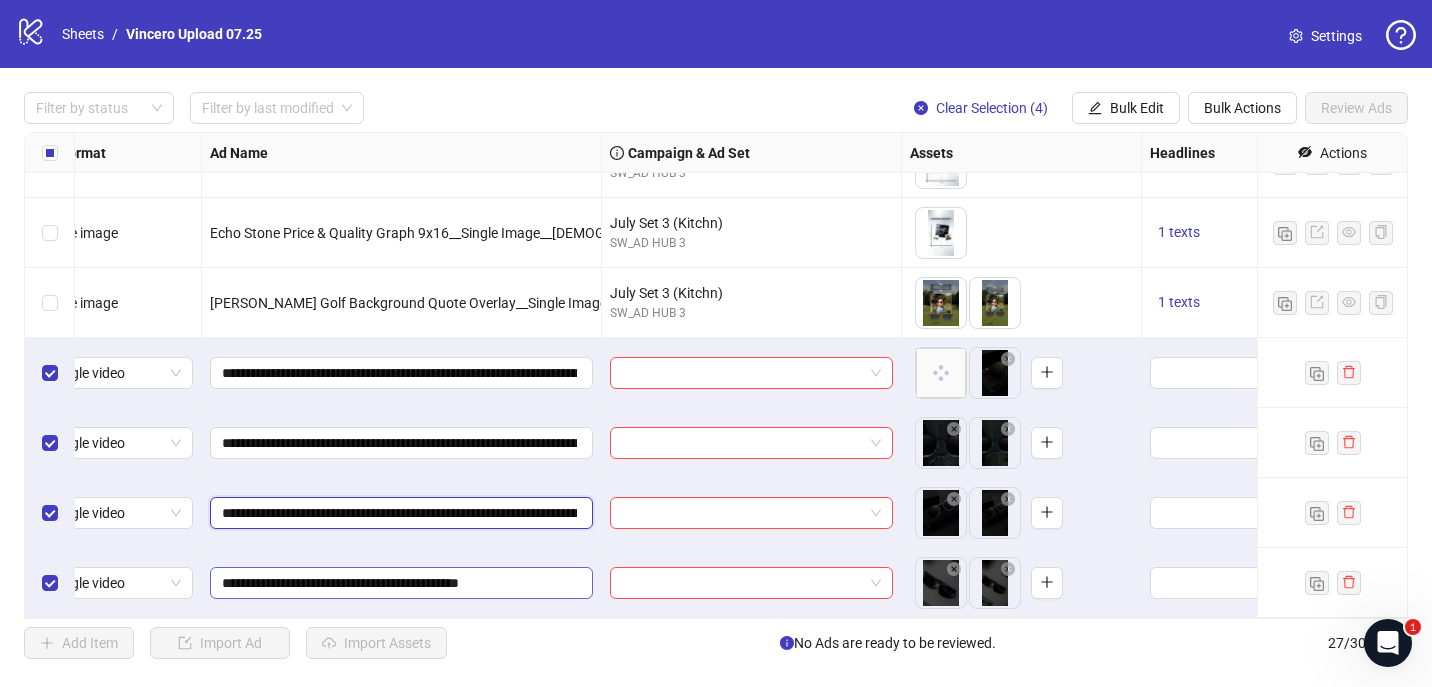 scroll, scrollTop: 0, scrollLeft: 248, axis: horizontal 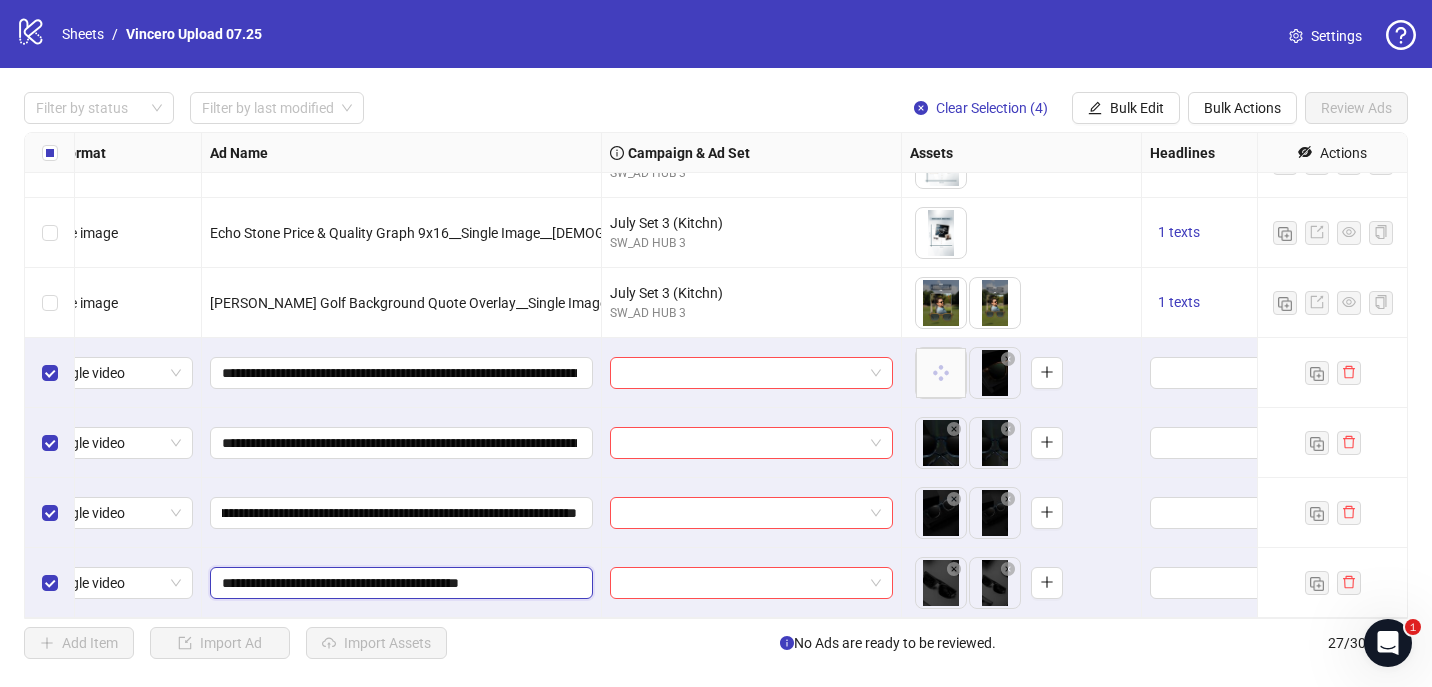 click on "**********" at bounding box center [399, 583] 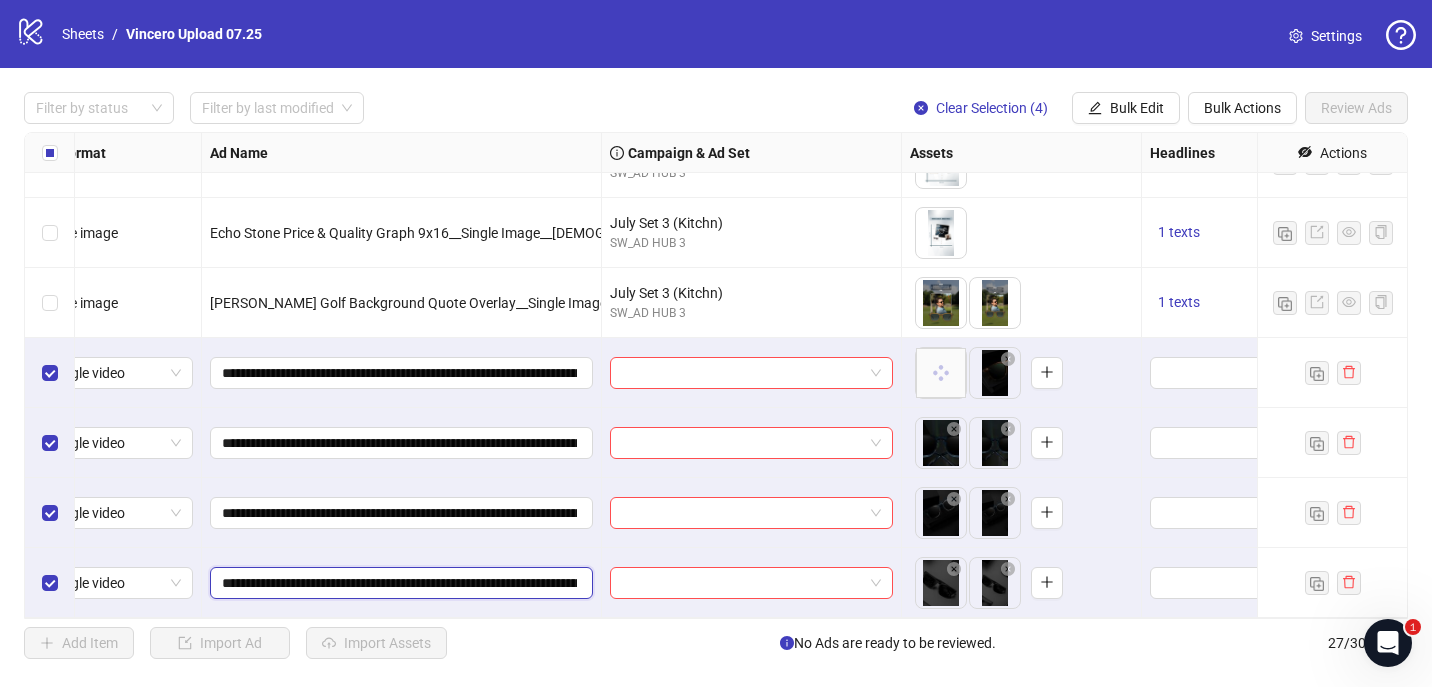 scroll, scrollTop: 0, scrollLeft: 283, axis: horizontal 